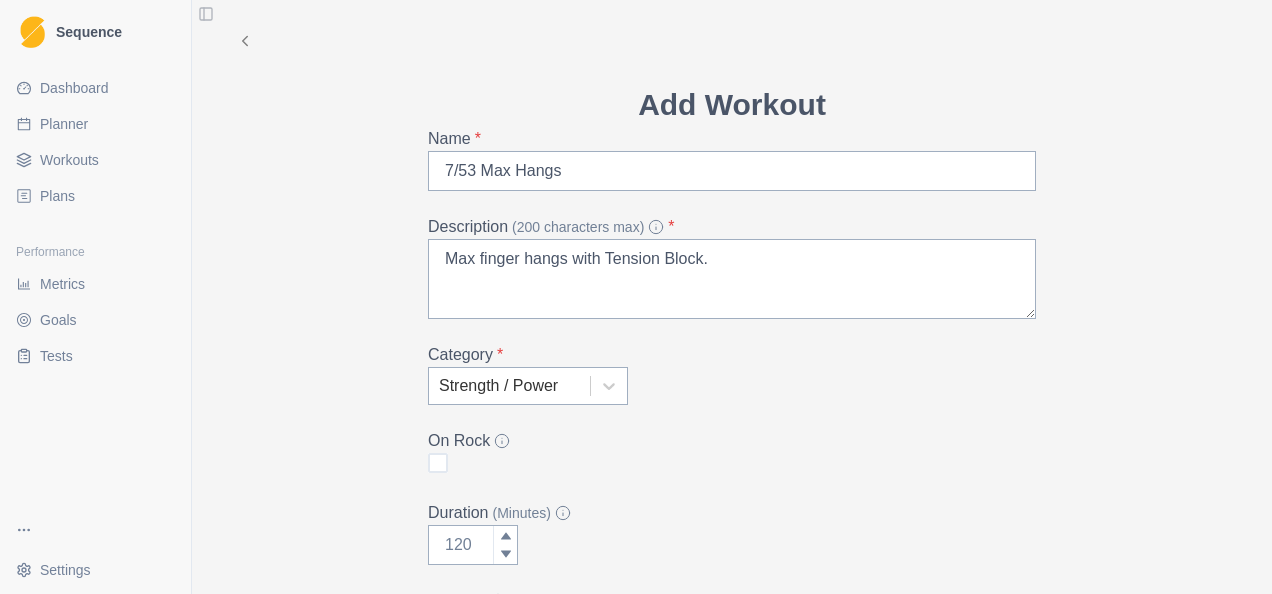 scroll, scrollTop: 0, scrollLeft: 0, axis: both 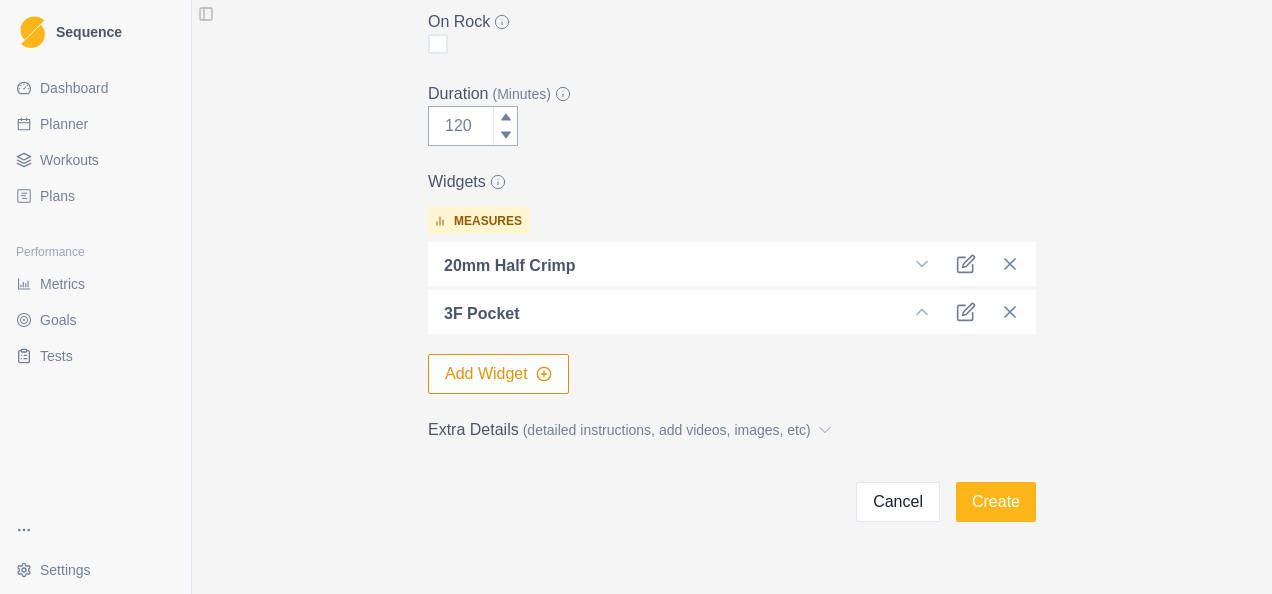click on "Duration   (Minutes)" at bounding box center (732, 114) 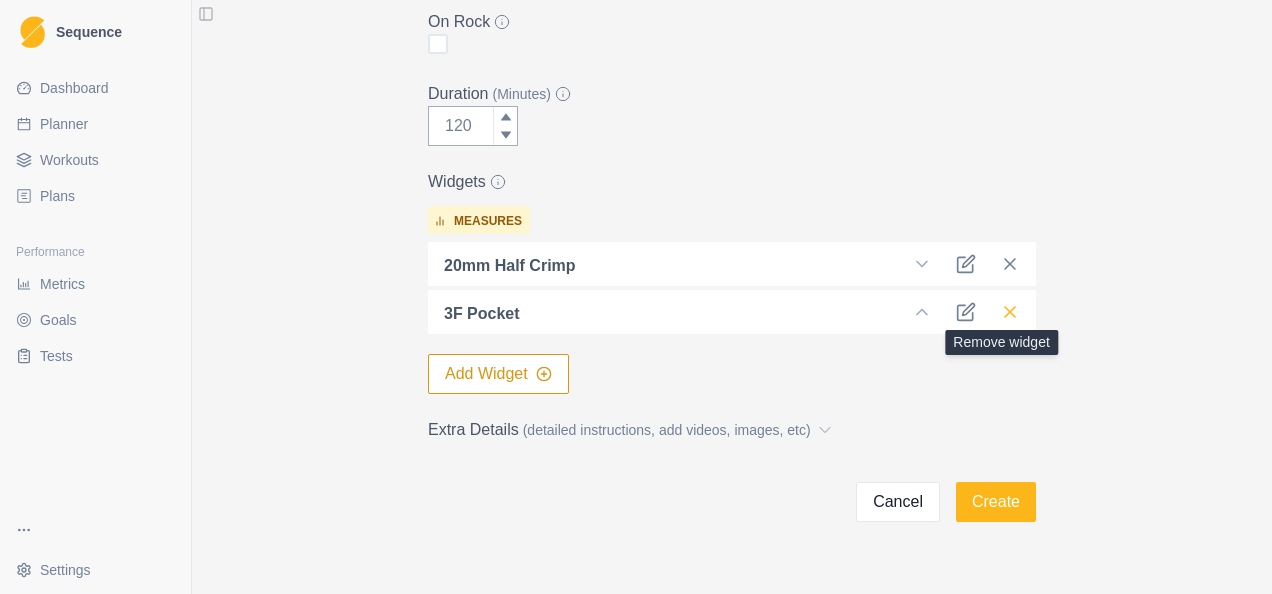 click 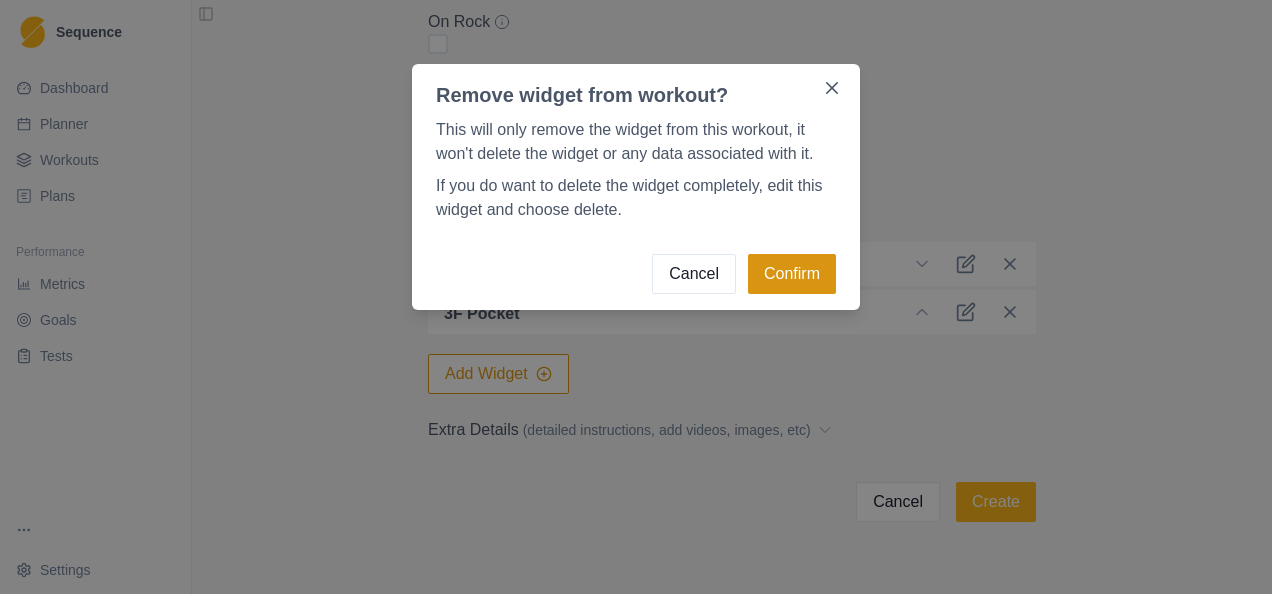 click on "Confirm" at bounding box center (792, 274) 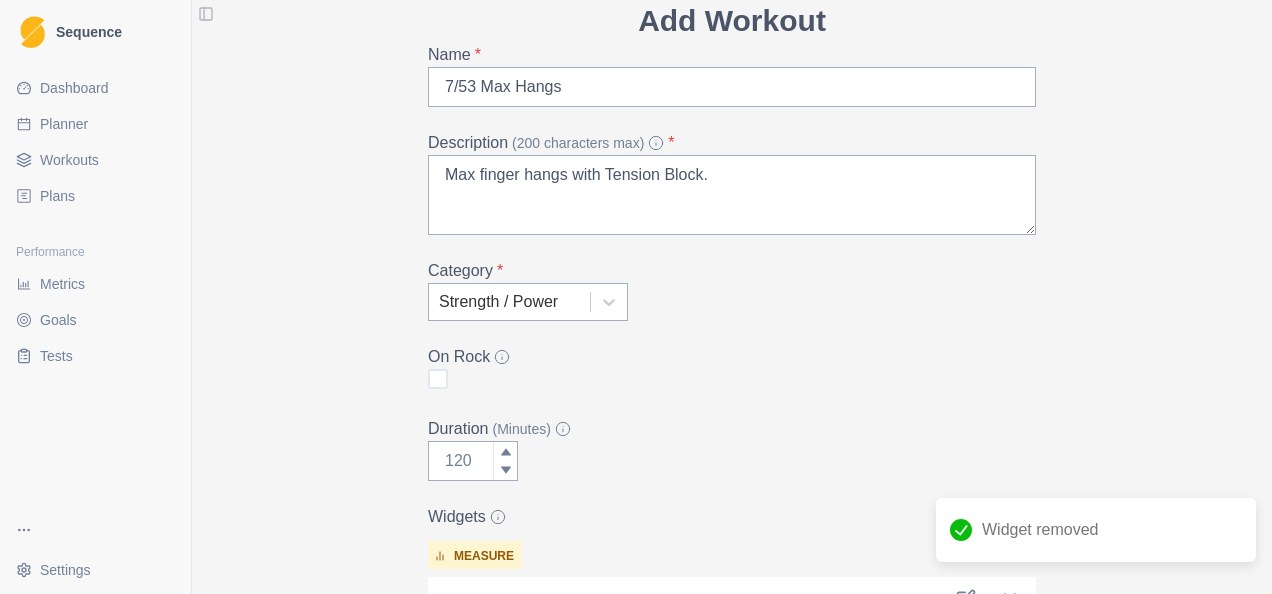 scroll, scrollTop: 111, scrollLeft: 0, axis: vertical 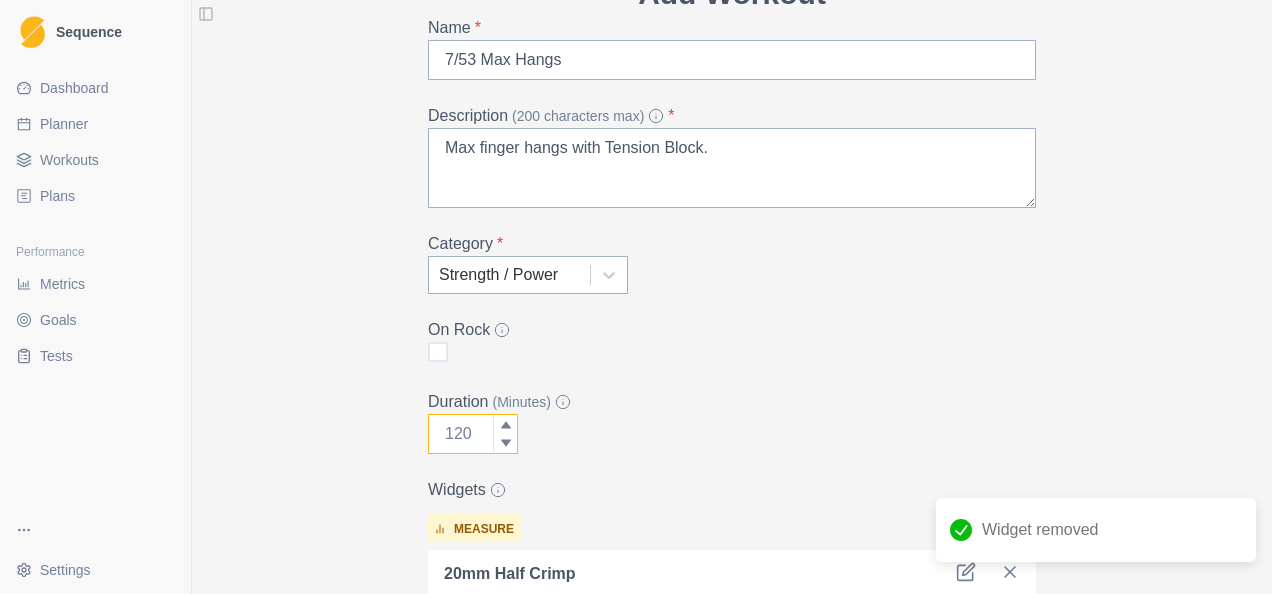 drag, startPoint x: 466, startPoint y: 435, endPoint x: 406, endPoint y: 436, distance: 60.00833 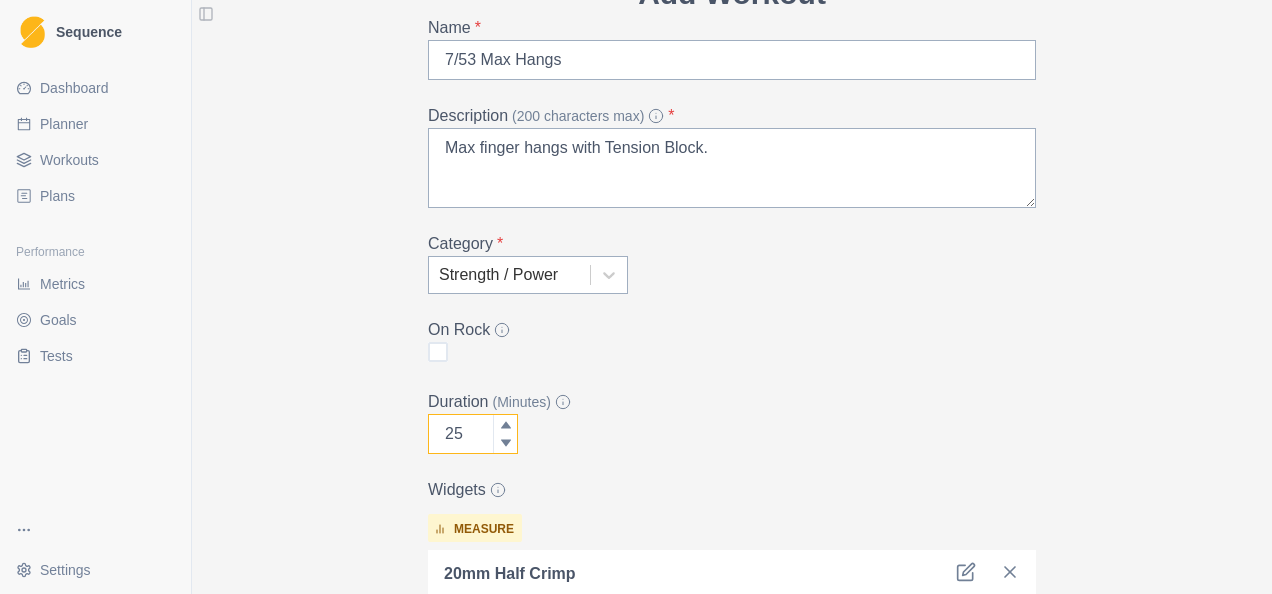 type on "25" 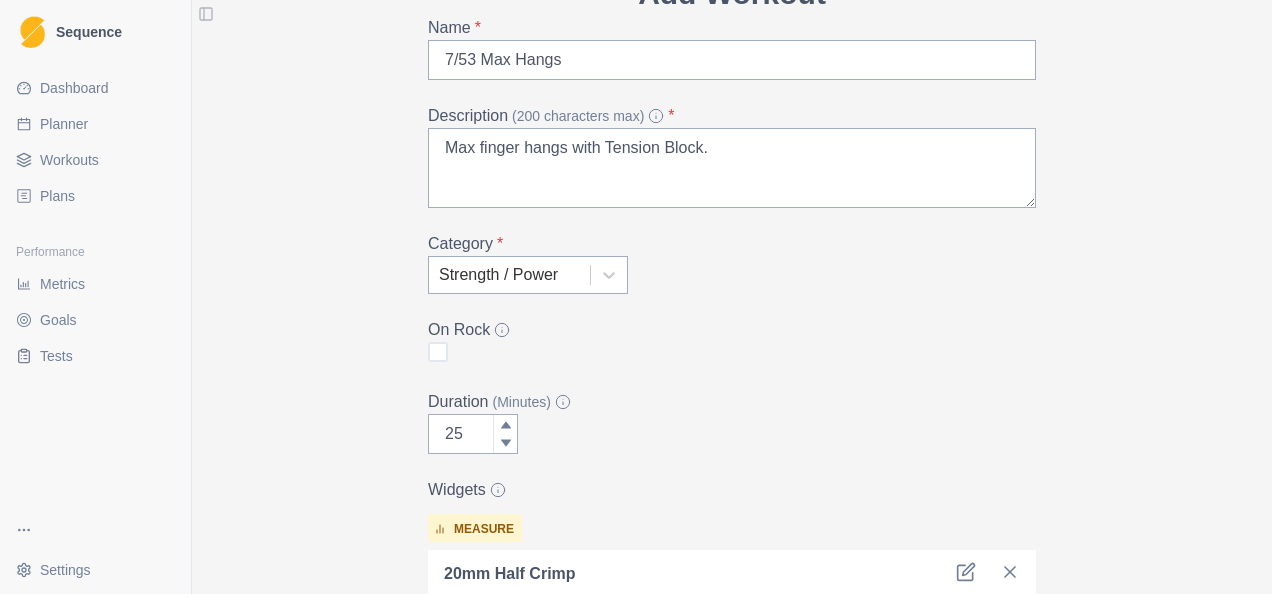 click on "Duration   (Minutes)" at bounding box center (726, 402) 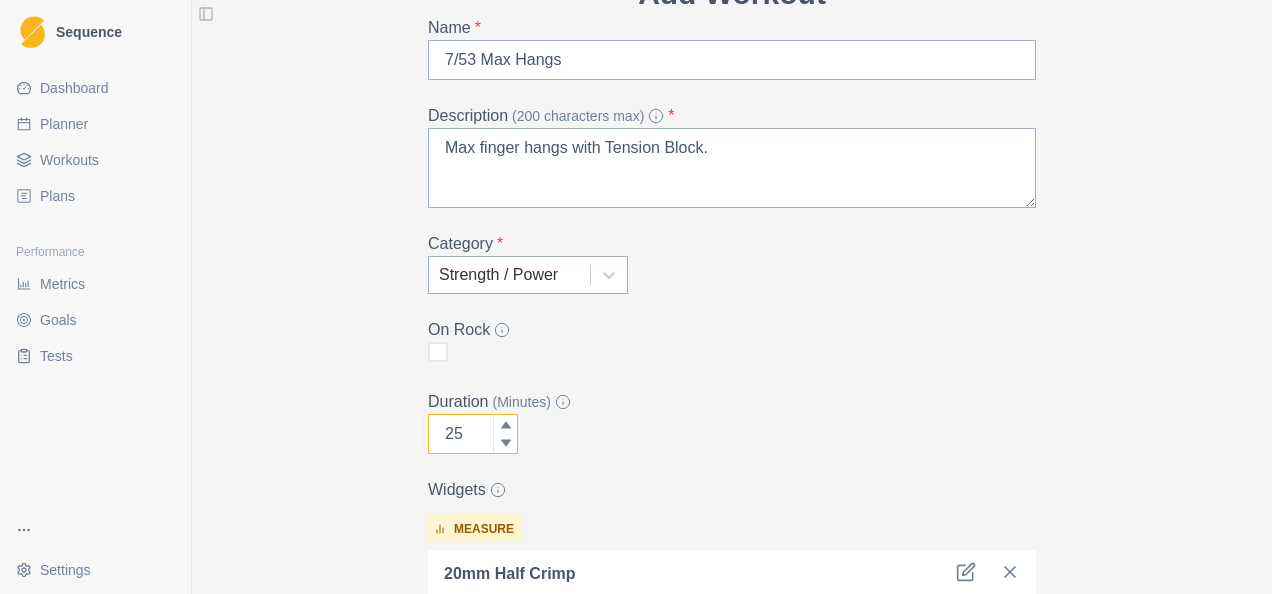 click on "25" at bounding box center [473, 434] 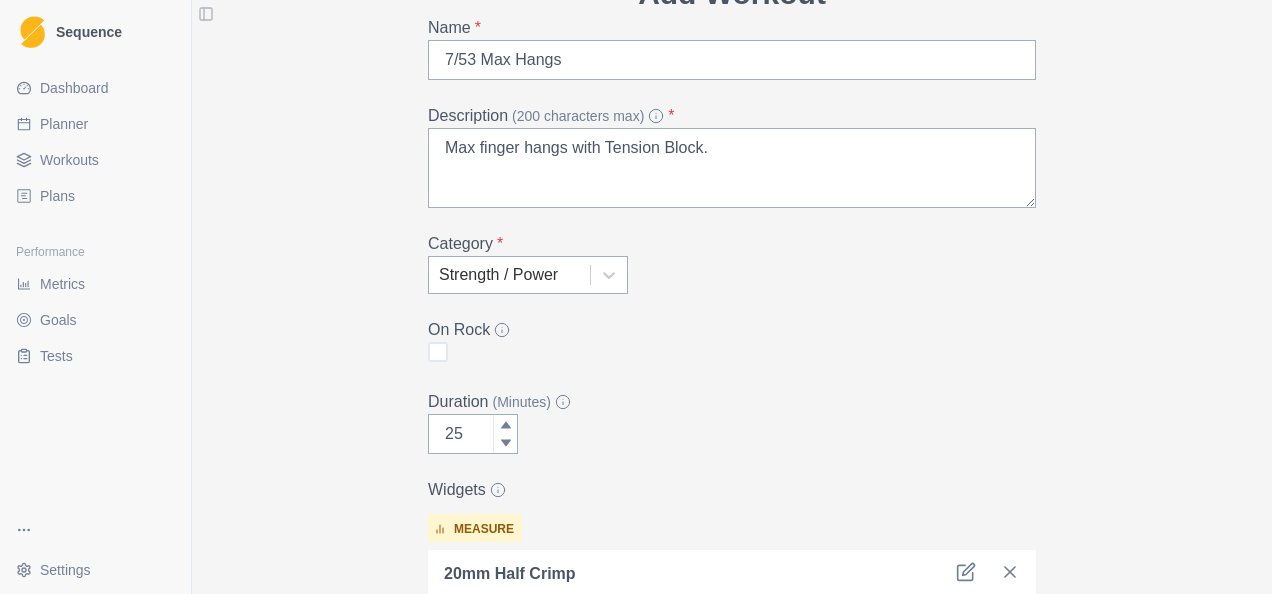 click on "Add Workout Name * 7/53 Max Hangs Description   (200 characters max) * Max finger hangs with Tension Block. Category * Strength / Power On Rock Duration   (Minutes) 25 Widgets measure 20mm Half Crimp Add Widget Extra Details (detailed instructions, add videos, images, etc) Cancel Create" at bounding box center [732, 376] 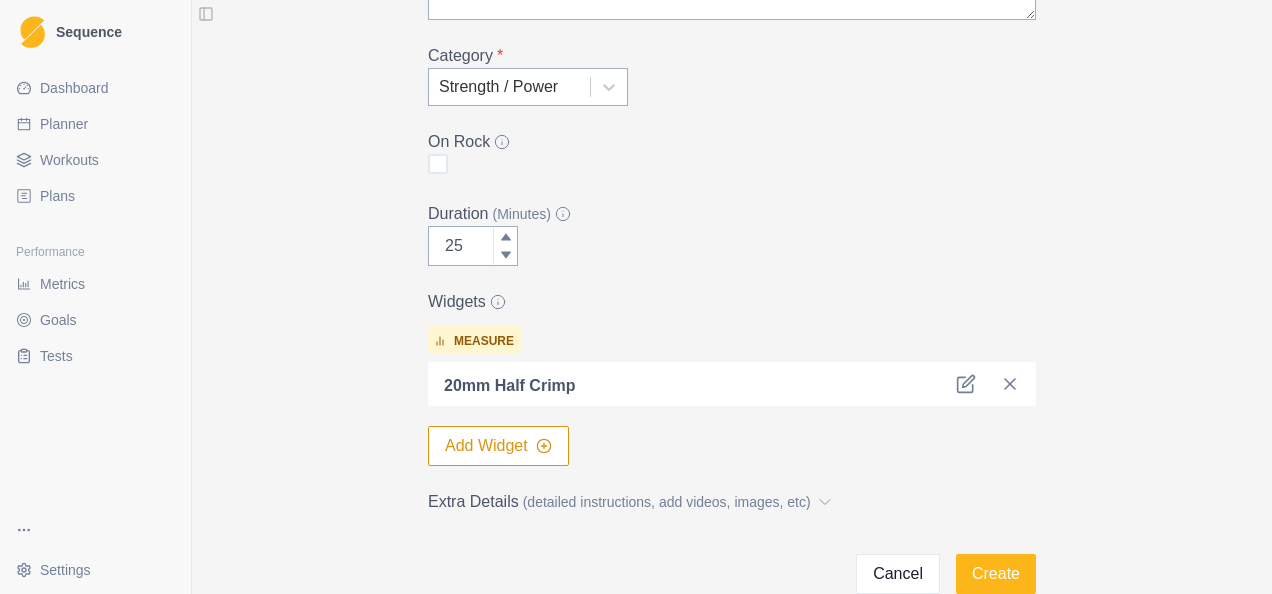 scroll, scrollTop: 411, scrollLeft: 0, axis: vertical 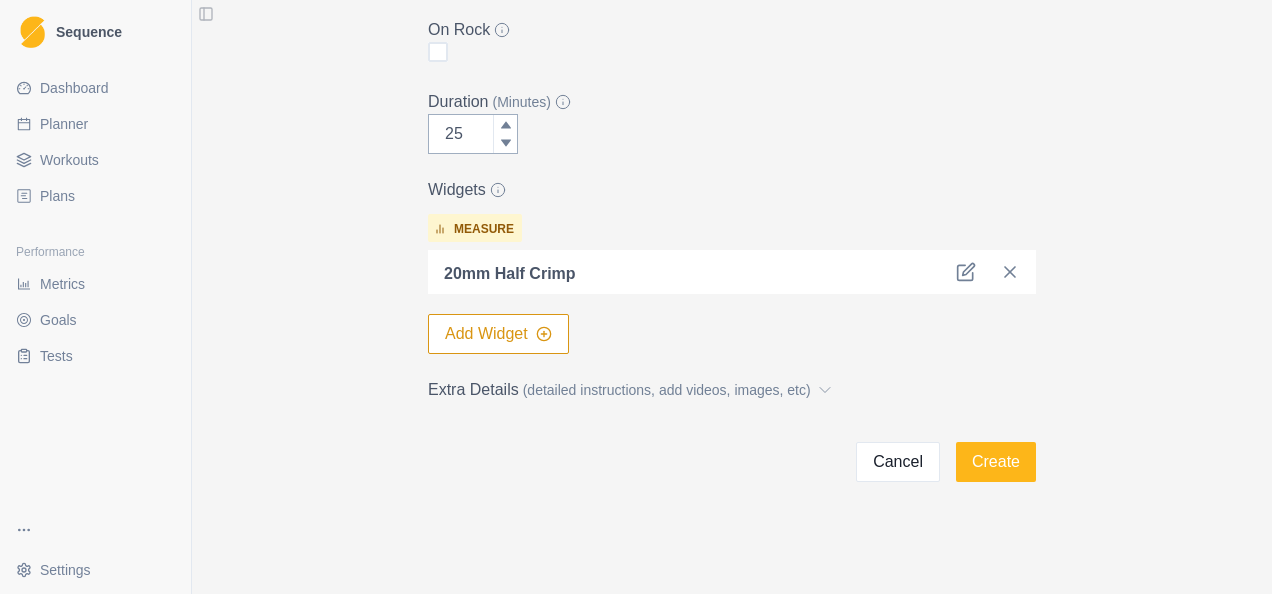 click on "Extra Details (detailed instructions, add videos, images, etc)" at bounding box center [726, 390] 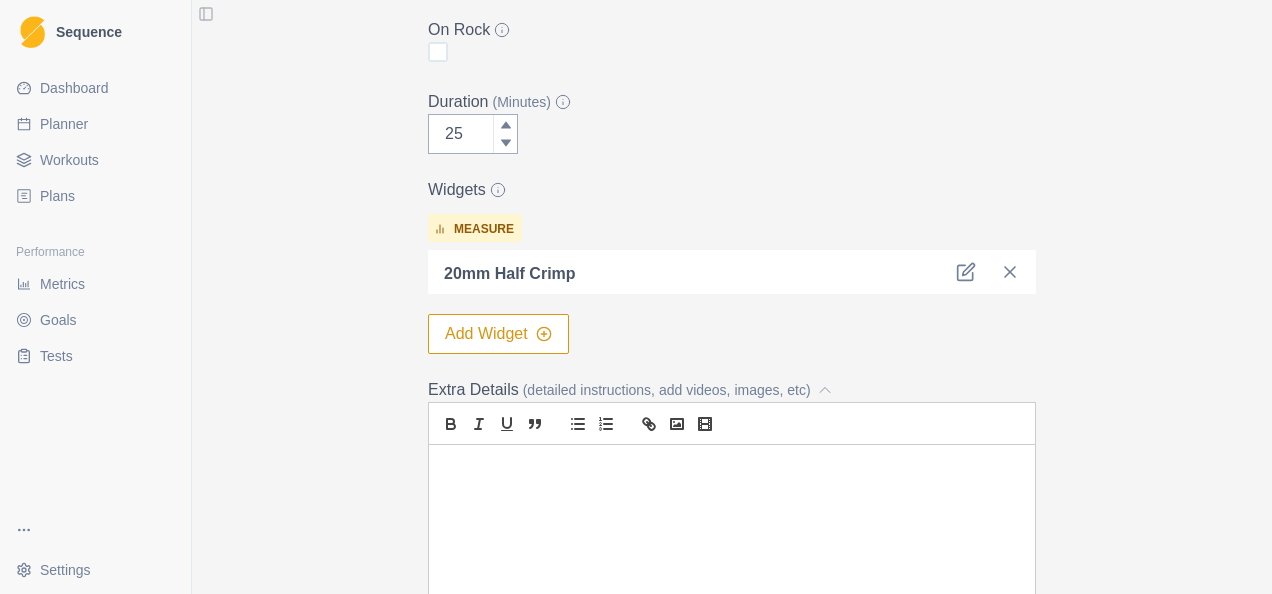 click at bounding box center [732, 570] 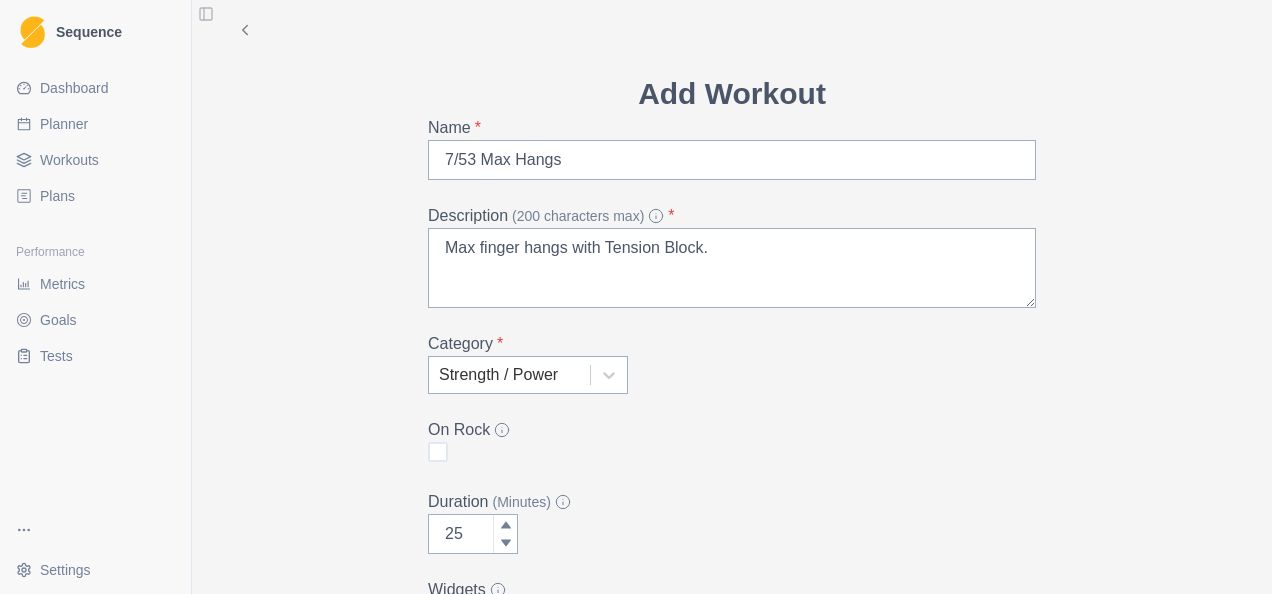 scroll, scrollTop: 411, scrollLeft: 0, axis: vertical 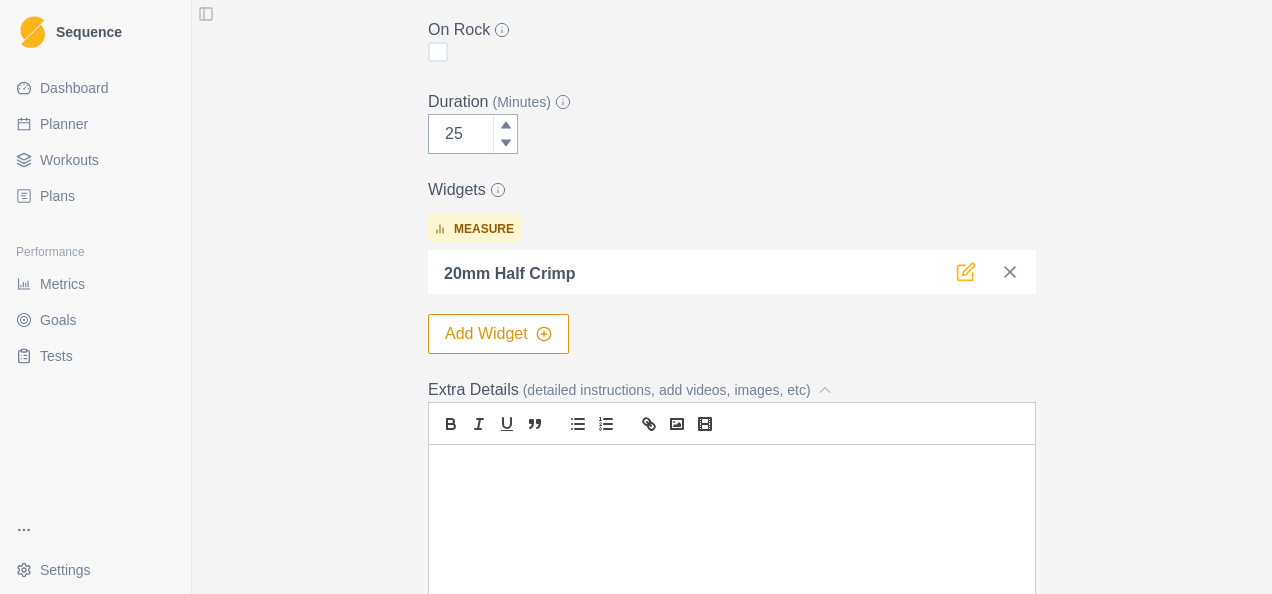 click 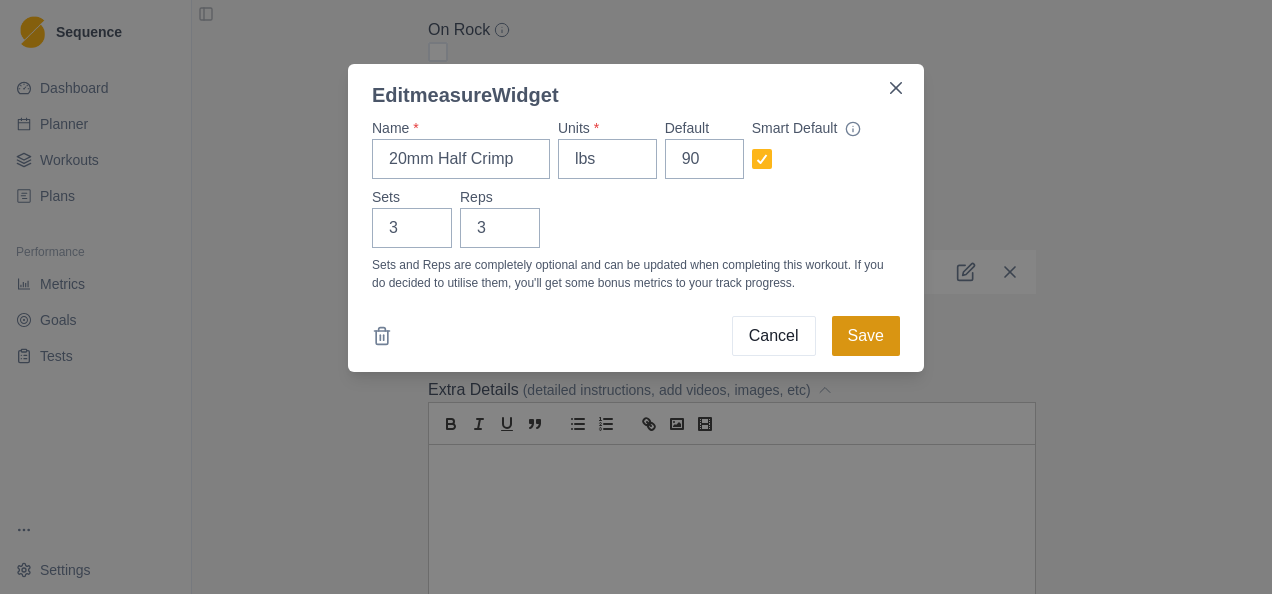 click on "Save" at bounding box center [866, 336] 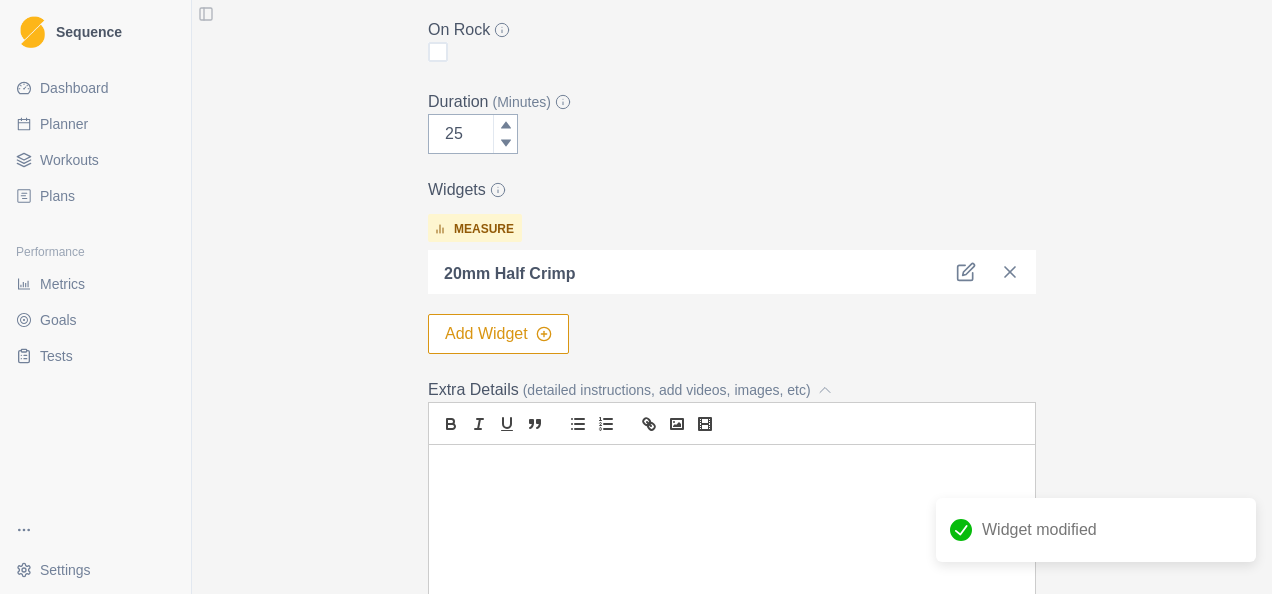 click at bounding box center [732, 570] 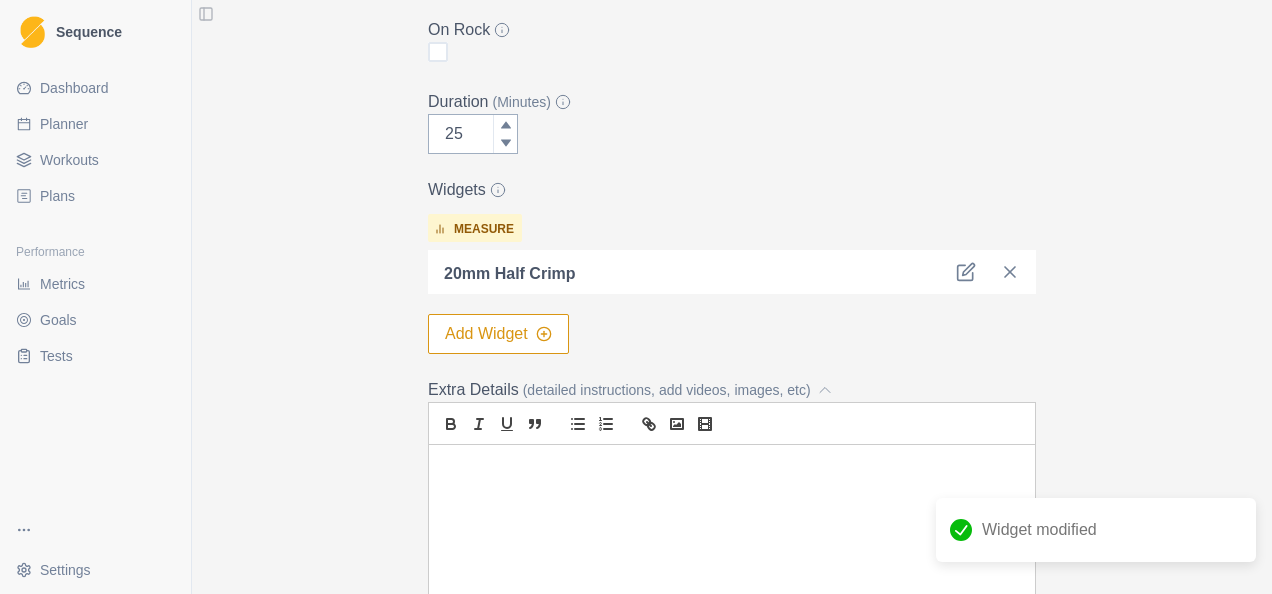 type 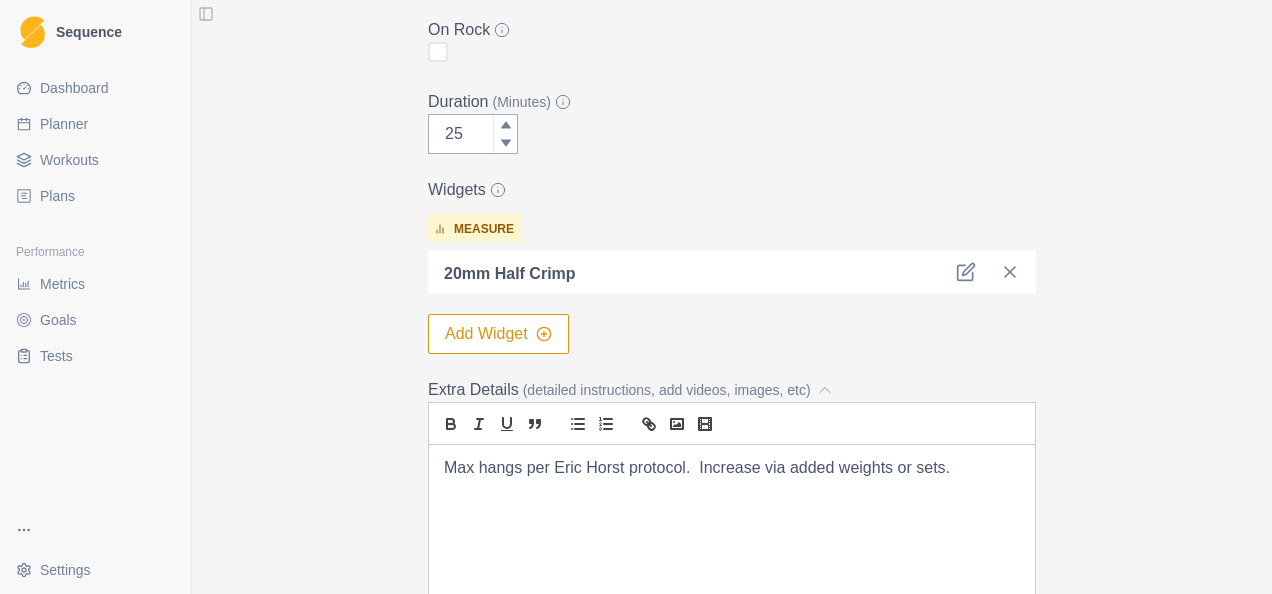 click on "Max hangs per Eric Horst protocol.  Increase via added weights or sets." at bounding box center [732, 468] 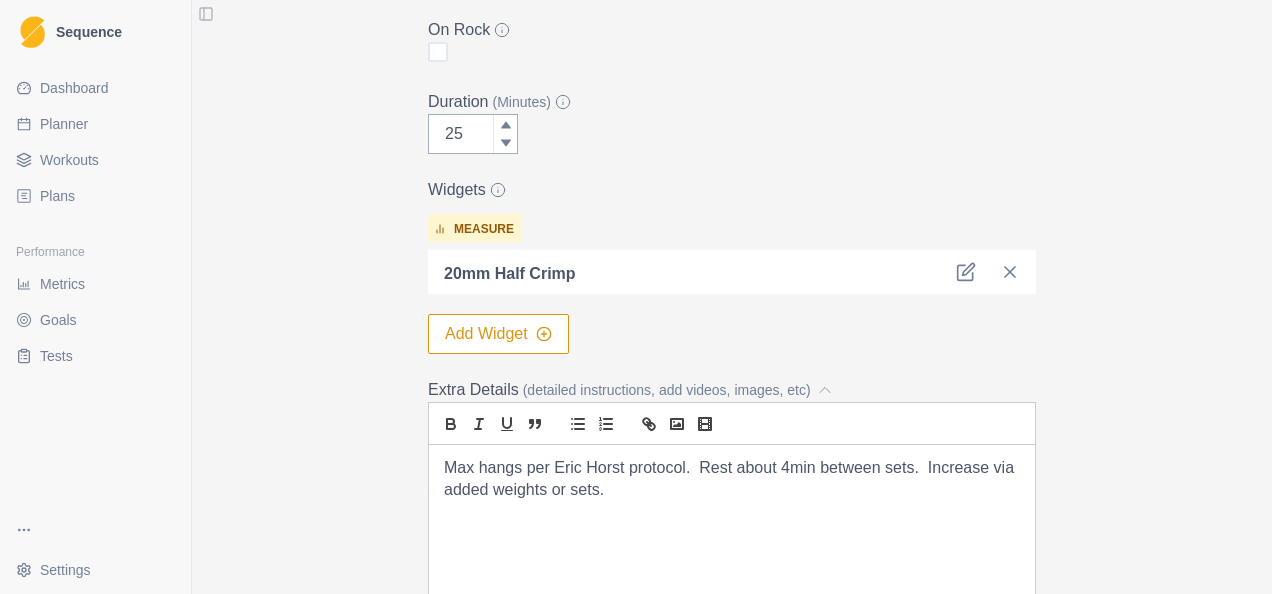 click on "Max hangs per Eric Horst protocol.  Rest about 4min between sets.  Increase via added weights or sets." at bounding box center (732, 479) 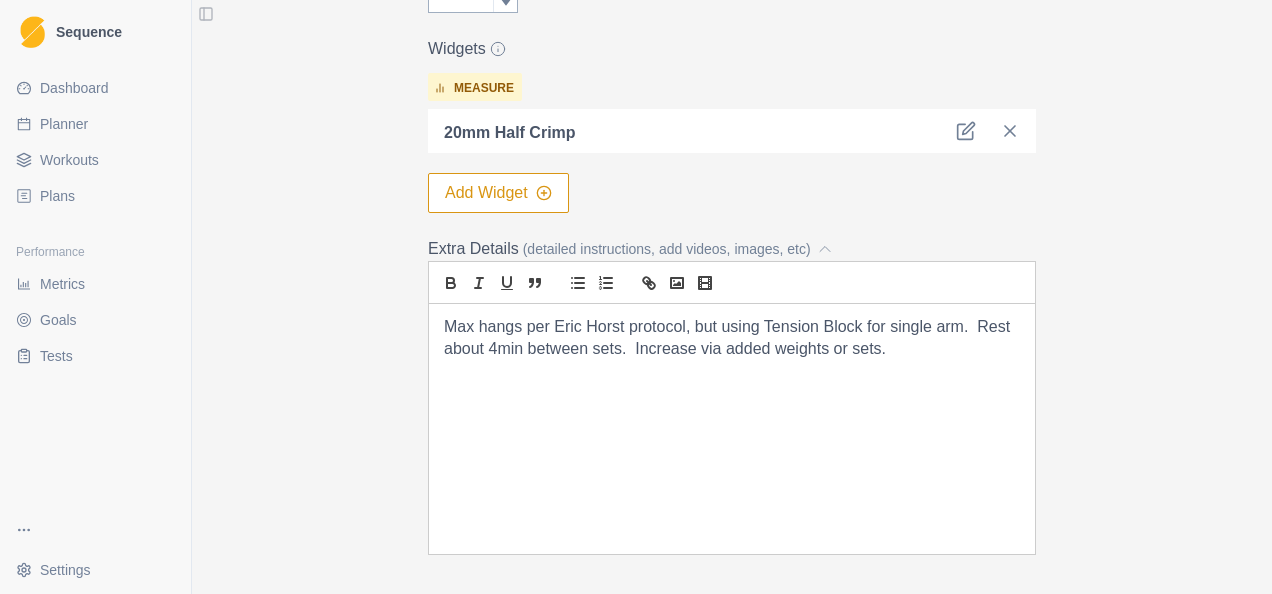 scroll, scrollTop: 704, scrollLeft: 0, axis: vertical 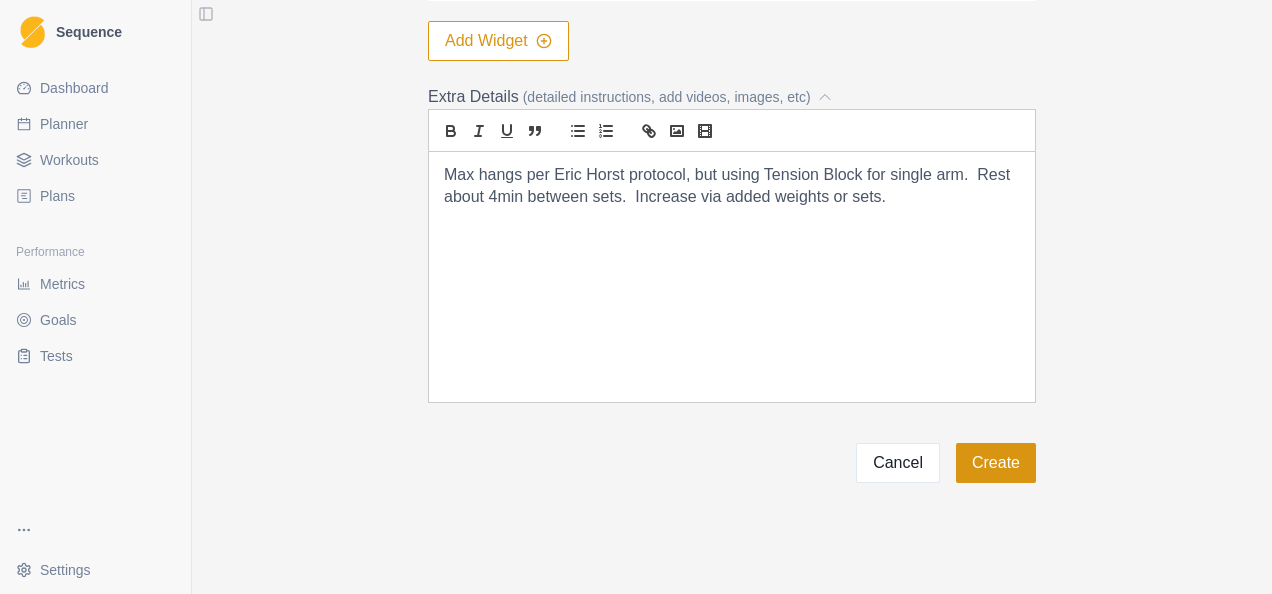 click on "Create" at bounding box center [996, 463] 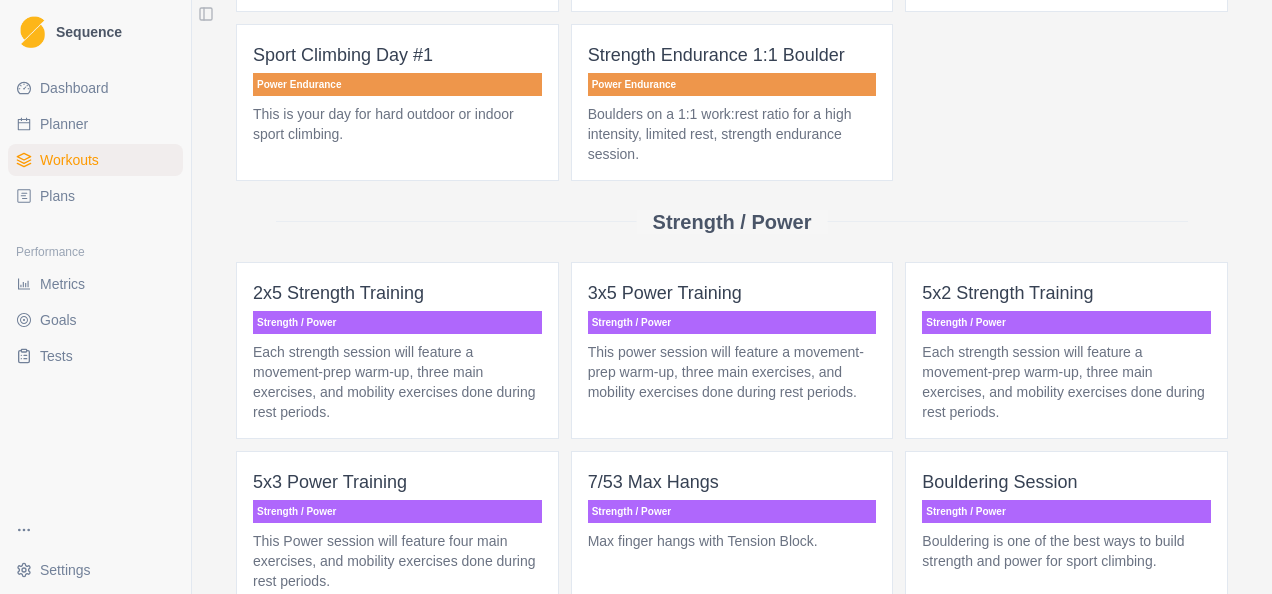 scroll, scrollTop: 1600, scrollLeft: 0, axis: vertical 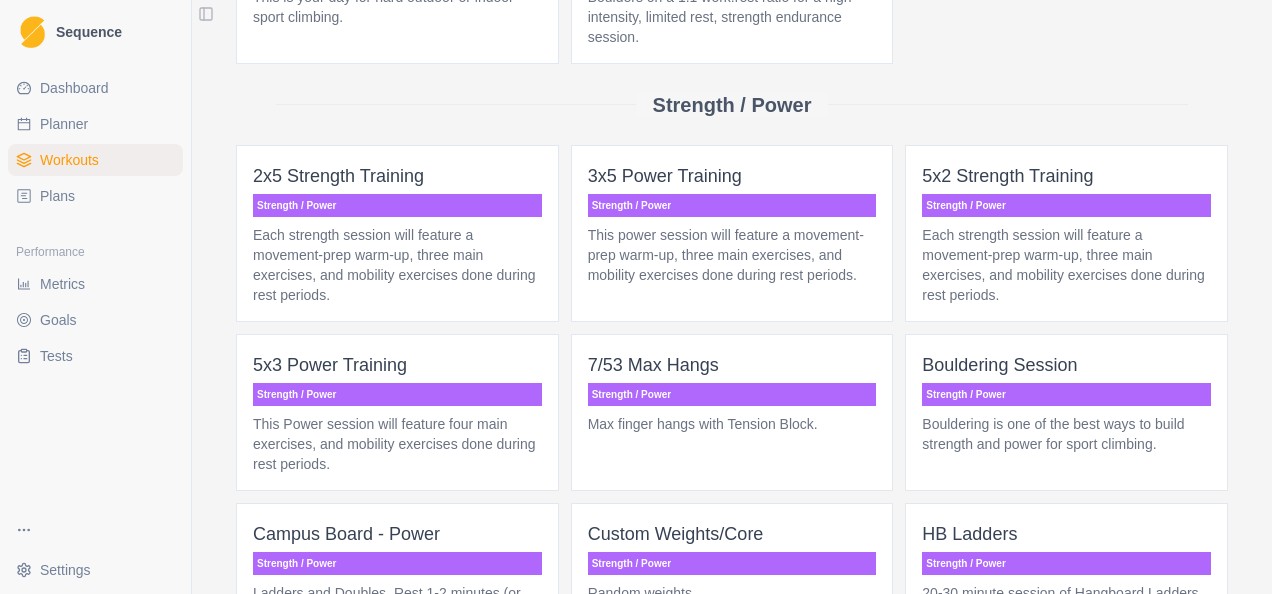 click on "Plans" at bounding box center [95, 196] 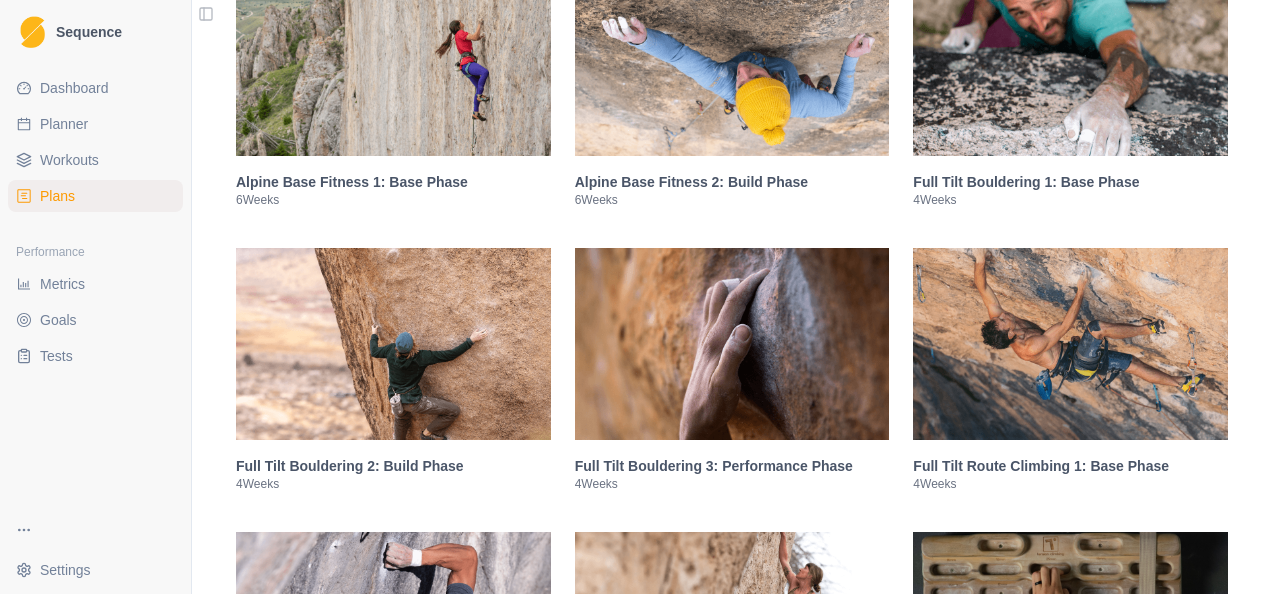 scroll, scrollTop: 0, scrollLeft: 0, axis: both 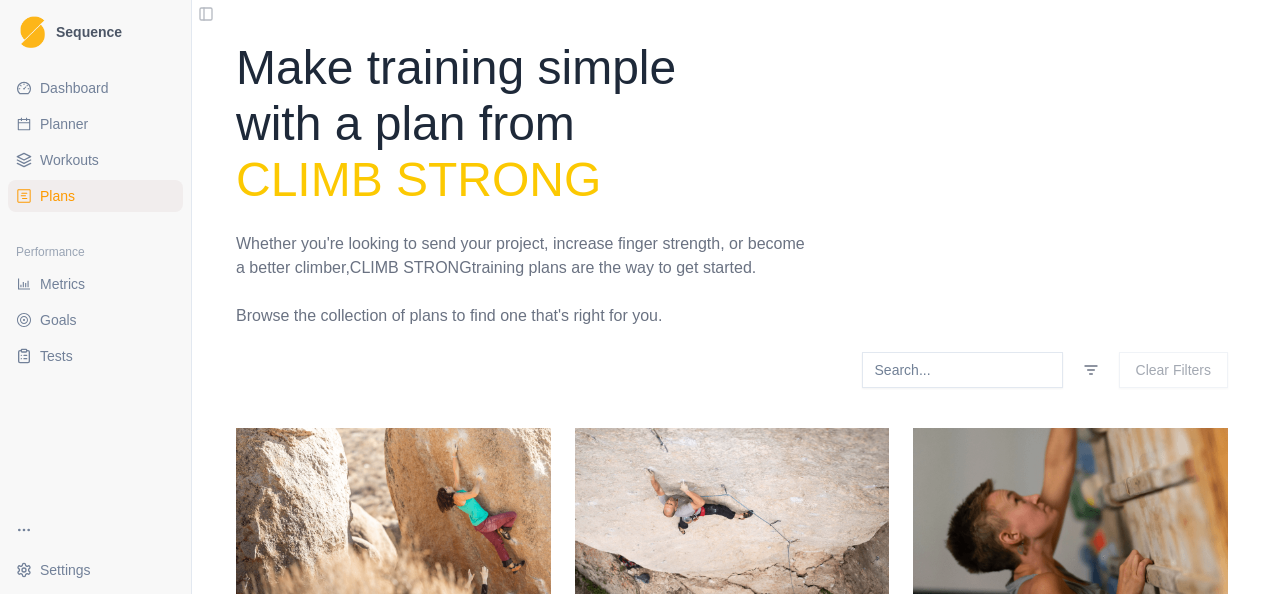 click on "Planner" at bounding box center [64, 124] 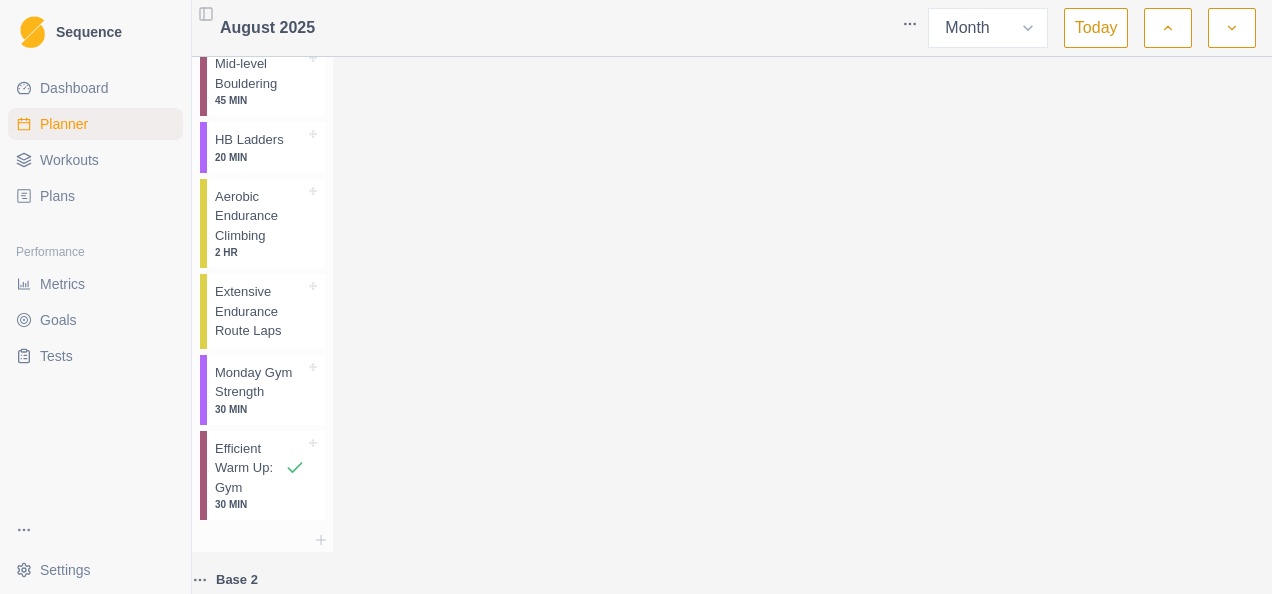 scroll, scrollTop: 700, scrollLeft: 0, axis: vertical 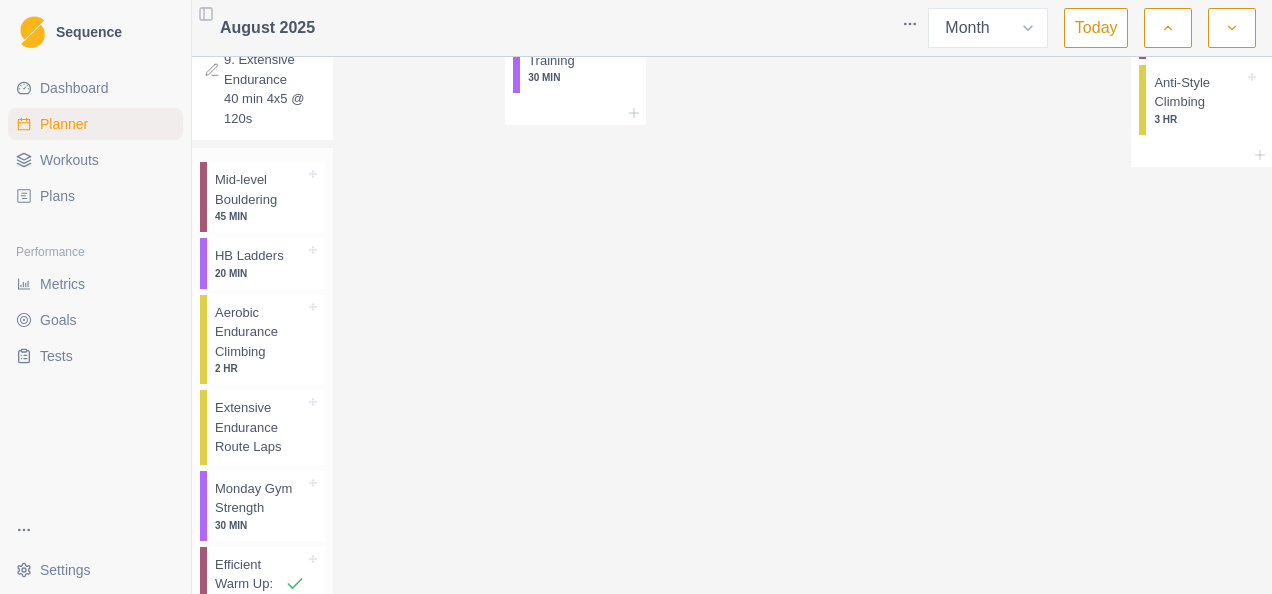 click on "HB Ladders" at bounding box center [249, 256] 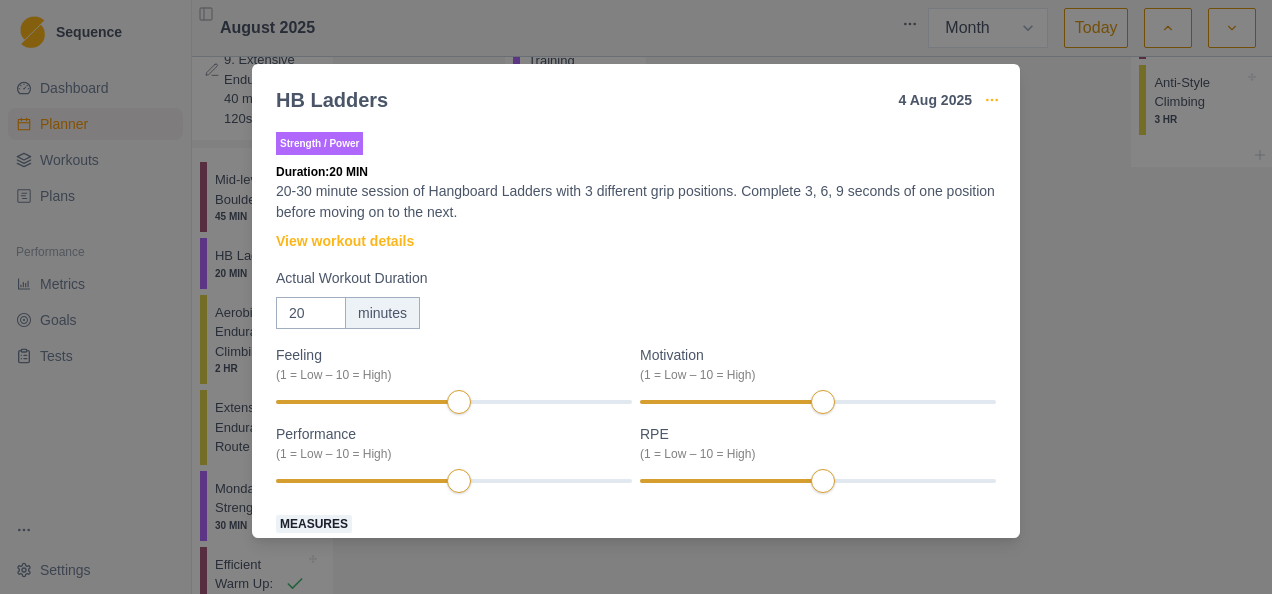 click 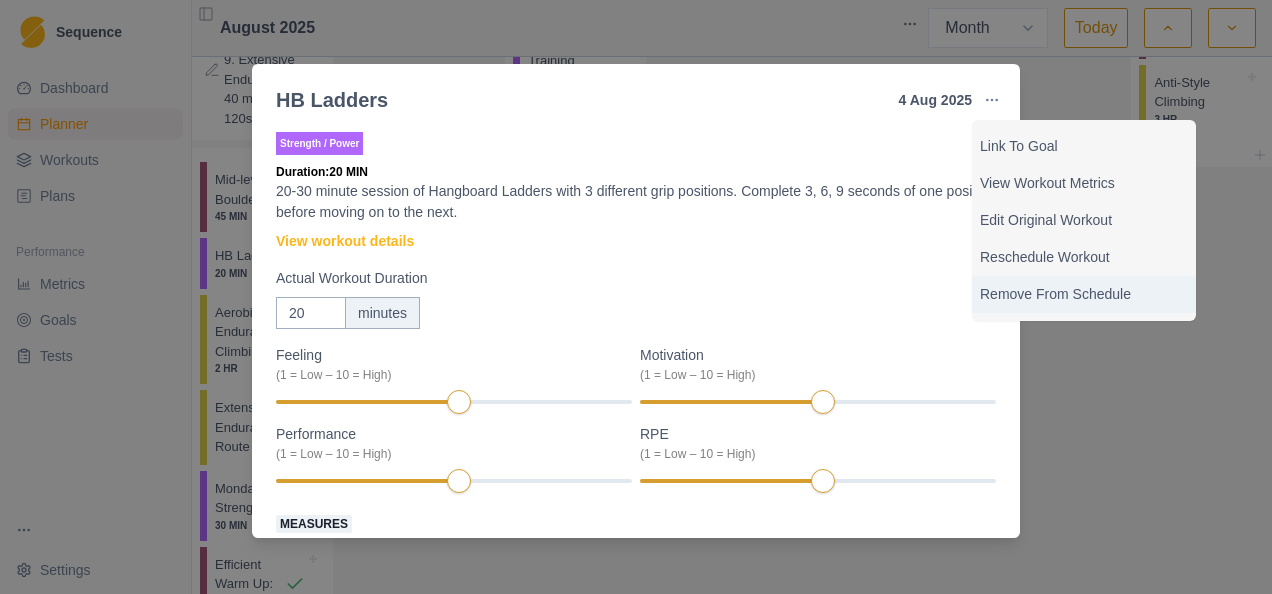 click on "Remove From Schedule" at bounding box center (1084, 294) 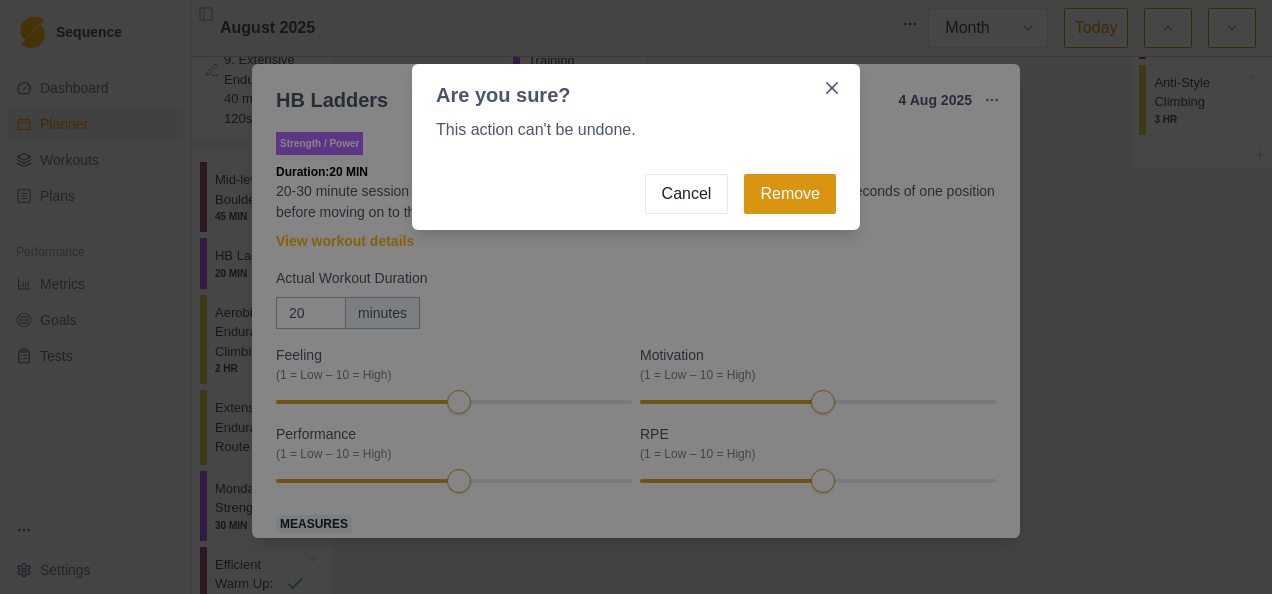click on "Remove" at bounding box center (790, 194) 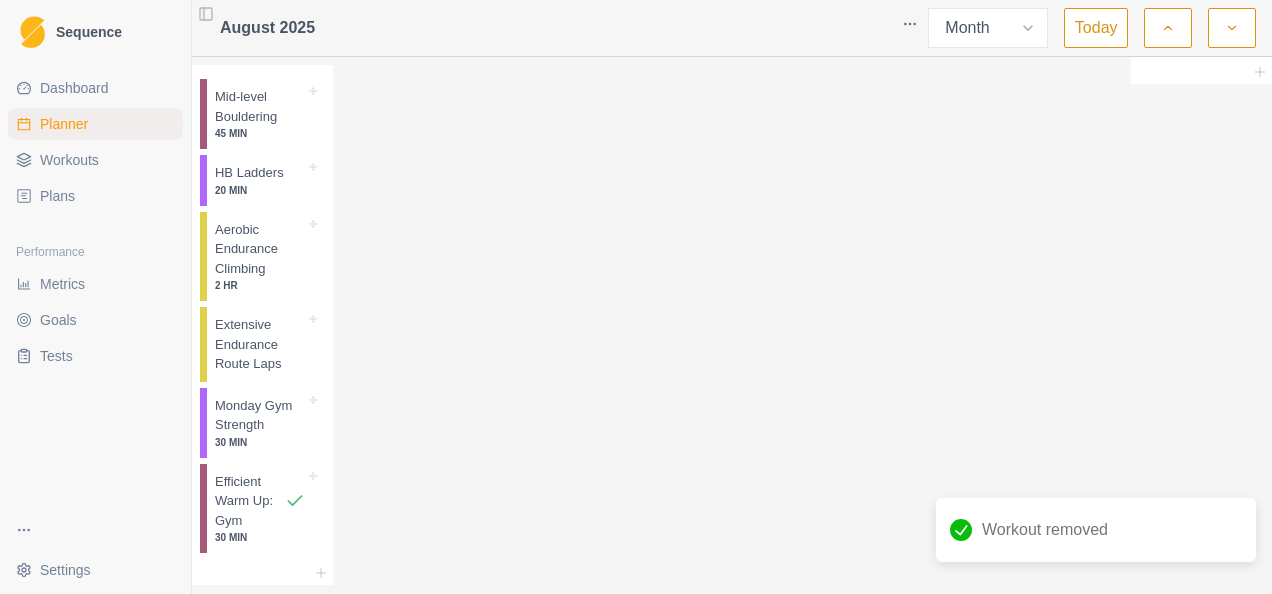 scroll, scrollTop: 900, scrollLeft: 0, axis: vertical 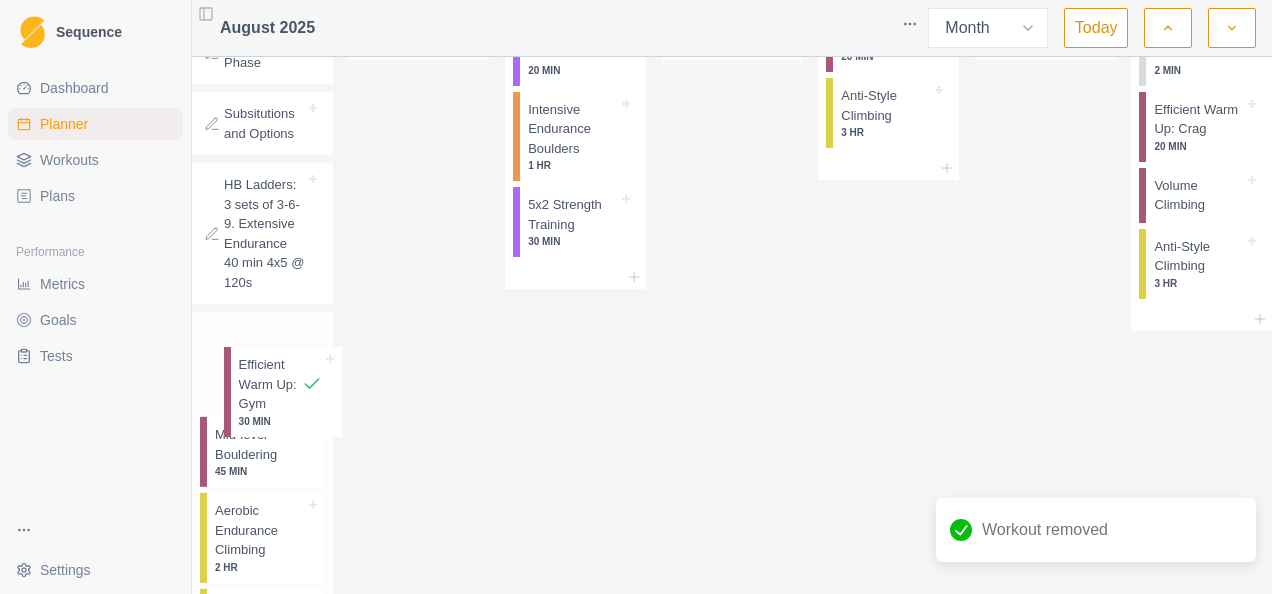 drag, startPoint x: 250, startPoint y: 373, endPoint x: 260, endPoint y: 384, distance: 14.866069 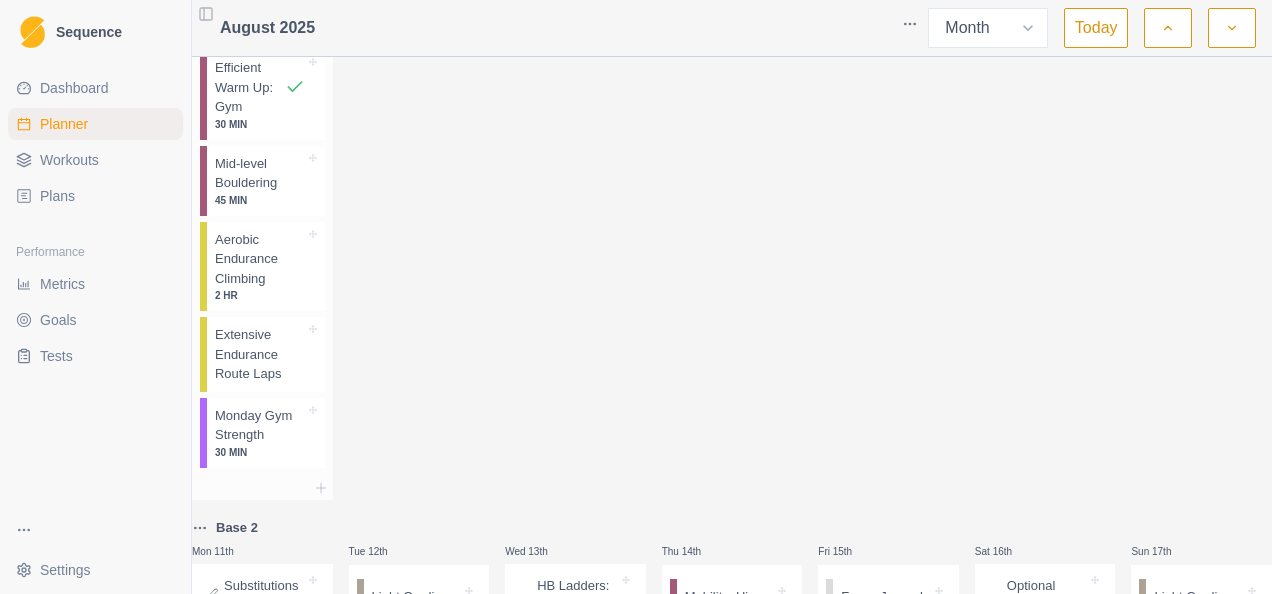 scroll, scrollTop: 836, scrollLeft: 0, axis: vertical 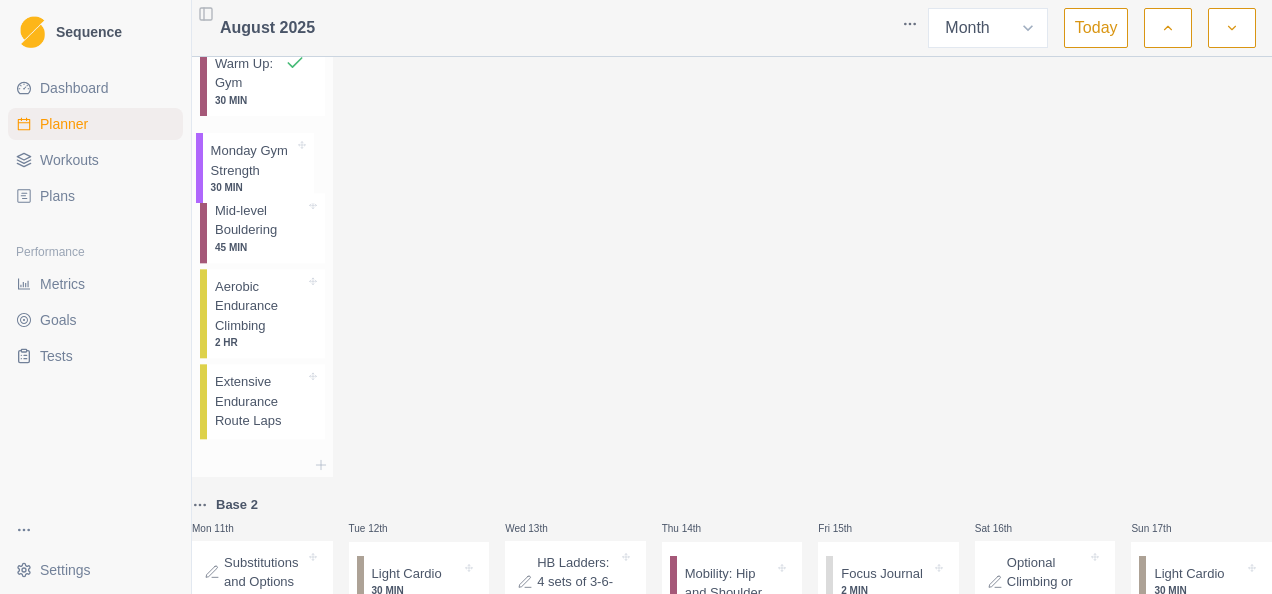 drag, startPoint x: 281, startPoint y: 454, endPoint x: 266, endPoint y: 178, distance: 276.40732 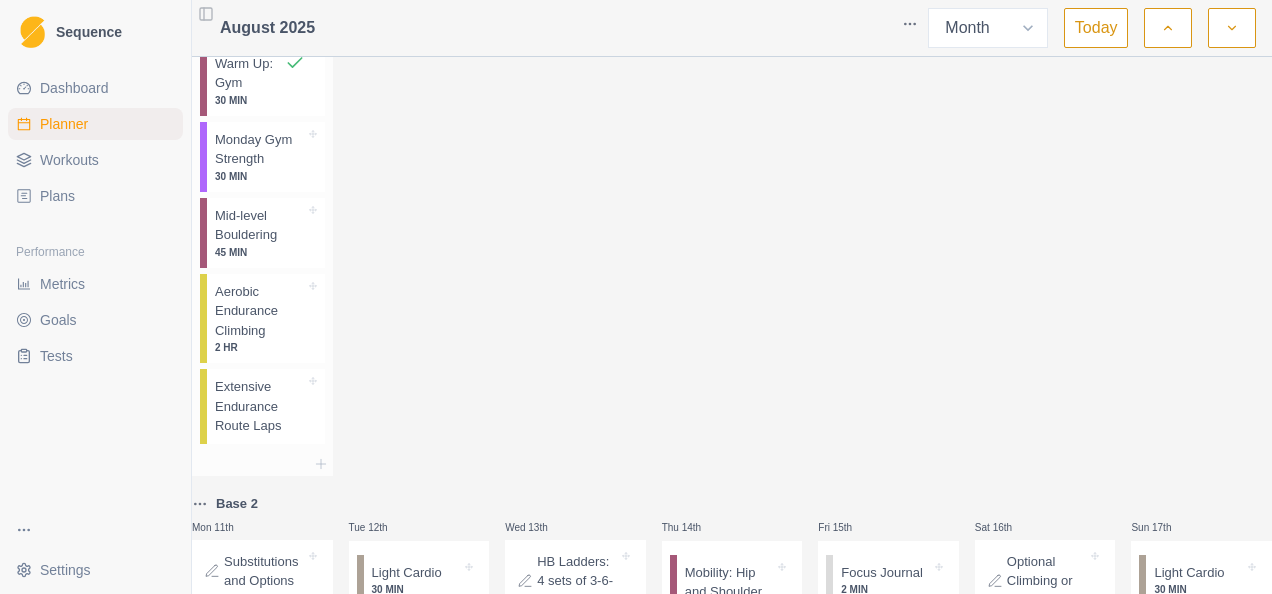 click on "Extensive Endurance Route Laps" at bounding box center [260, 406] 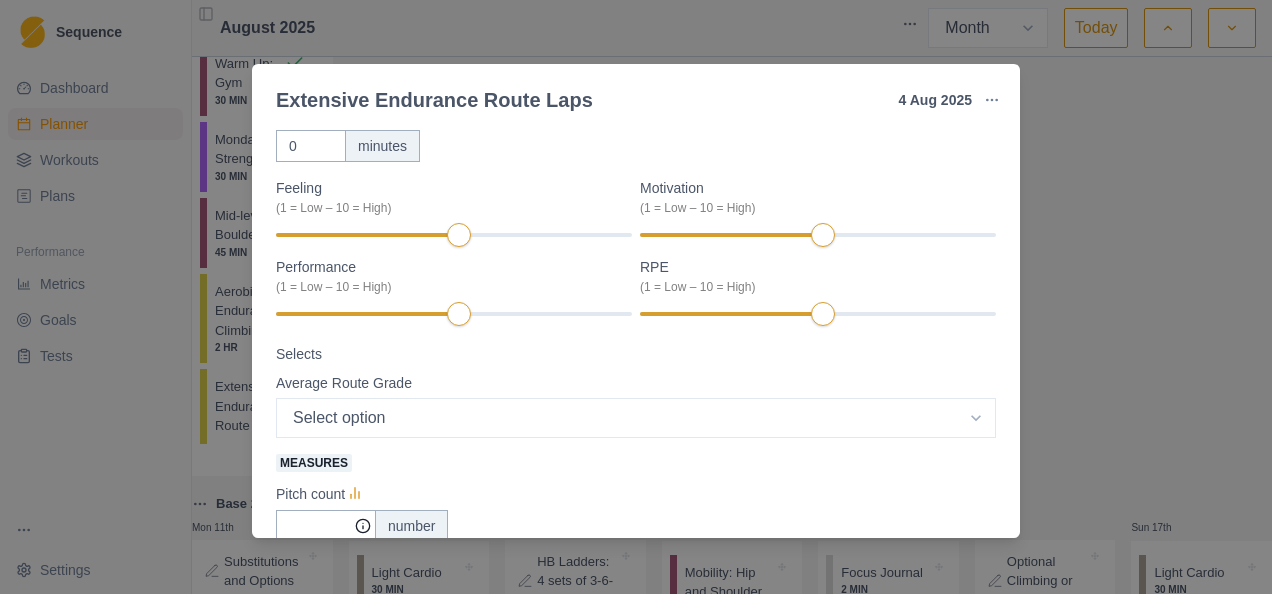 scroll, scrollTop: 78, scrollLeft: 0, axis: vertical 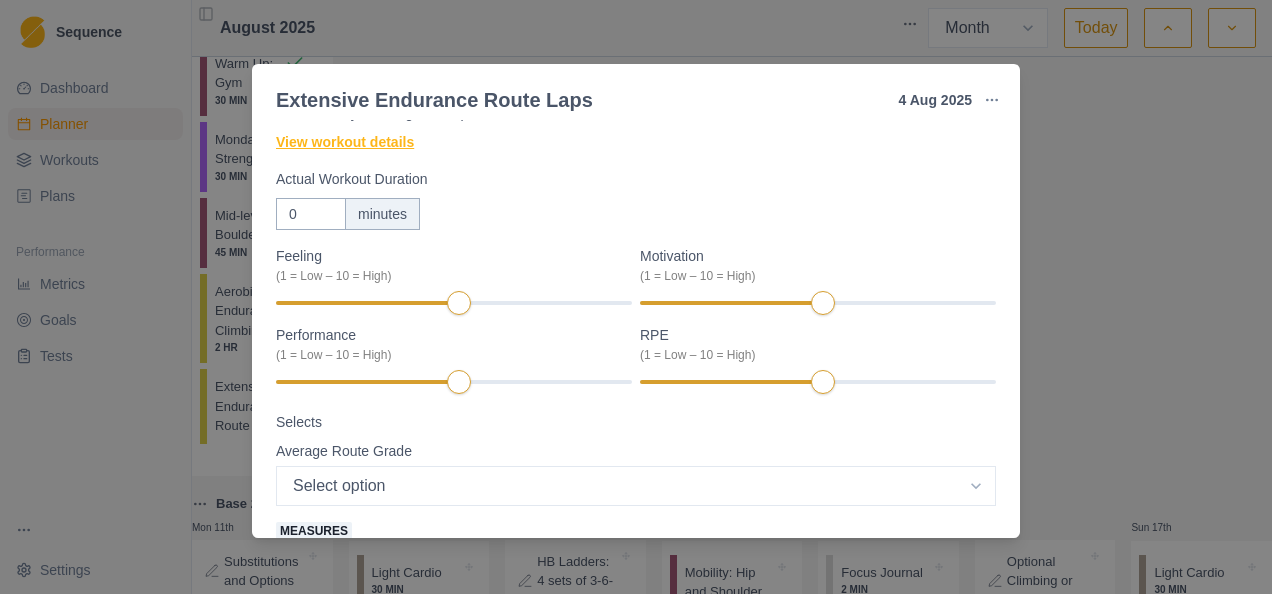 click on "View workout details" at bounding box center [345, 142] 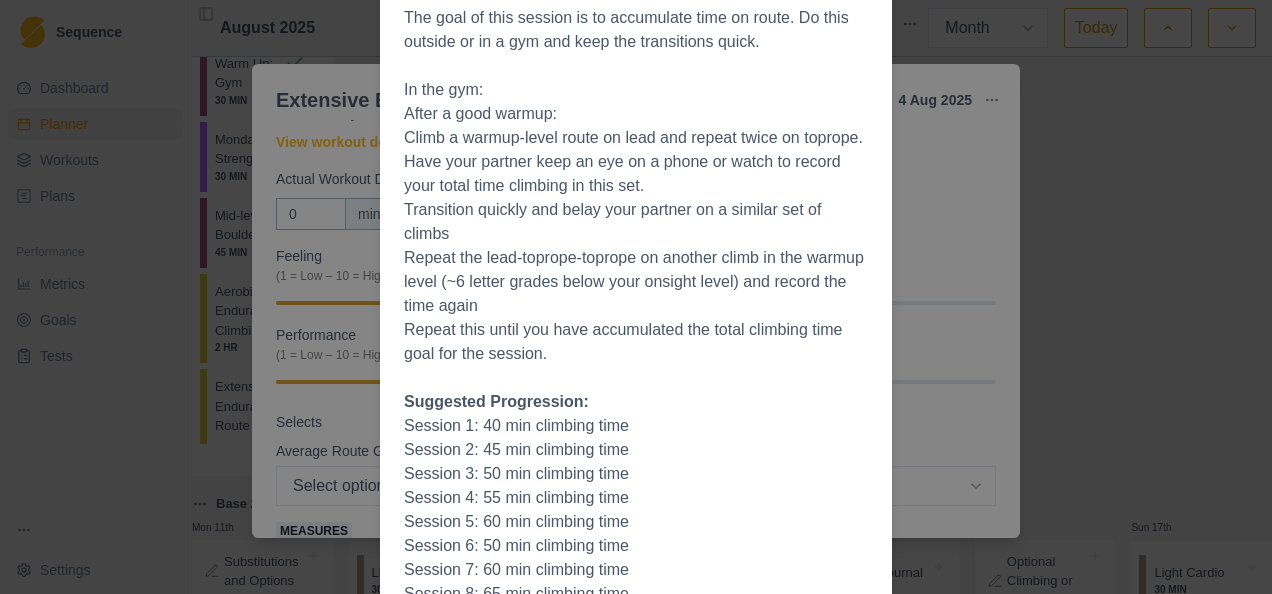 scroll, scrollTop: 0, scrollLeft: 0, axis: both 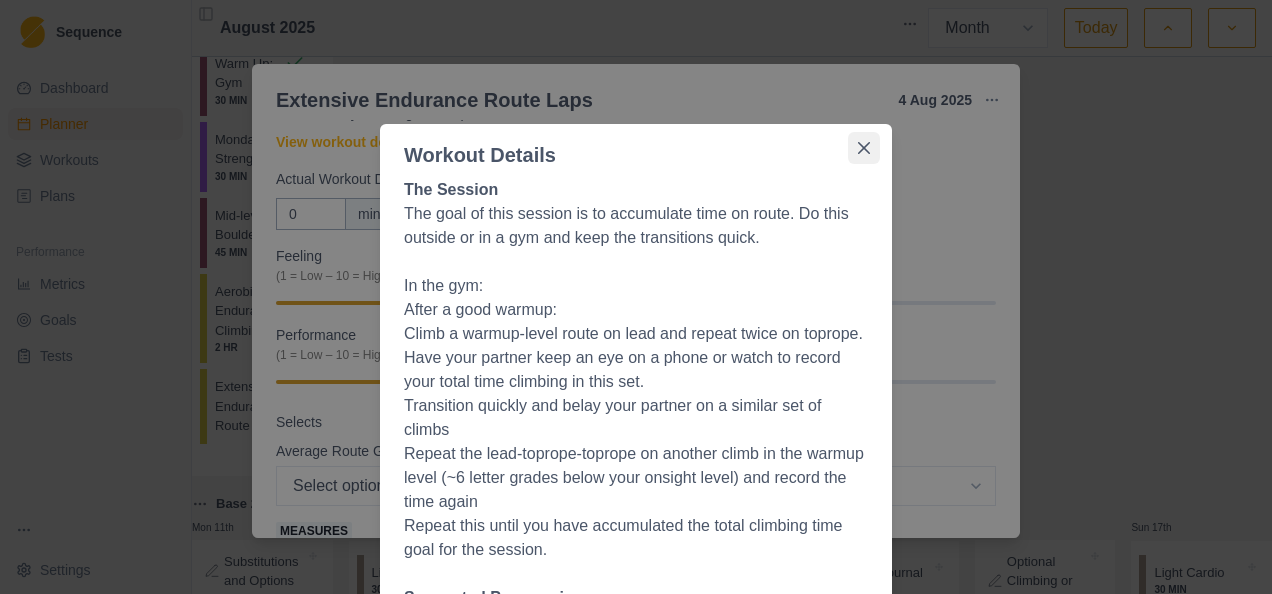 click 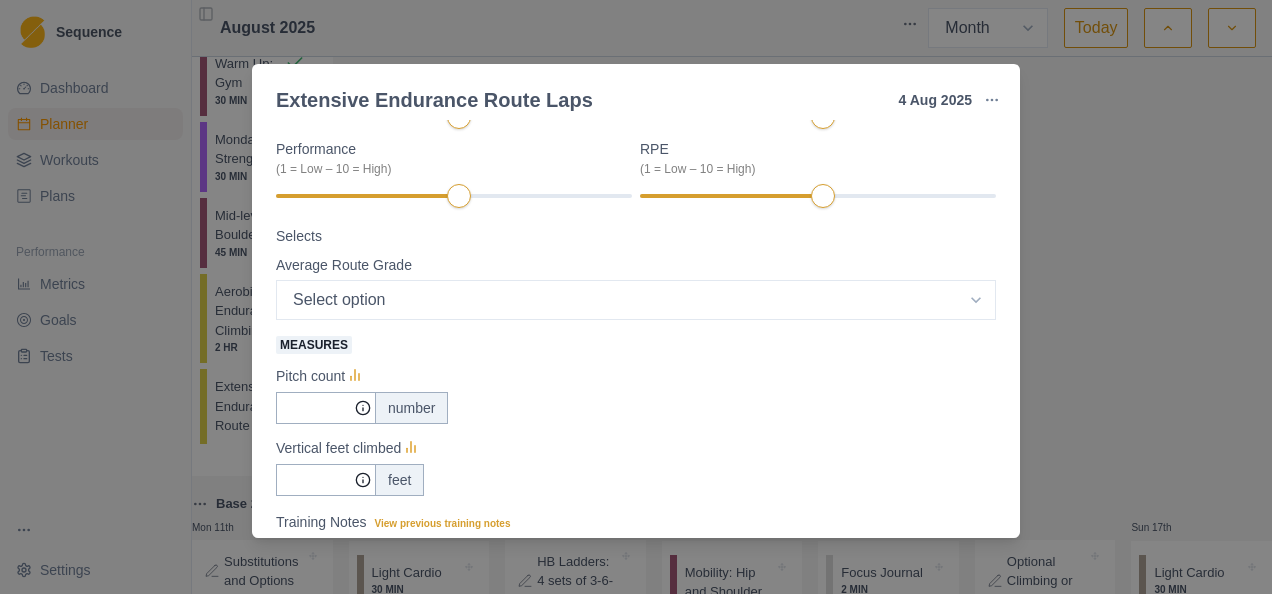 scroll, scrollTop: 78, scrollLeft: 0, axis: vertical 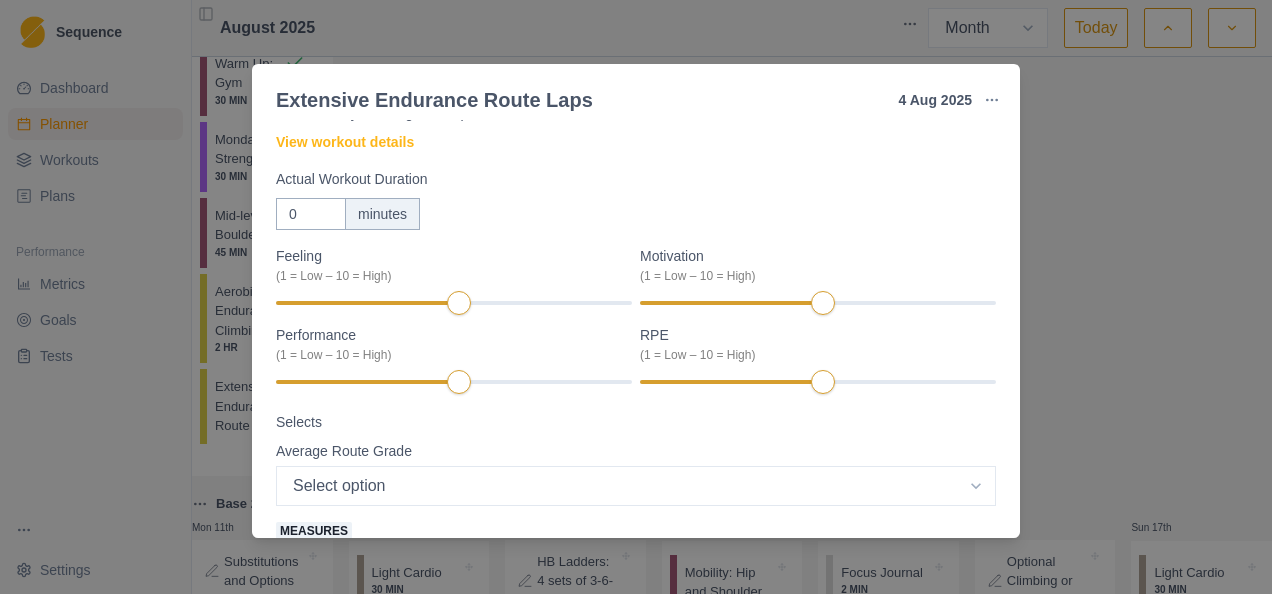 click on "Extensive Endurance Route Laps 4 [MONTH] [YEAR] Link To Goal View Workout Metrics Edit Original Workout Reschedule Workout Remove From Schedule Endurance Duration:  - Low-intensity climbing on a rope for aerobic endurance. View workout details Actual Workout Duration 0 minutes Feeling (1 = Low – 10 = High) Motivation (1 = Low – 10 = High) Performance (1 = Low – 10 = High) RPE (1 = Low – 10 = High) Selects Average Route Grade Select option 5.6 5.7 5.8 5.9 5.10a 5.10b 5.10c 5.10d 5.11a 5.11b 5.11c 5.11d 5.12a 5.12b 5.12c 5.12d 5.13a 5.13b 5.13c 5.13d 5.14a Measures Pitch count number Vertical feet climbed feet Training Notes View previous training notes Mark as Incomplete Complete Workout" at bounding box center [636, 297] 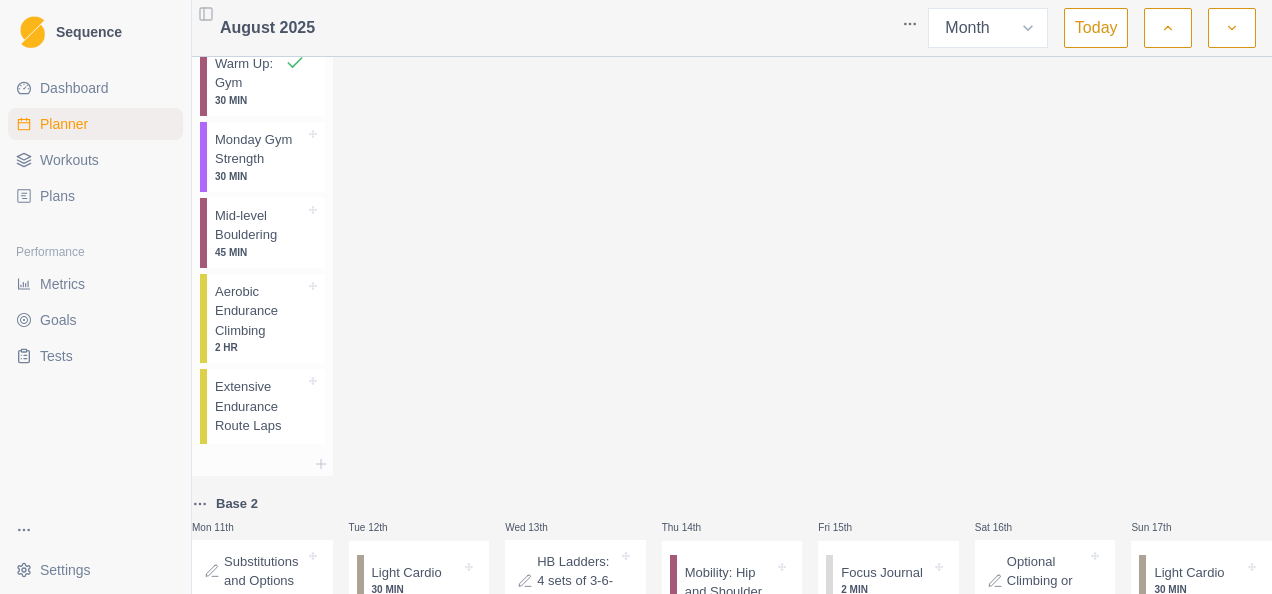 click on "Aerobic Endurance Climbing" at bounding box center [260, 311] 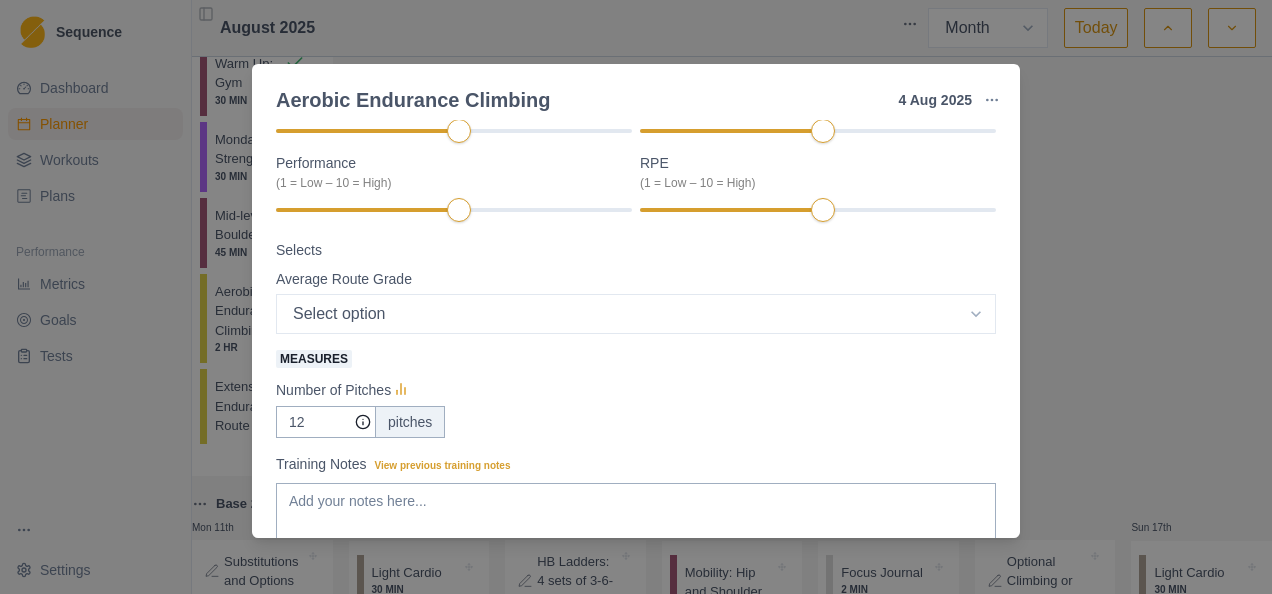 scroll, scrollTop: 27, scrollLeft: 0, axis: vertical 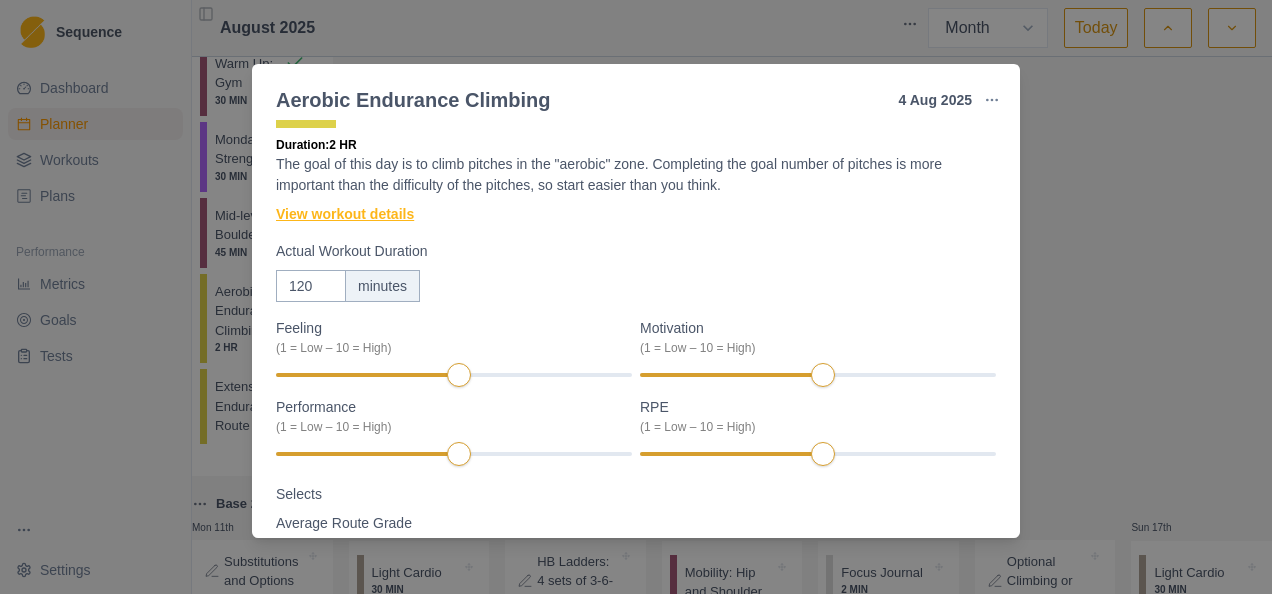 click on "View workout details" at bounding box center (345, 214) 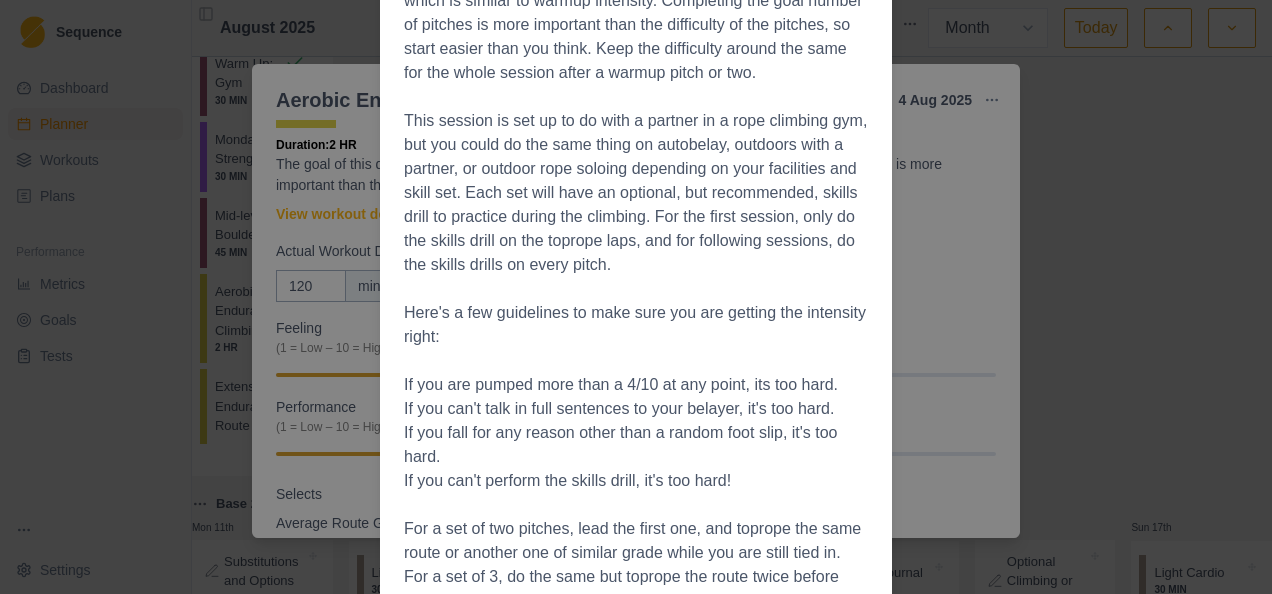 scroll, scrollTop: 100, scrollLeft: 0, axis: vertical 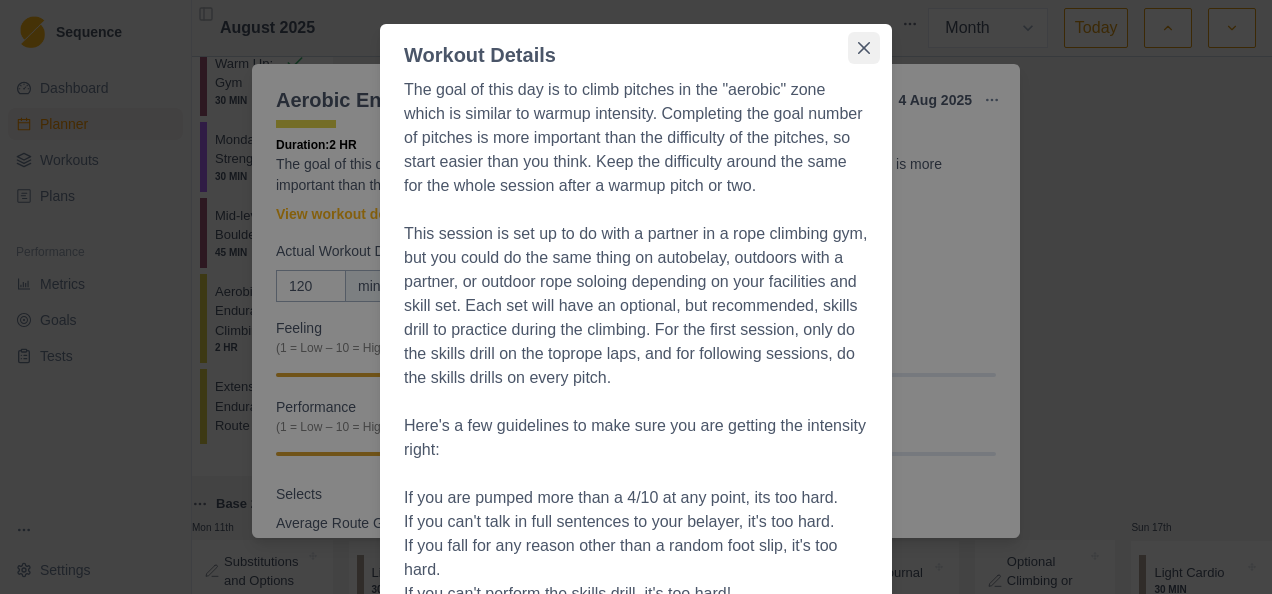 click 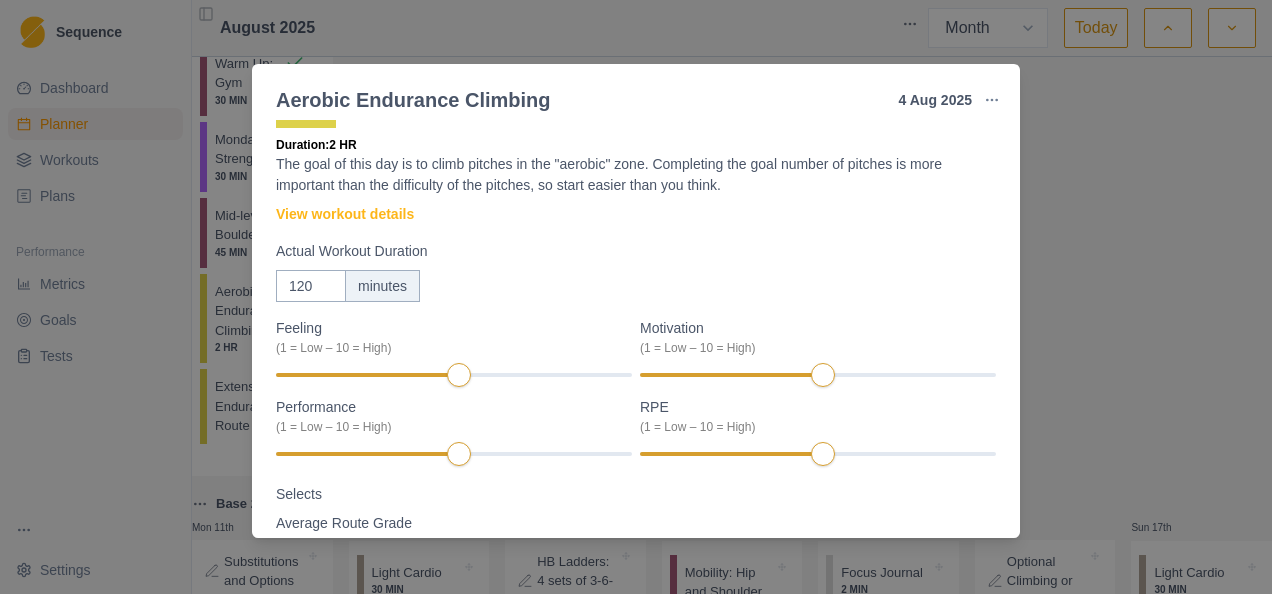 click on "Aerobic Endurance Climbing 4 Aug 2025 Link To Goal View Workout Metrics Edit Original Workout Reschedule Workout Remove From Schedule Endurance Duration: 2 HR The goal of this day is to climb pitches in the "aerobic" zone. Completing the goal number of pitches is more important than the difficulty of the pitches, so start easier than you think. View workout details Actual Workout Duration 120 minutes Feeling (1 = Low – 10 = High) Motivation (1 = Low – 10 = High) Performance (1 = Low – 10 = High) RPE (1 = Low – 10 = High) Selects Average Route Grade Select option 5.6 5.7 5.8 5.9 5.10a 5.10b 5.10c 5.10d 5.11a 5.11b 5.11c 5.11d 5.12a 5.12b 5.12c 5.12d 5.13a 5.13b 5.13c 5.13d 5.14a Measures Number of Pitches 12 pitches Training Notes View previous training notes Mark as Incomplete Complete Workout" at bounding box center (636, 297) 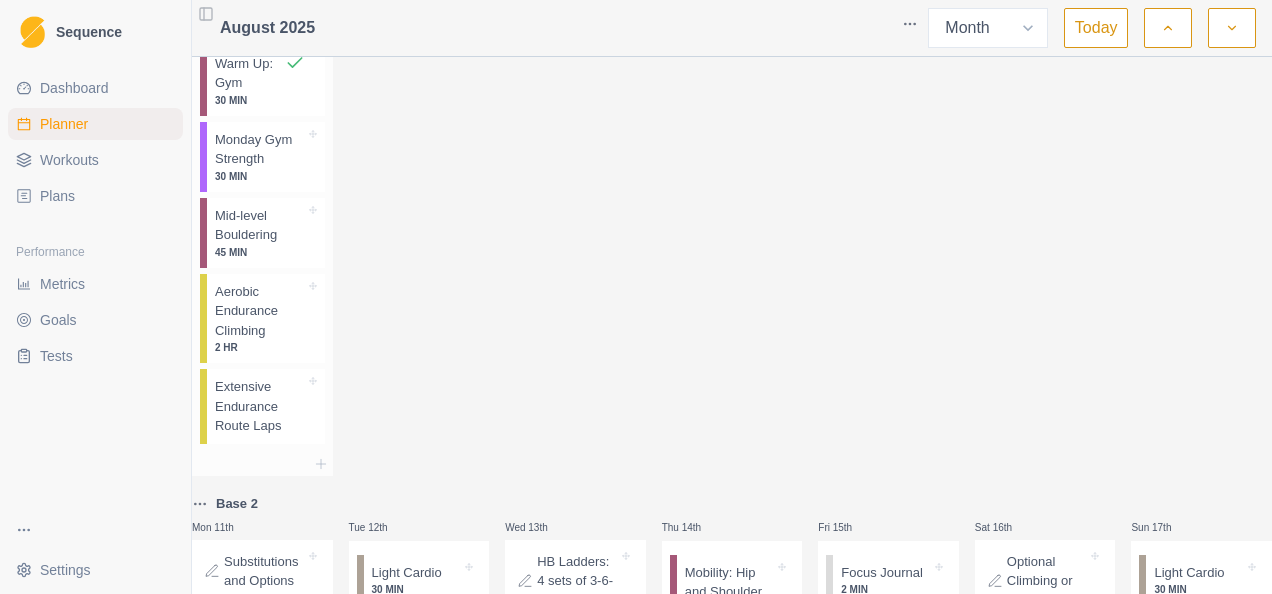 click on "Extensive Endurance Route Laps" at bounding box center [260, 406] 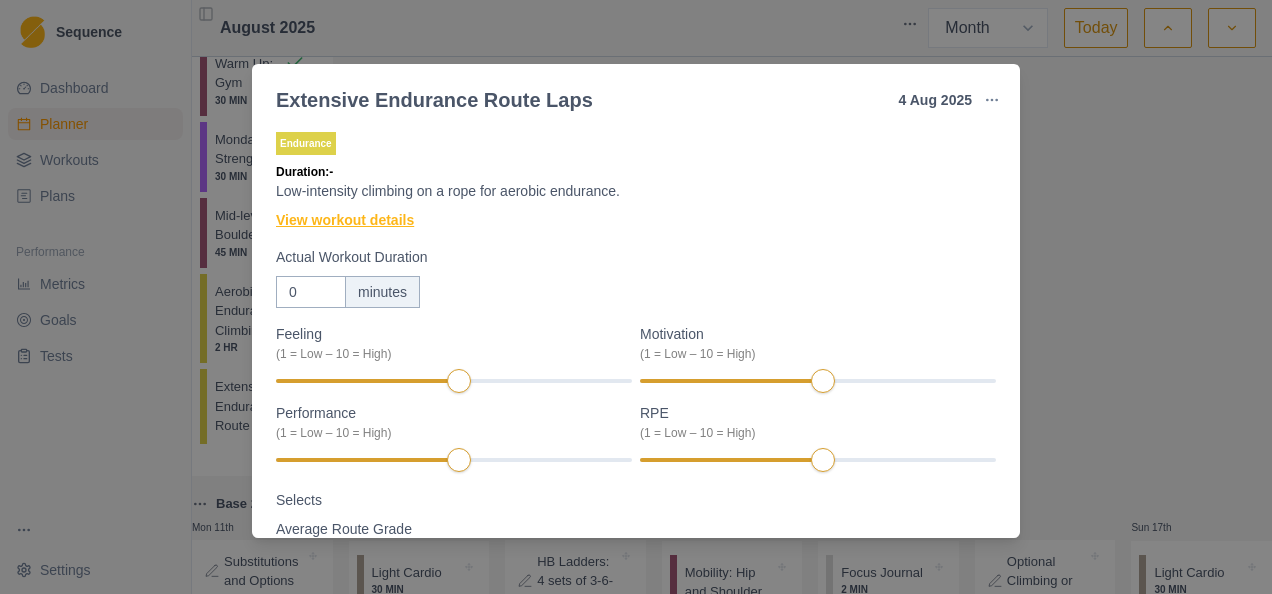 click on "View workout details" at bounding box center [345, 220] 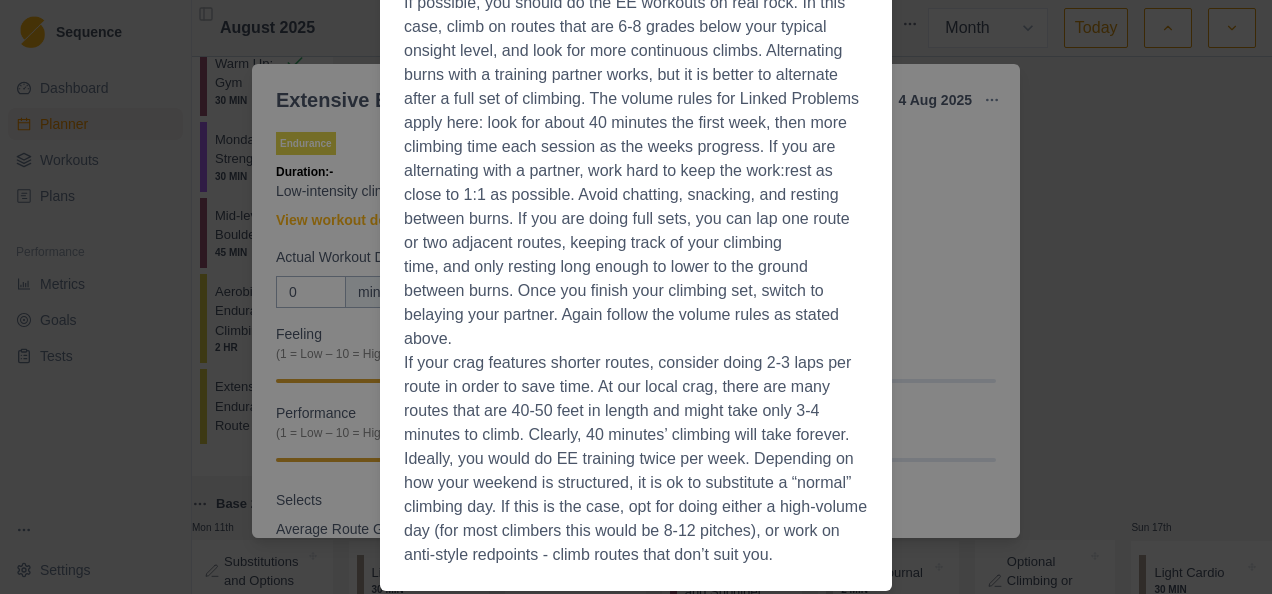 scroll, scrollTop: 884, scrollLeft: 0, axis: vertical 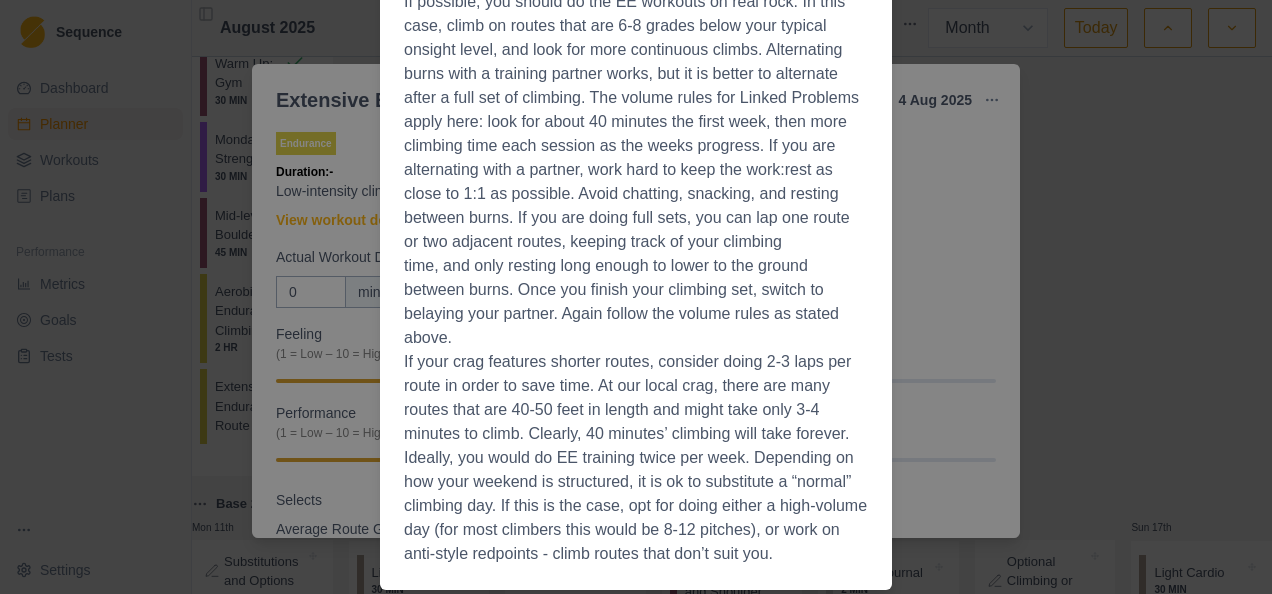 click on "Workout Details The Session The goal of this session is to accumulate time on route.  Do this outside or in a gym and keep the transitions quick. In the gym: After a good warmup: Climb a warmup-level route on lead and repeat twice on toprope.  Have your partner keep an eye on a phone or watch to record your total time climbing in this set.   Transition quickly and belay your partner on a similar set of climbs Repeat the lead-toprope-toprope on another climb in the warmup level (~6 letter grades below your onsight level)  and record the time again Repeat this until you have accumulated the total climbing time goal for the session. Suggested Progression: Session 1: 40 min climbing time Session 2: 45 min climbing time Session 3: 50 min climbing time Session 4: 55 min climbing time Session 5: 60 min climbing time Session 6: 50 min climbing time Session 7: 60 min climbing time Session 8: 65 min climbing time rest a week and repeat with slightly harder routes Overview" at bounding box center (636, 297) 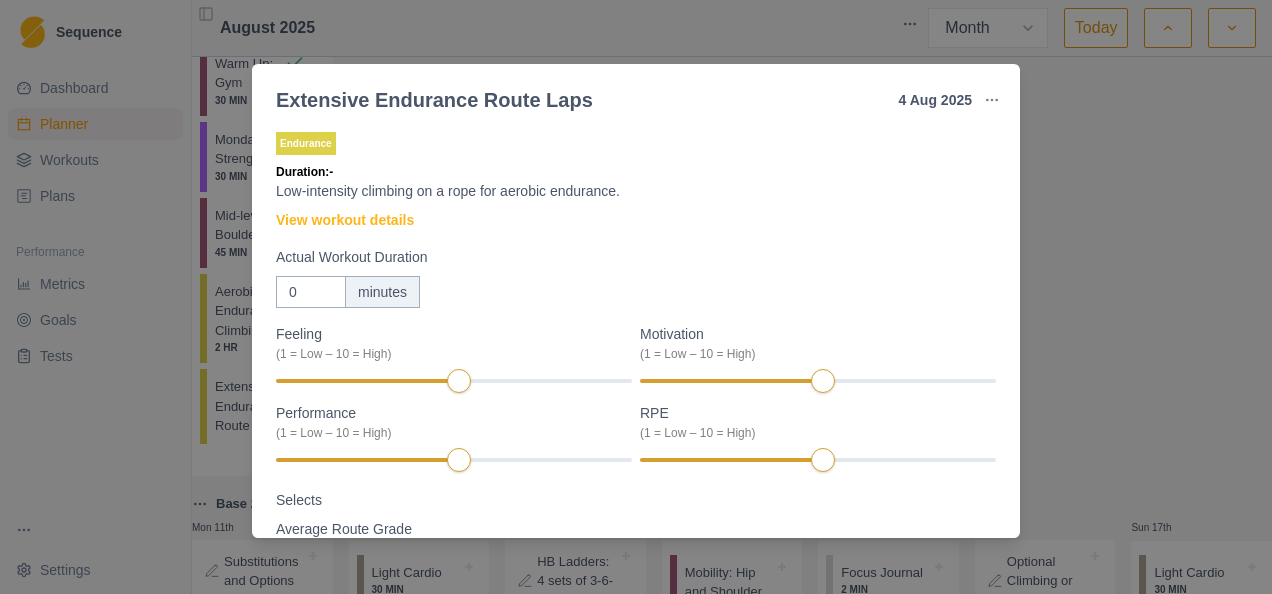 click on "Extensive Endurance Route Laps 4 [MONTH] [YEAR] Link To Goal View Workout Metrics Edit Original Workout Reschedule Workout Remove From Schedule Endurance Duration:  - Low-intensity climbing on a rope for aerobic endurance. View workout details Actual Workout Duration 0 minutes Feeling (1 = Low – 10 = High) Motivation (1 = Low – 10 = High) Performance (1 = Low – 10 = High) RPE (1 = Low – 10 = High) Selects Average Route Grade Select option 5.6 5.7 5.8 5.9 5.10a 5.10b 5.10c 5.10d 5.11a 5.11b 5.11c 5.11d 5.12a 5.12b 5.12c 5.12d 5.13a 5.13b 5.13c 5.13d 5.14a Measures Pitch count number Vertical feet climbed feet Training Notes View previous training notes Mark as Incomplete Complete Workout" at bounding box center (636, 297) 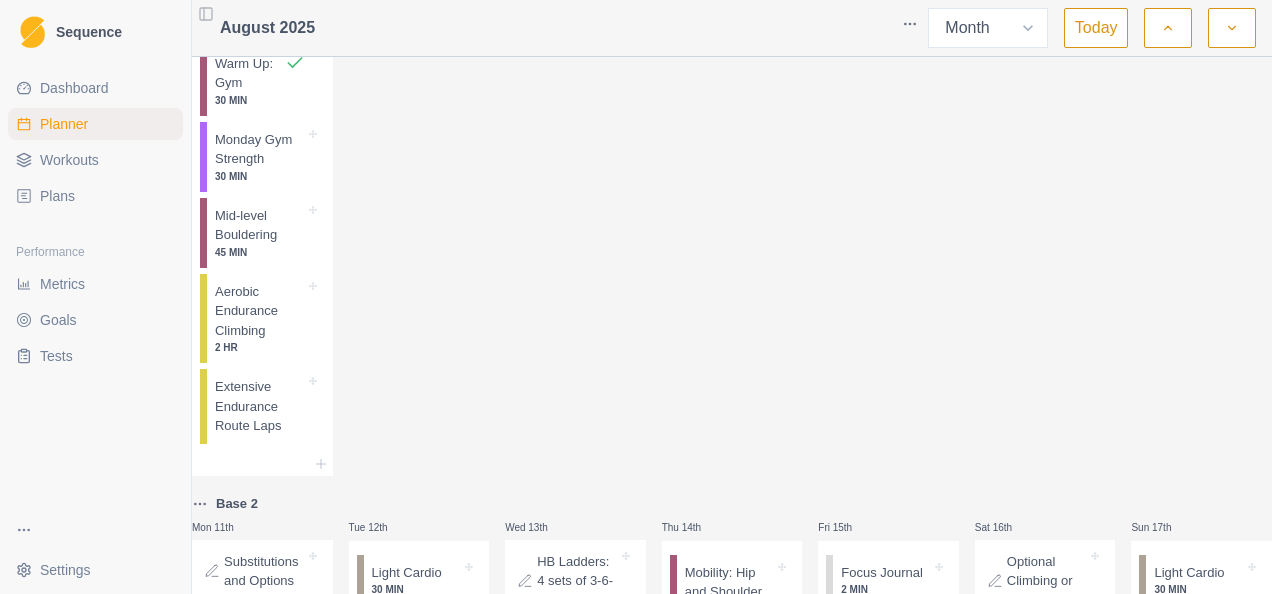 click on "Thu [DATE] Mobility: Hip and Shoulder 20 MIN" at bounding box center [732, 29] 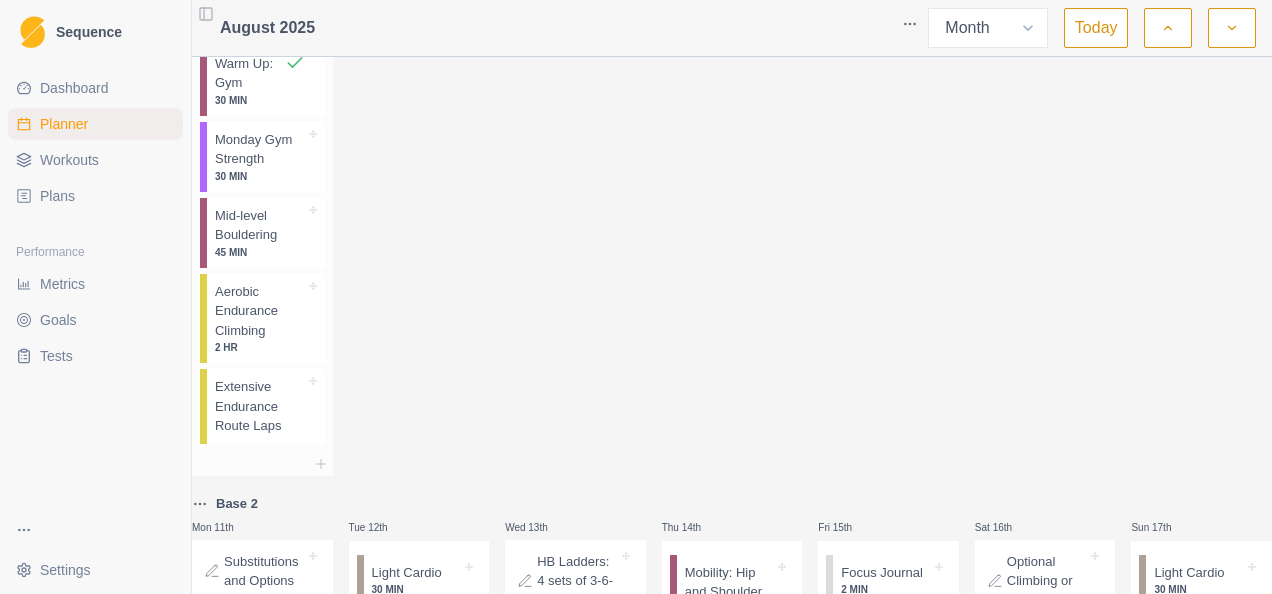click on "Monday Gym Strength" at bounding box center (260, 149) 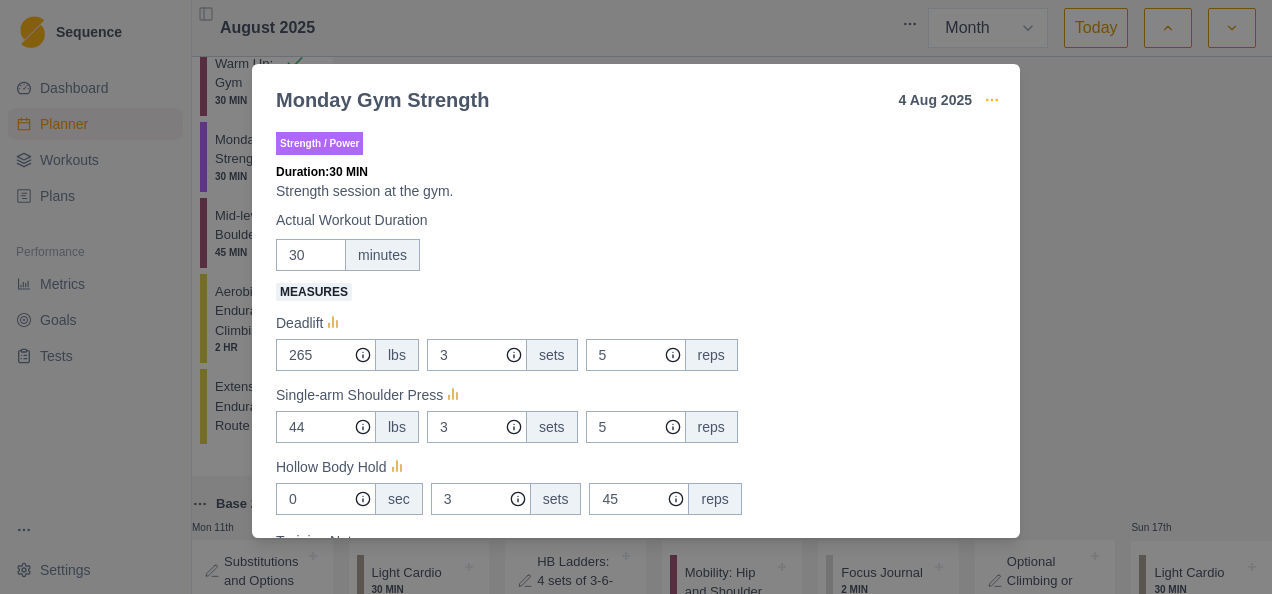 click 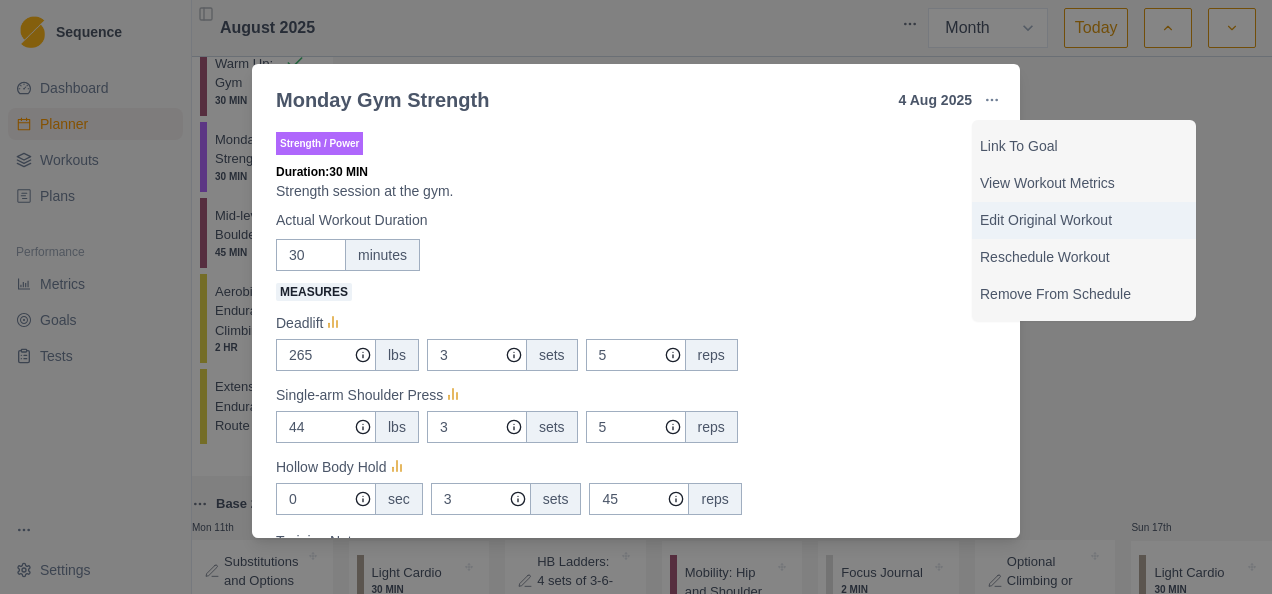 click on "Edit Original Workout" at bounding box center [1084, 220] 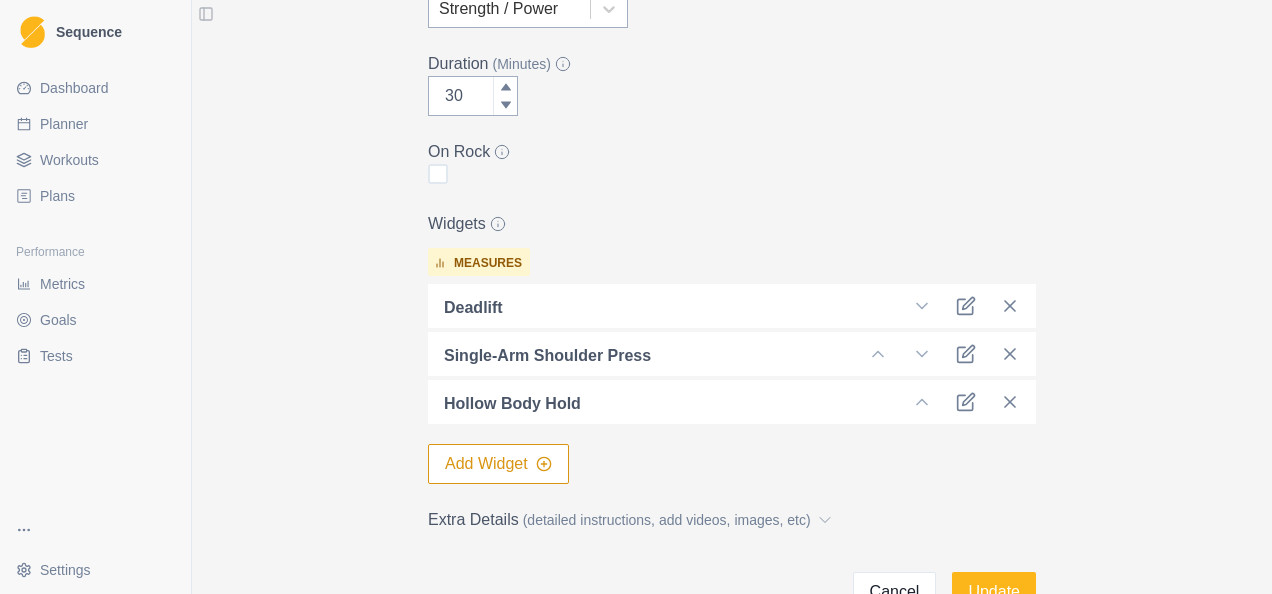 scroll, scrollTop: 400, scrollLeft: 0, axis: vertical 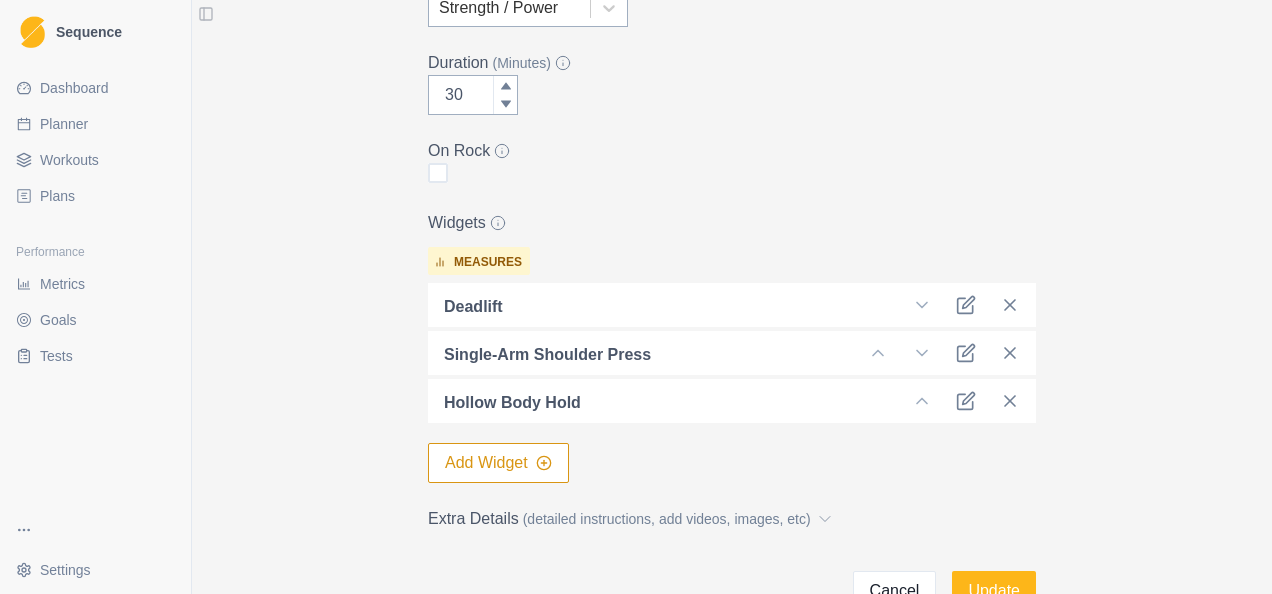 click on "Add Widget" at bounding box center (498, 463) 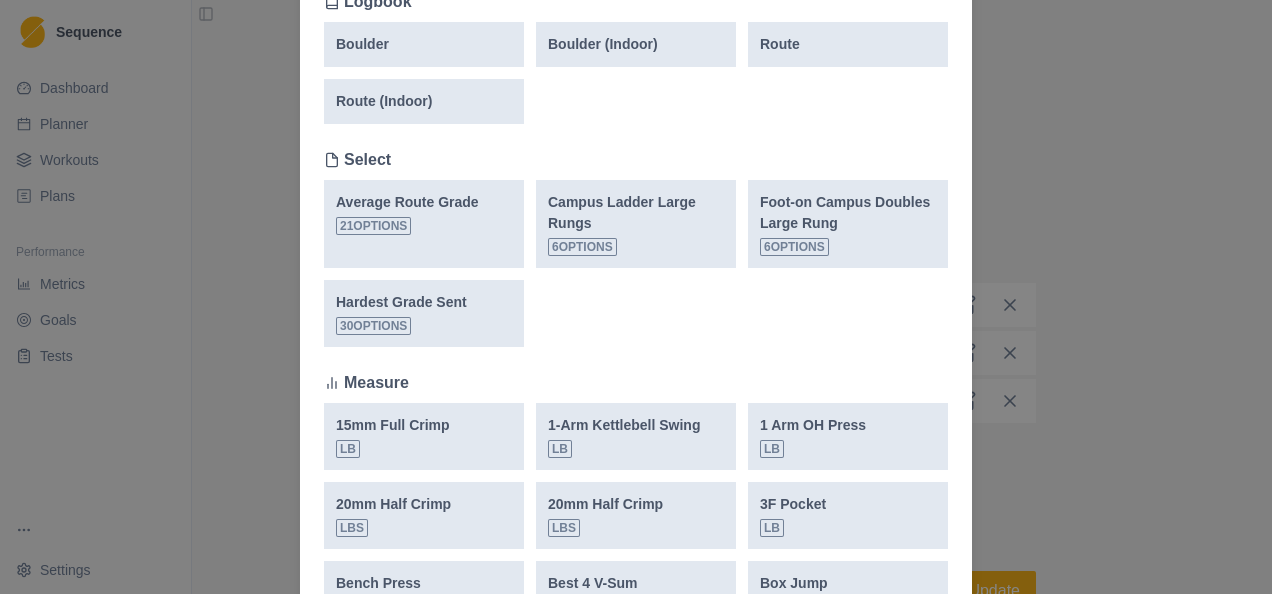 scroll, scrollTop: 600, scrollLeft: 0, axis: vertical 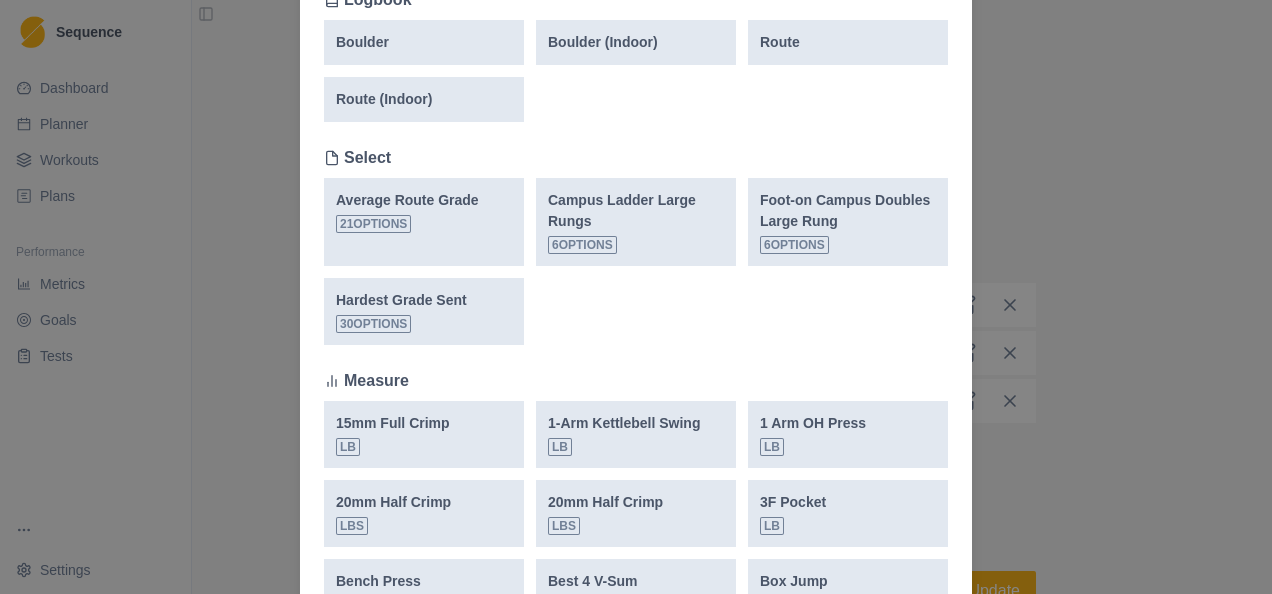 click on "Add Widget New Widget Select Measure Existing Widgets Slider How I Felt How Motivated How I Performed RPE Logbook Boulder Boulder (Indoor) Route Route (Indoor) Select Average Route Grade 21  options Campus Ladder Large Rungs 6  options Foot-on Campus Doubles Large Rung 6  options Hardest Grade Sent 30  options Measure 15mm Full Crimp lb 1-Arm Kettlebell Swing lb 1 Arm OH Press lb 20mm Half Crimp lbs 20mm Half Crimp lbs 3F Pocket lb Bench Press lb Best 4 V-Sum V-points Box Jump height (in) Core Press seconds Deadlift lbs Deadlift lbs Deadlift lbs Dumbbell Rows lbs Front Squat lb Hanging Bar Twists lbs Hanging Leg Lifts lbs Hollow Body Hold lbs Hollow Body Hold sec Inverted Row Bodyweight Landmine Row lb Number of Attempts number Number of Pitches pitches Number of problems Amount OTM Boulders V-grade Pistol Squat lbs Pitch count number Pitches # climbed Pitches/boulders Individual Plank pull seconds Pull up lbs Push Press - KB/DB lb Pushups lbs Rhythm Intervals medium edge seconds Ring Rows lbs lbs lbs lb Time" at bounding box center (636, 297) 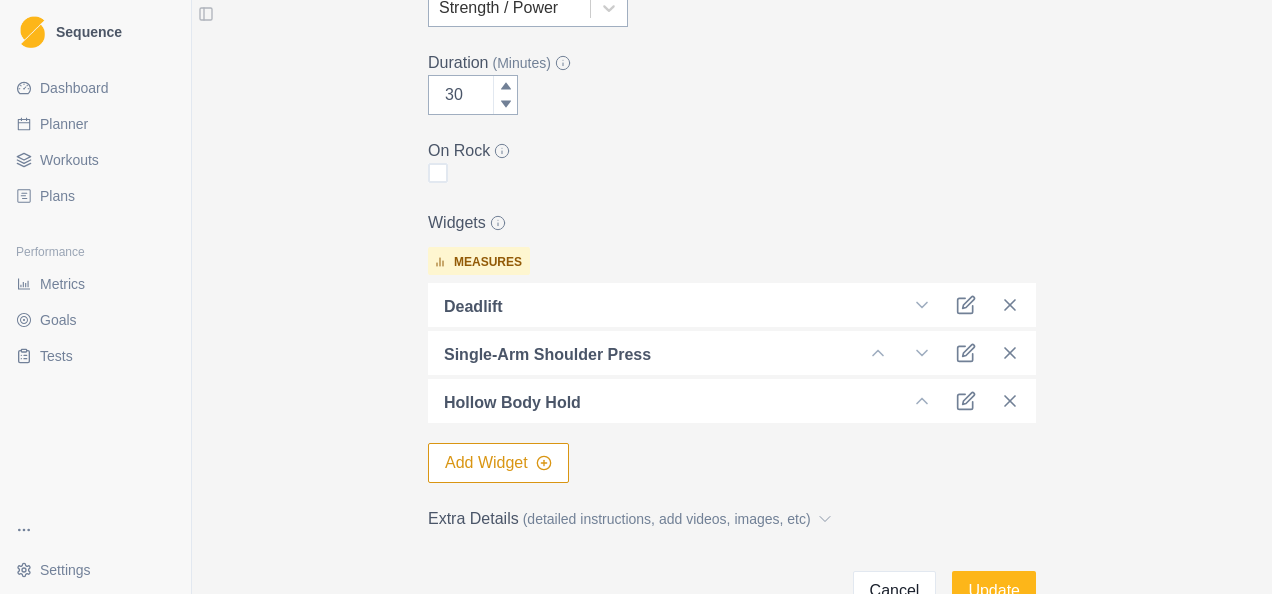 click on "Add Widget" at bounding box center [498, 463] 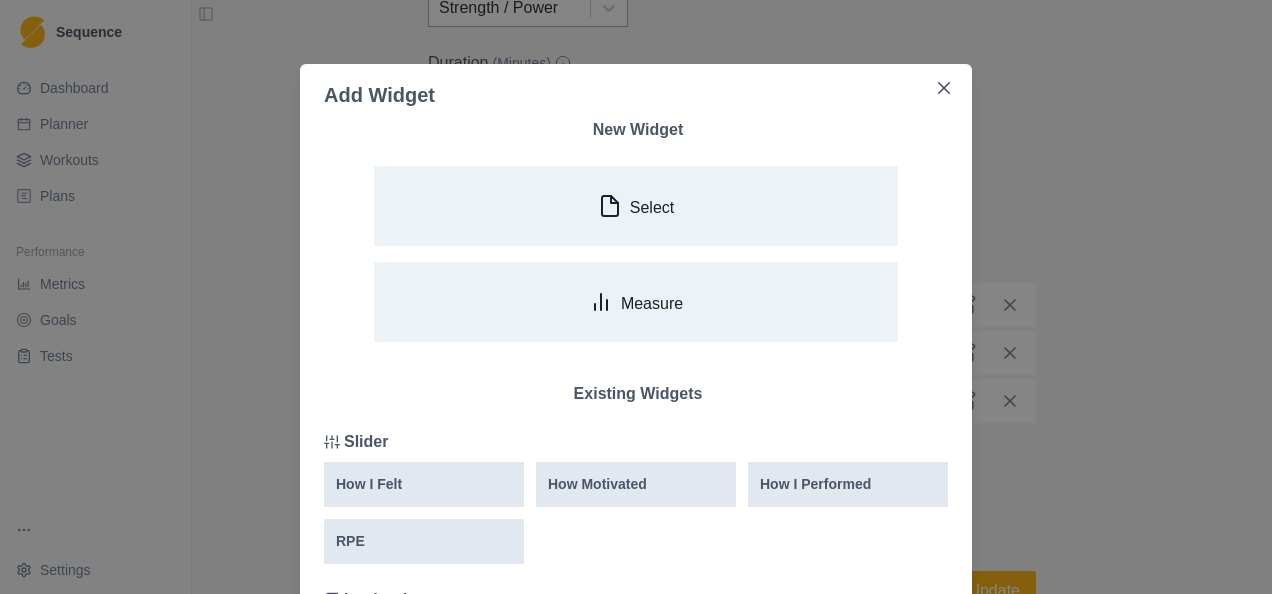 scroll, scrollTop: 1042, scrollLeft: 0, axis: vertical 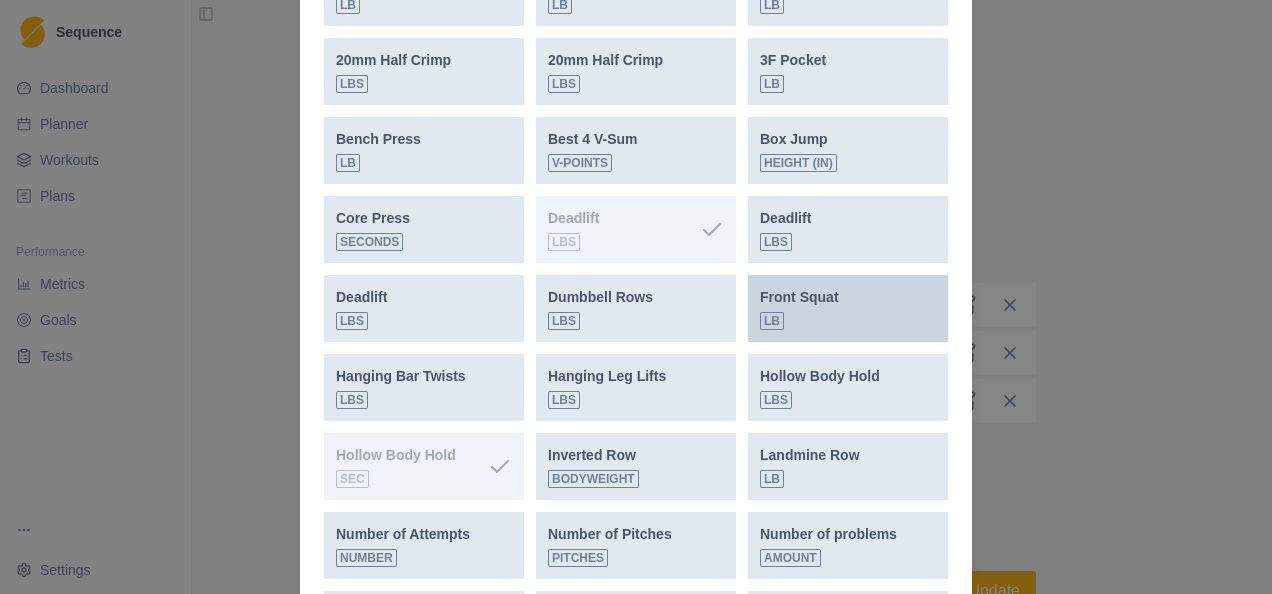 click on "Front Squat" at bounding box center [799, 297] 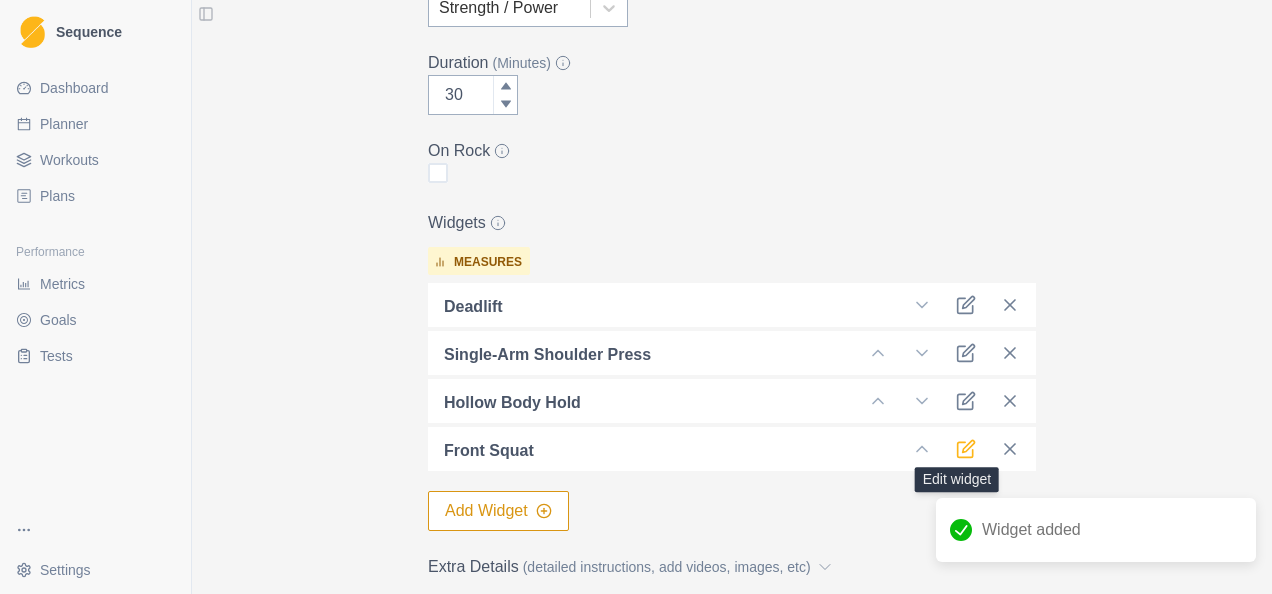 click 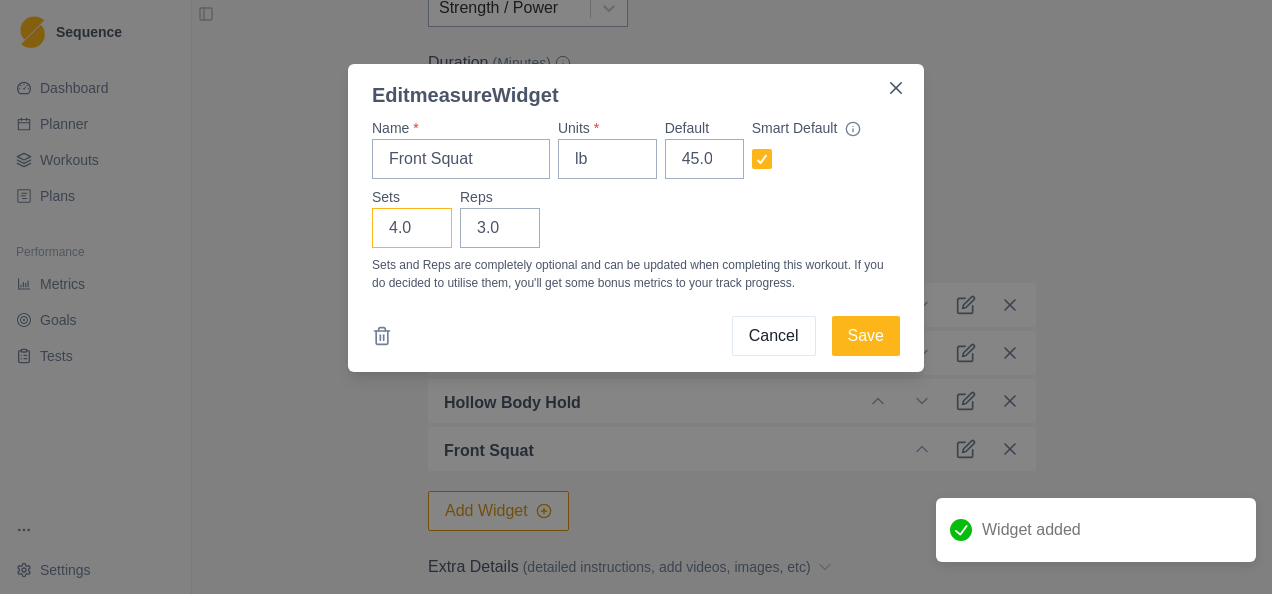 click on "4.0" at bounding box center [412, 228] 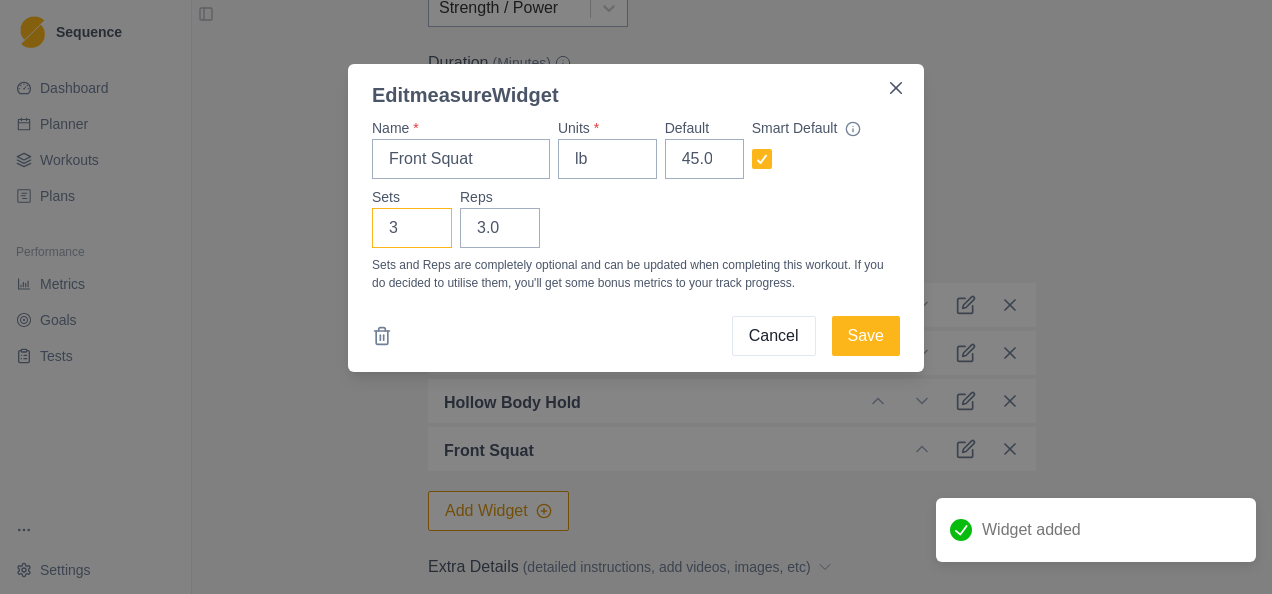type on "3" 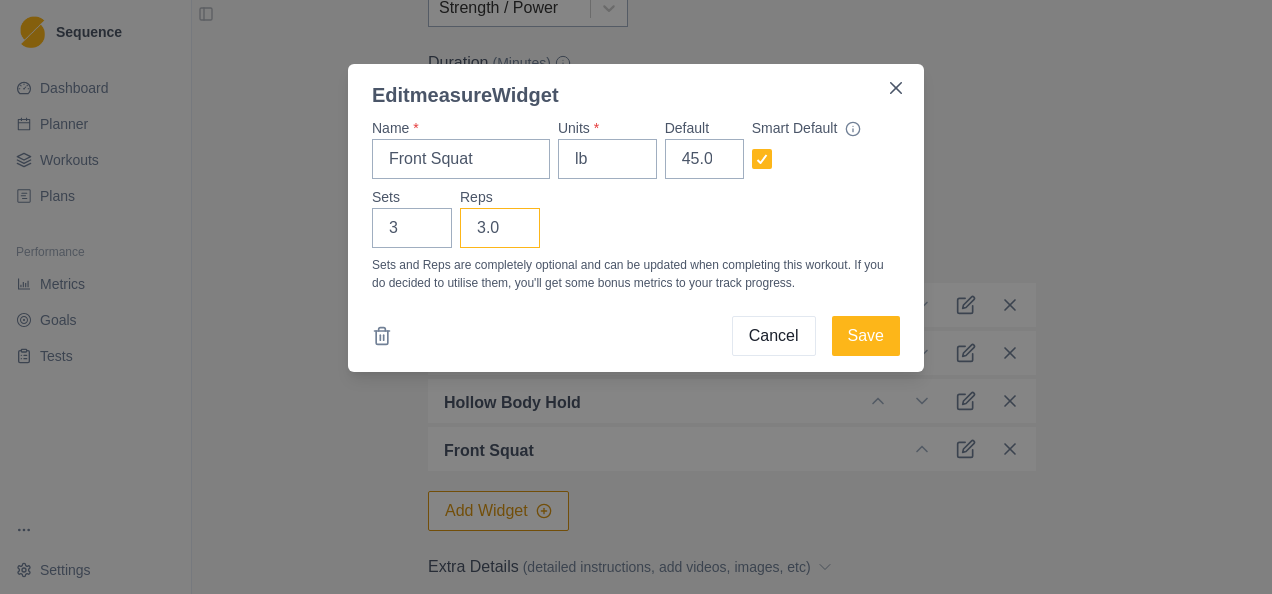 click on "3.0" at bounding box center [500, 228] 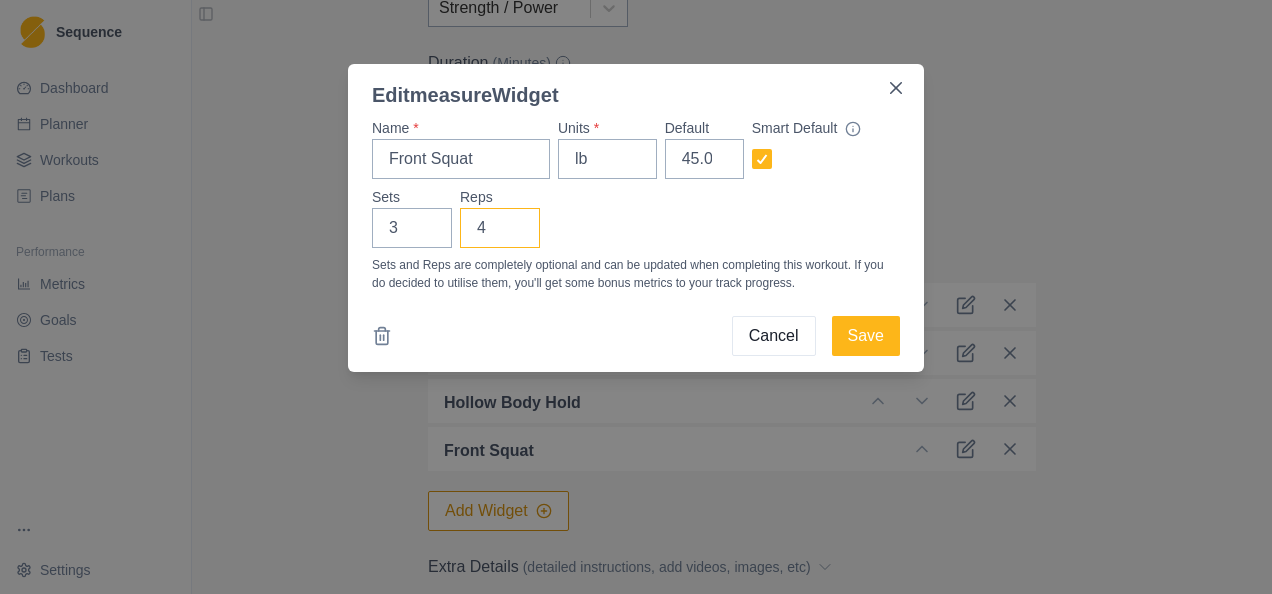 click on "4" at bounding box center (500, 228) 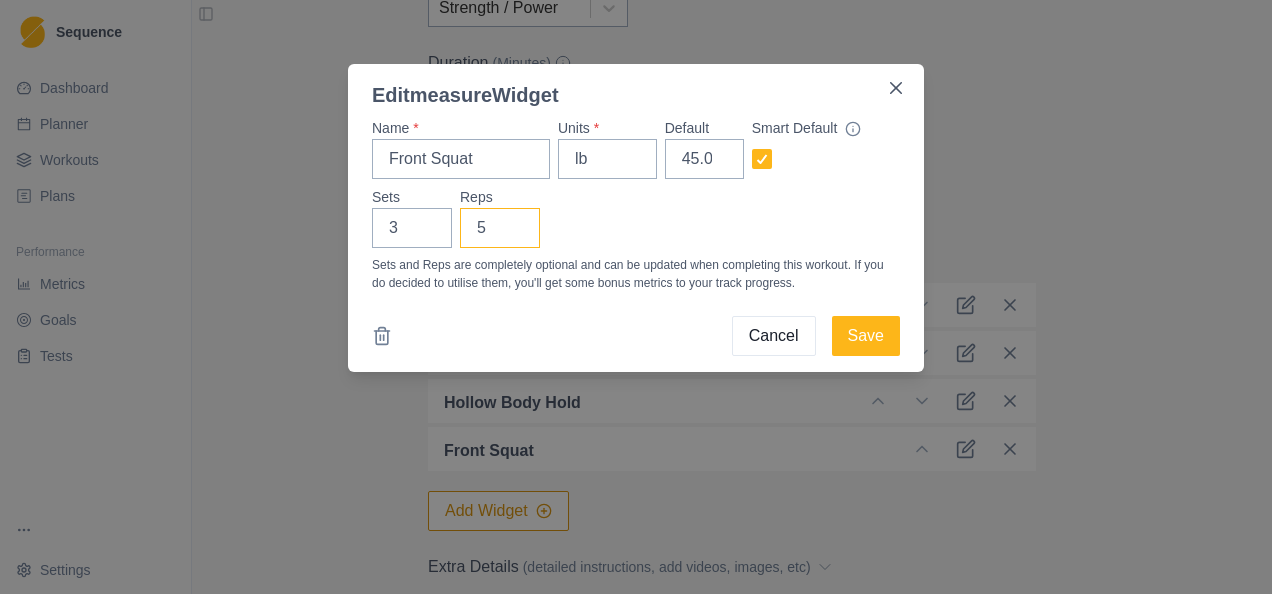 type on "5" 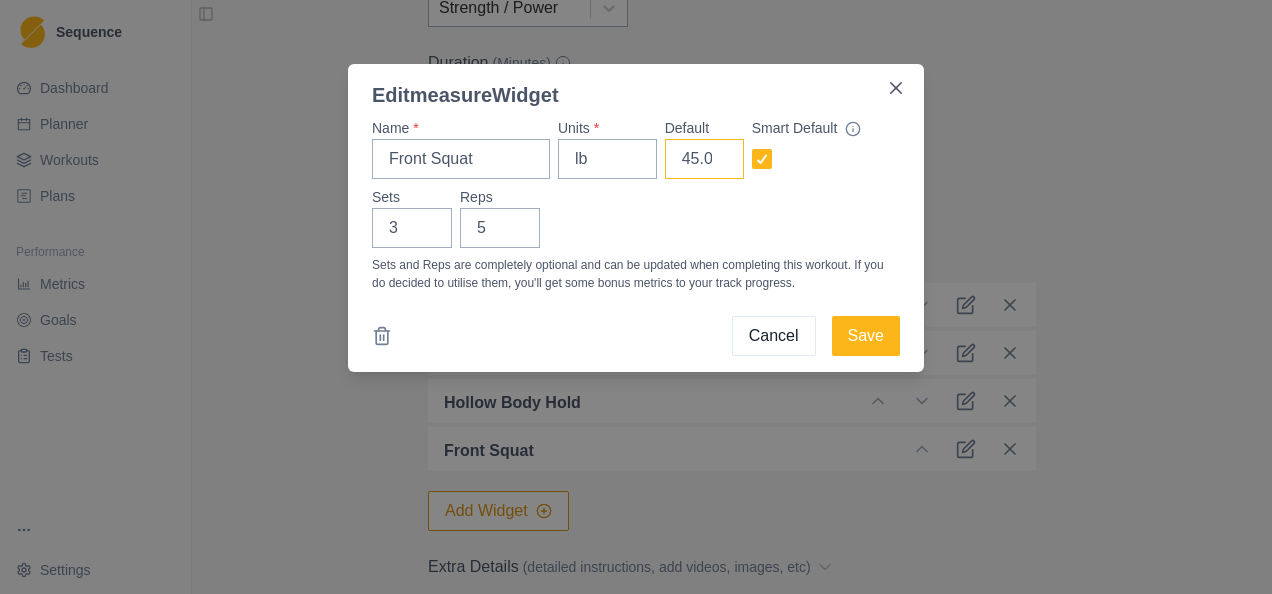 click on "45.0" at bounding box center (704, 159) 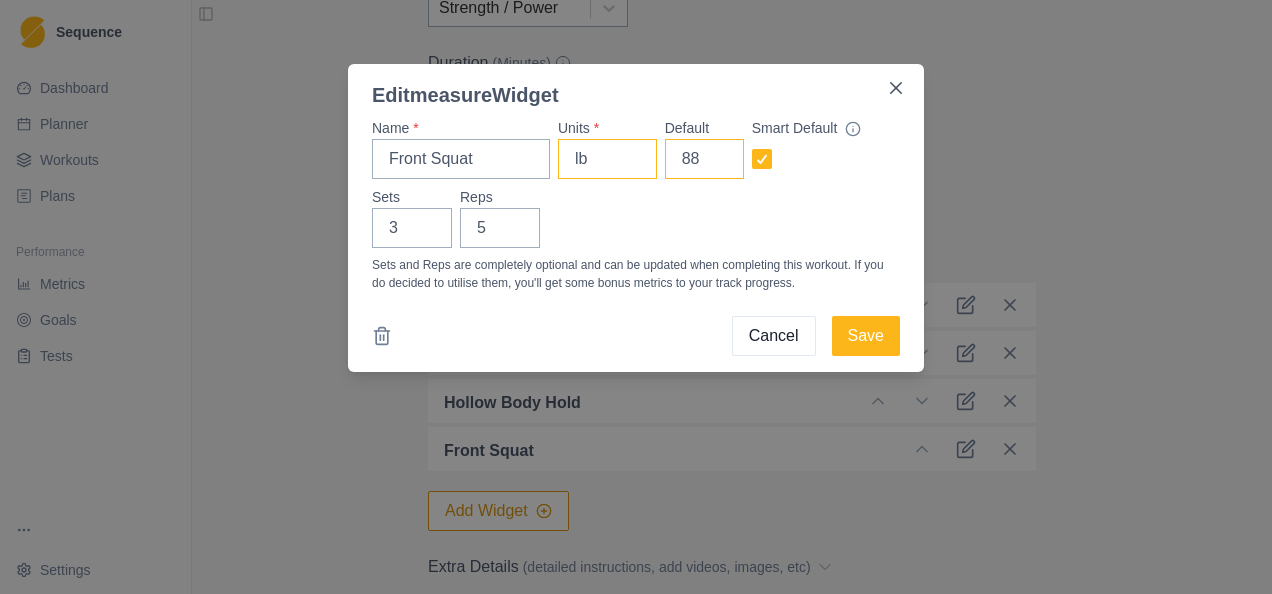 type on "88" 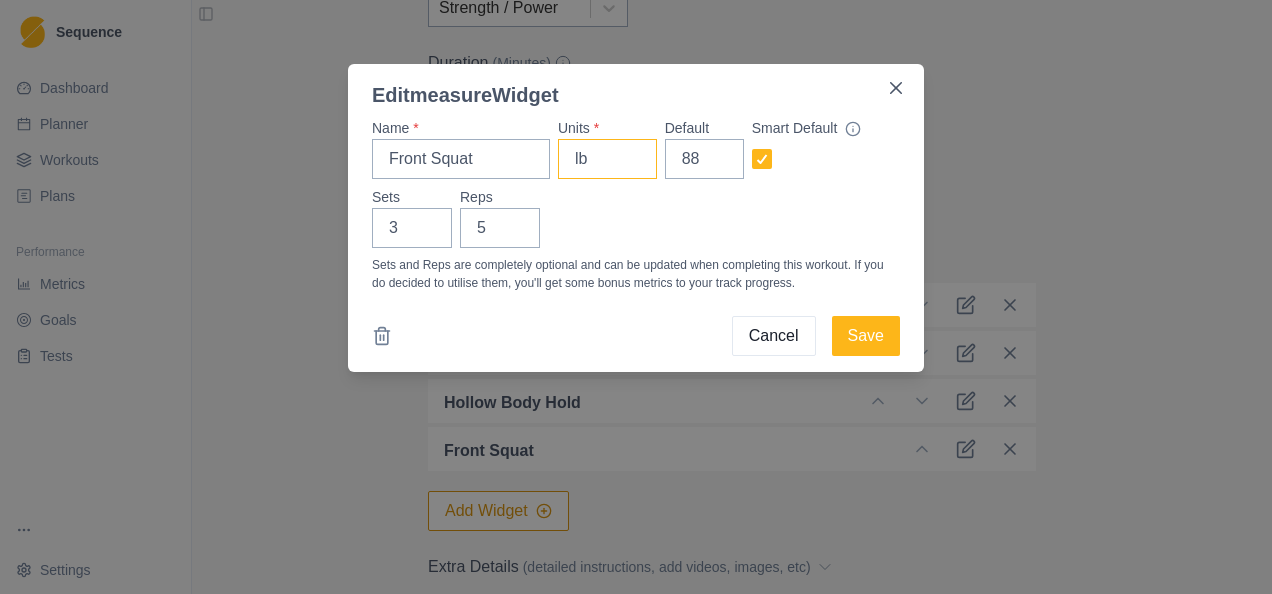 click on "lb" at bounding box center [607, 159] 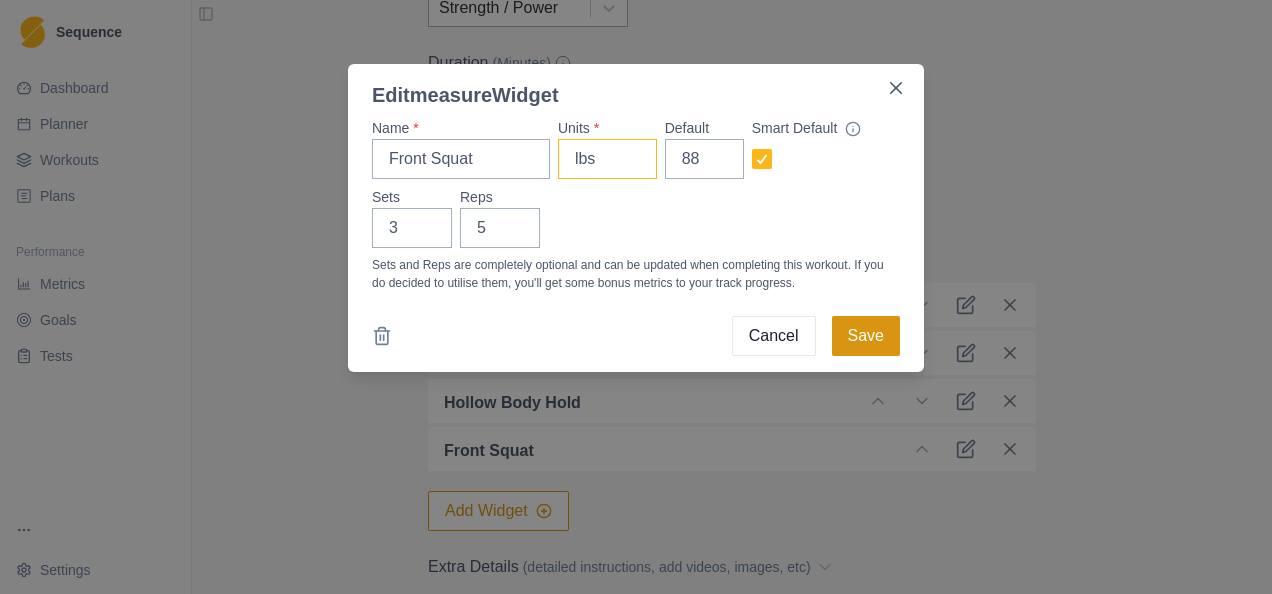 type on "lbs" 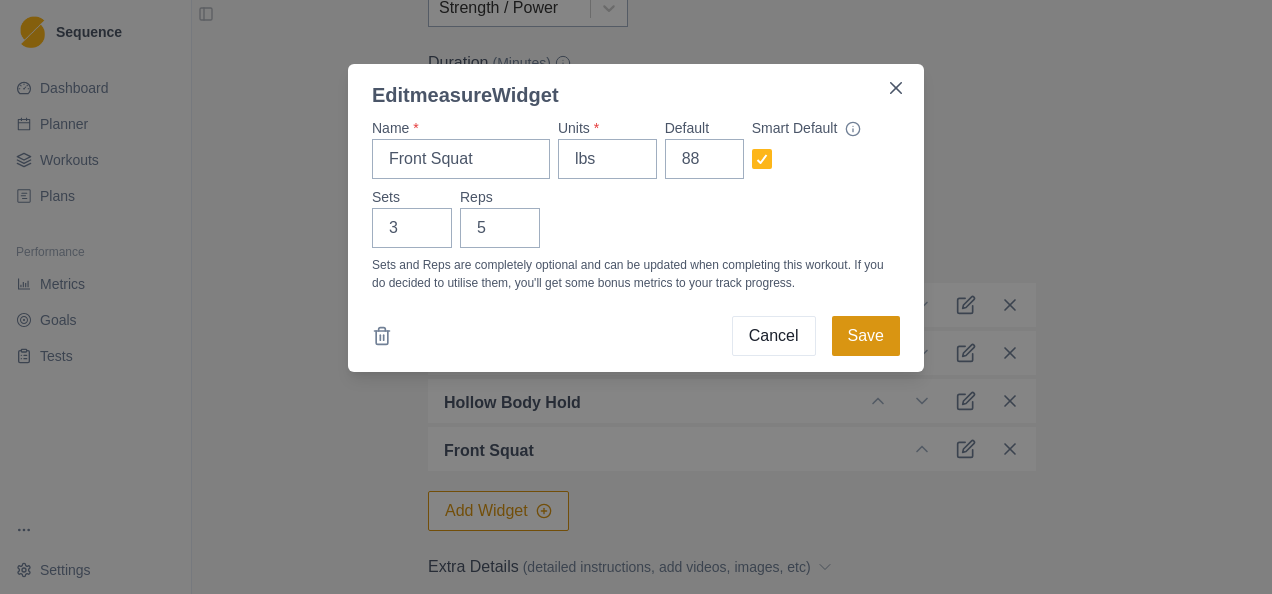 click on "Save" at bounding box center (866, 336) 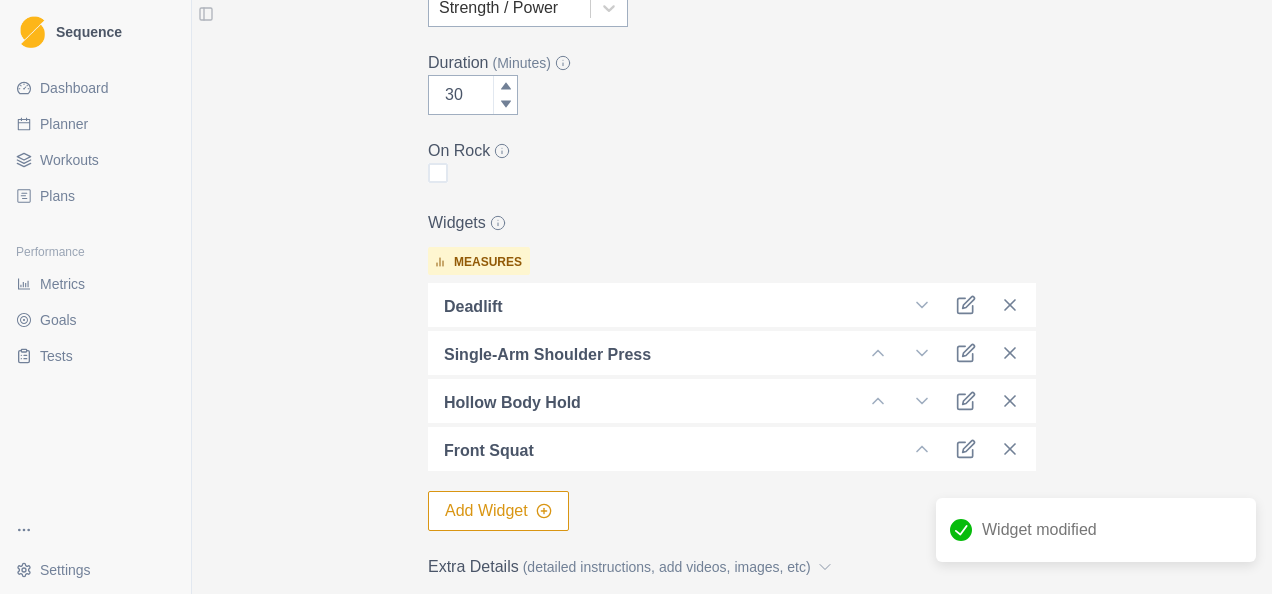 click on "Add Widget" at bounding box center (498, 511) 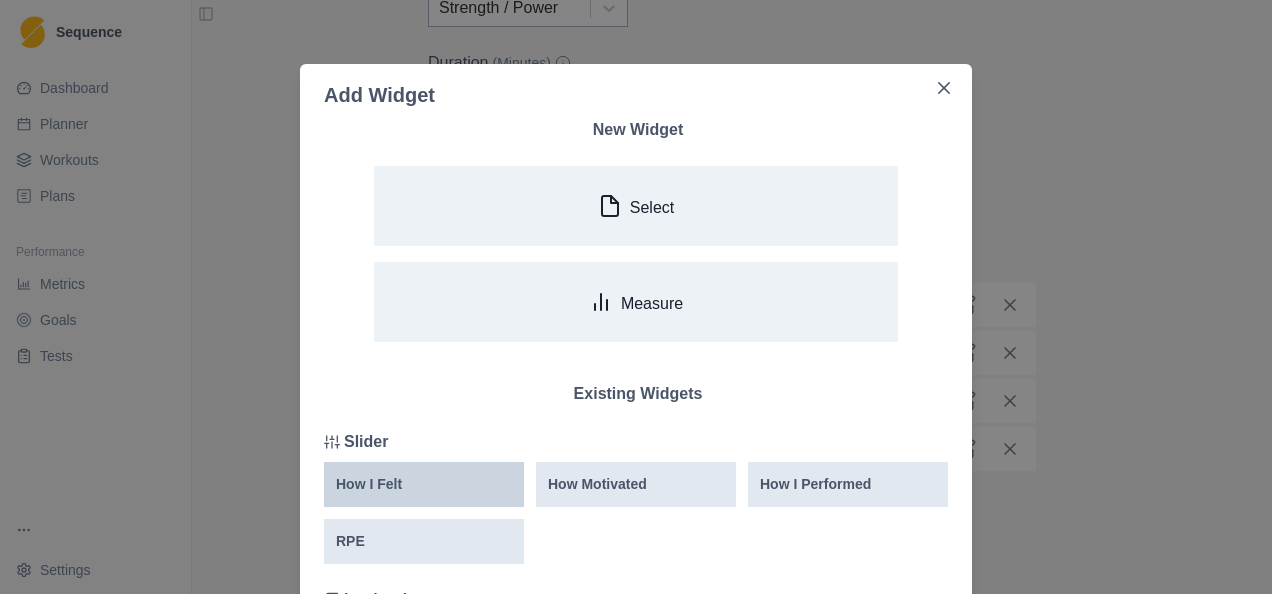 scroll, scrollTop: 1042, scrollLeft: 0, axis: vertical 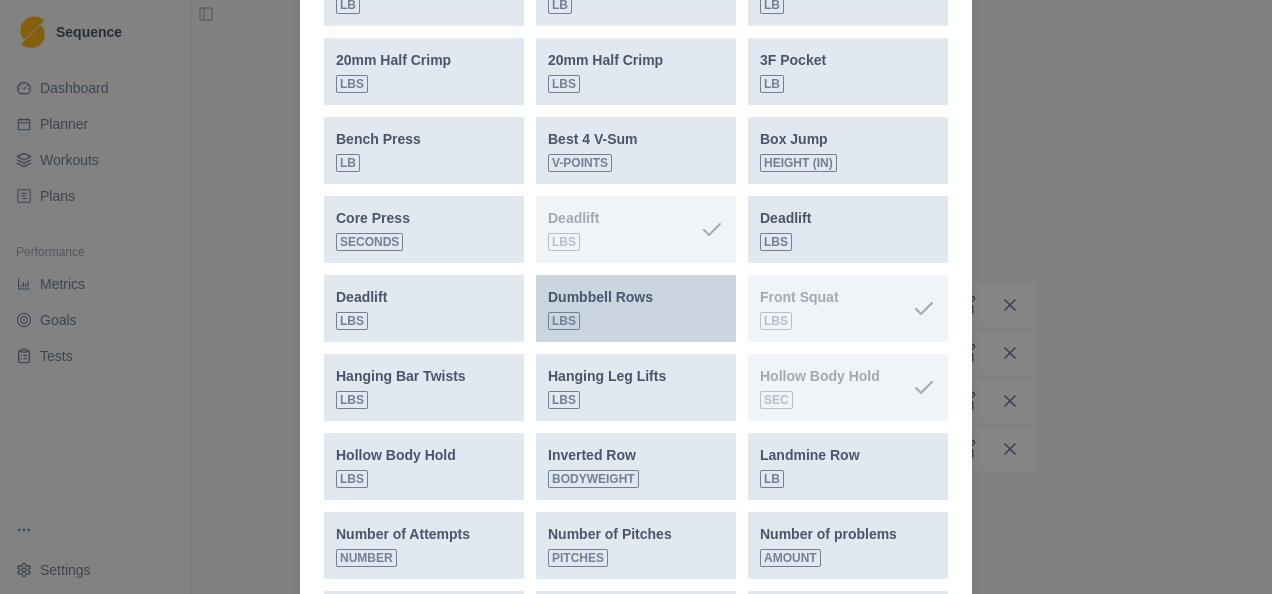 click on "Dumbbell Rows" at bounding box center (600, 297) 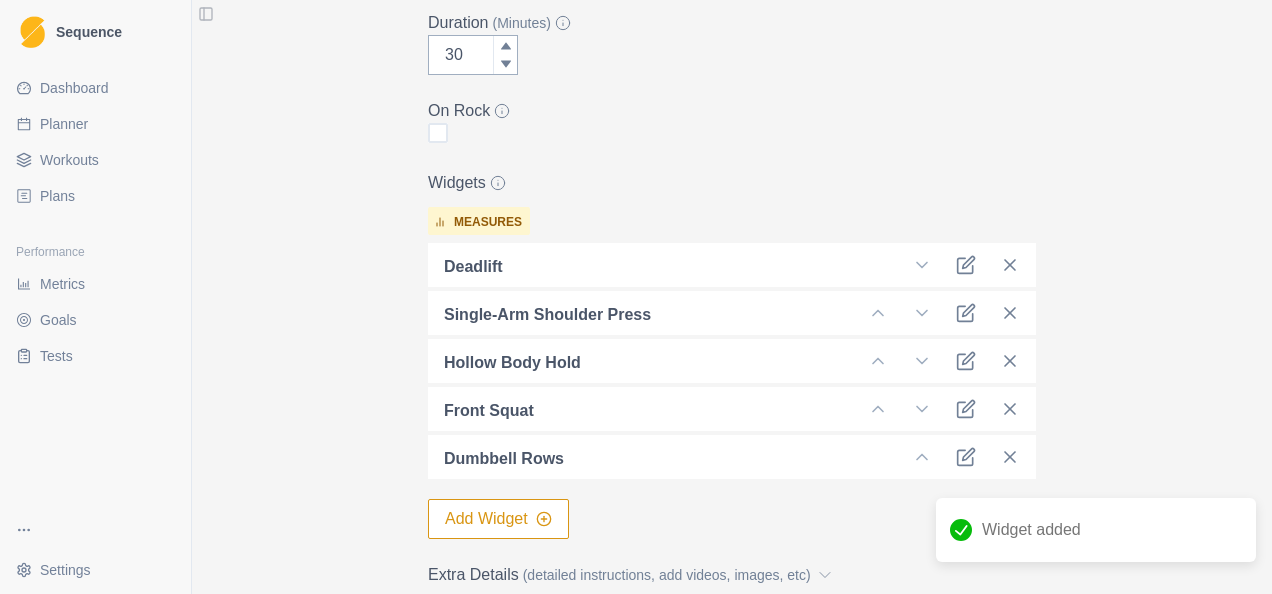 scroll, scrollTop: 500, scrollLeft: 0, axis: vertical 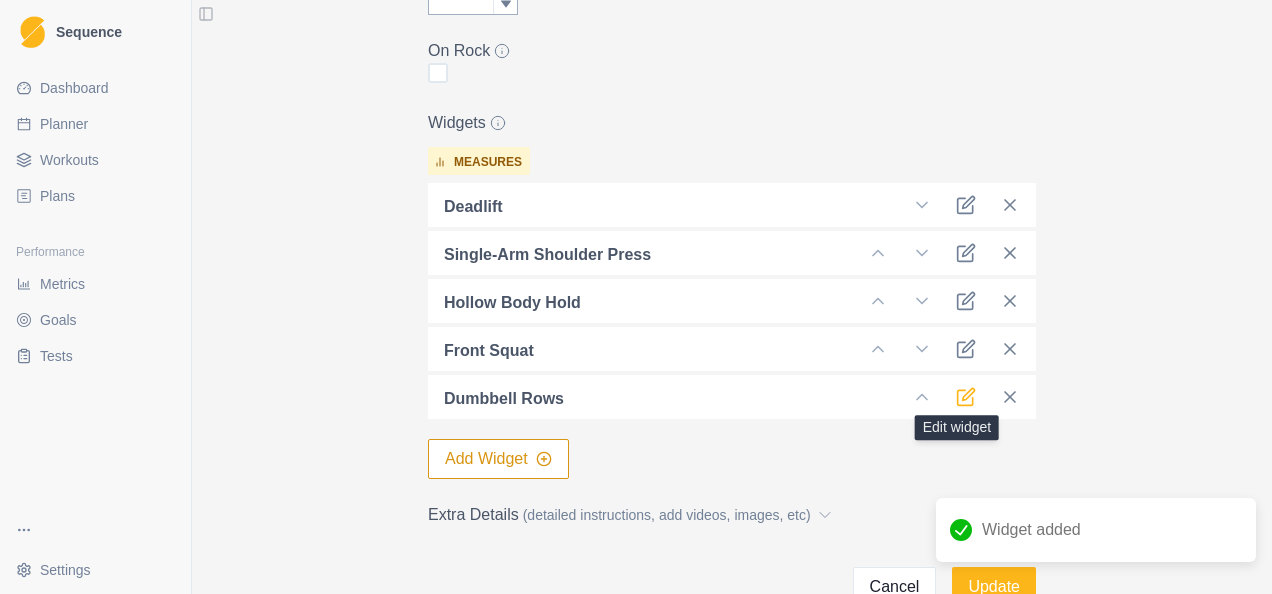 click 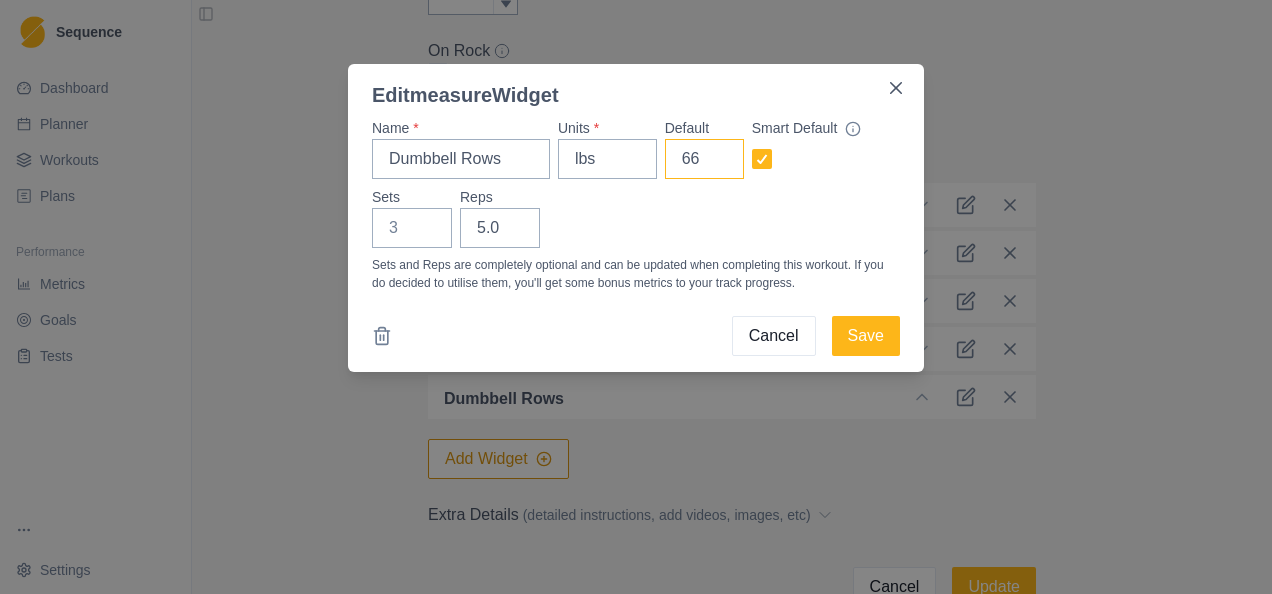 click on "66" at bounding box center [704, 159] 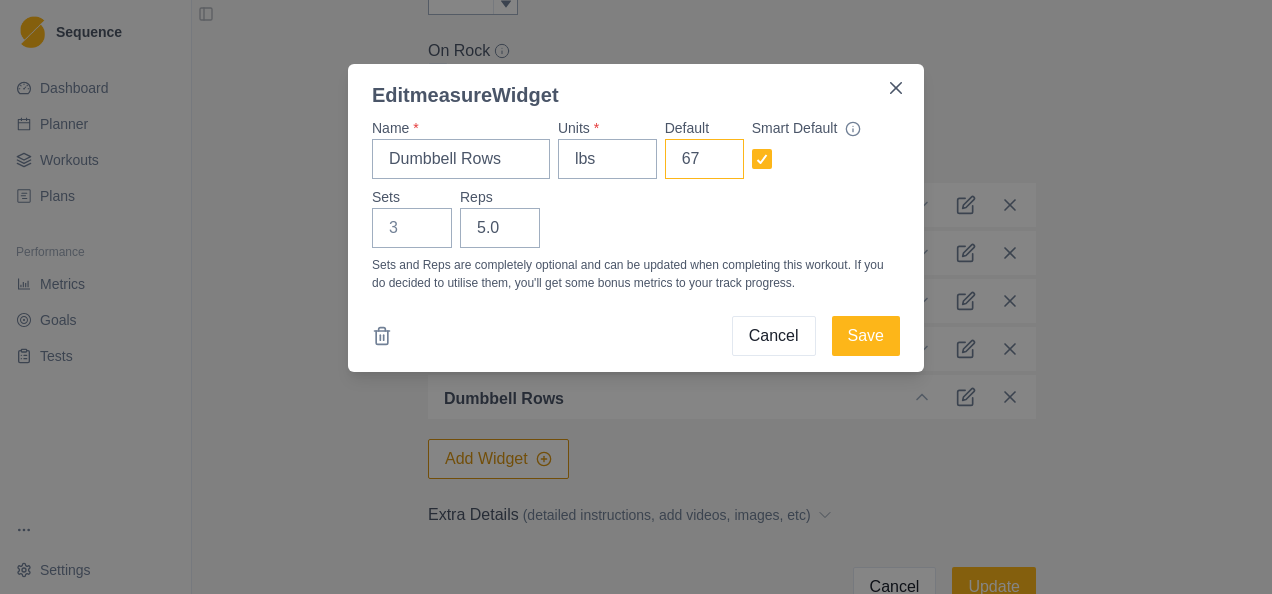 click on "67" at bounding box center [704, 159] 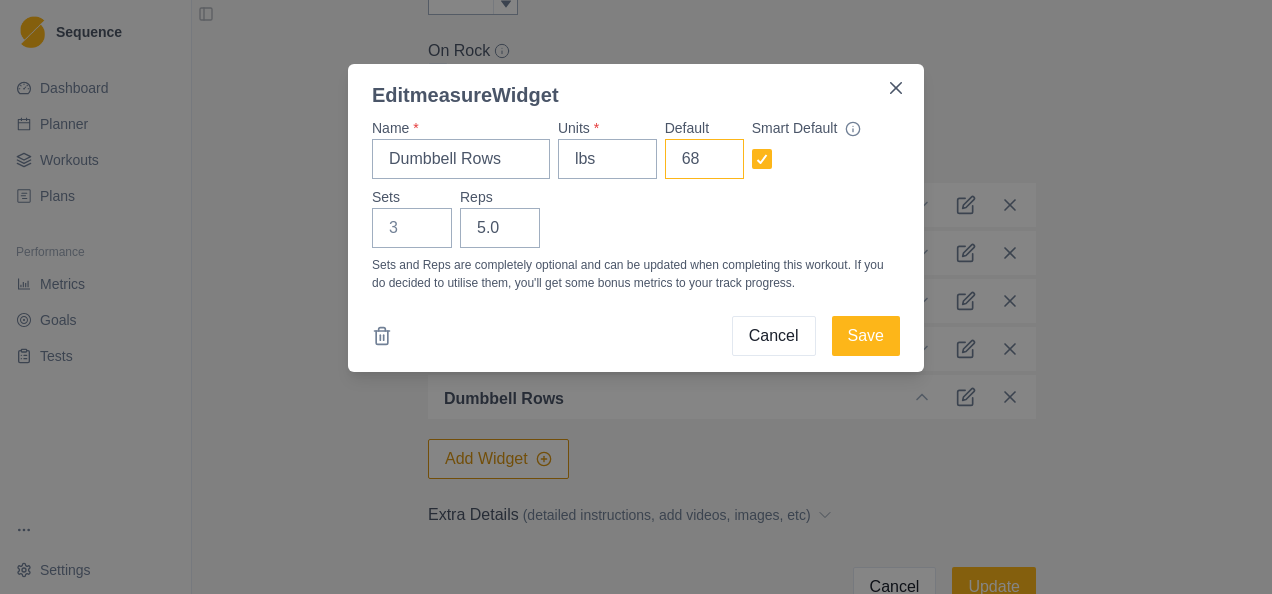 click on "68" at bounding box center [704, 159] 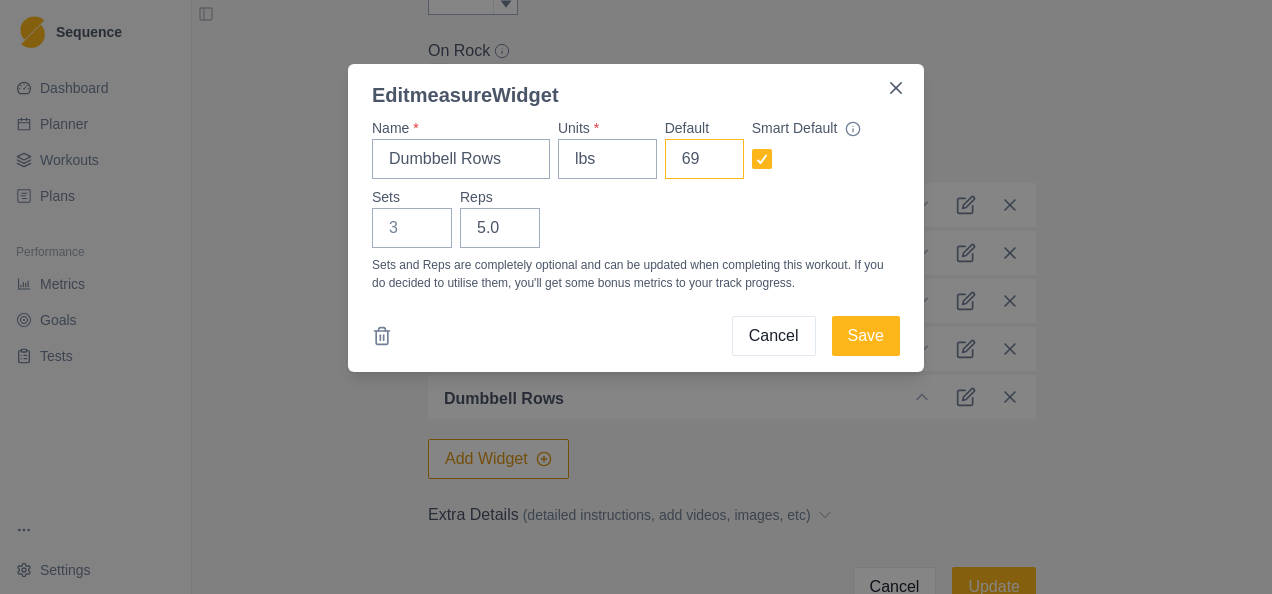 click on "69" at bounding box center (704, 159) 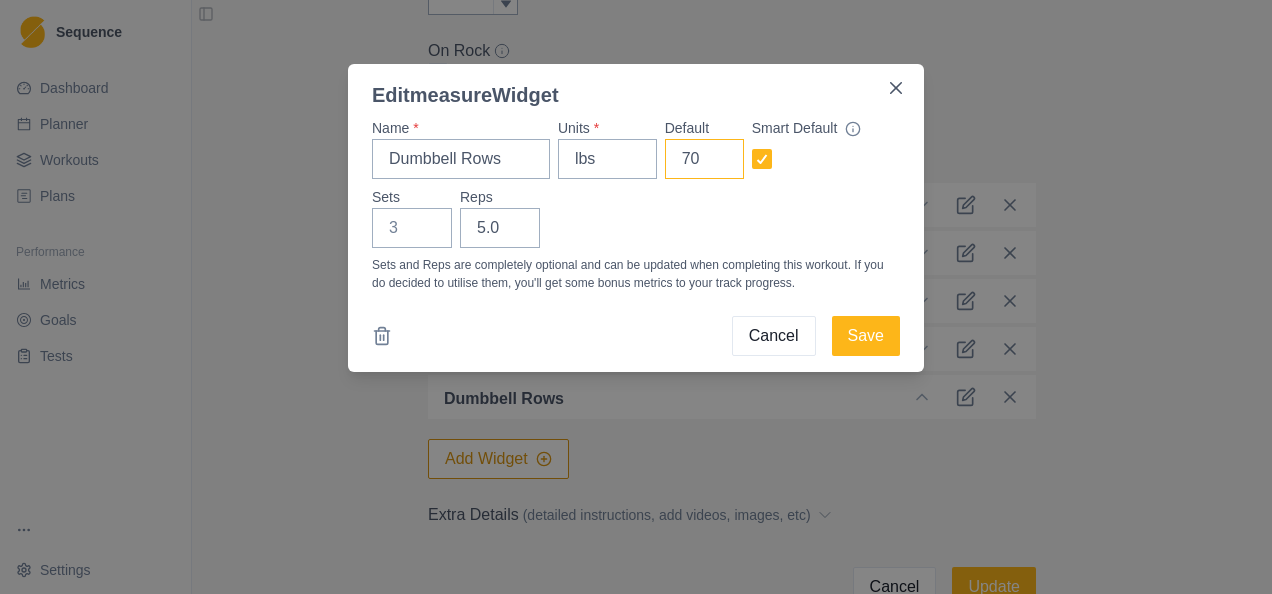 type on "70" 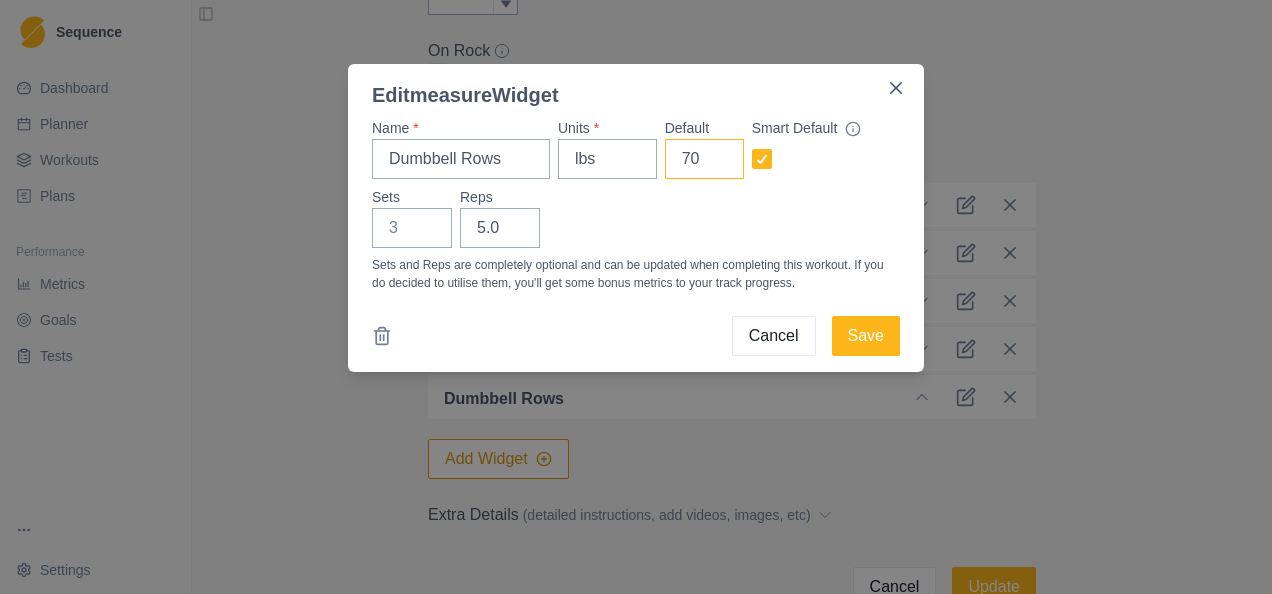 click on "70" at bounding box center [704, 159] 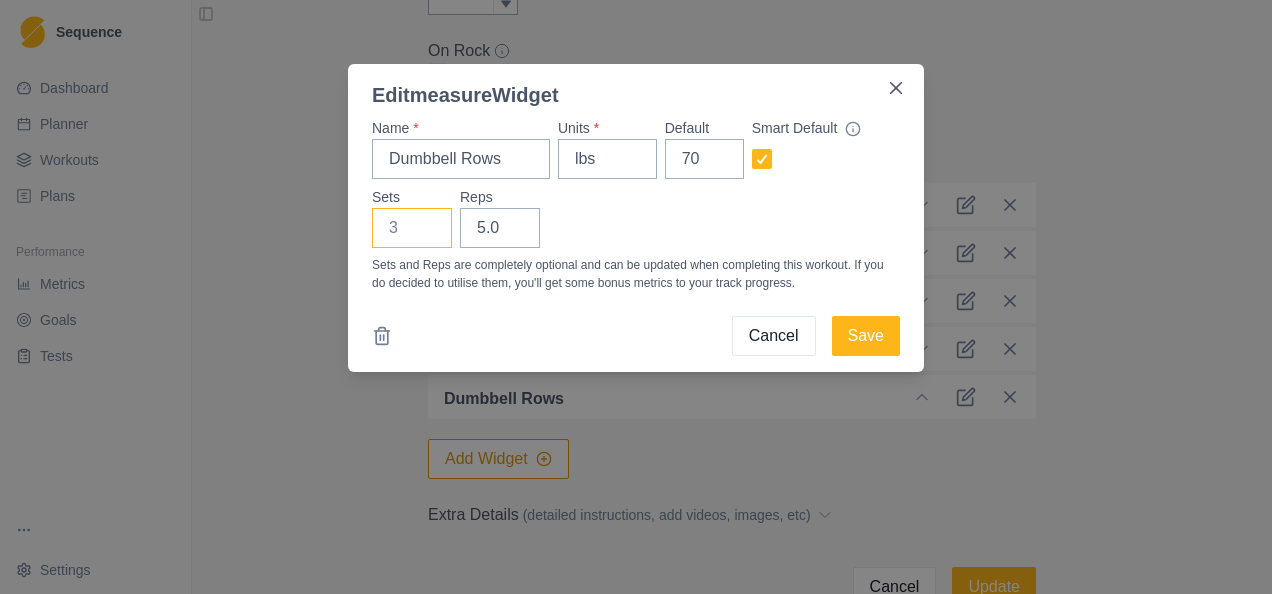 click on "Sets" at bounding box center (412, 228) 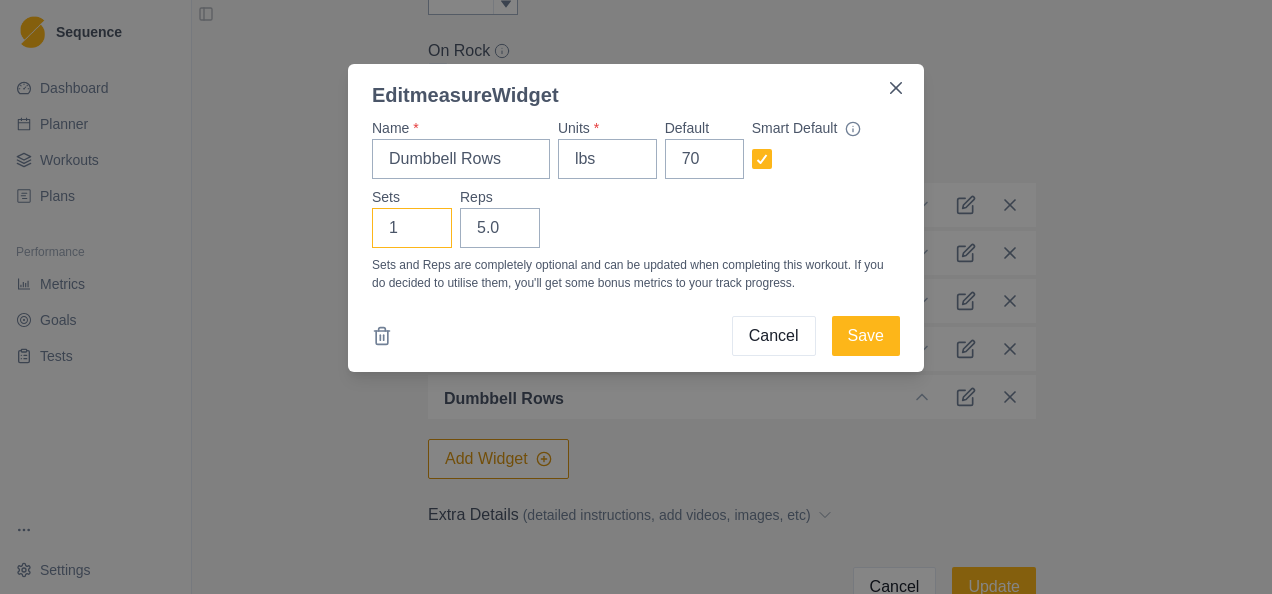 click on "1" at bounding box center [412, 228] 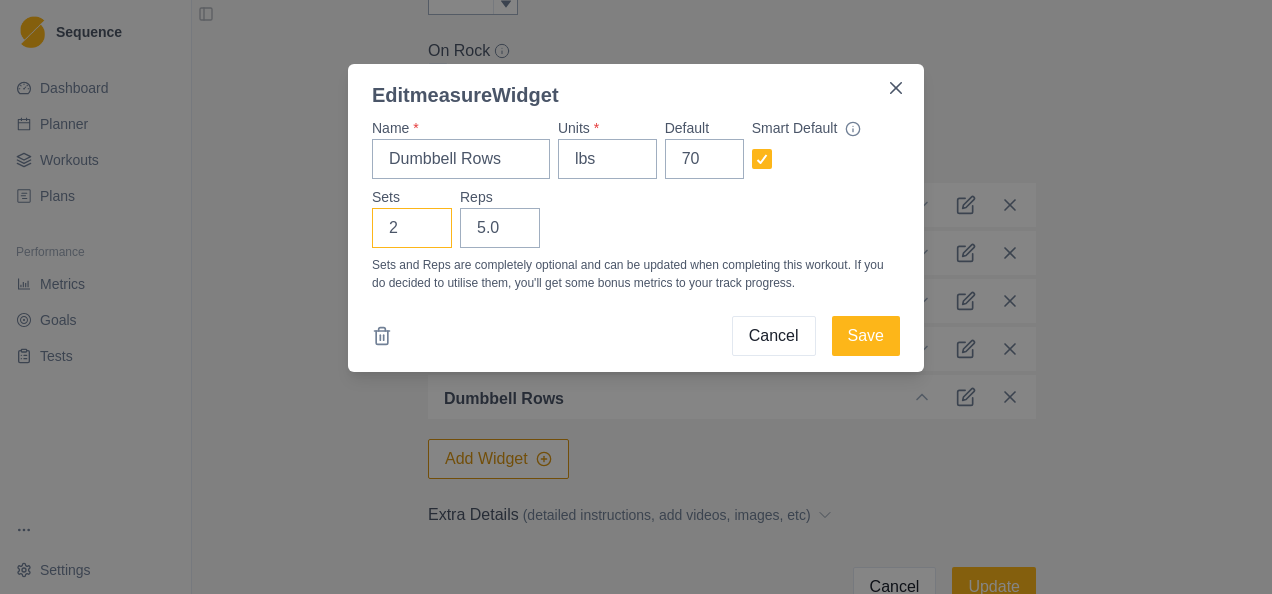 click on "2" at bounding box center [412, 228] 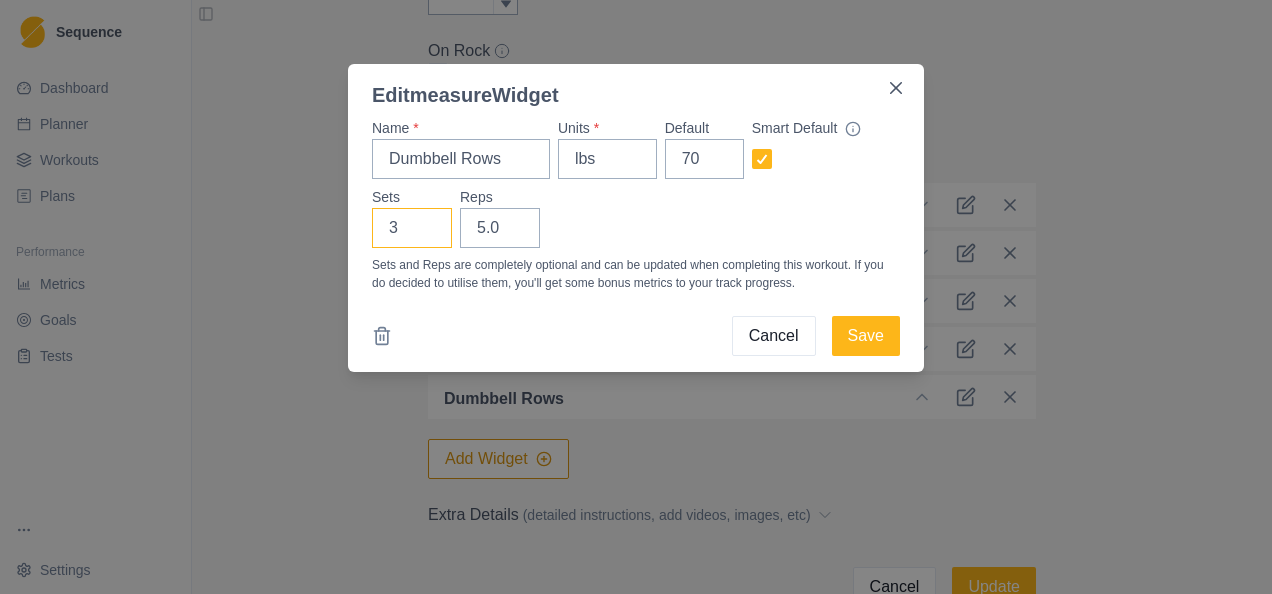 type on "3" 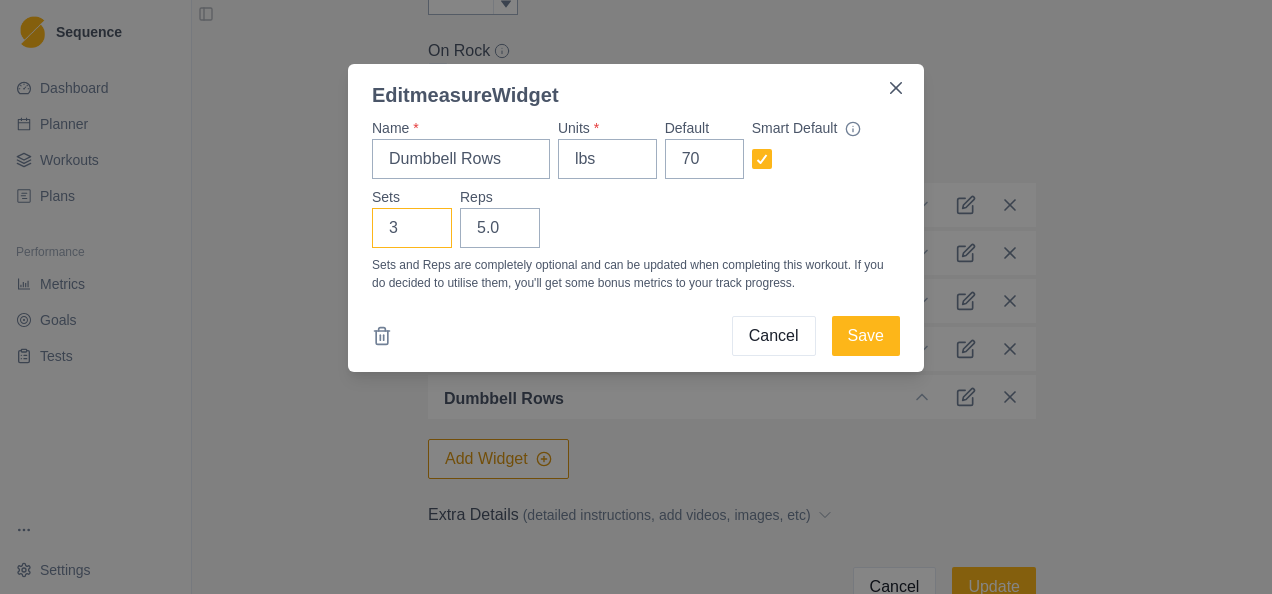click on "3" at bounding box center [412, 228] 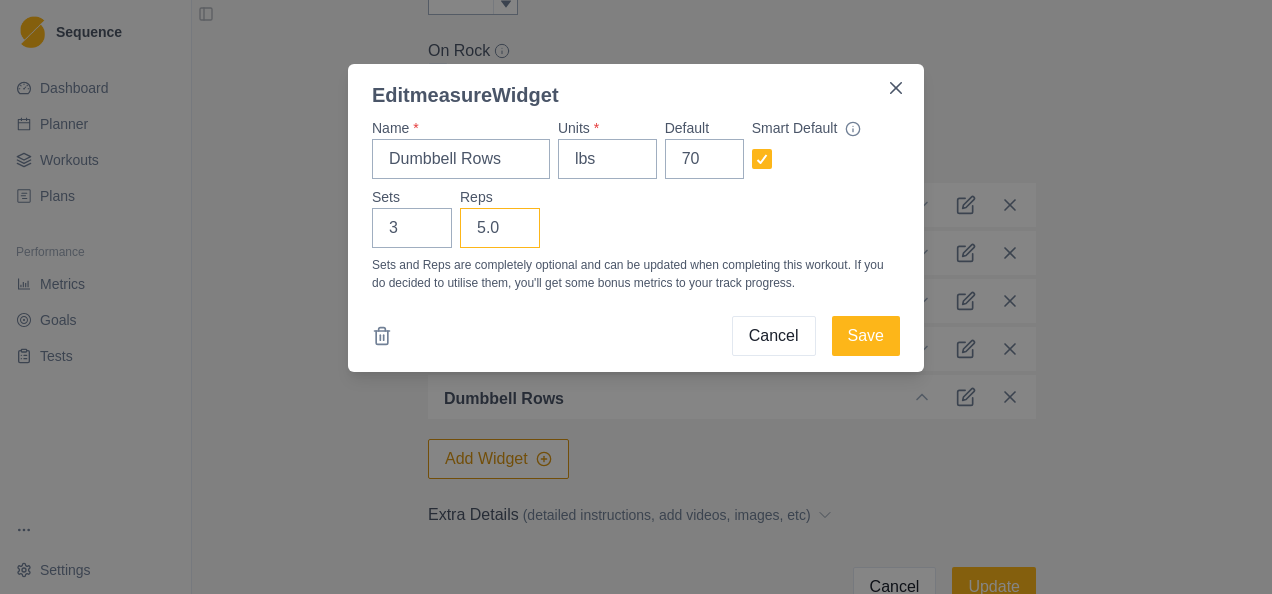 click on "5.0" at bounding box center (500, 228) 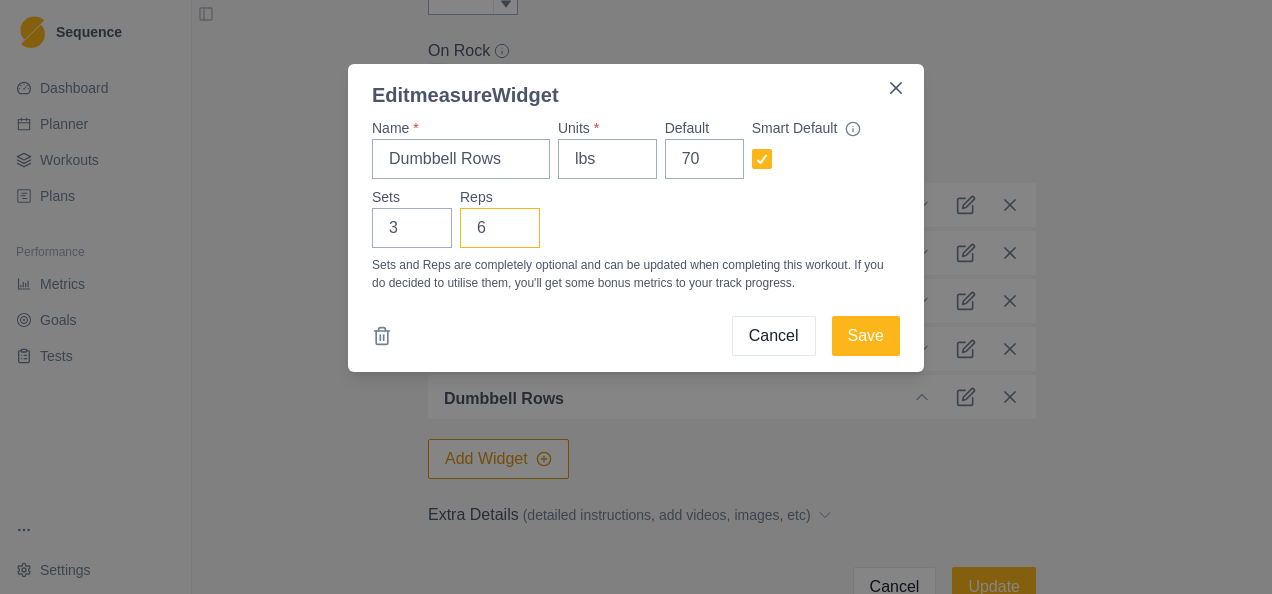 click on "6" at bounding box center (500, 228) 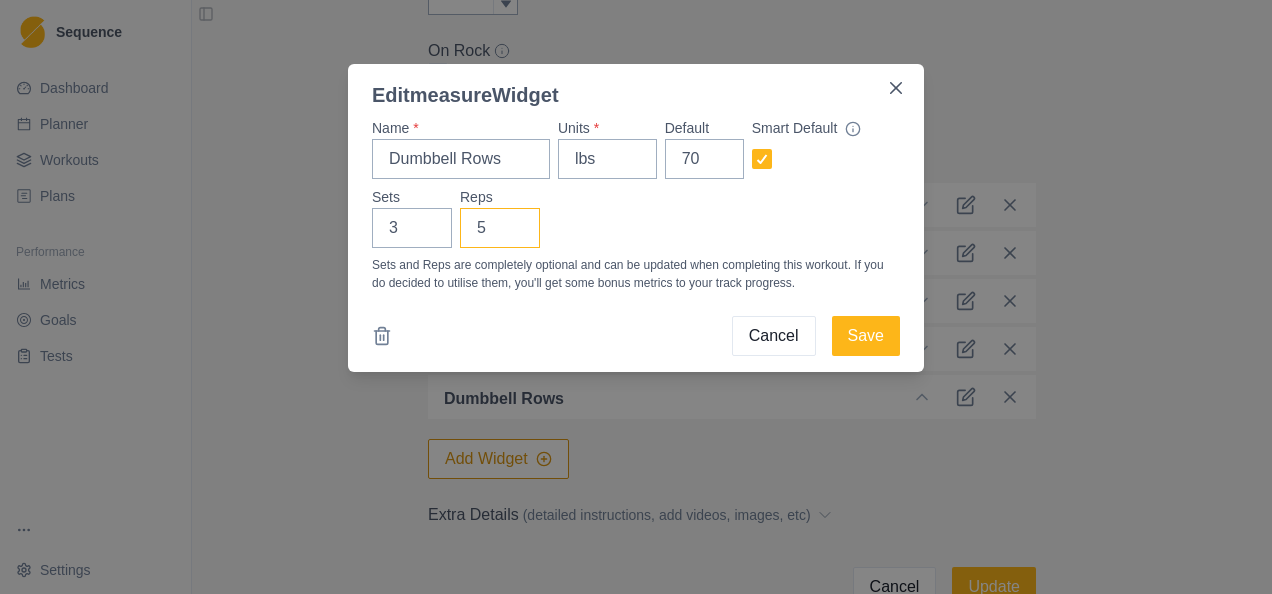 type on "5" 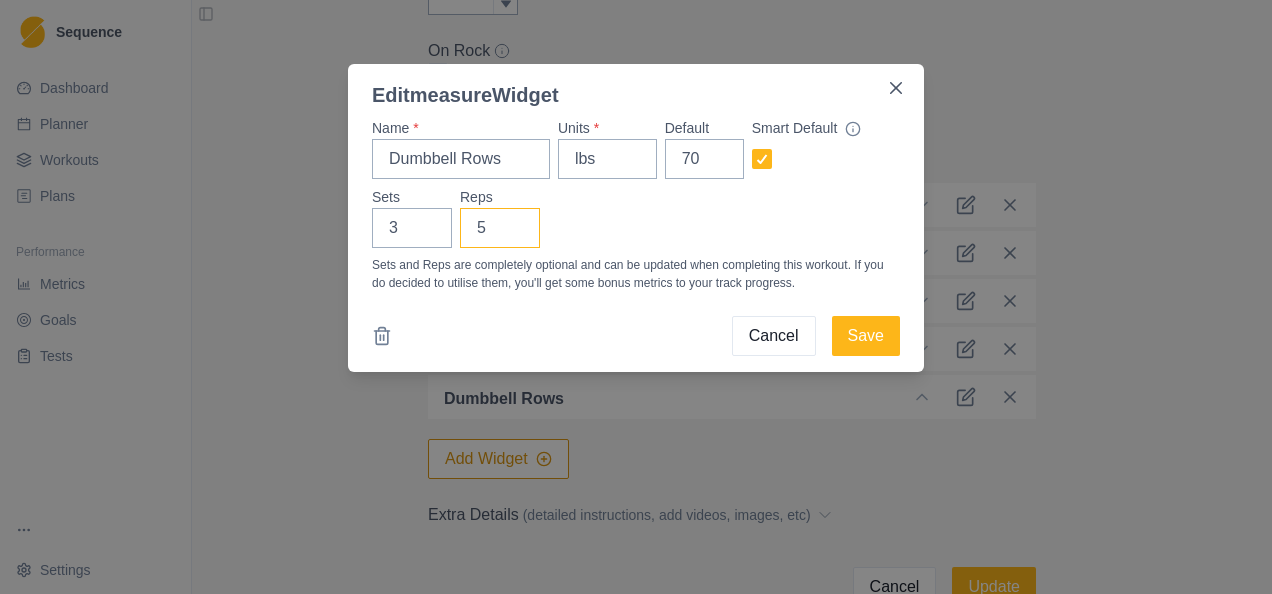 click on "5" at bounding box center [500, 228] 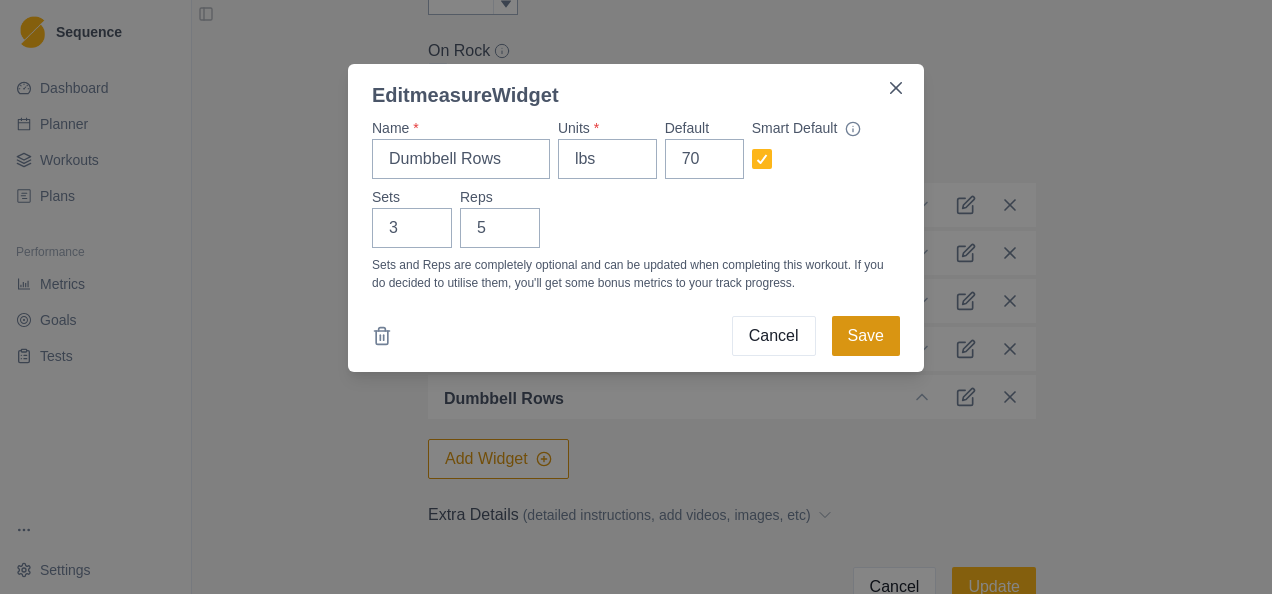 click on "Save" at bounding box center [866, 336] 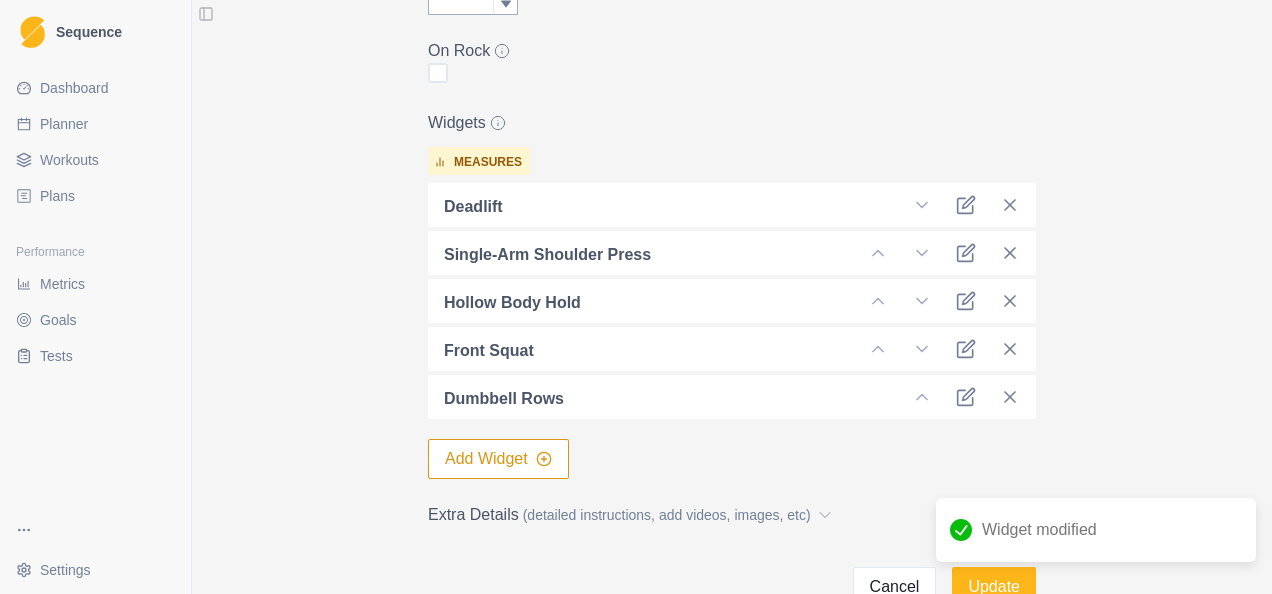click on "Add Widget" at bounding box center (498, 459) 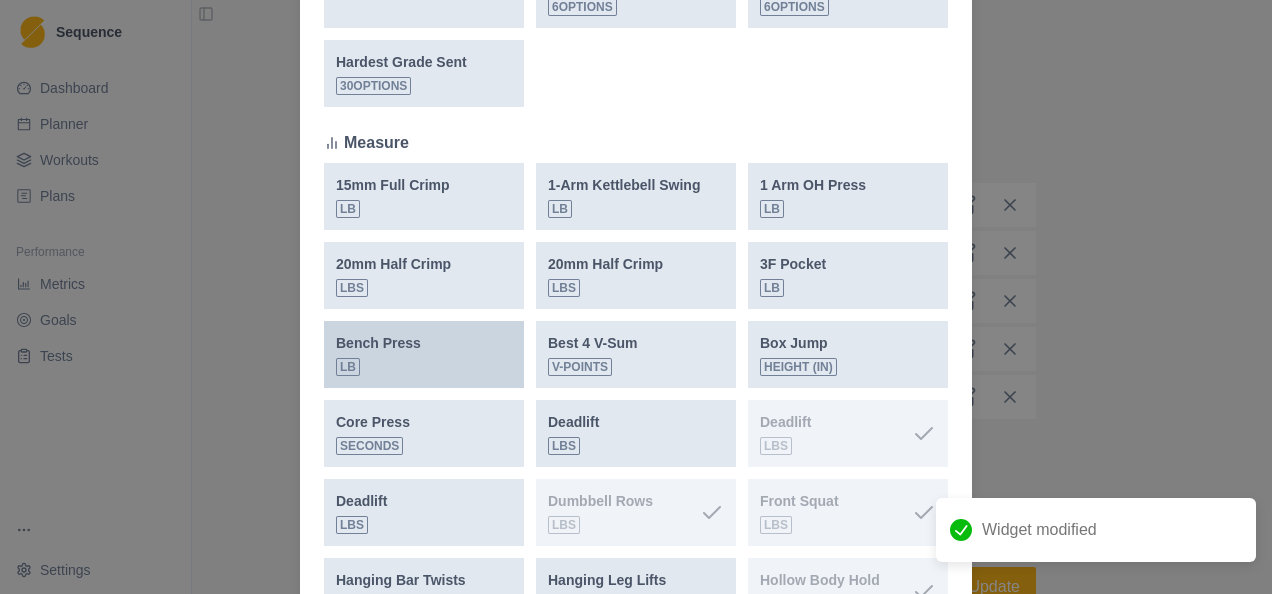 scroll, scrollTop: 1000, scrollLeft: 0, axis: vertical 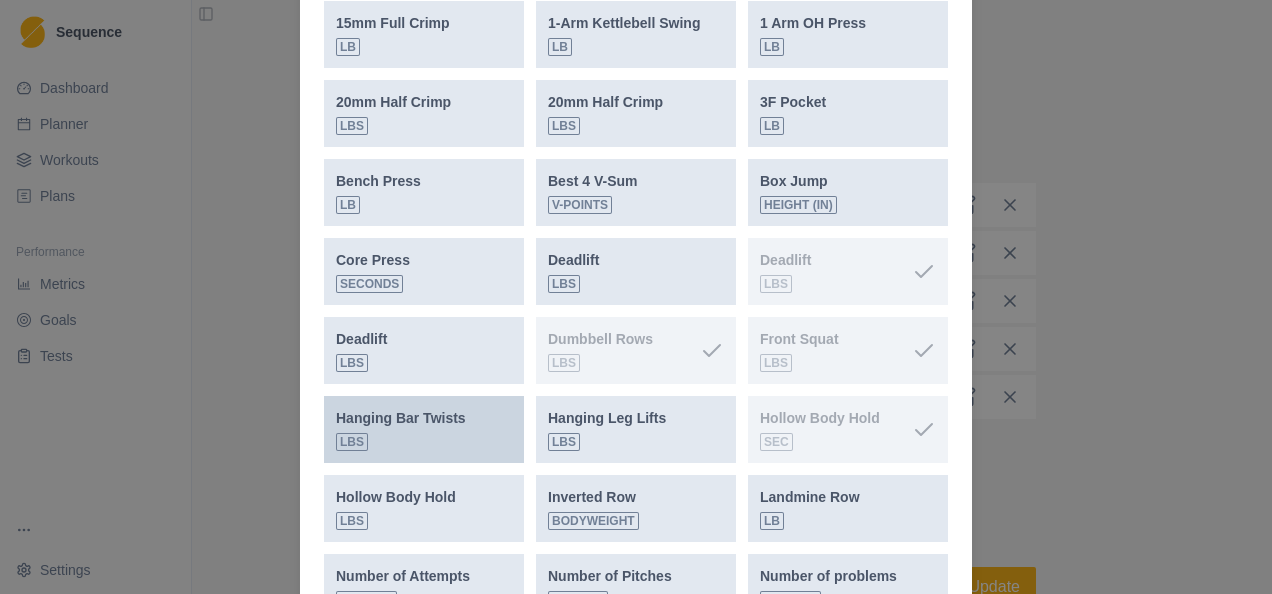 click on "Hanging Bar Twists lbs" at bounding box center [401, 429] 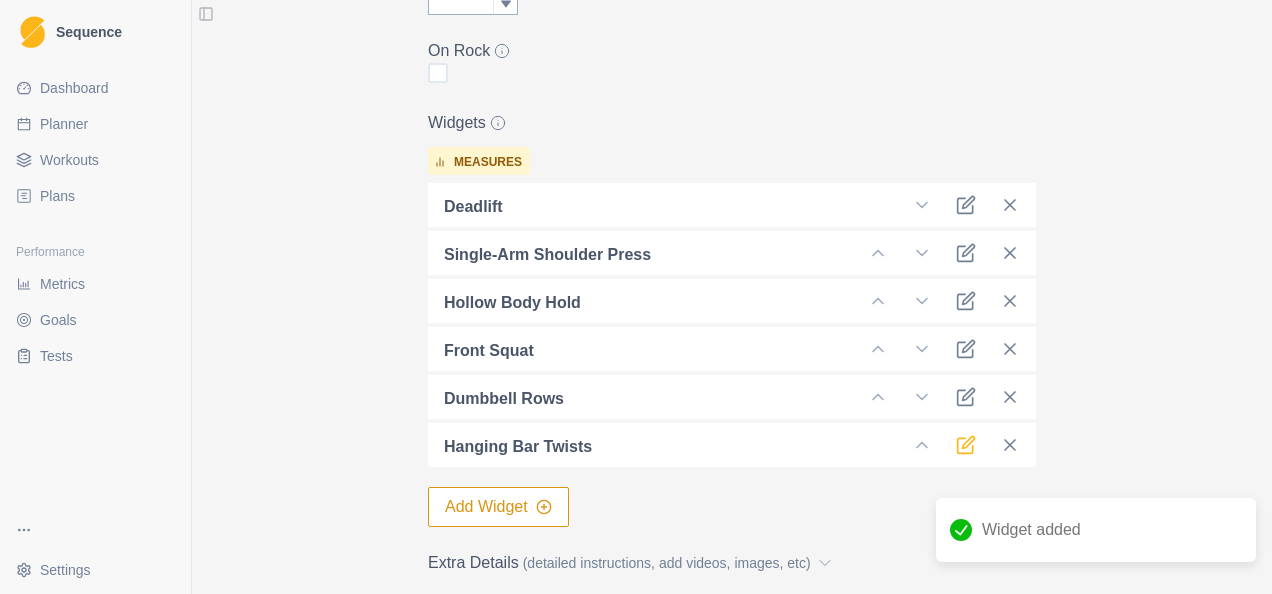 click 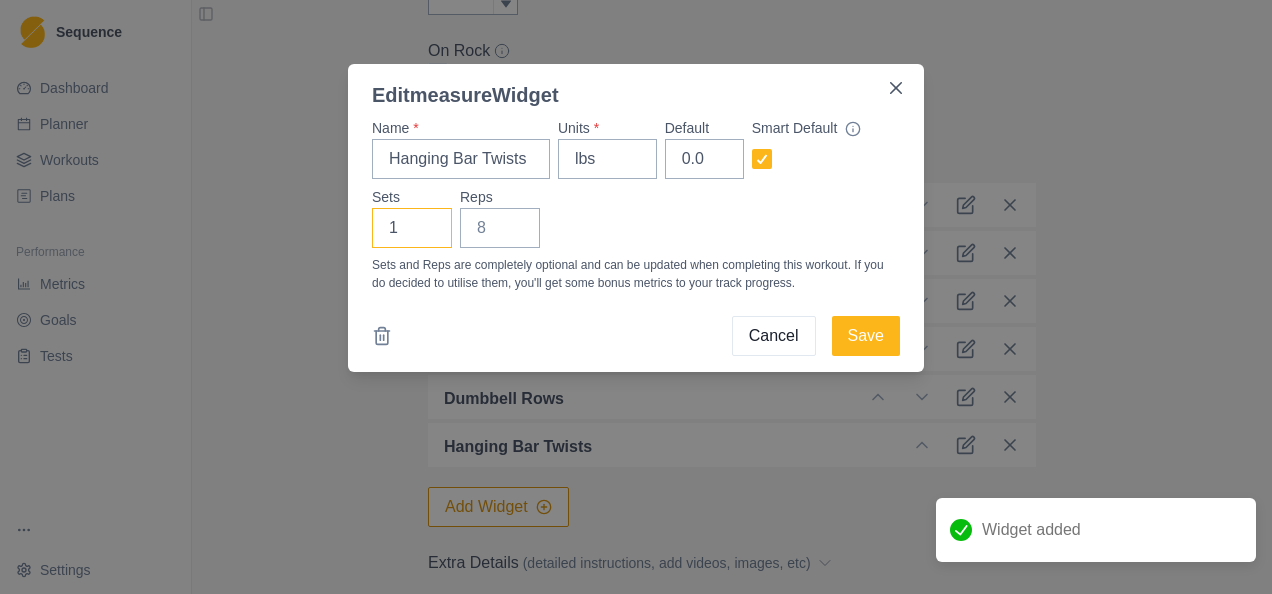 click on "1" at bounding box center (412, 228) 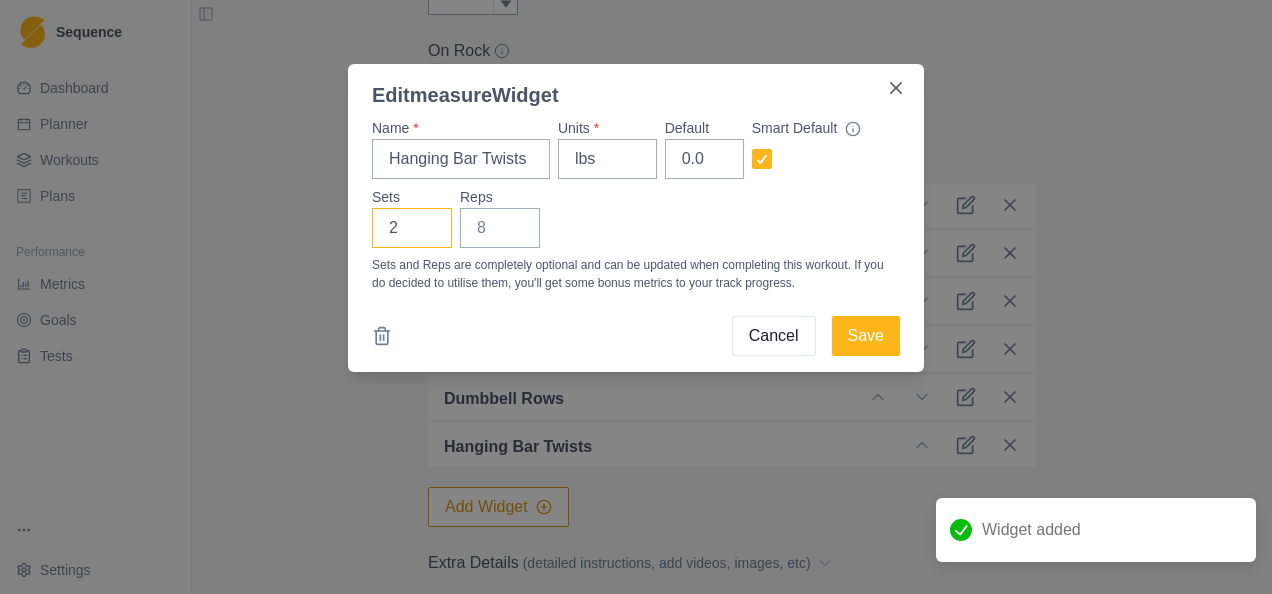 click on "2" at bounding box center (412, 228) 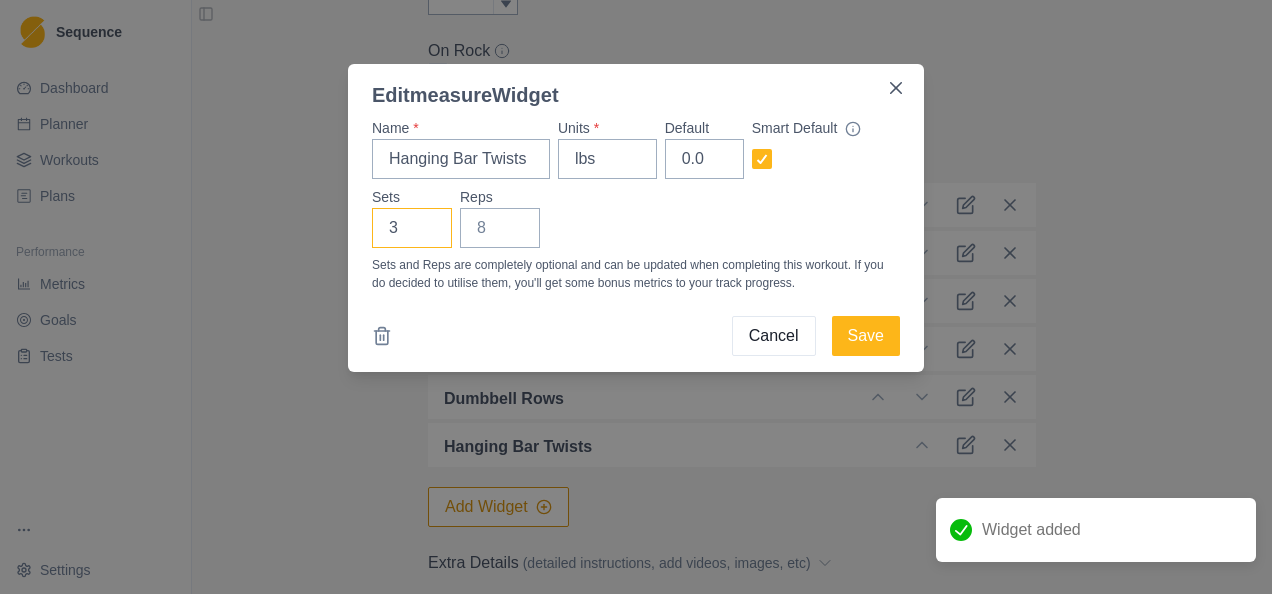 type on "3" 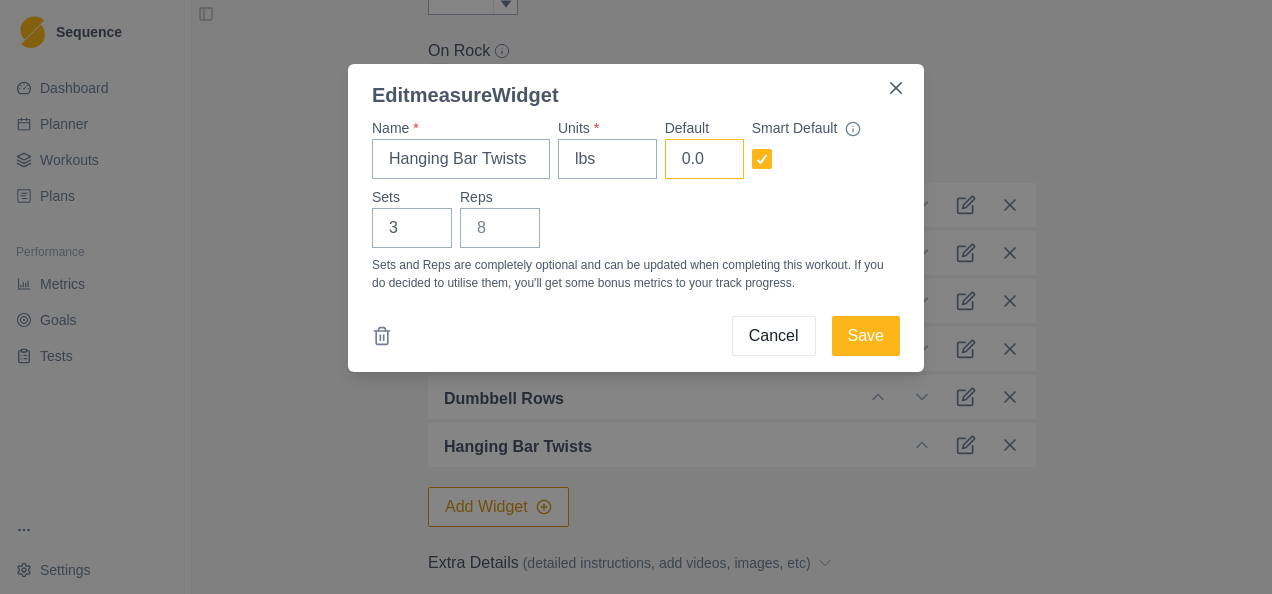 click on "0.0" at bounding box center [704, 159] 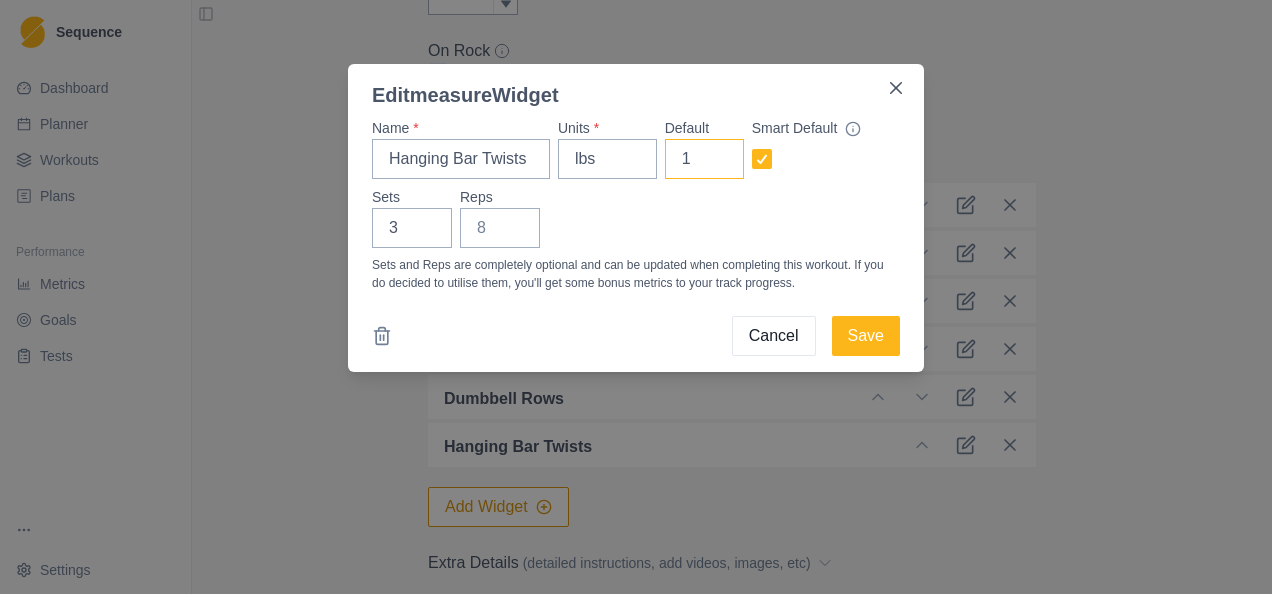 click on "1" at bounding box center (704, 159) 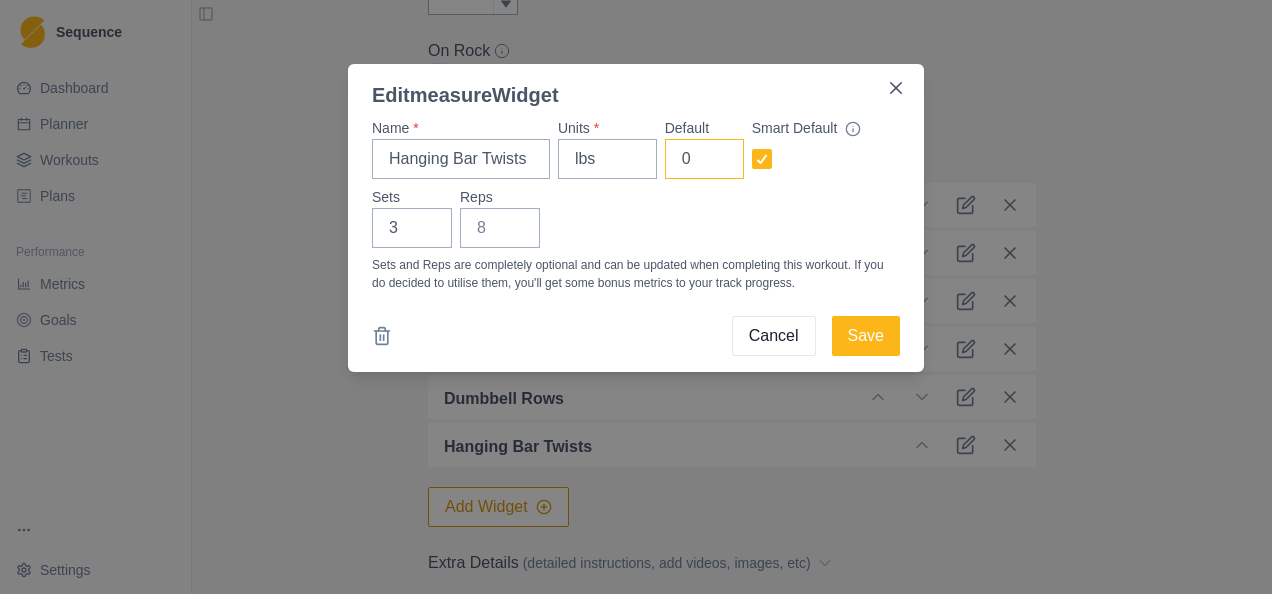 type on "0" 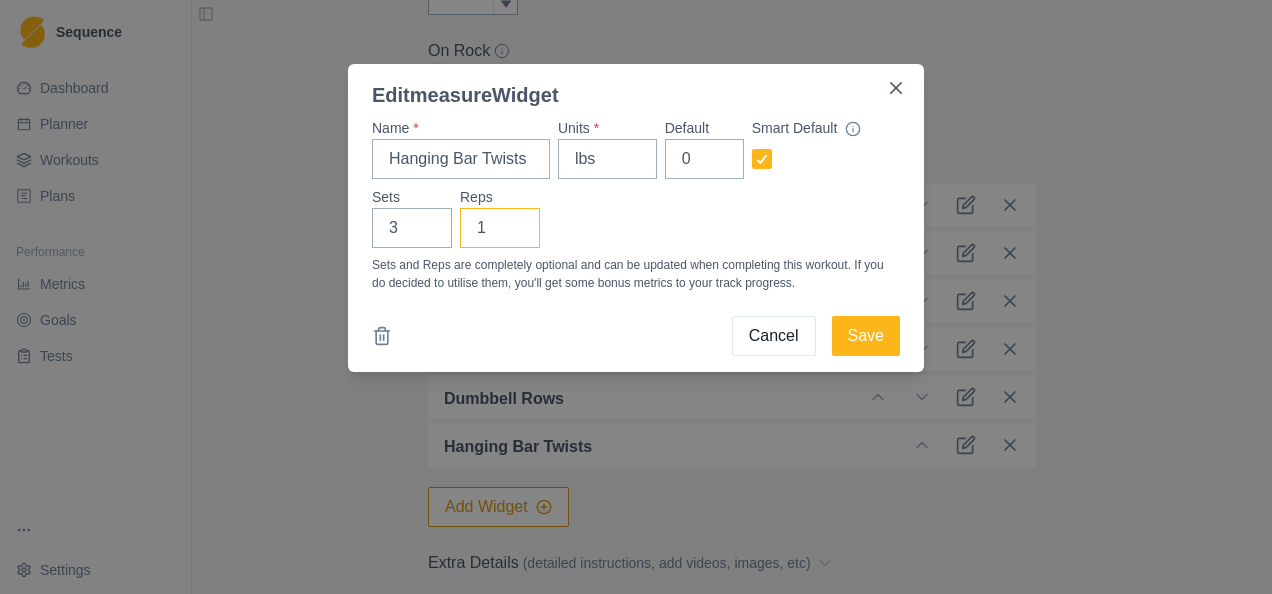 click on "1" at bounding box center (500, 228) 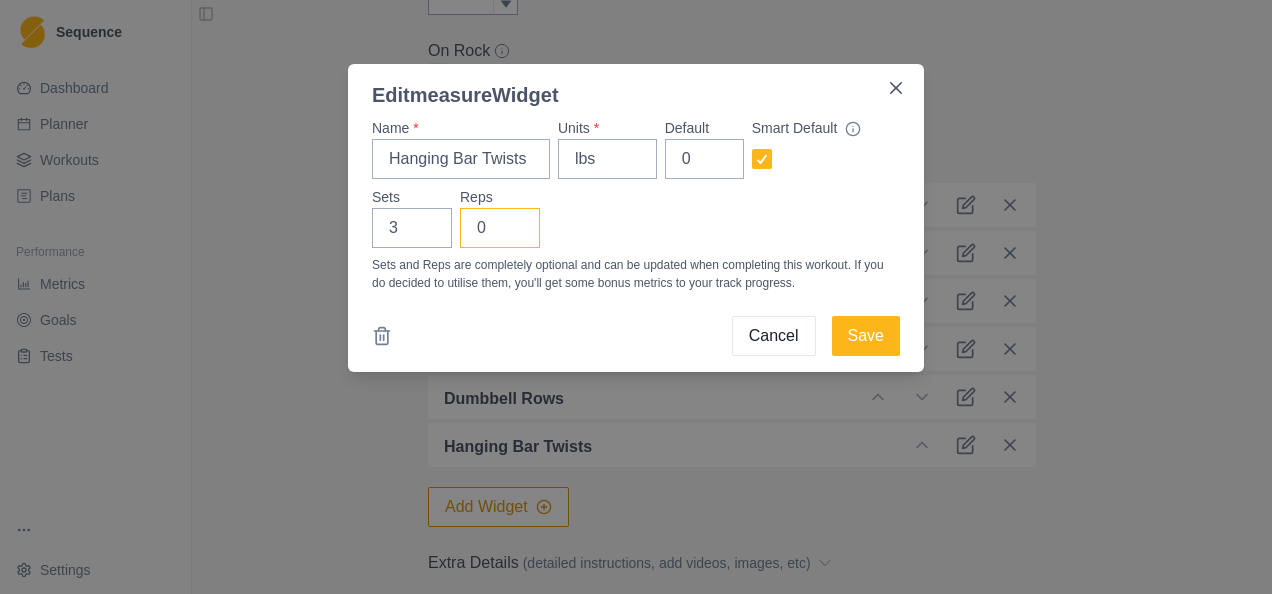 click on "0" at bounding box center [500, 228] 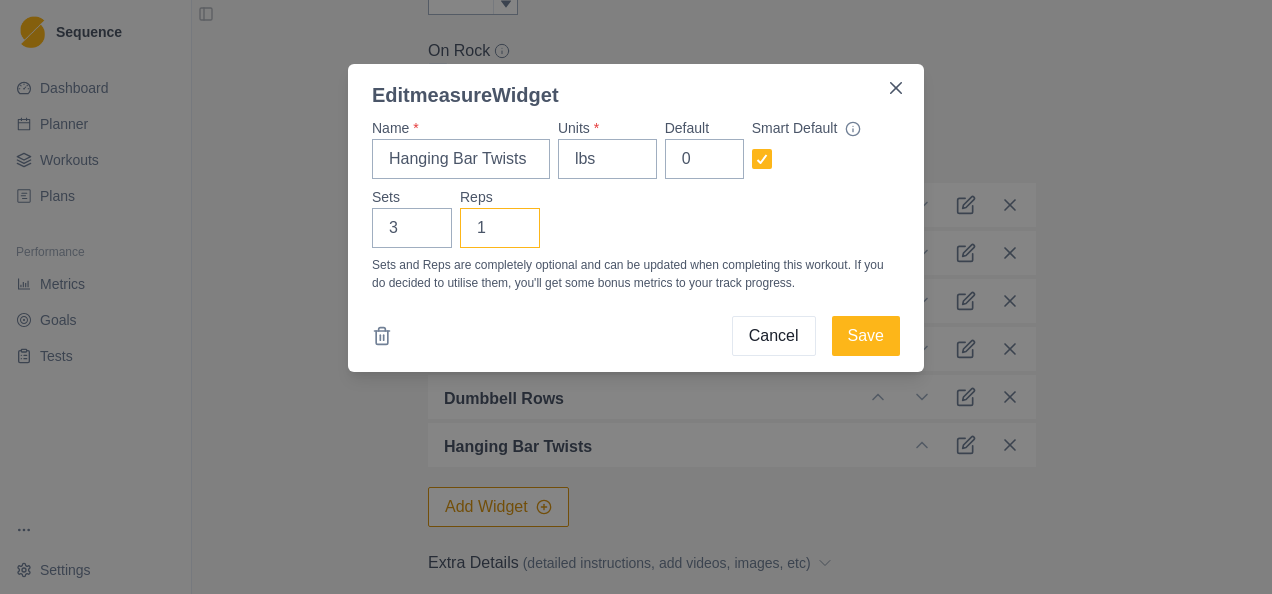 click on "1" at bounding box center (500, 228) 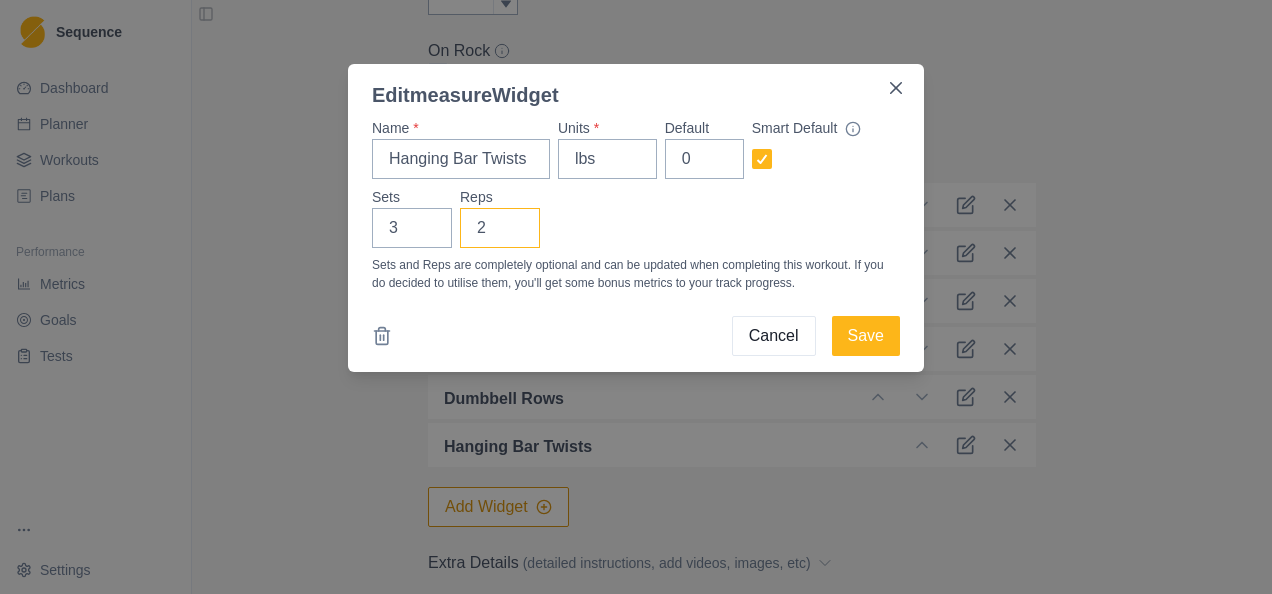 click on "2" at bounding box center [500, 228] 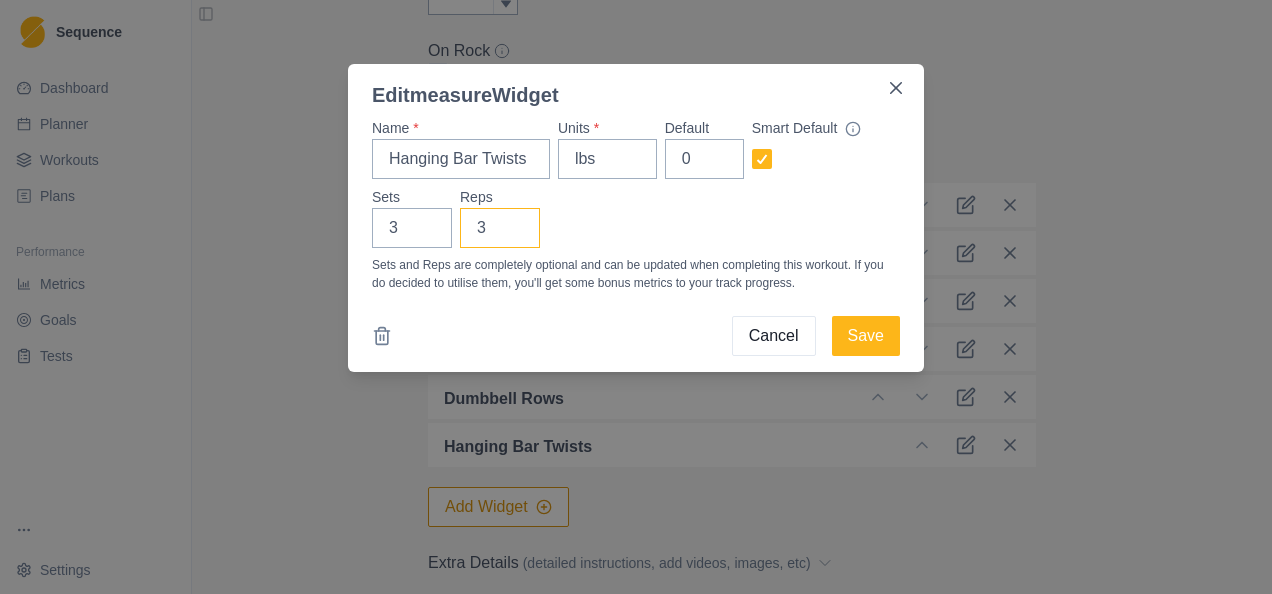 click on "3" at bounding box center [500, 228] 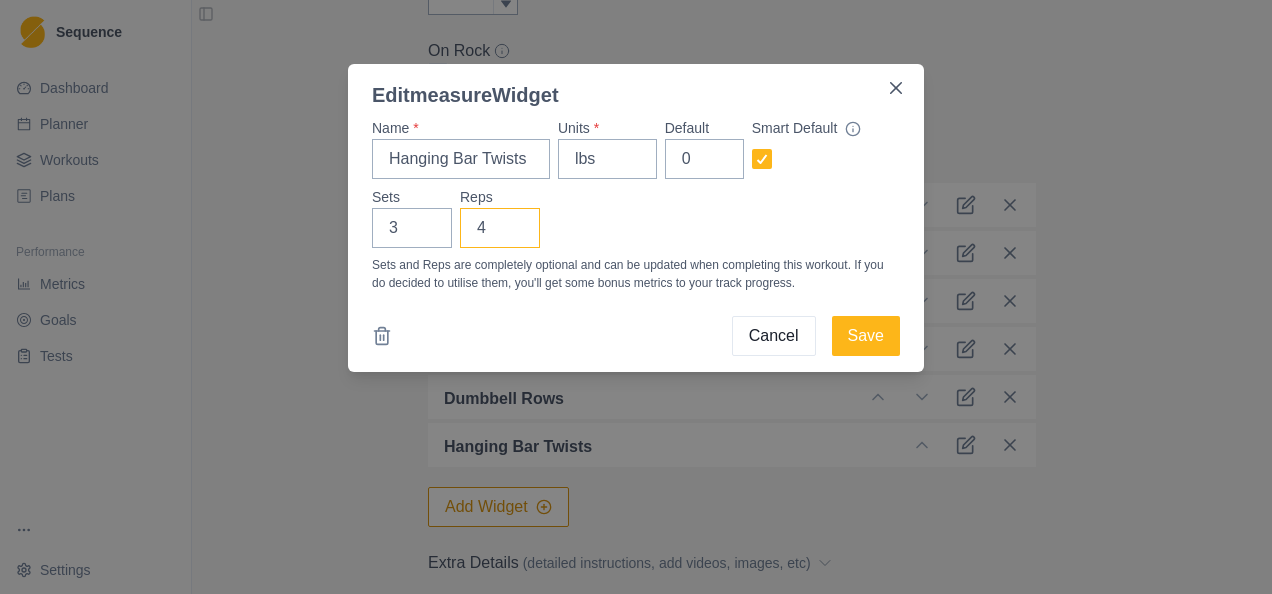 click on "4" at bounding box center (500, 228) 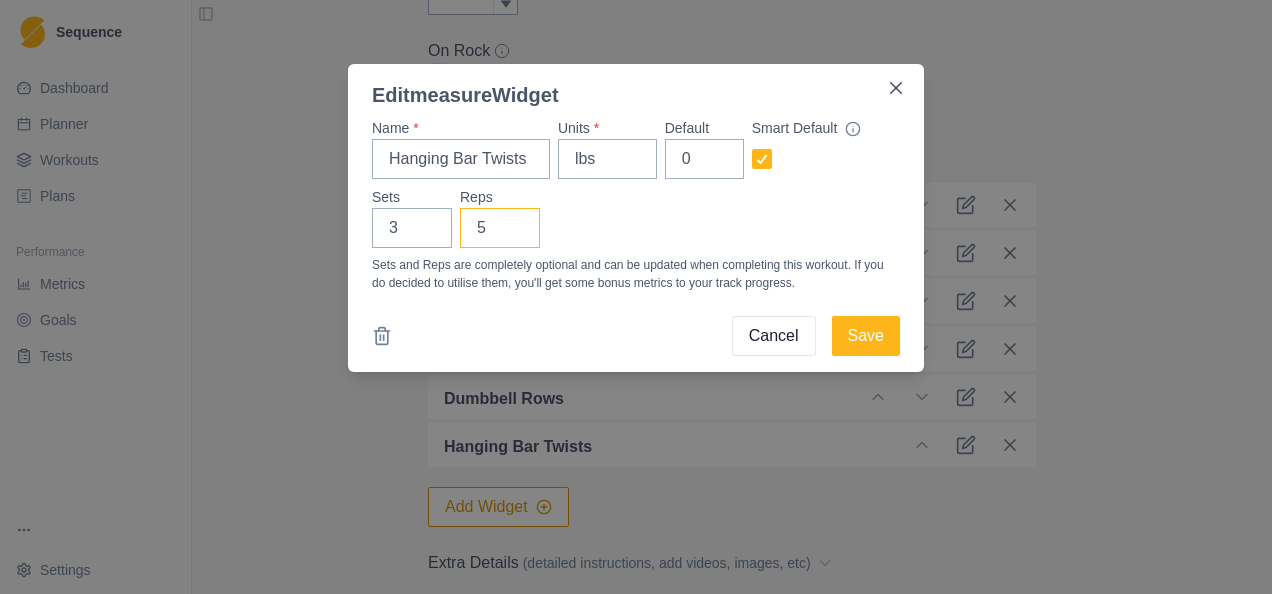 click on "5" at bounding box center (500, 228) 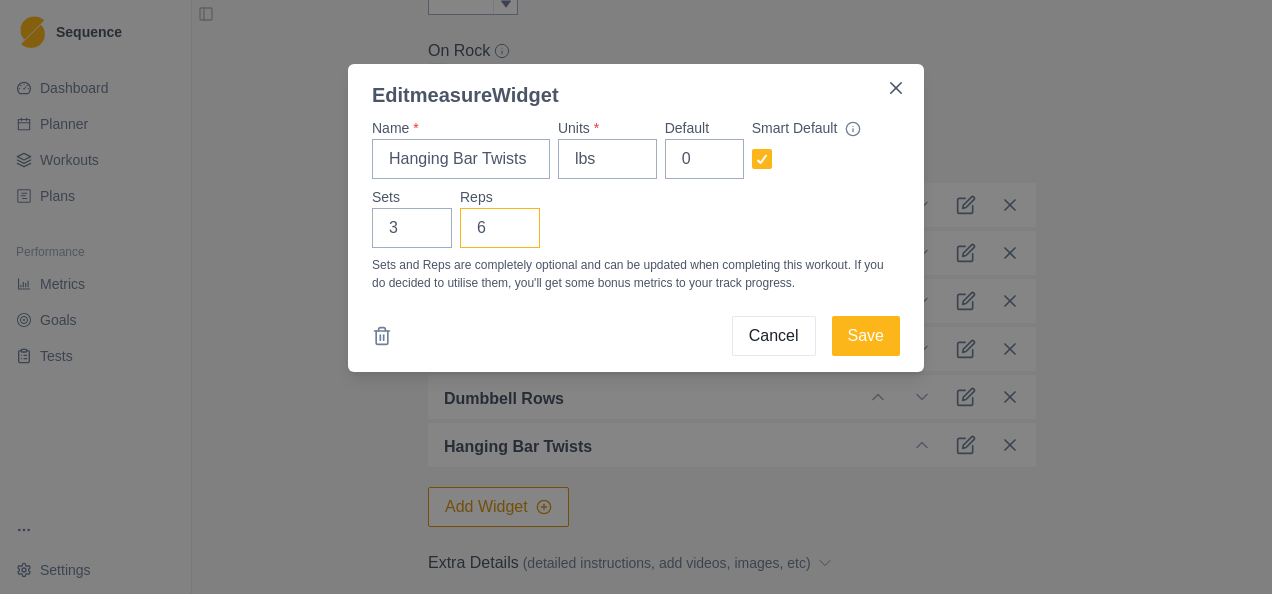 click on "6" at bounding box center [500, 228] 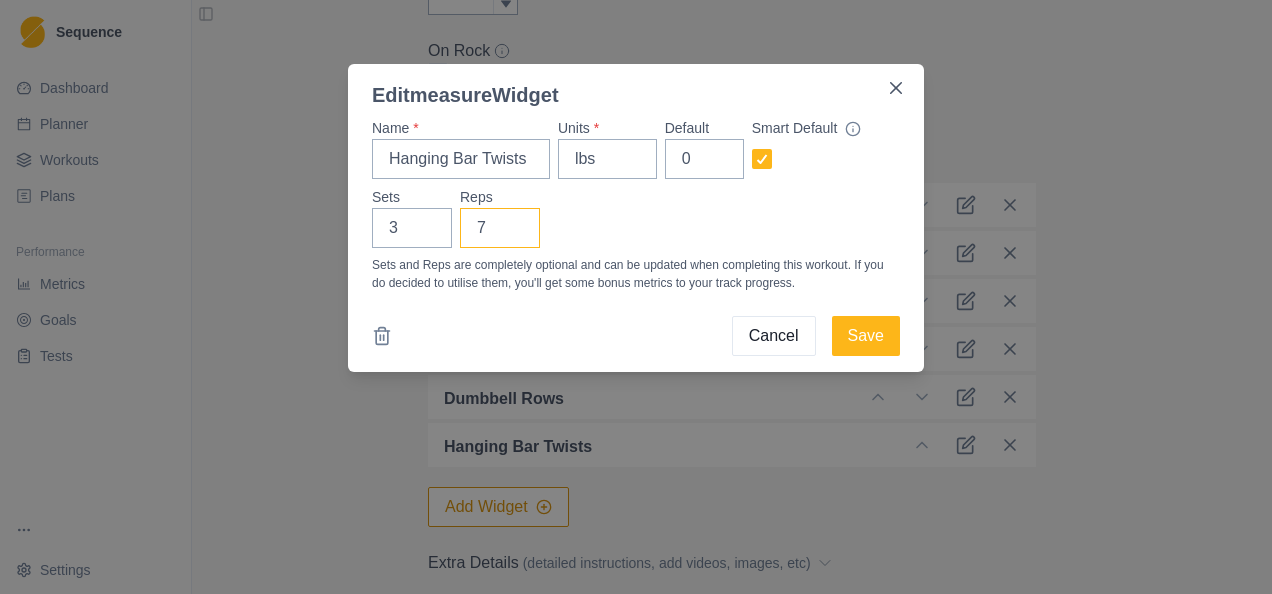 click on "7" at bounding box center (500, 228) 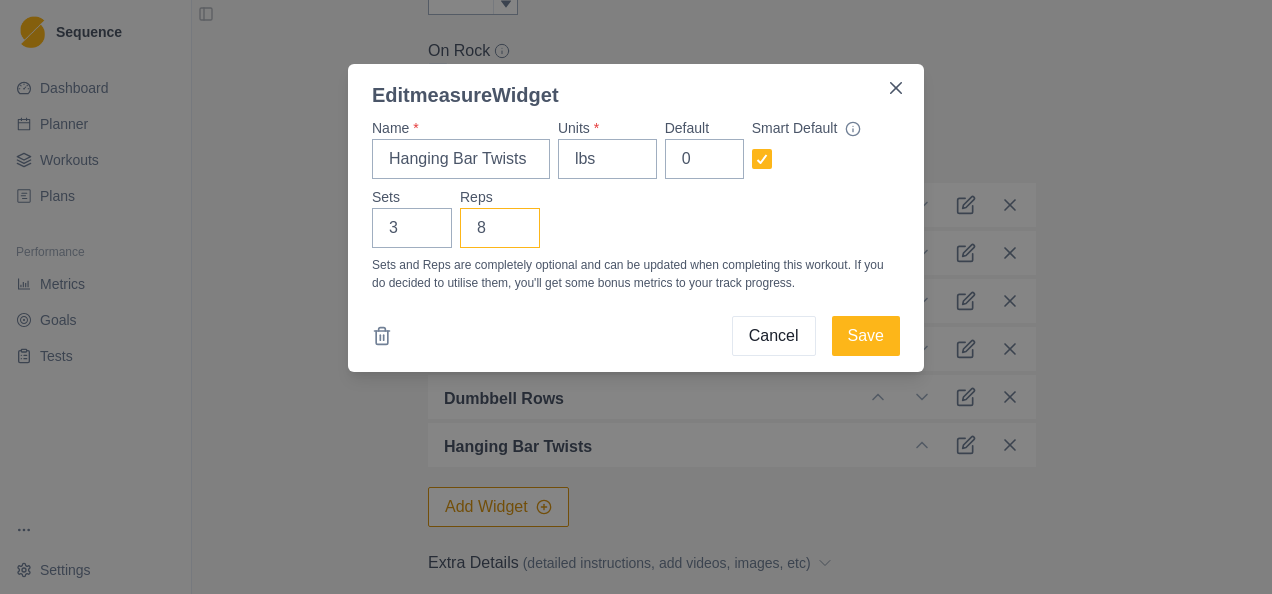 type on "8" 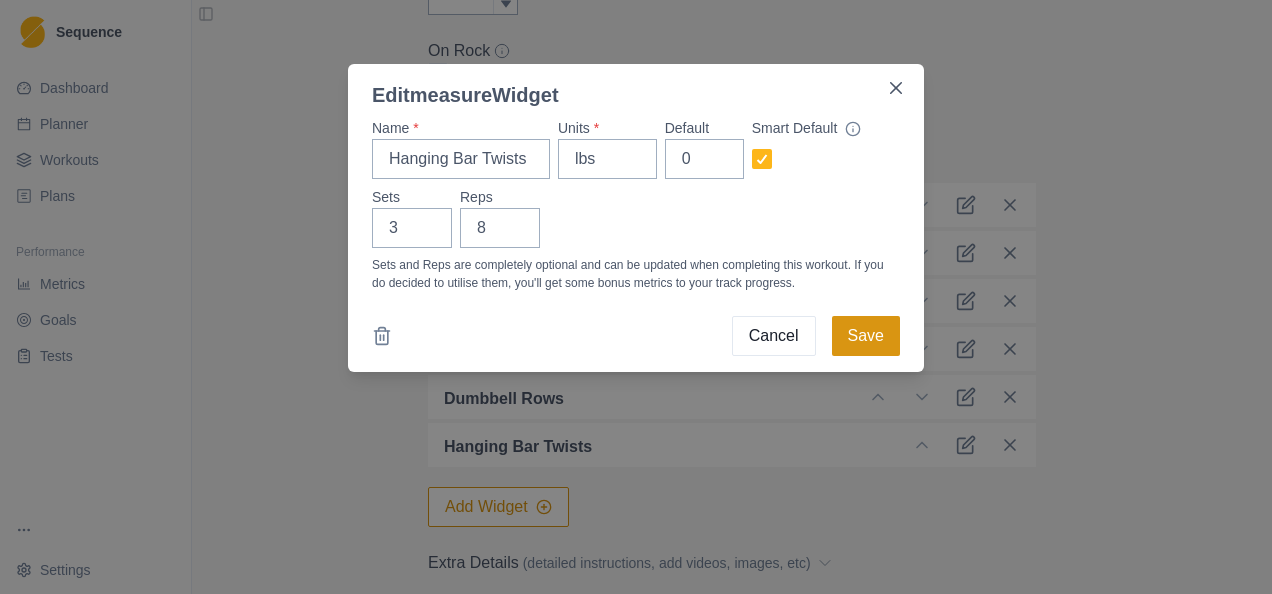 click on "Save" at bounding box center (866, 336) 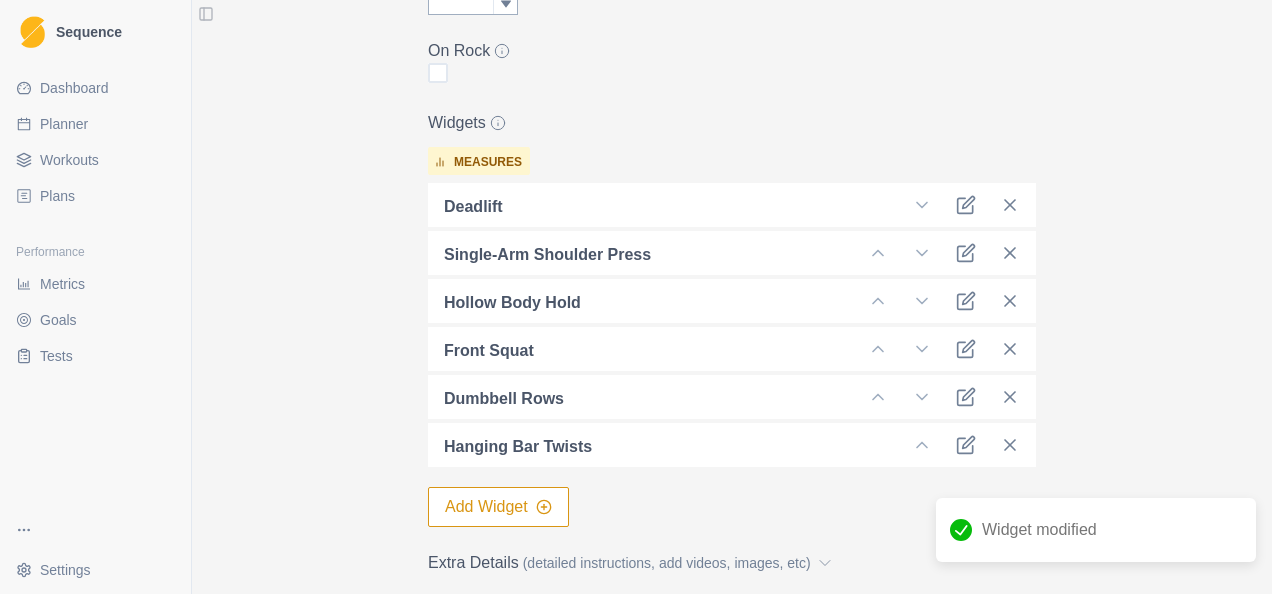 click on "Planner" at bounding box center (95, 124) 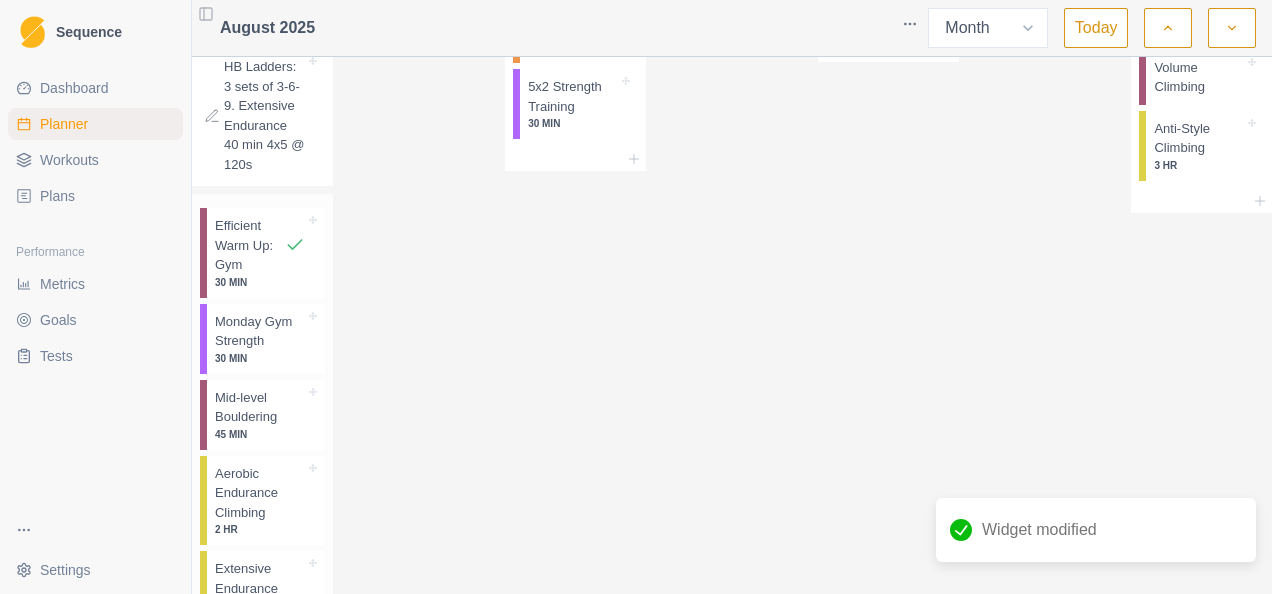 scroll, scrollTop: 800, scrollLeft: 0, axis: vertical 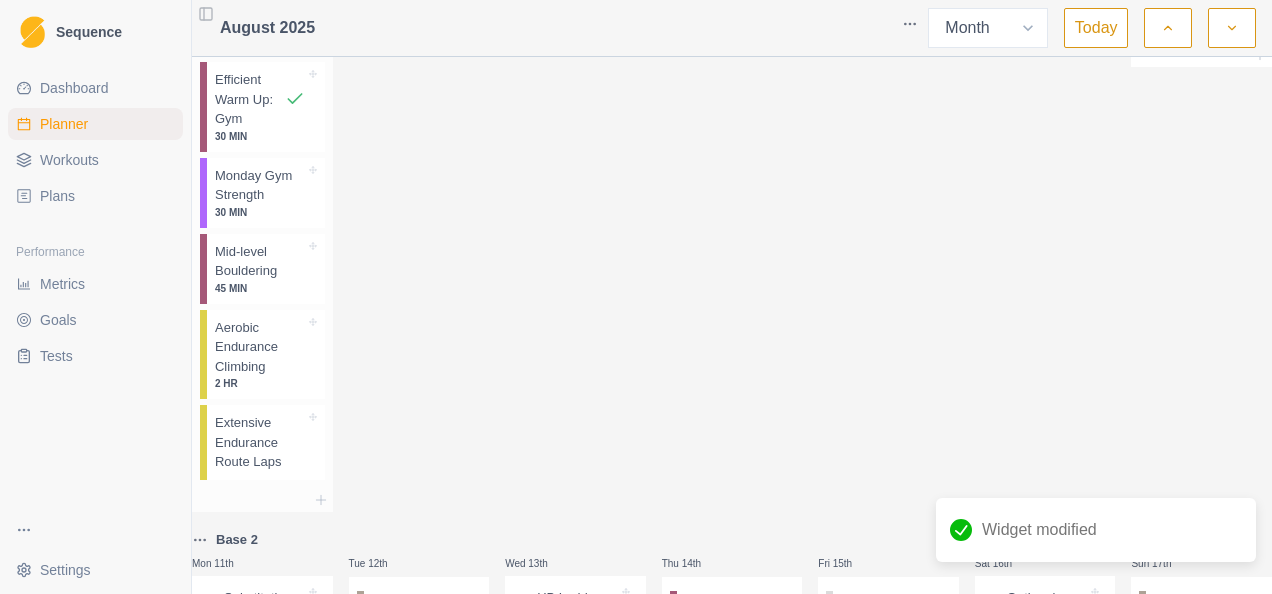 click on "Monday Gym Strength" at bounding box center (260, 185) 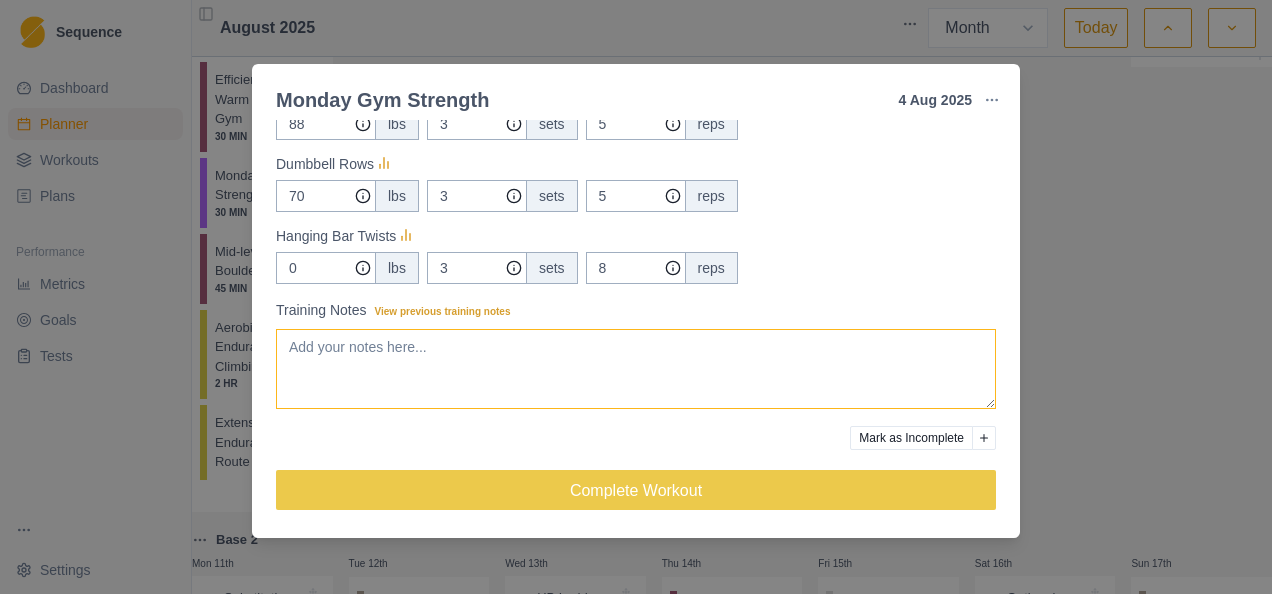 scroll, scrollTop: 152, scrollLeft: 0, axis: vertical 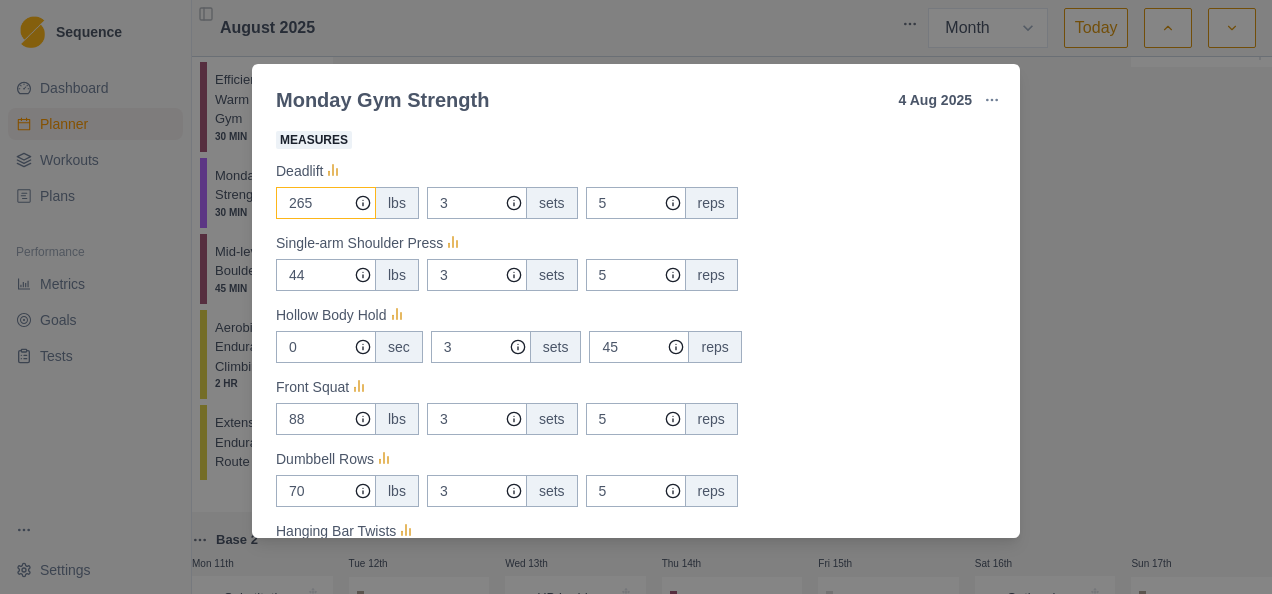 click on "265" at bounding box center (326, 203) 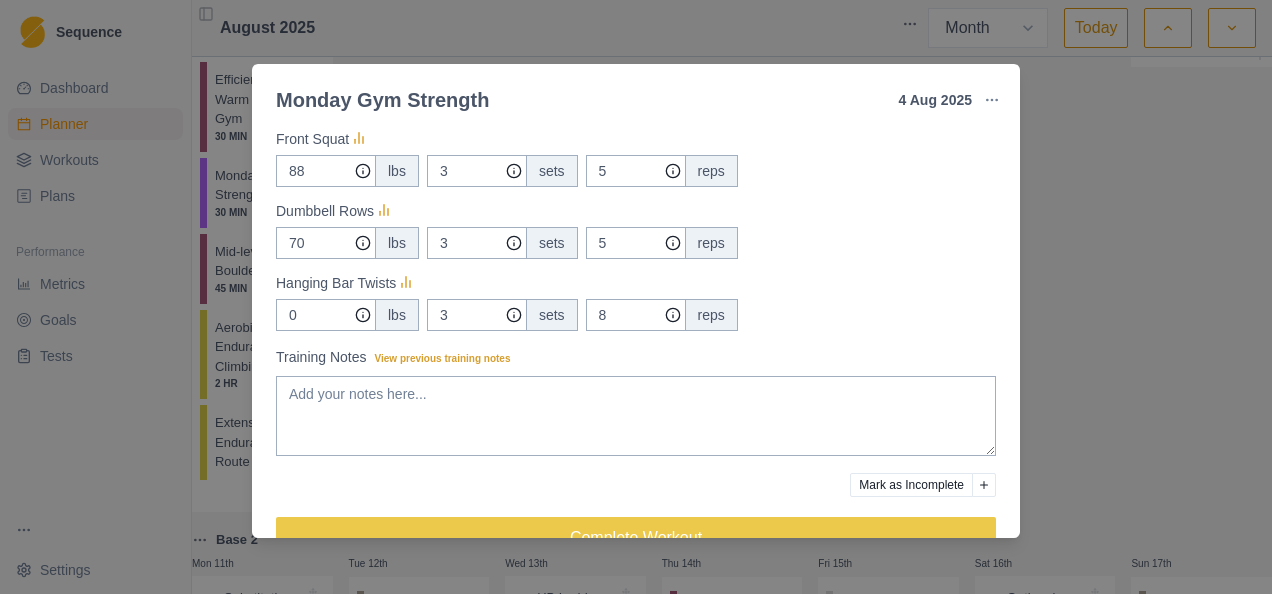 scroll, scrollTop: 452, scrollLeft: 0, axis: vertical 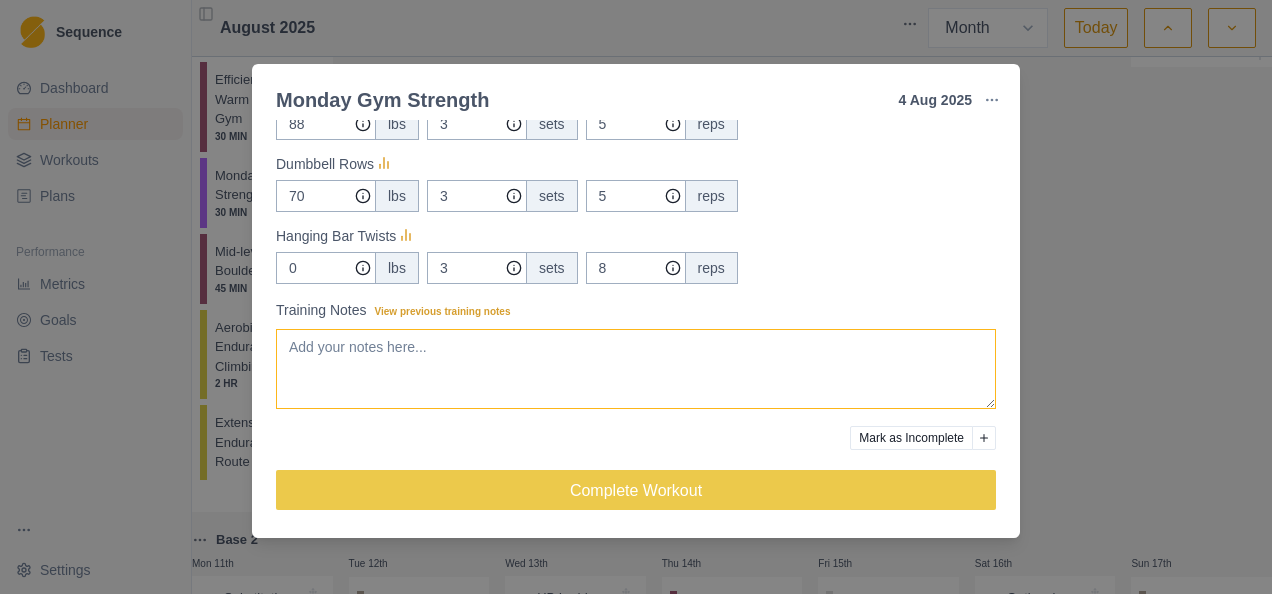 type on "255" 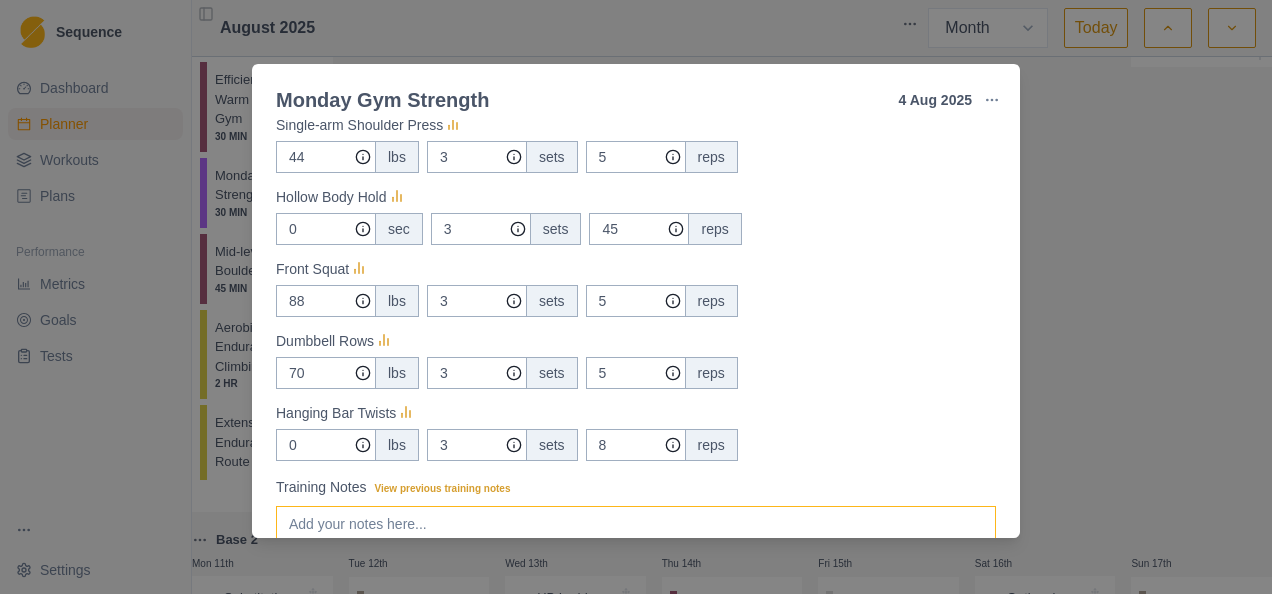 scroll, scrollTop: 252, scrollLeft: 0, axis: vertical 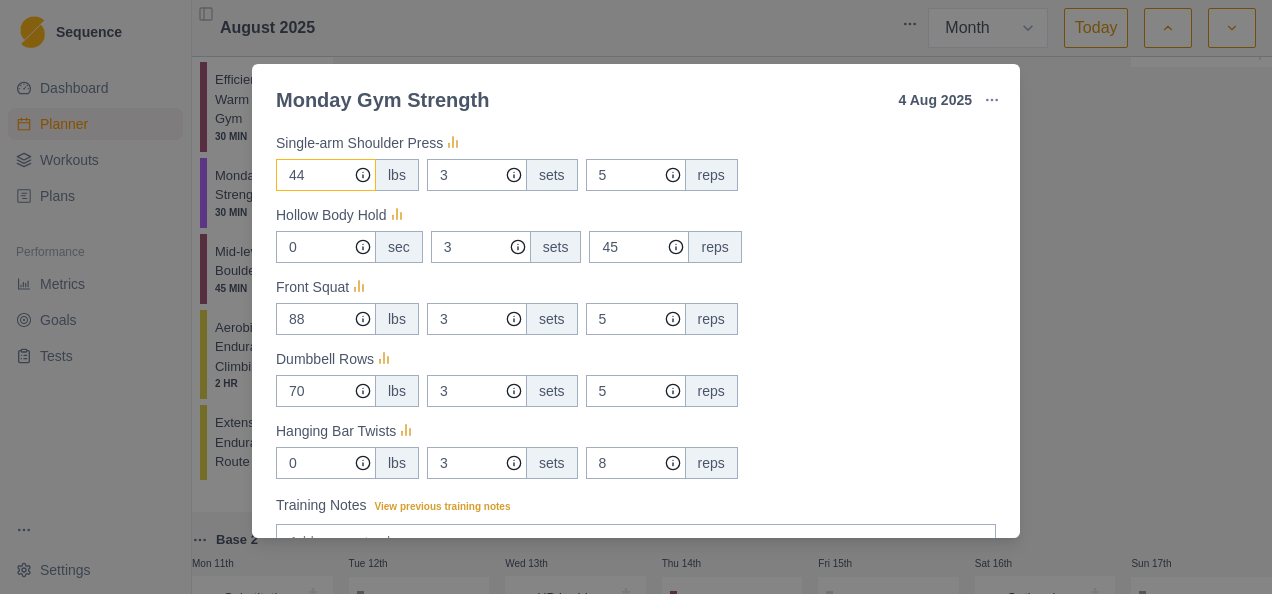 click on "44" at bounding box center [326, 175] 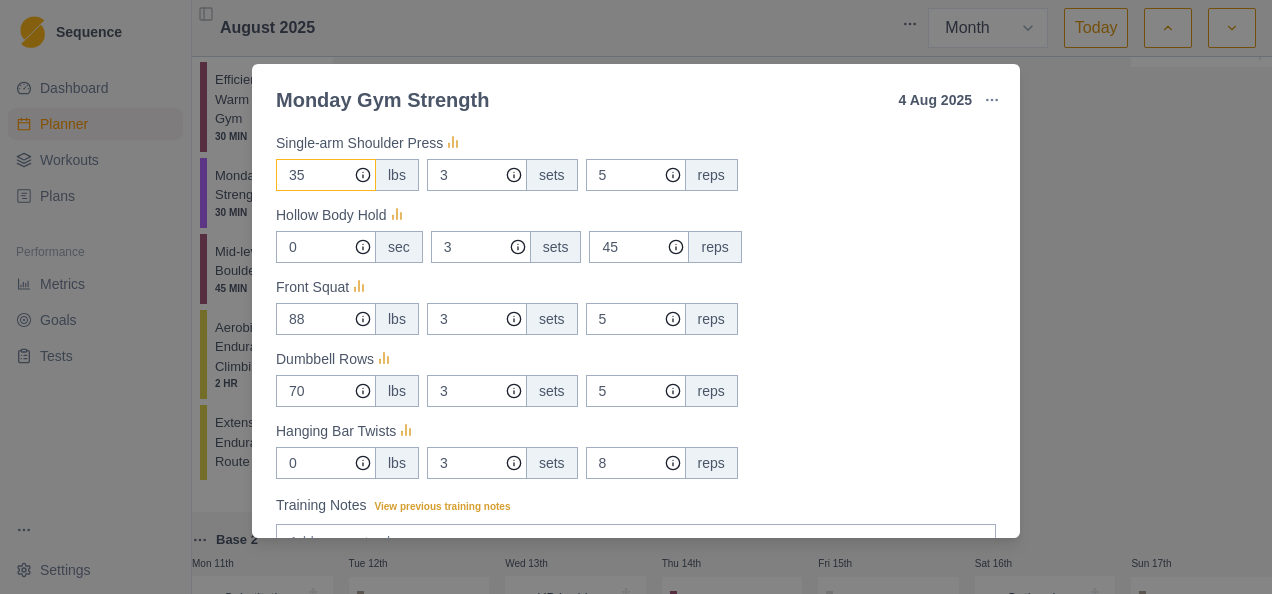 type on "35" 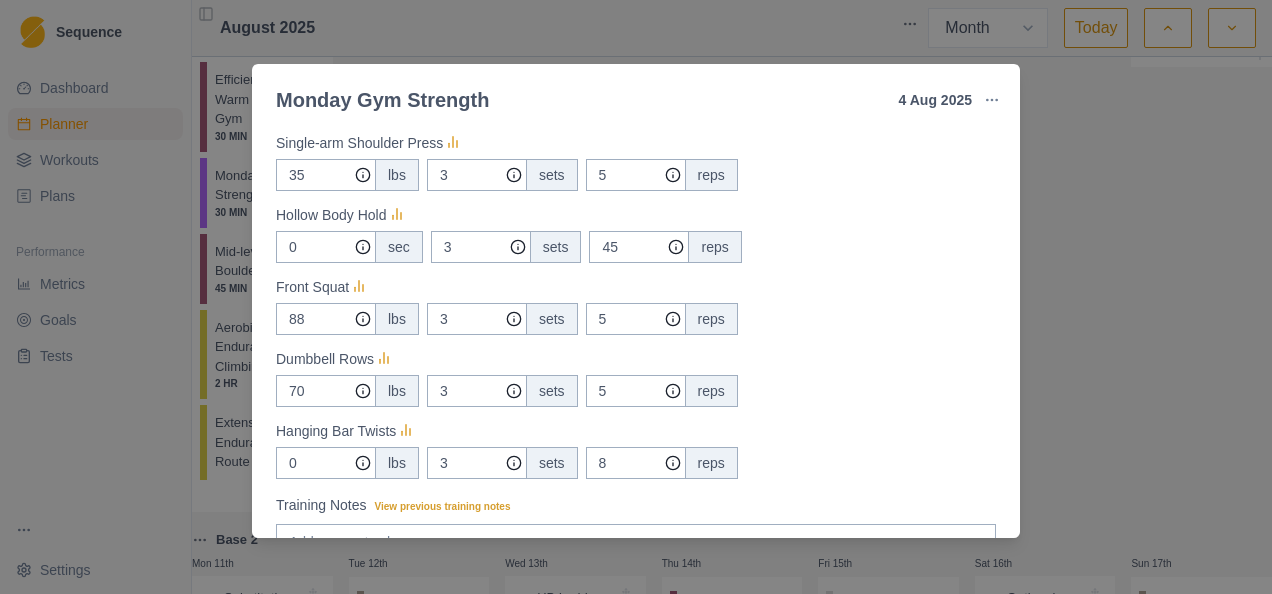 click on "Measures Deadlift 255 lbs 3 sets 5 reps Single-arm Shoulder Press 35 lbs 3 sets 5 reps Hollow Body Hold 0 sec 3 sets 45 reps Front Squat 88 lbs 3 sets 5 reps Dumbbell Rows 70 lbs 3 sets 5 reps Hanging Bar Twists 0 lbs 3 sets 8 reps" at bounding box center (636, 253) 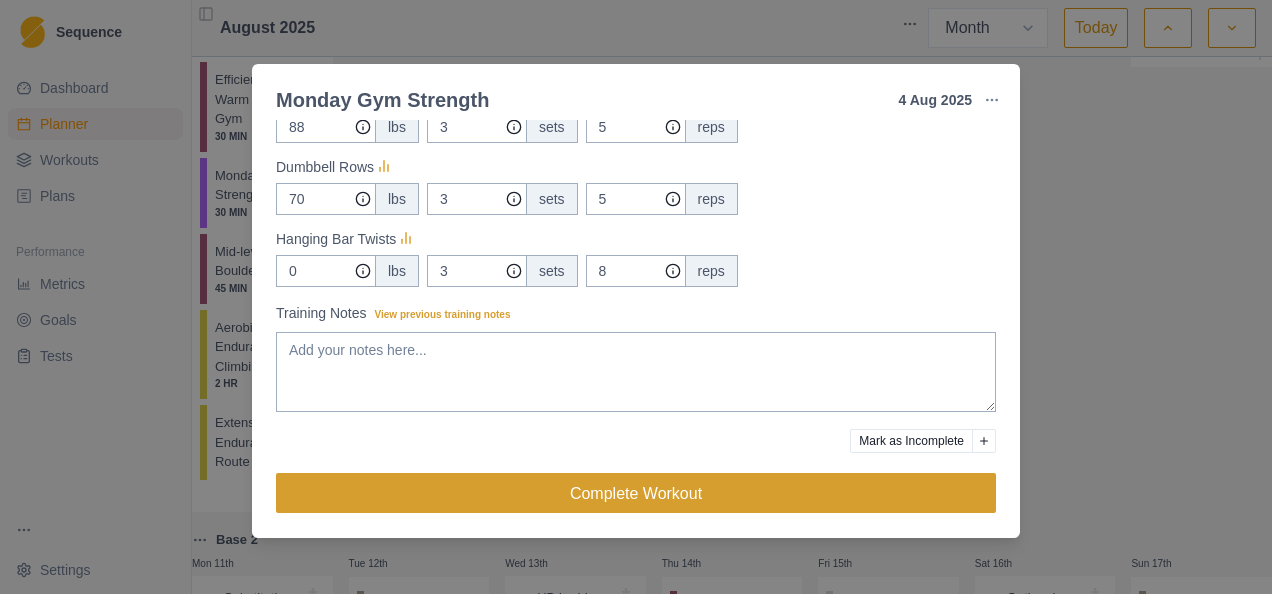 scroll, scrollTop: 452, scrollLeft: 0, axis: vertical 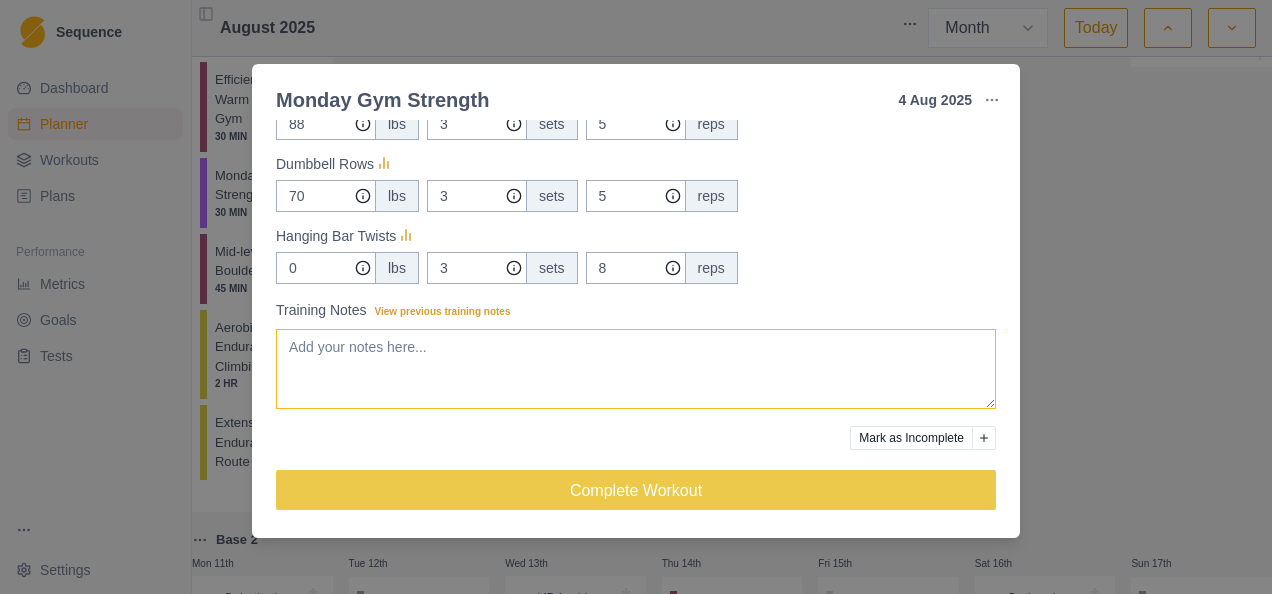 drag, startPoint x: 342, startPoint y: 376, endPoint x: 365, endPoint y: 364, distance: 25.942244 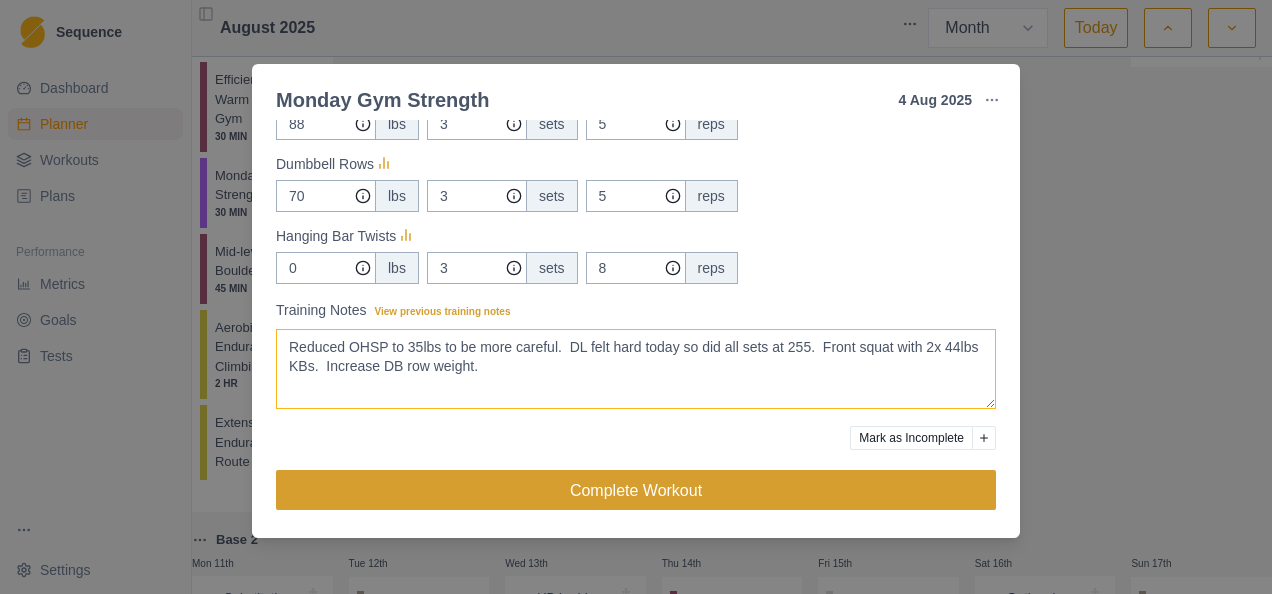 type on "Reduced OHSP to 35lbs to be more careful.  DL felt hard today so did all sets at 255.  Front squat with 2x 44lbs KBs.  Increase DB row weight." 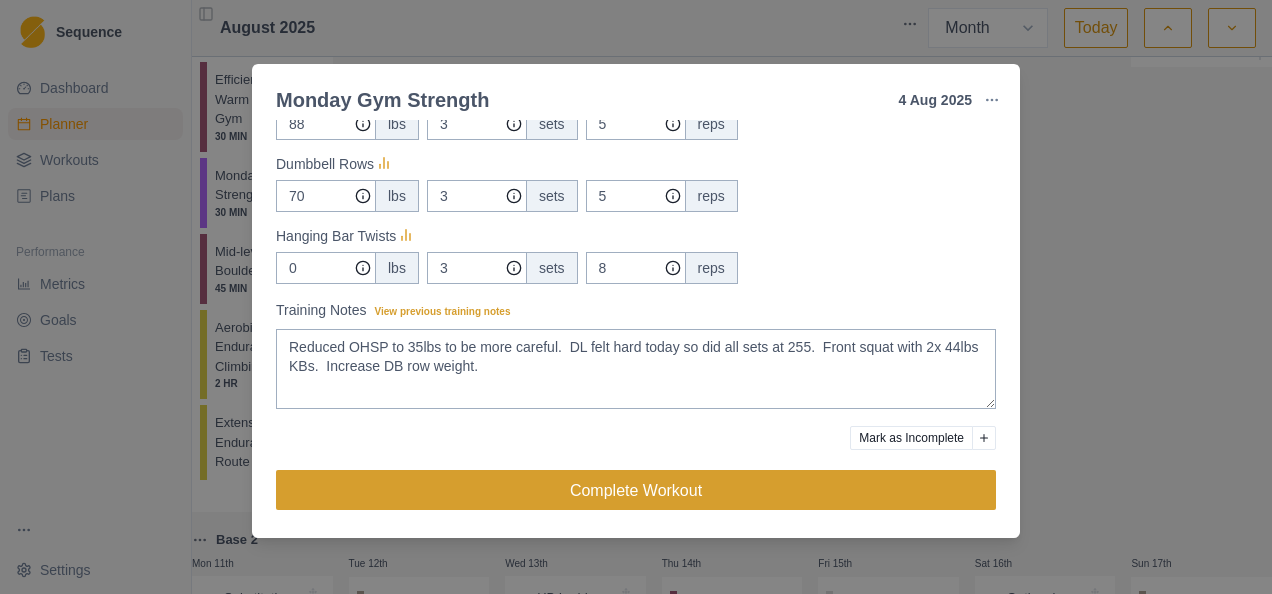 click on "Complete Workout" at bounding box center (636, 490) 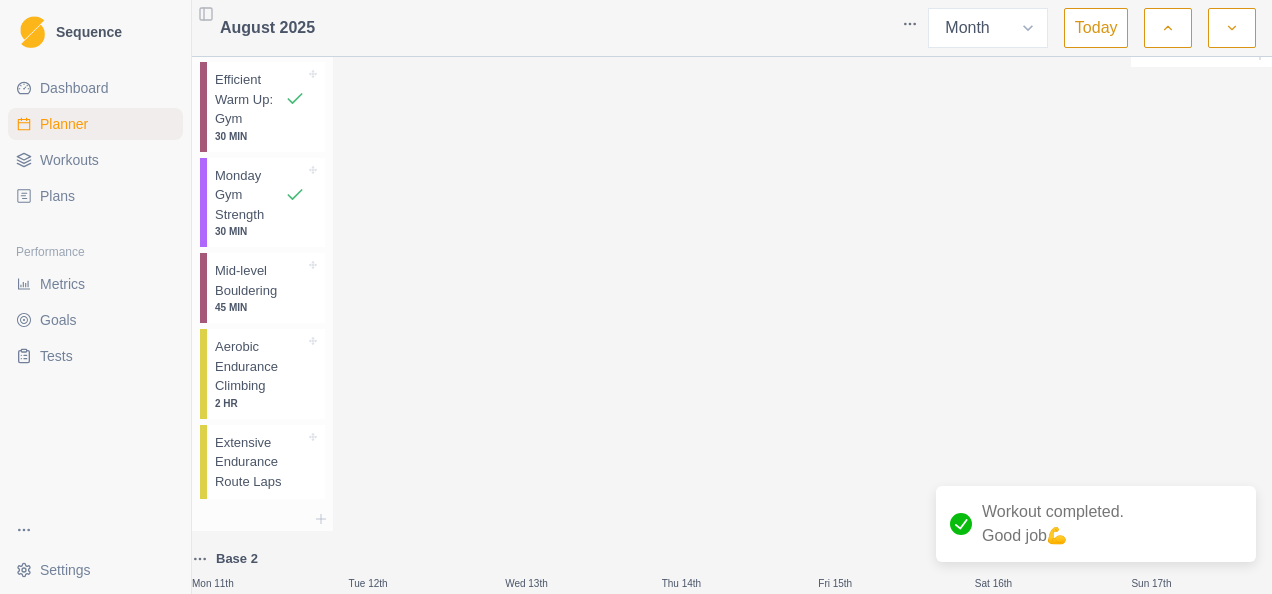 click on "Monday Gym Strength" at bounding box center (250, 195) 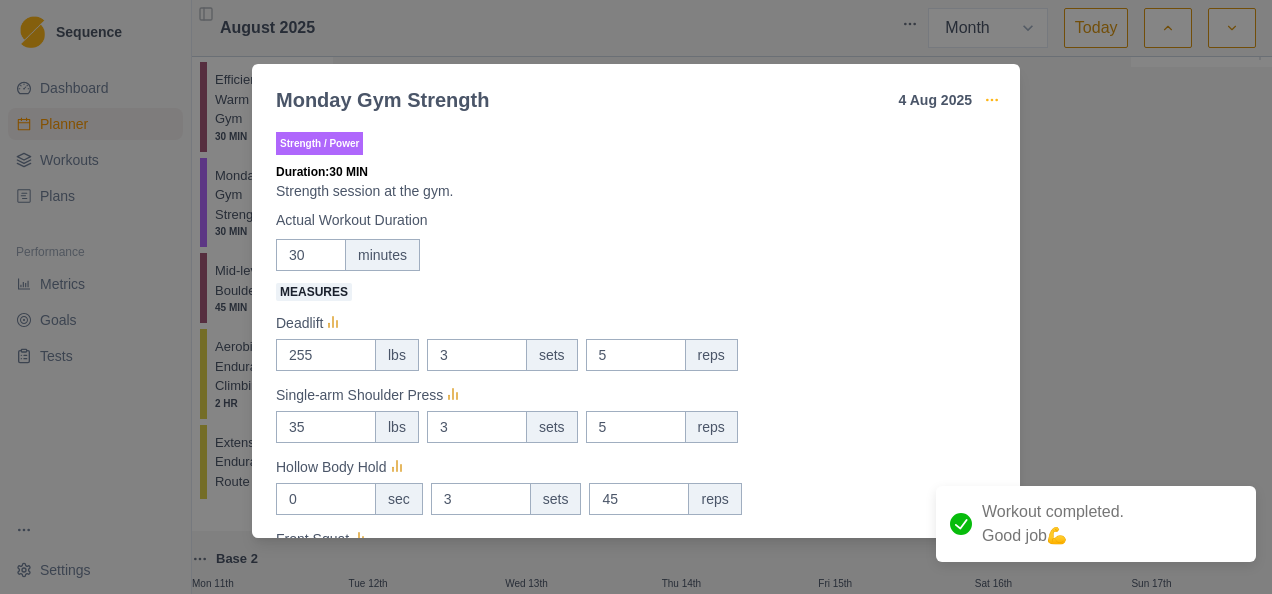 click 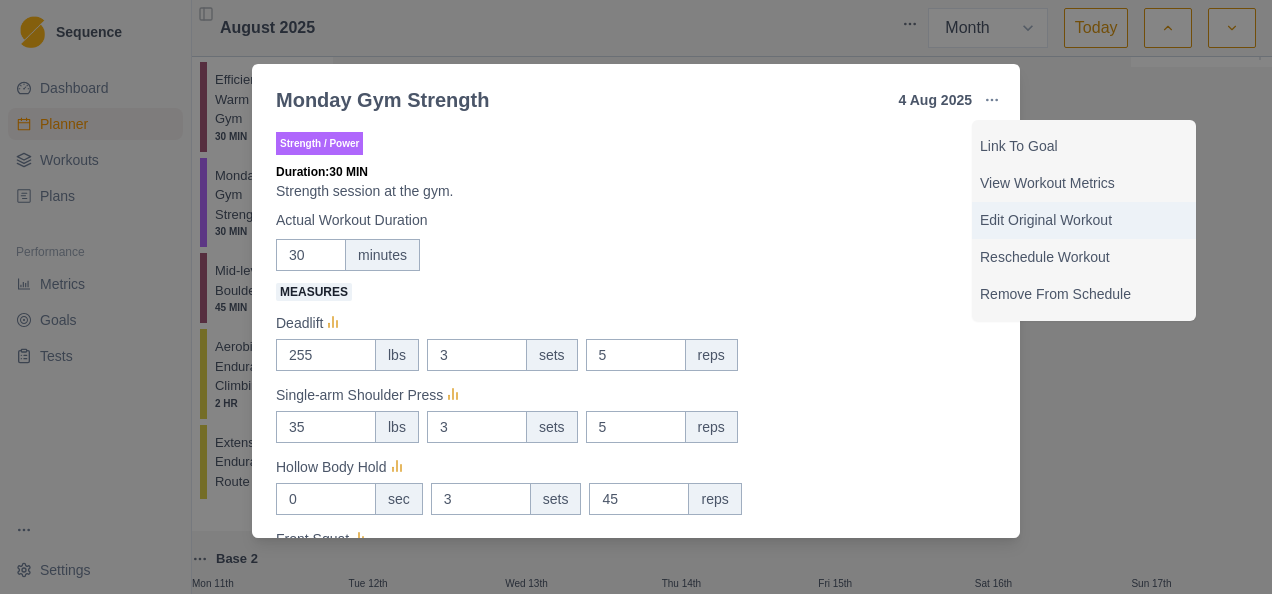 click on "Edit Original Workout" at bounding box center (1084, 220) 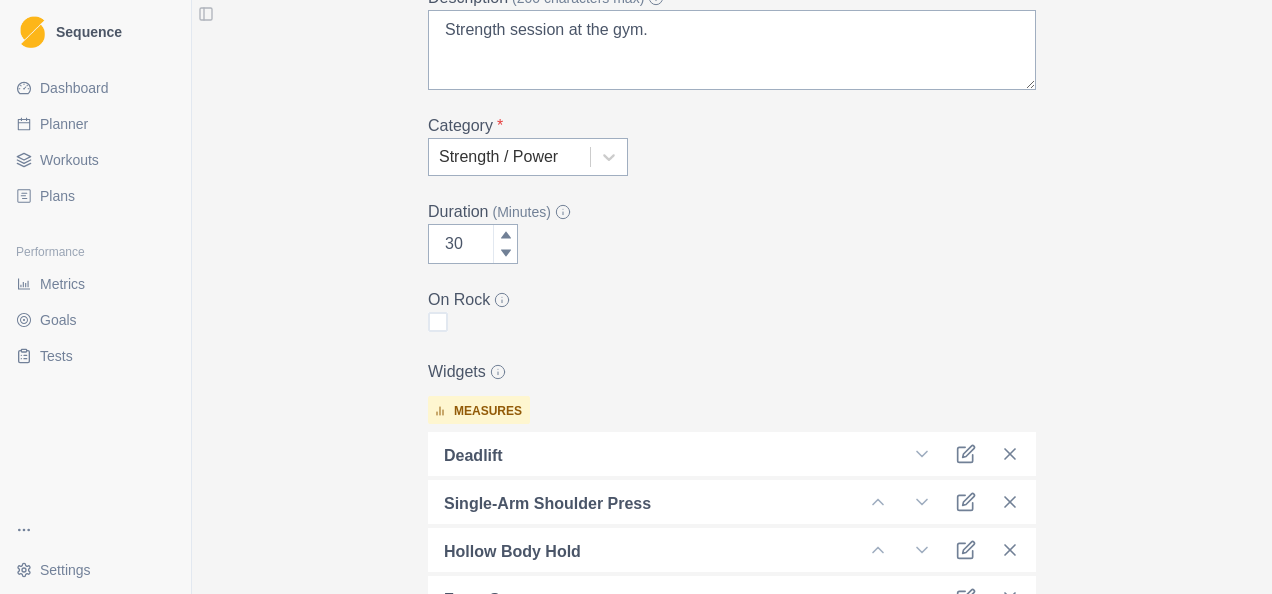 scroll, scrollTop: 600, scrollLeft: 0, axis: vertical 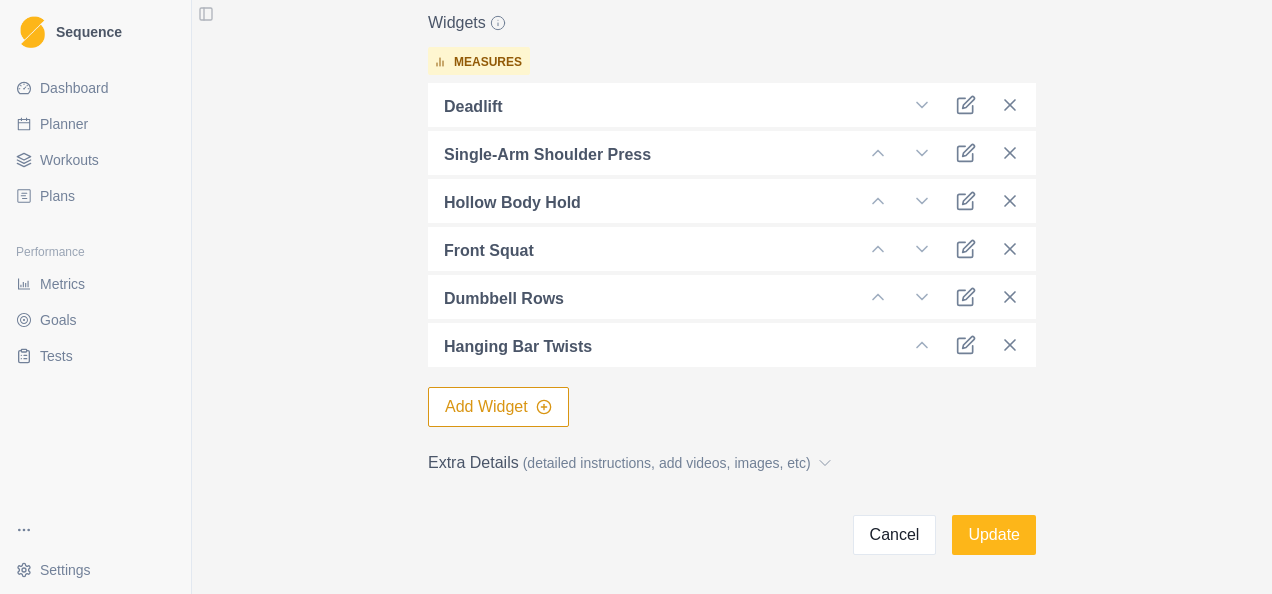 click on "Extra Details (detailed instructions, add videos, images, etc)" at bounding box center (726, 463) 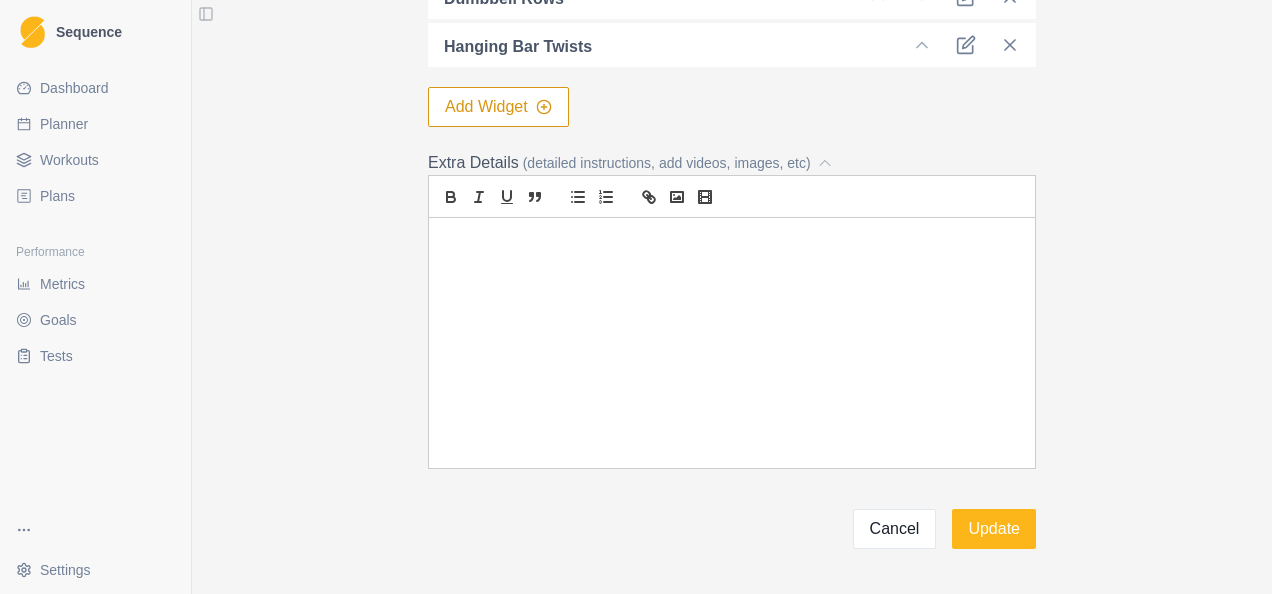click at bounding box center [732, 343] 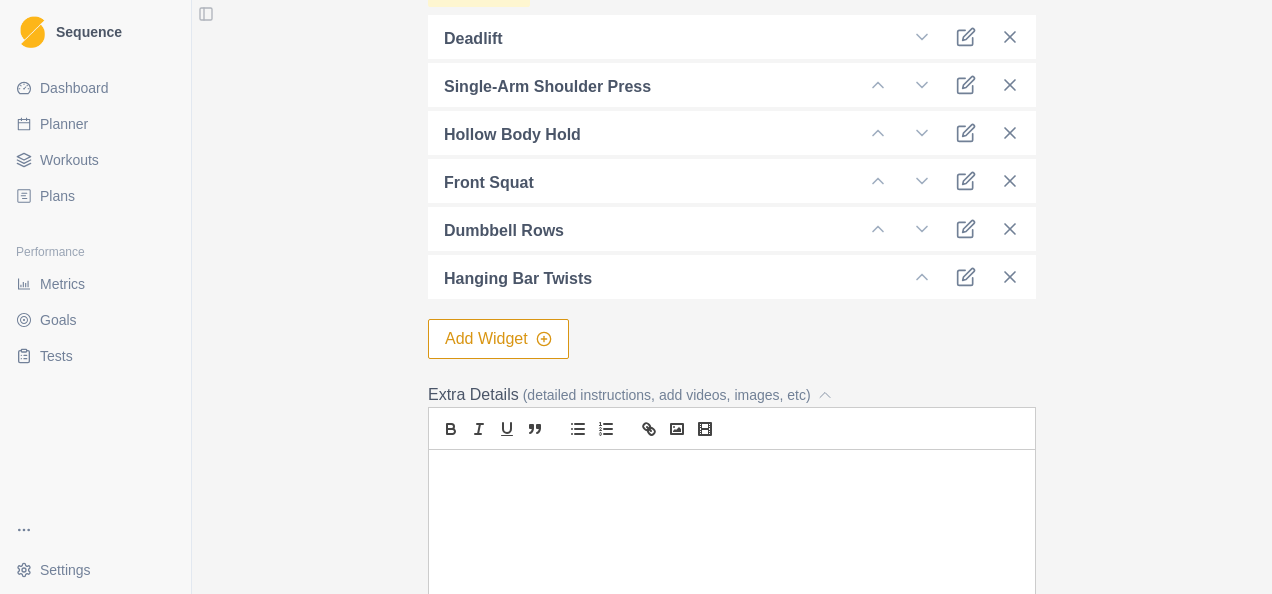 scroll, scrollTop: 800, scrollLeft: 0, axis: vertical 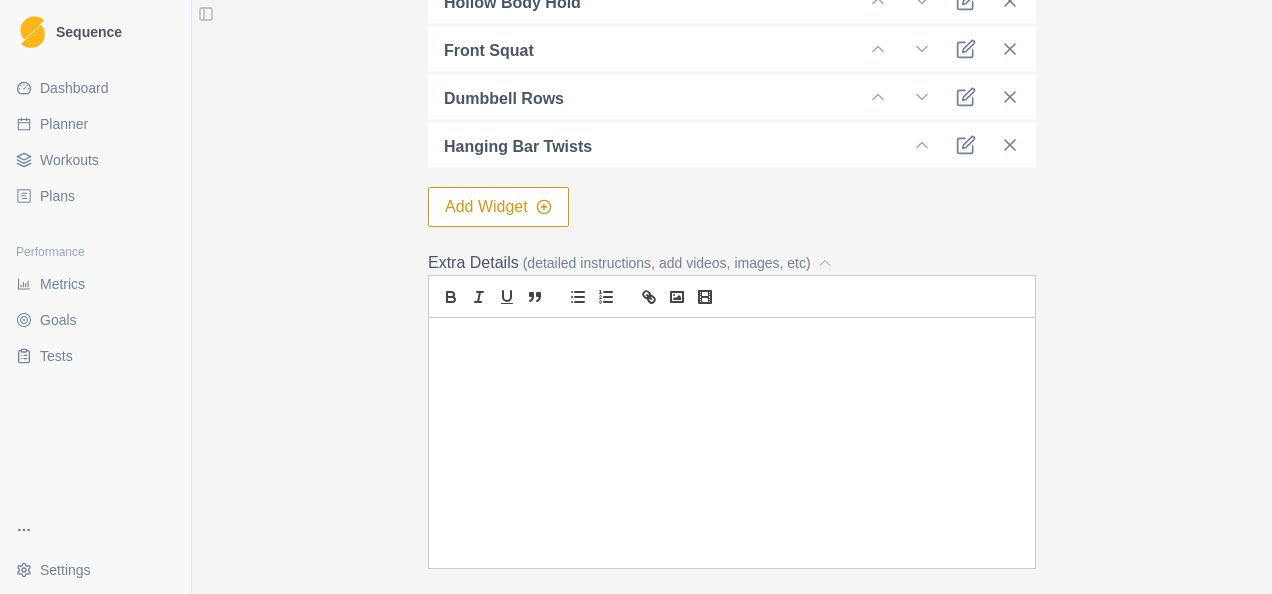type 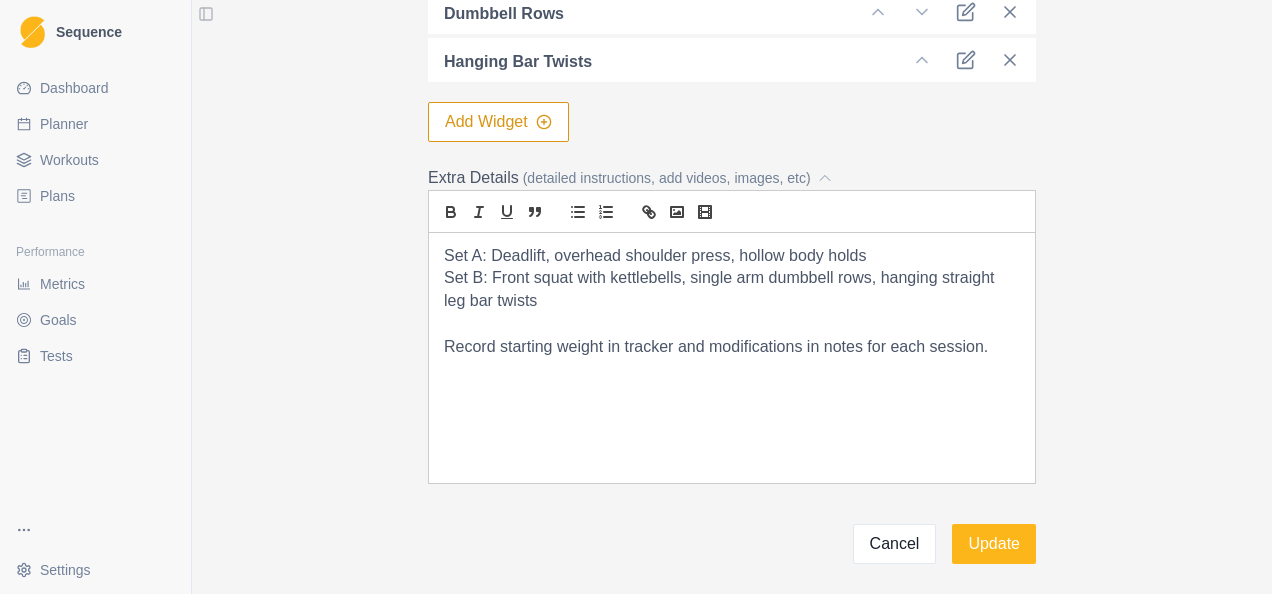 scroll, scrollTop: 966, scrollLeft: 0, axis: vertical 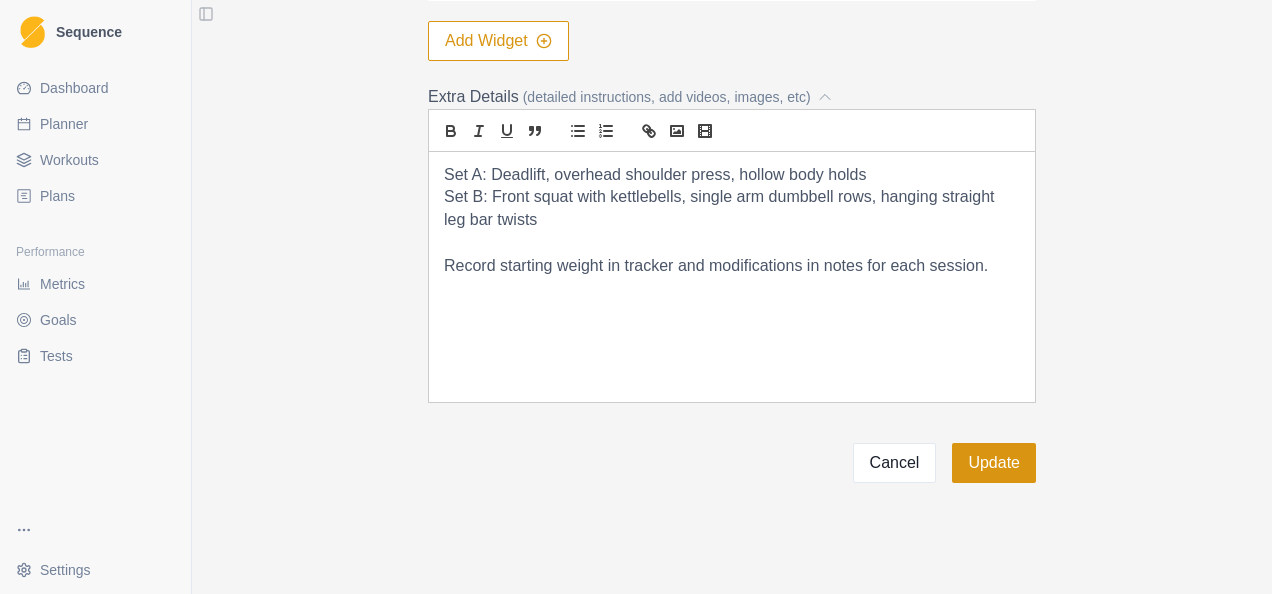 click on "Update" at bounding box center [994, 463] 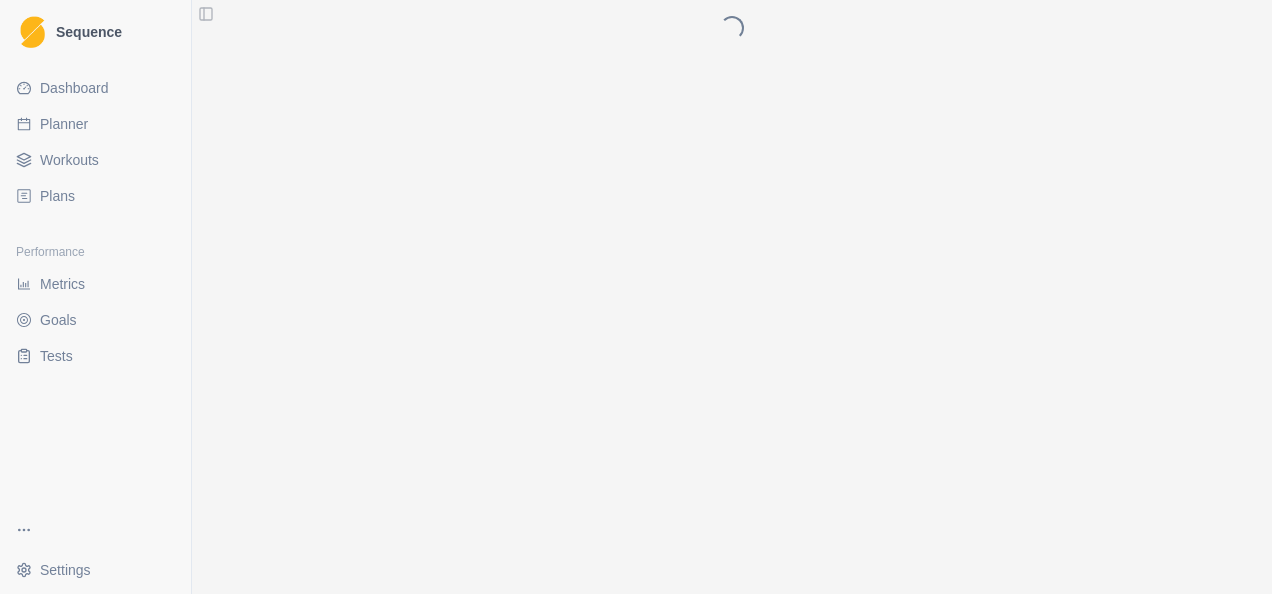 scroll, scrollTop: 0, scrollLeft: 0, axis: both 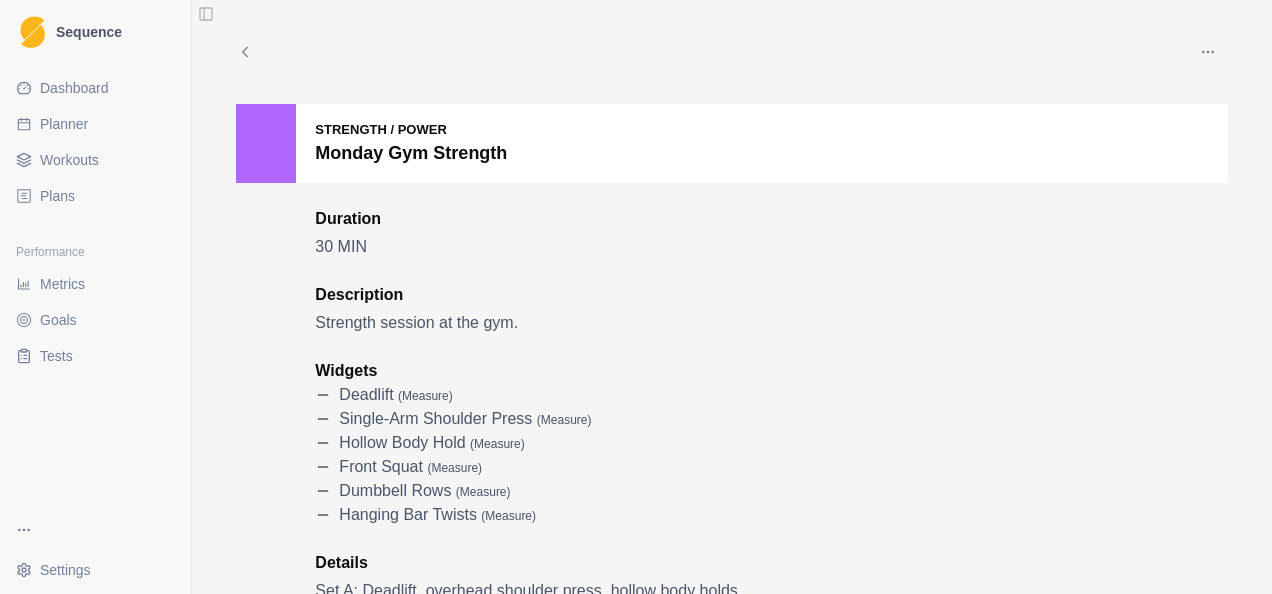 click on "Planner" at bounding box center [64, 124] 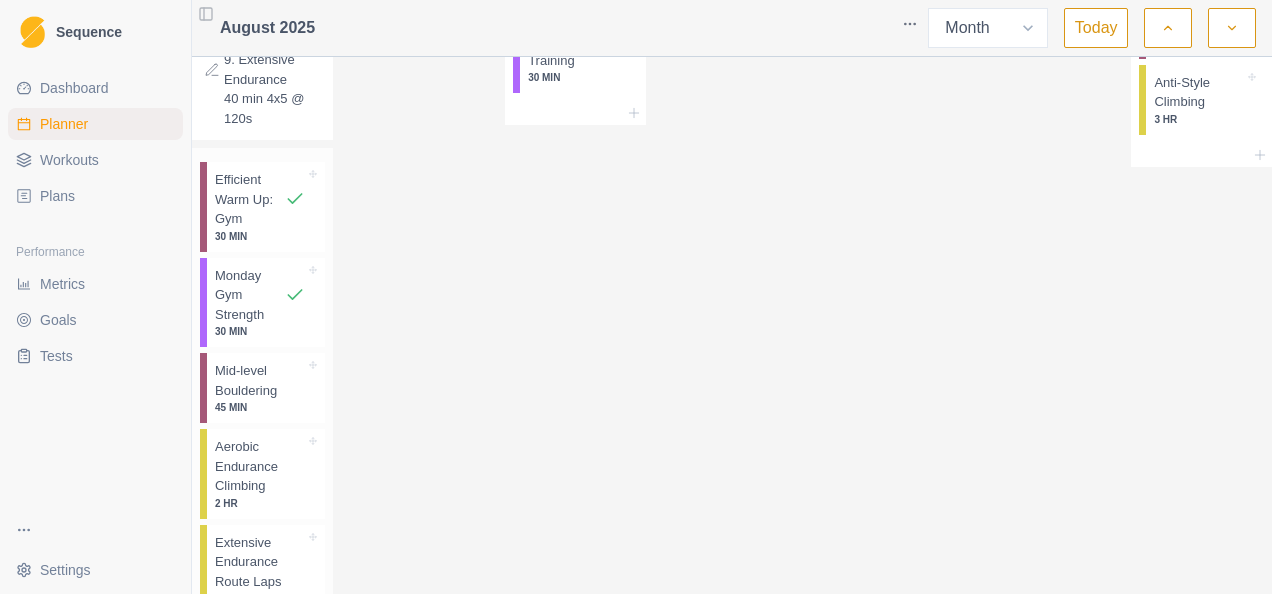 scroll, scrollTop: 800, scrollLeft: 0, axis: vertical 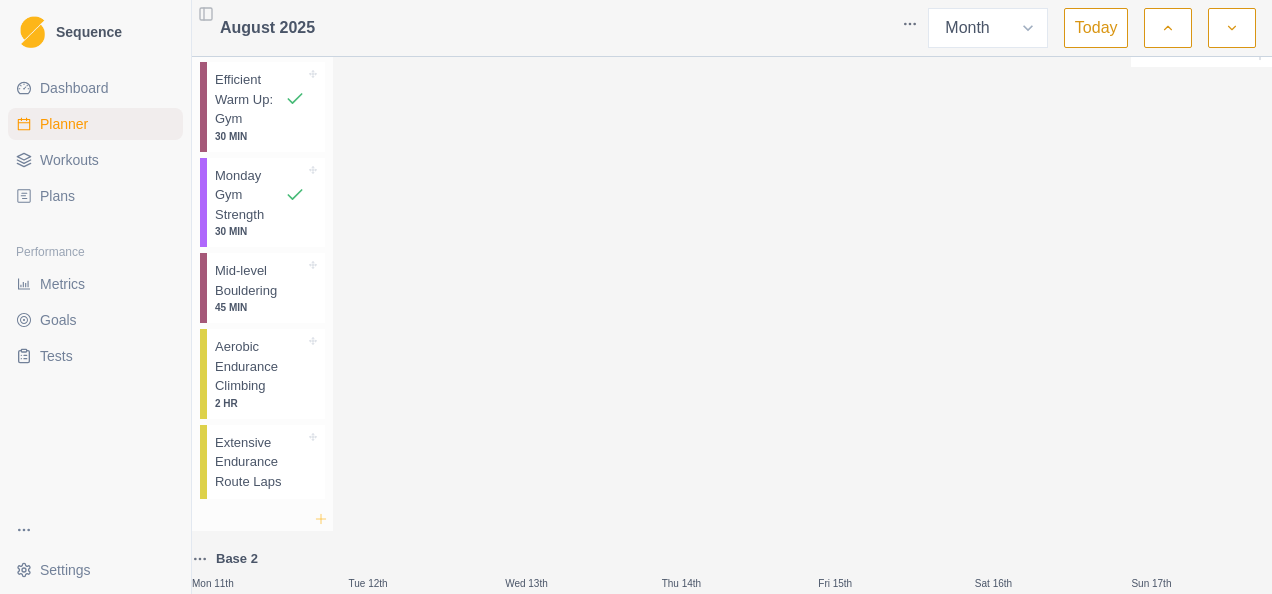 click 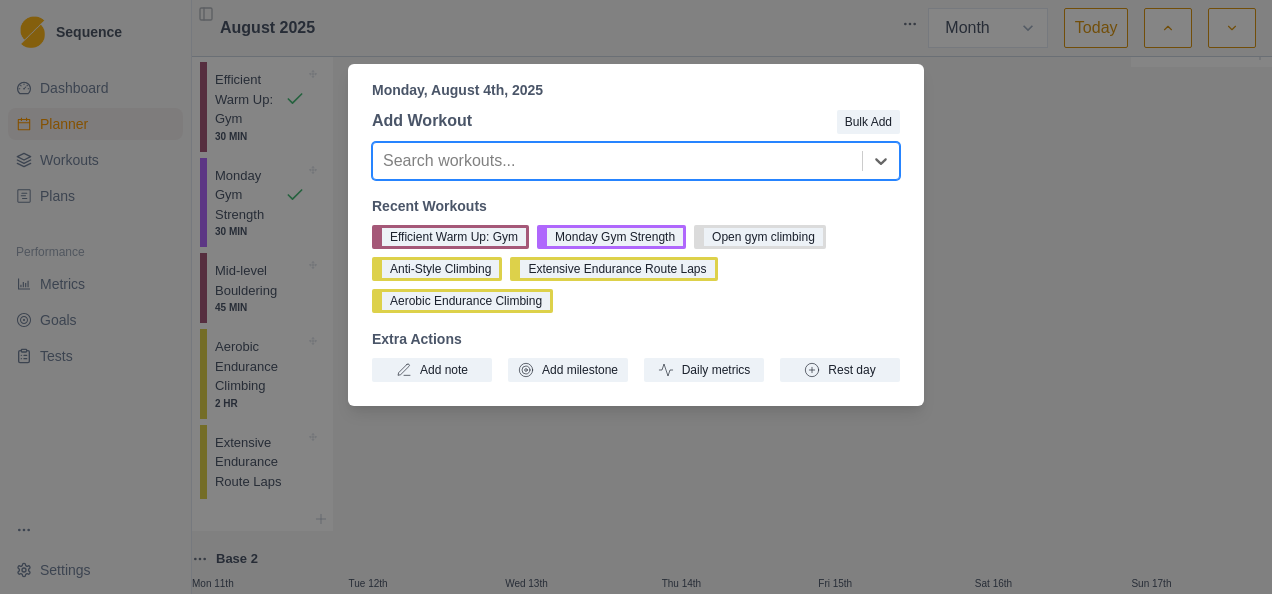 click at bounding box center (617, 161) 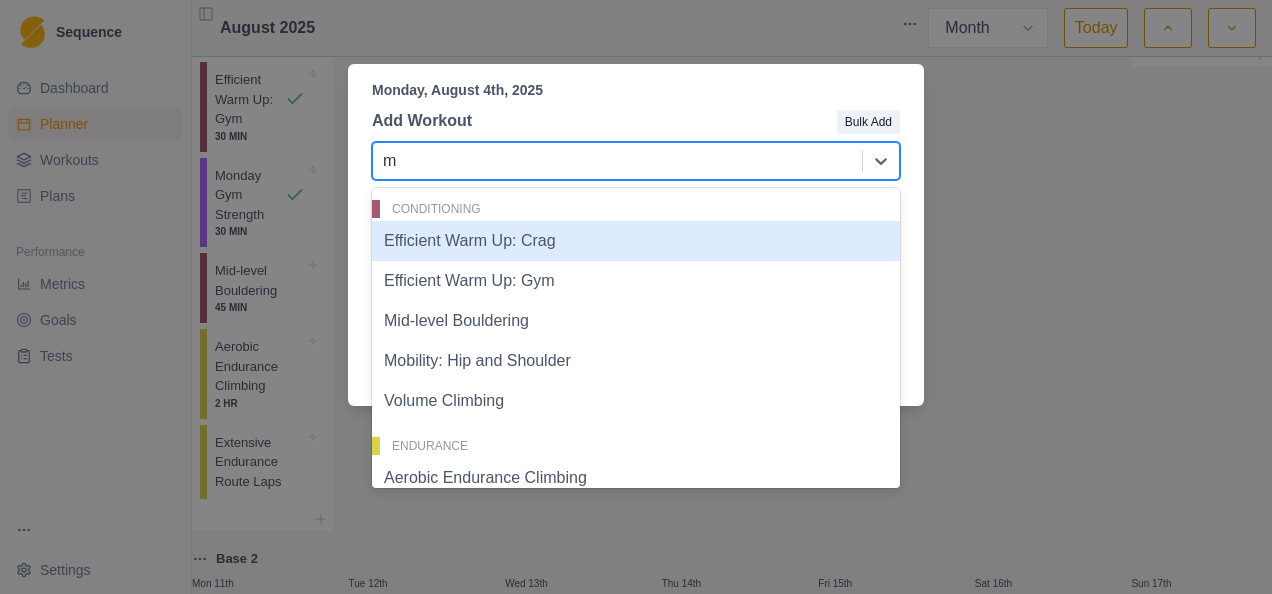 type on "ma" 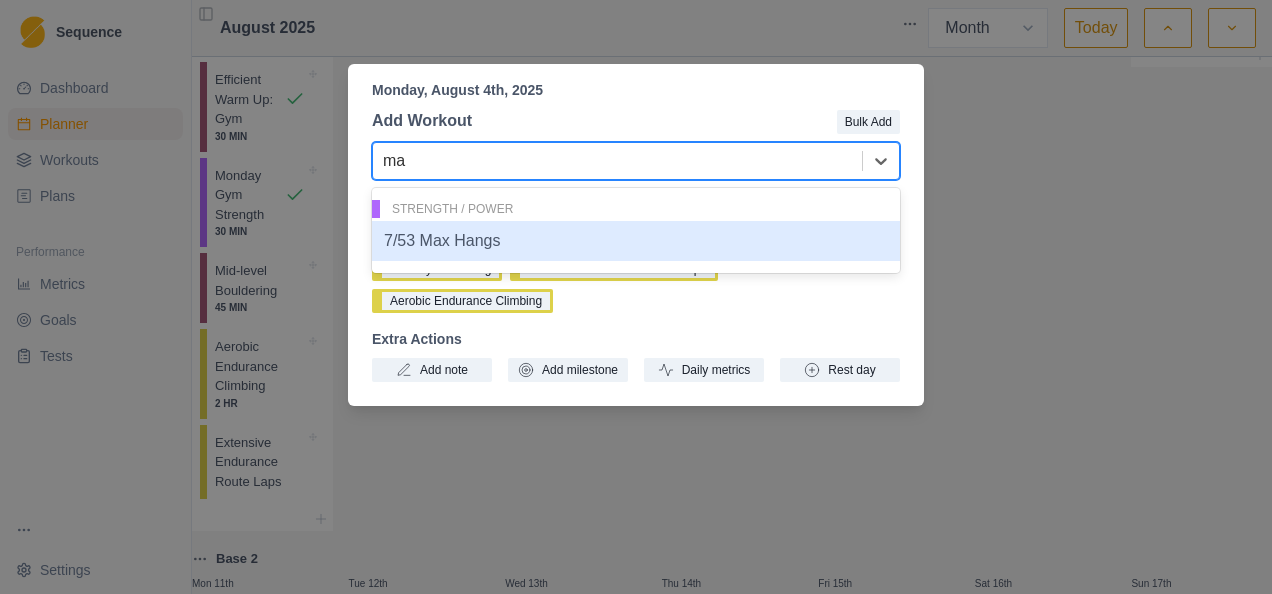click on "7/53 Max Hangs" at bounding box center [636, 241] 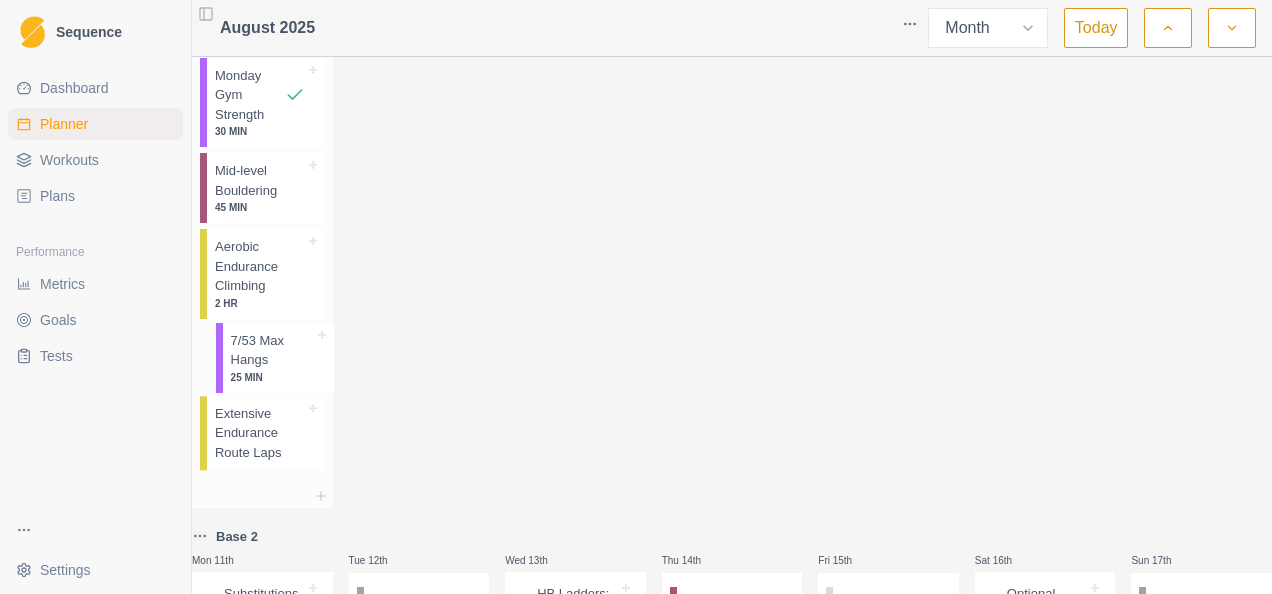 scroll, scrollTop: 901, scrollLeft: 0, axis: vertical 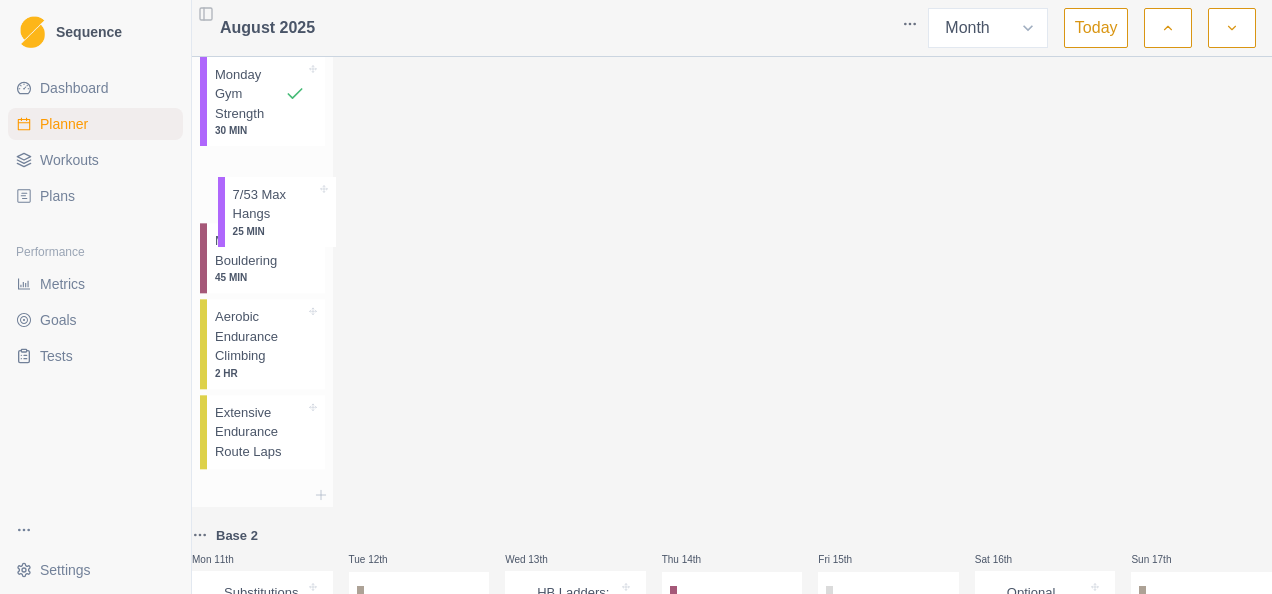drag, startPoint x: 248, startPoint y: 491, endPoint x: 250, endPoint y: 222, distance: 269.00745 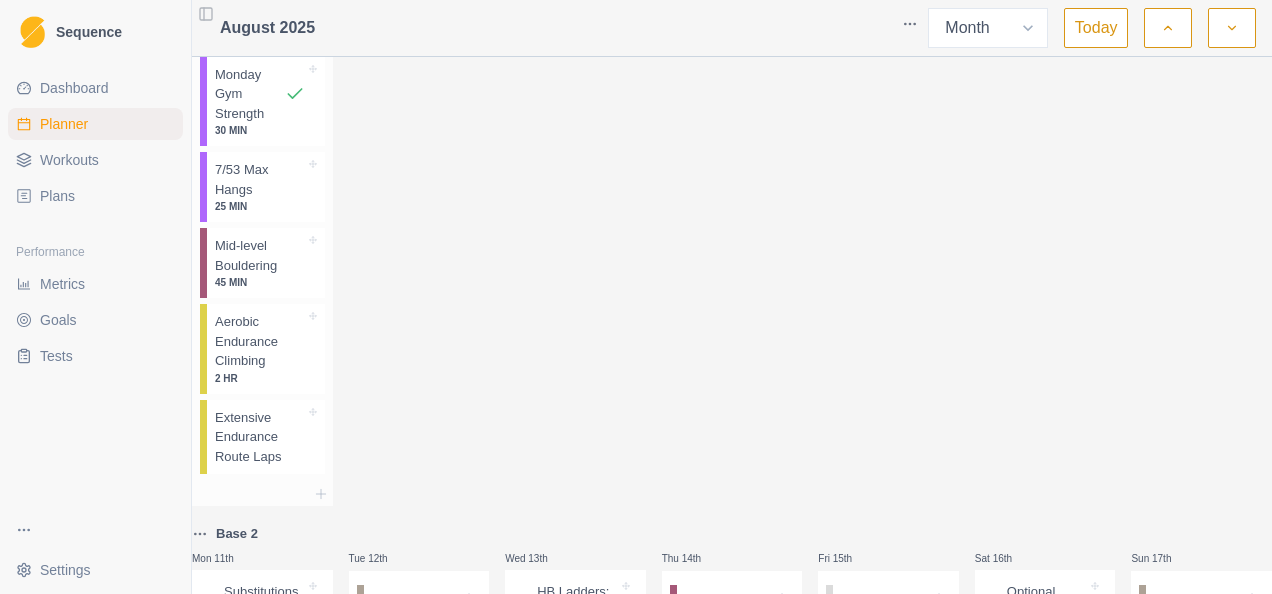 click on "7/53 Max Hangs" at bounding box center (260, 179) 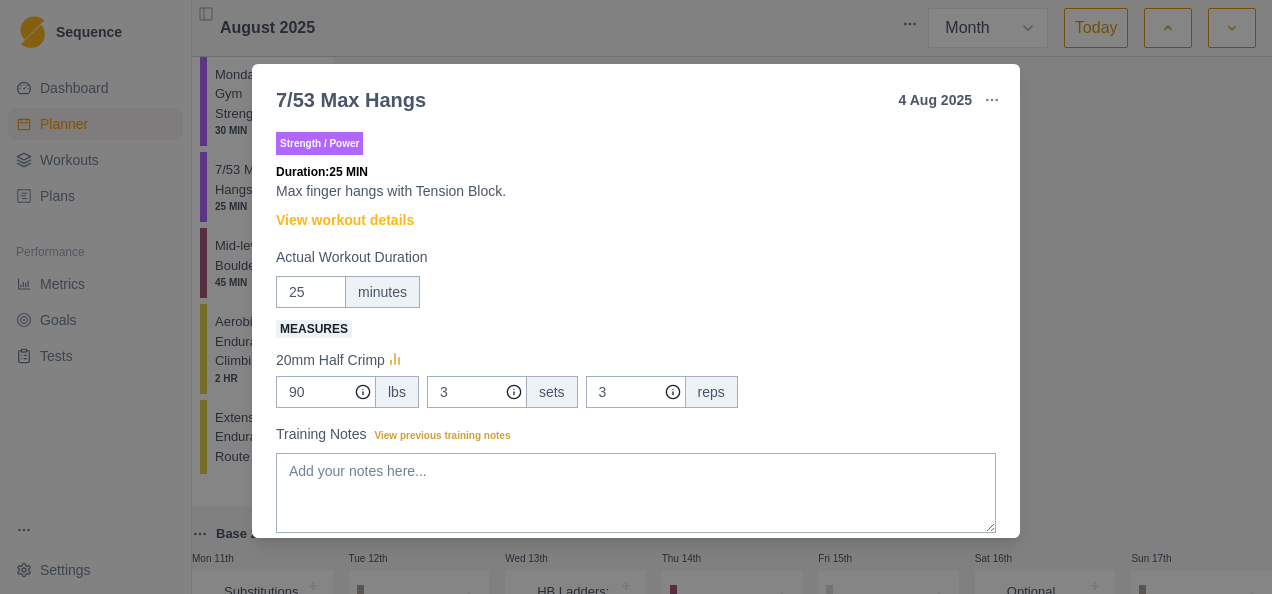 click on "7/53 Max Hangs 4 Aug 2025 Link To Goal View Workout Metrics Edit Original Workout Reschedule Workout Remove From Schedule Strength / Power Duration:  25 MIN Max finger hangs with Tension Block. View workout details Actual Workout Duration 25 minutes Measures 20mm Half Crimp 90 lbs 3 sets 3 reps Training Notes View previous training notes Mark as Incomplete Complete Workout" at bounding box center (636, 297) 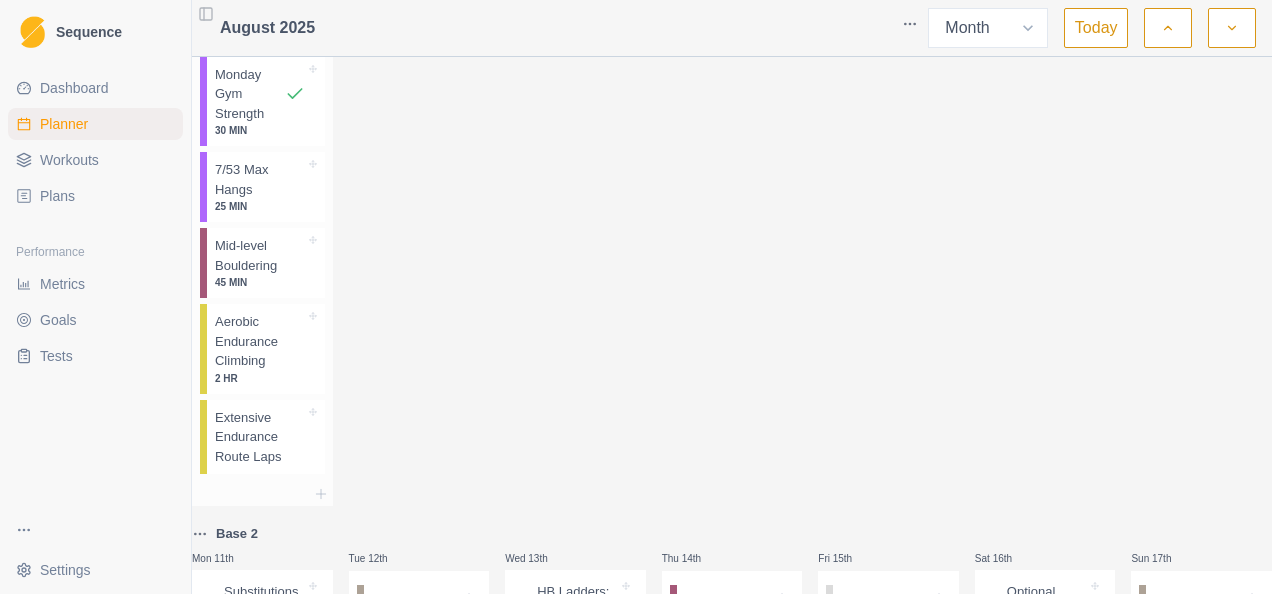 click on "Monday Gym Strength" at bounding box center [250, 94] 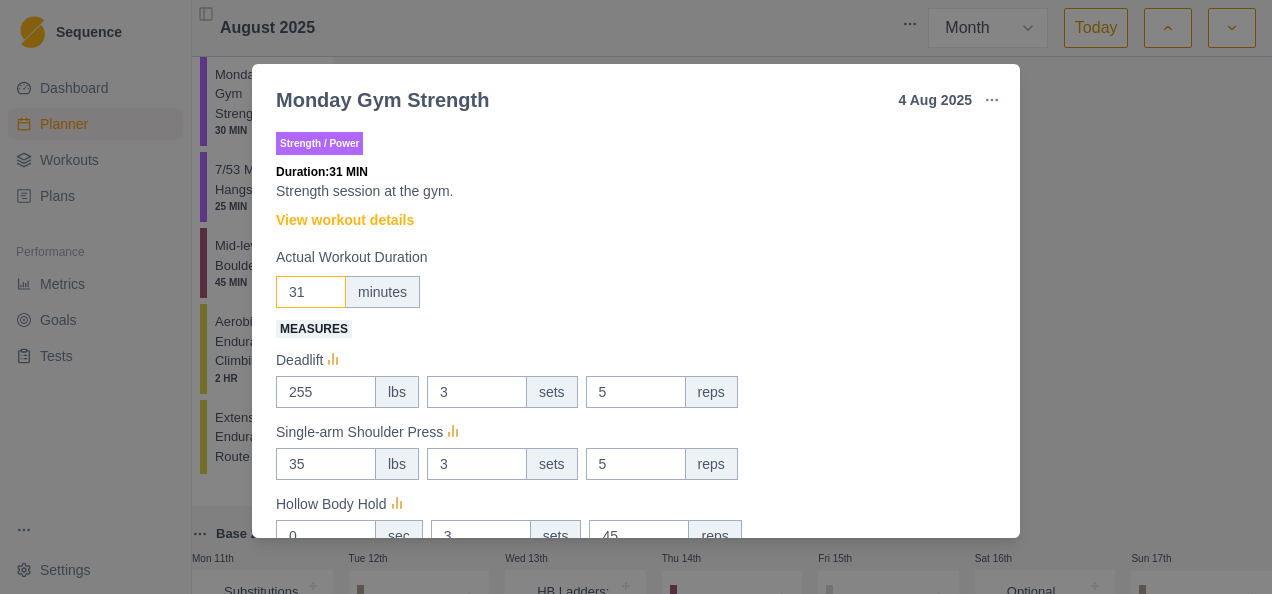 click on "31" at bounding box center [311, 292] 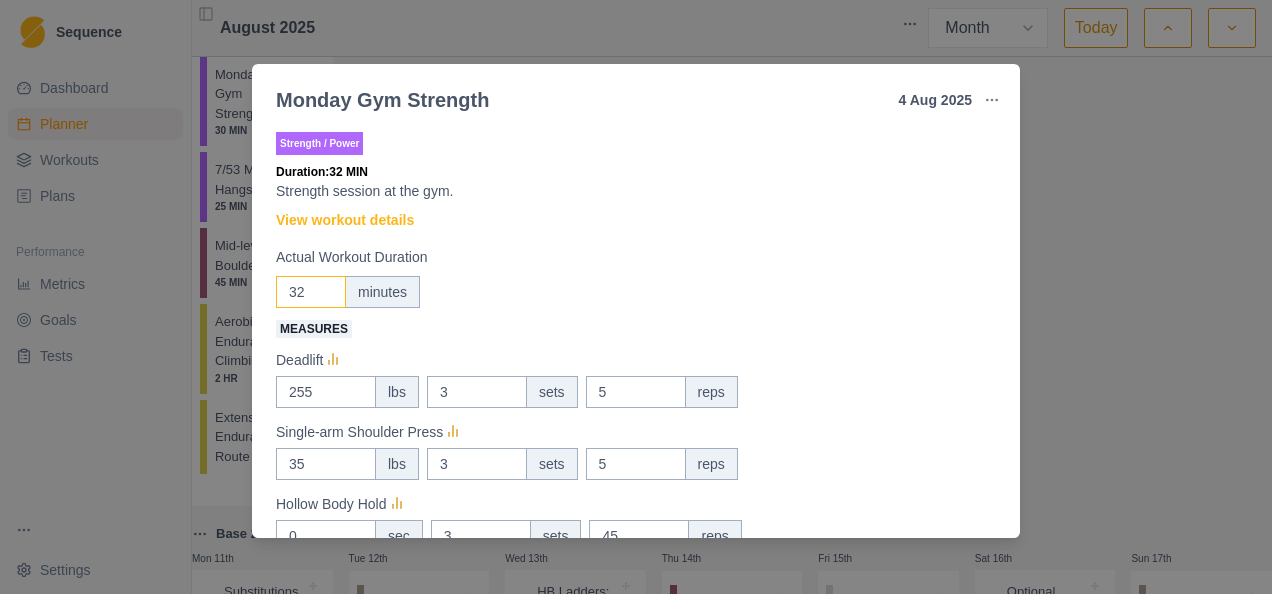 click on "32" at bounding box center (311, 292) 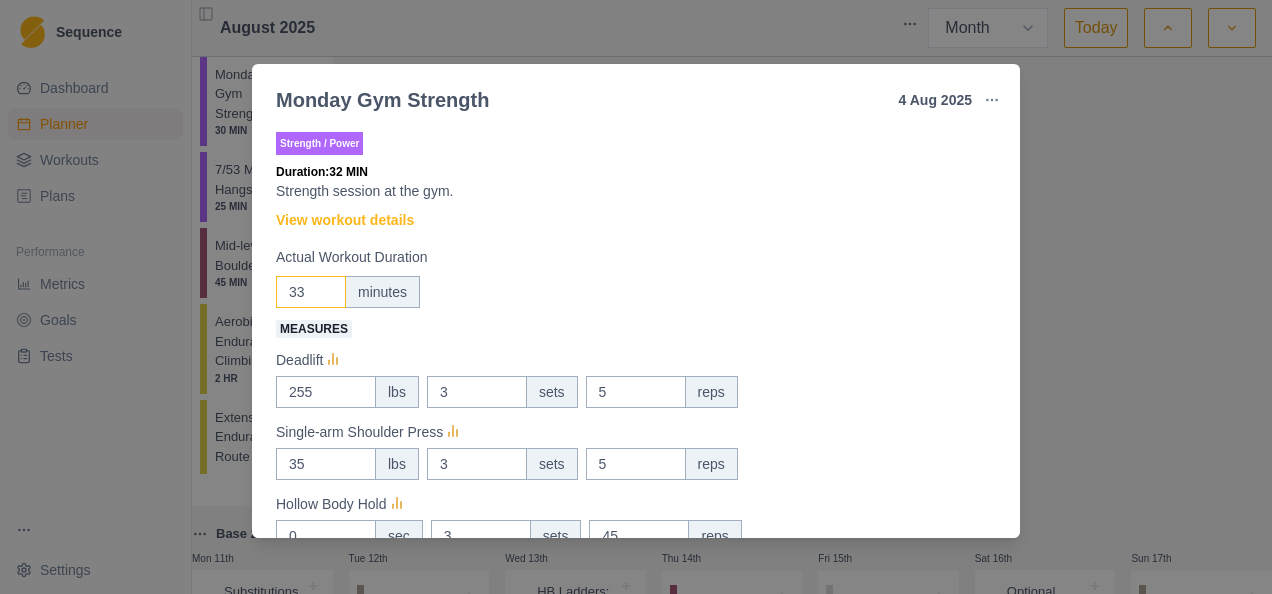 click on "33" at bounding box center (311, 292) 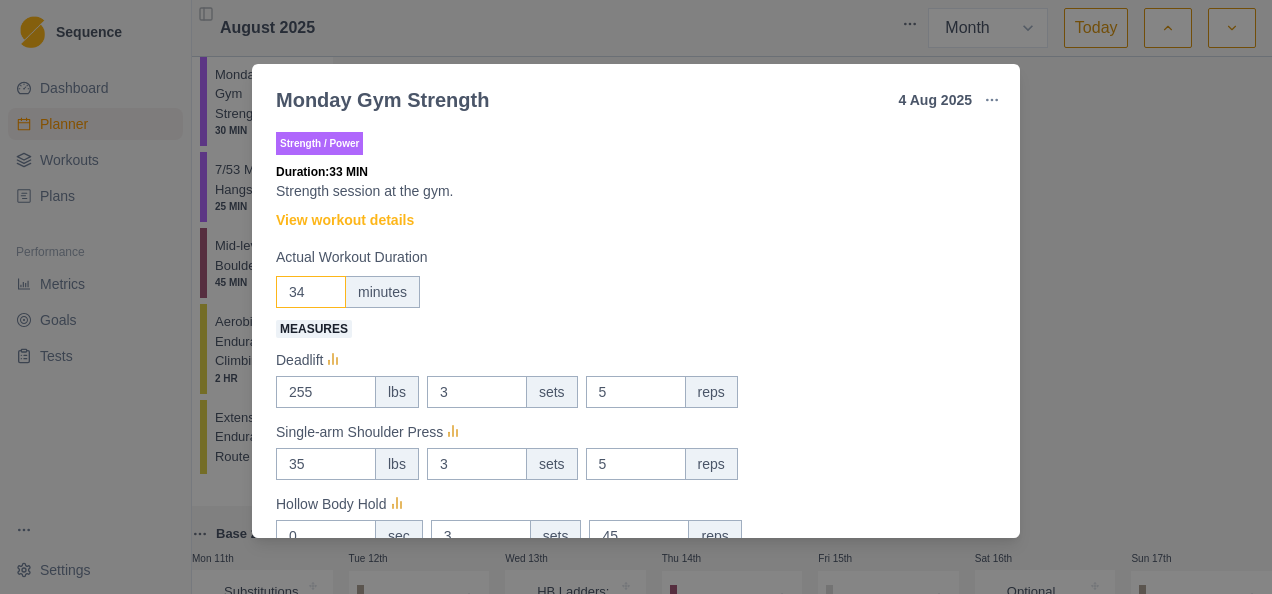click on "34" at bounding box center [311, 292] 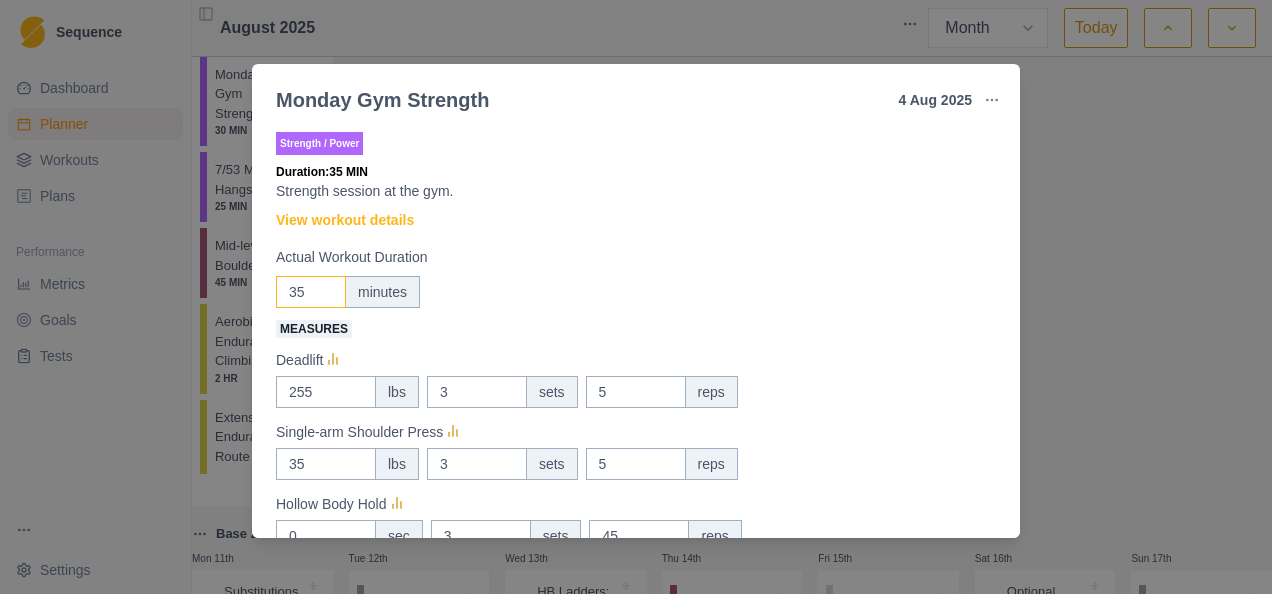 click on "35" at bounding box center (311, 292) 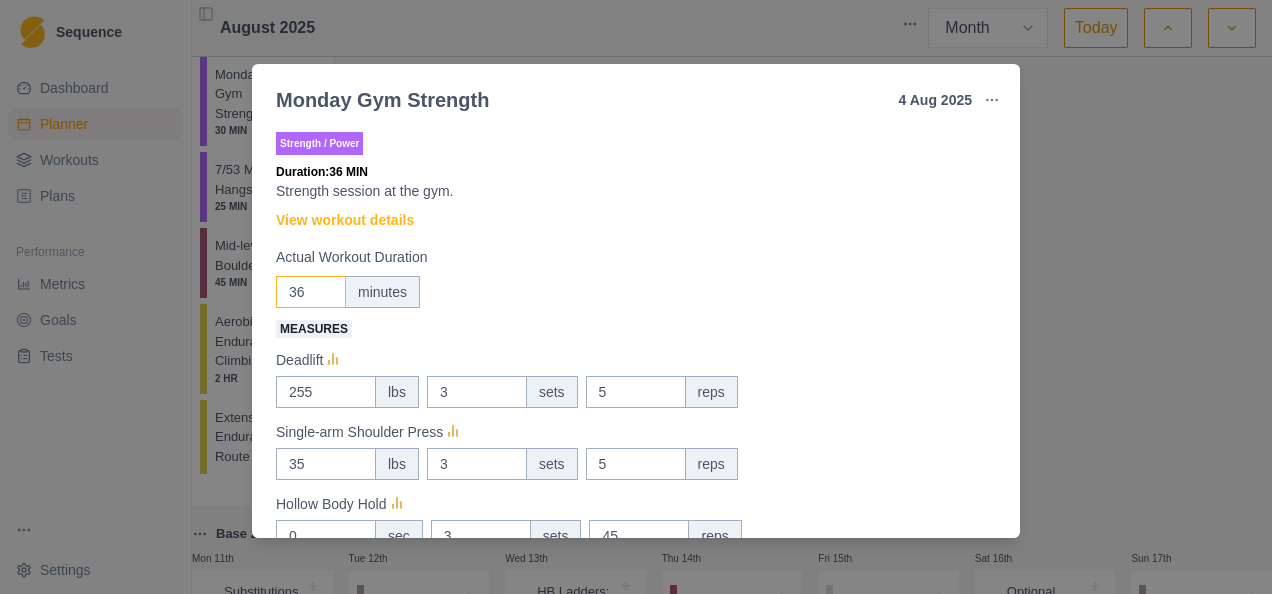 click on "36" at bounding box center (311, 292) 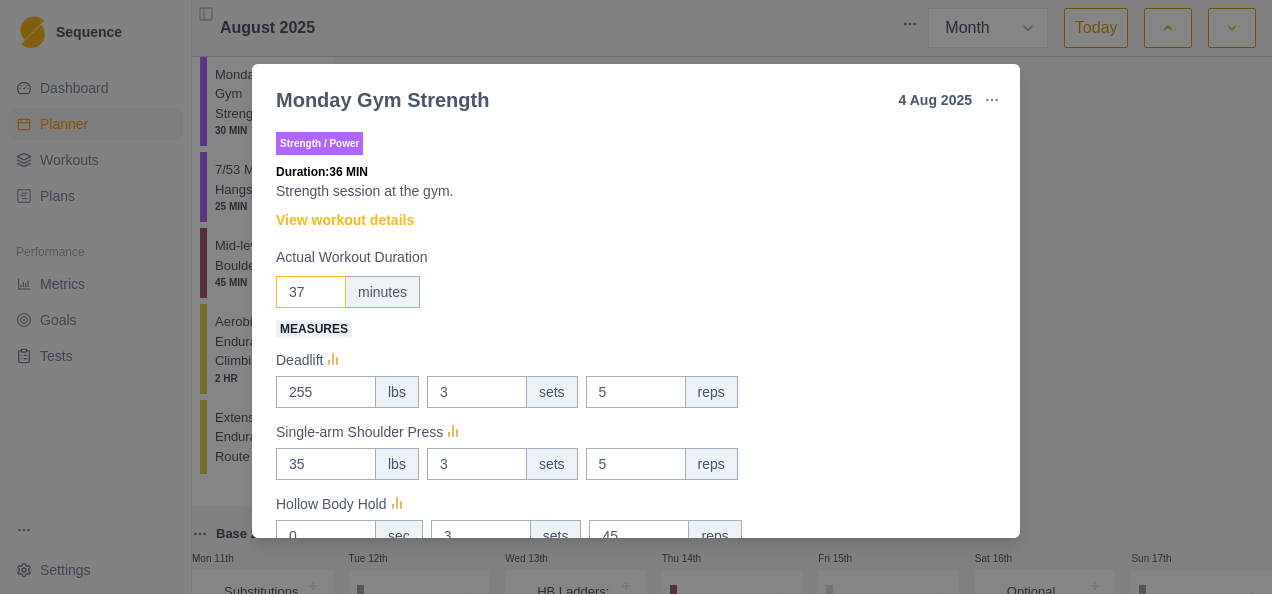 click on "37" at bounding box center (311, 292) 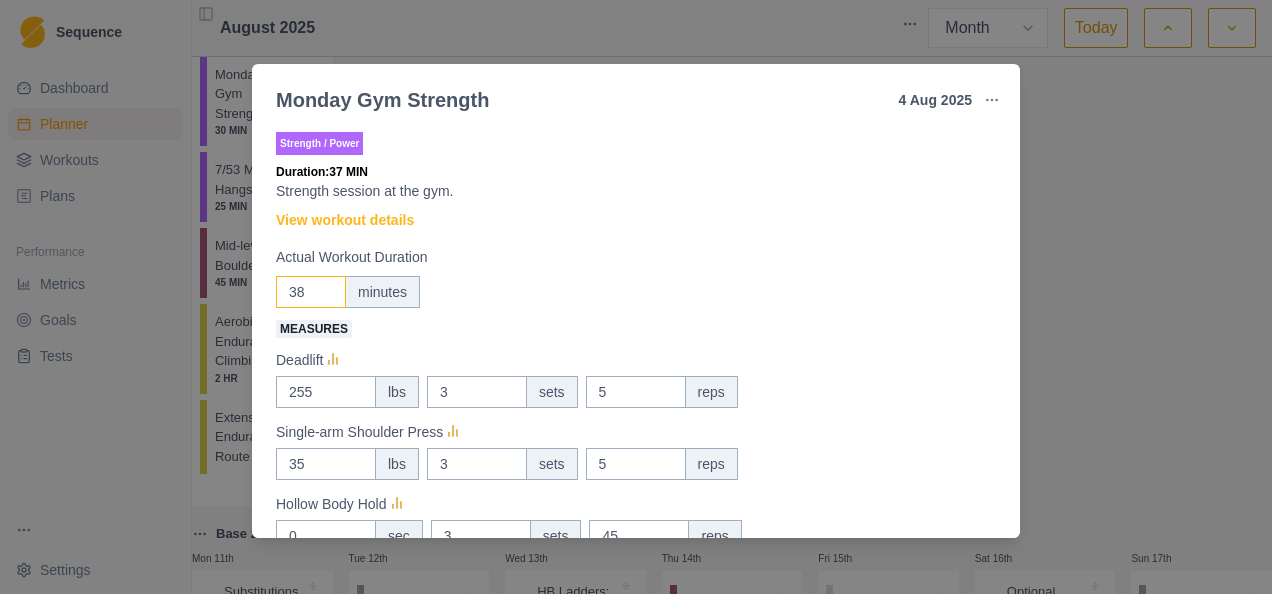 click on "38" at bounding box center [311, 292] 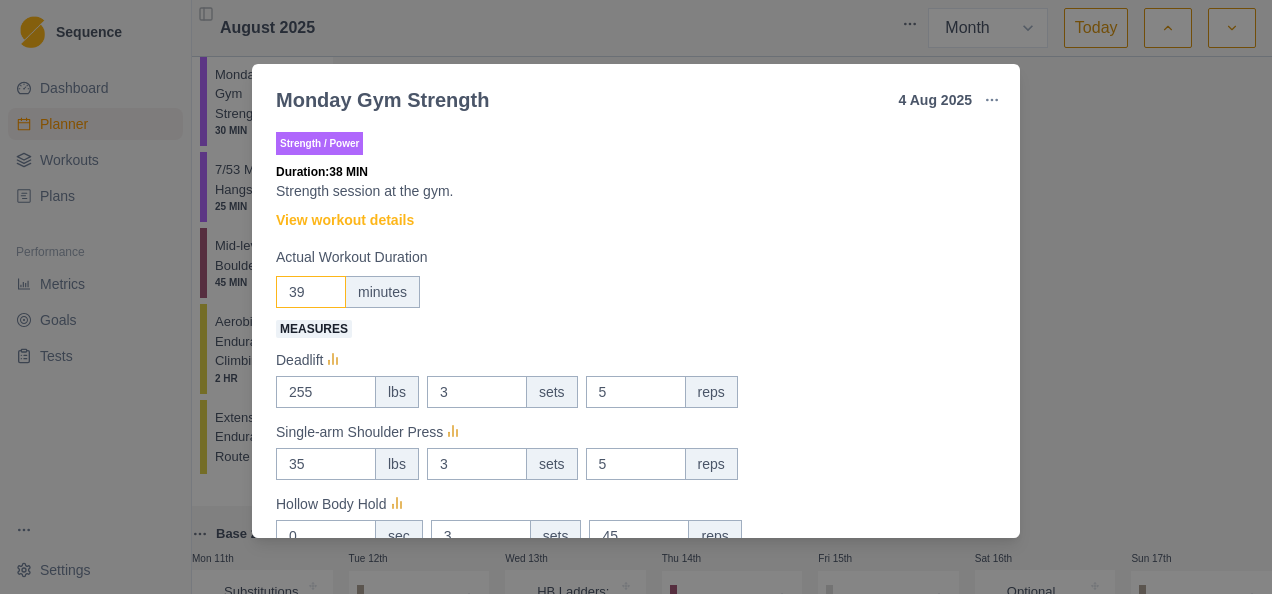 click on "39" at bounding box center [311, 292] 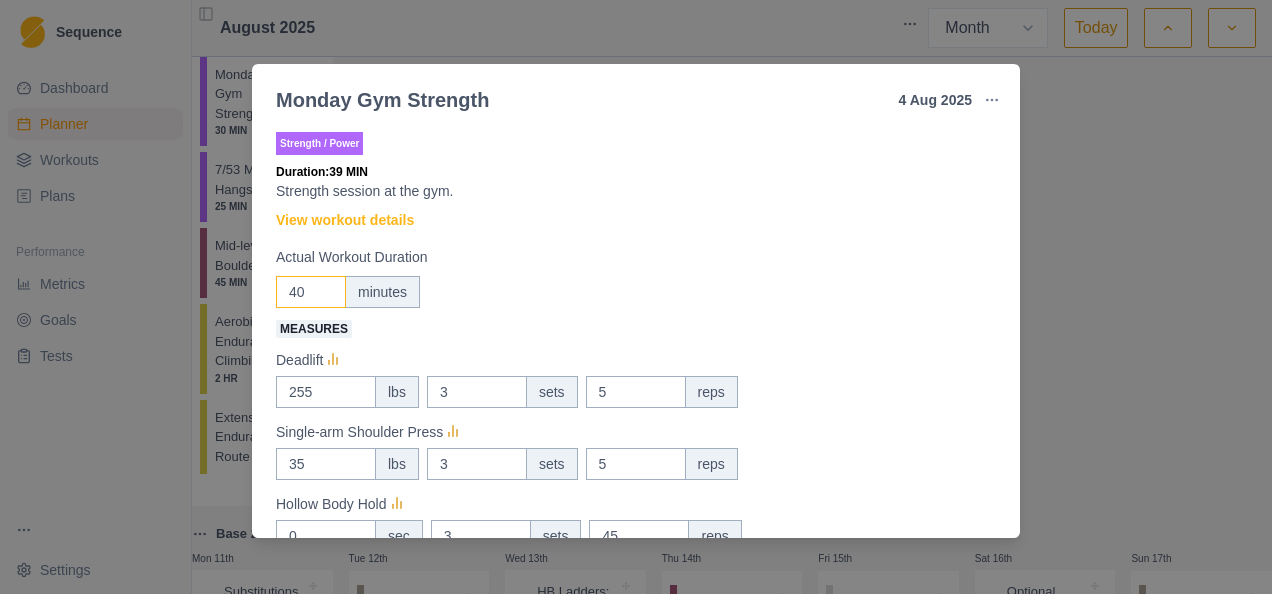 click on "40" at bounding box center [311, 292] 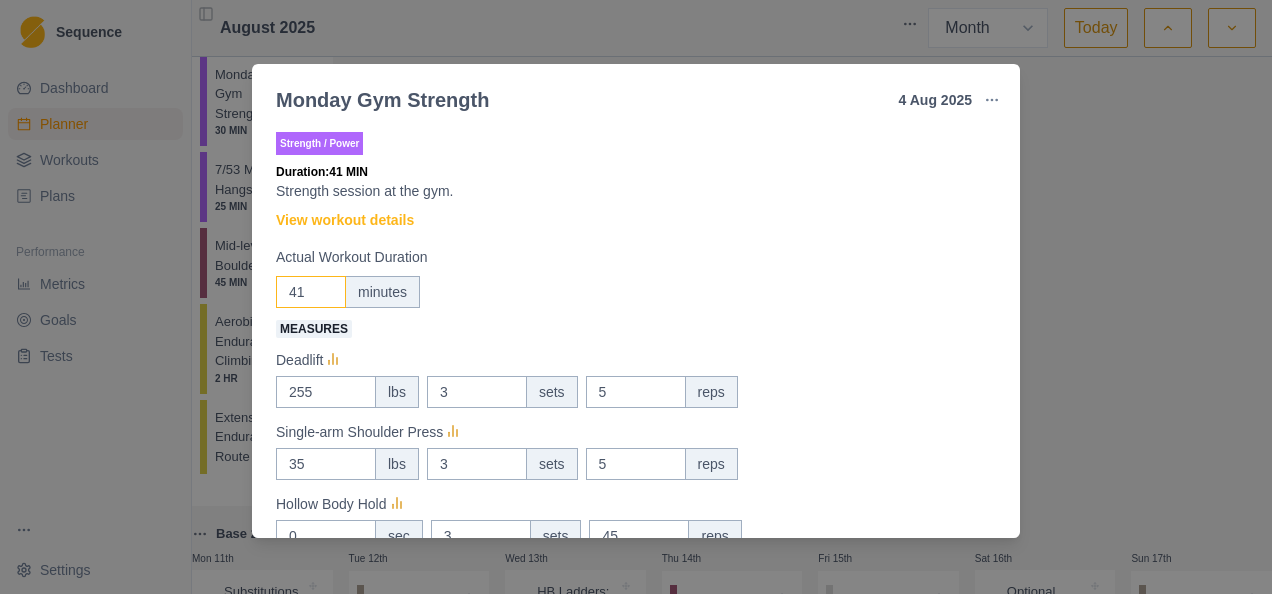 click on "41" at bounding box center (311, 292) 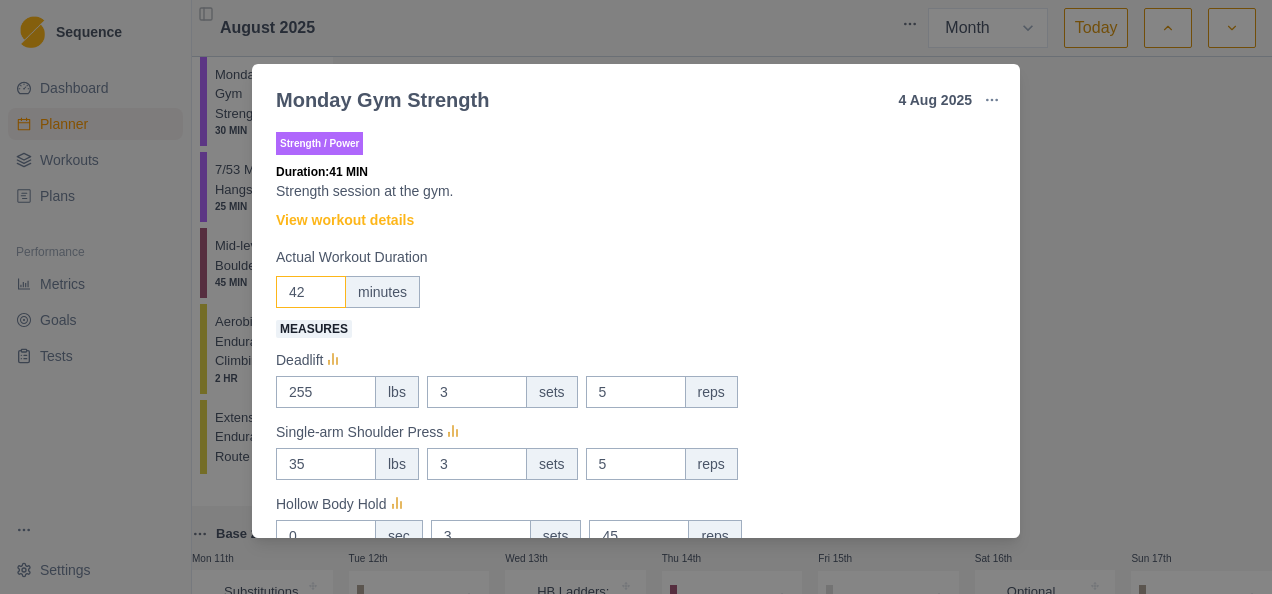 click on "42" at bounding box center (311, 292) 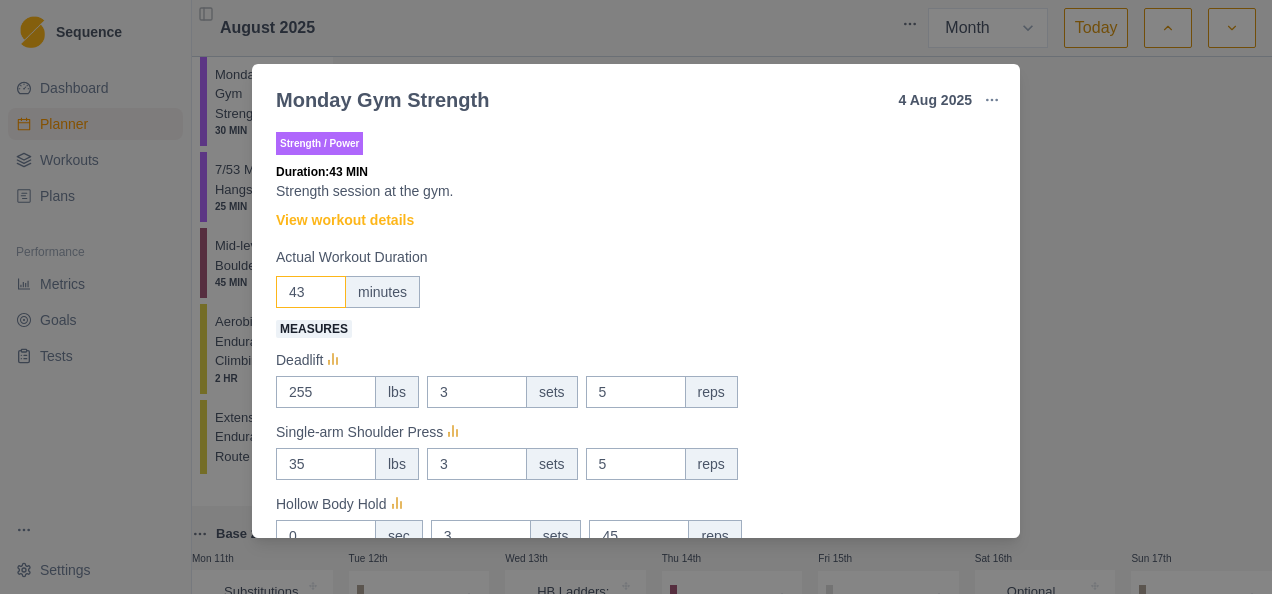 type on "43" 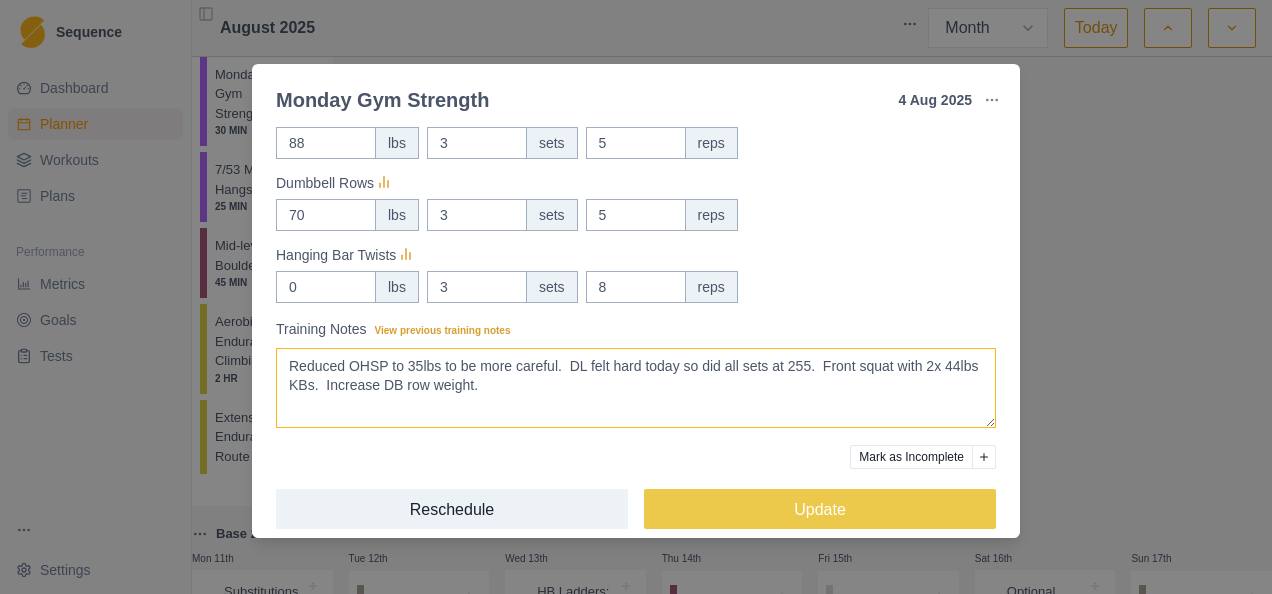 scroll, scrollTop: 489, scrollLeft: 0, axis: vertical 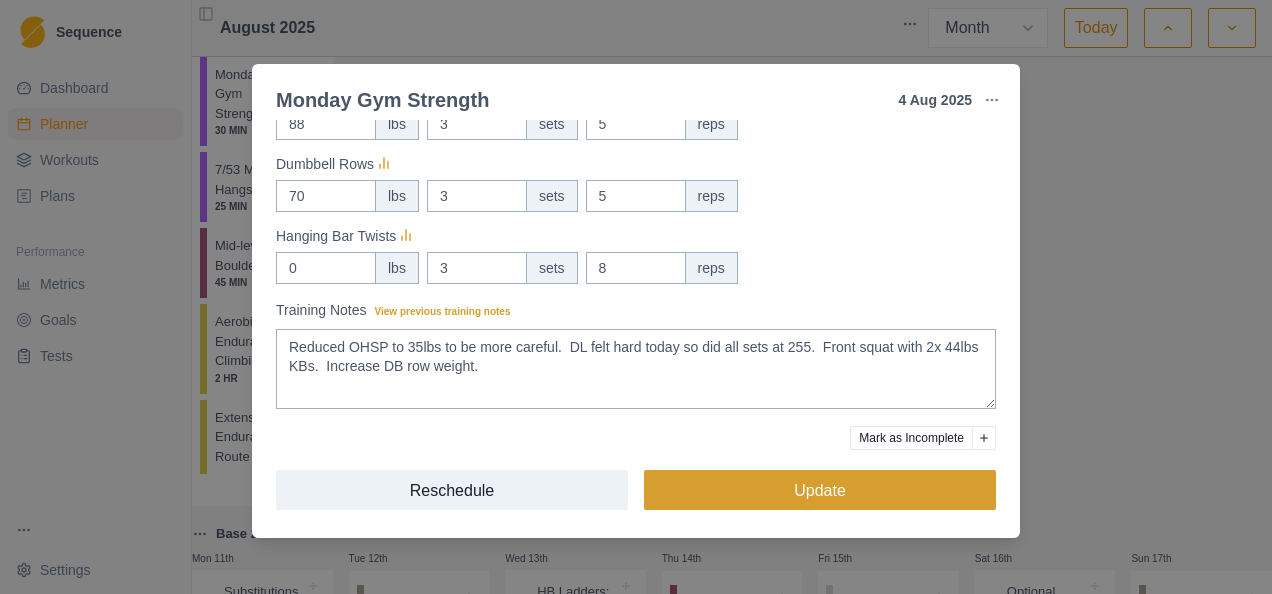 click on "Update" at bounding box center (820, 490) 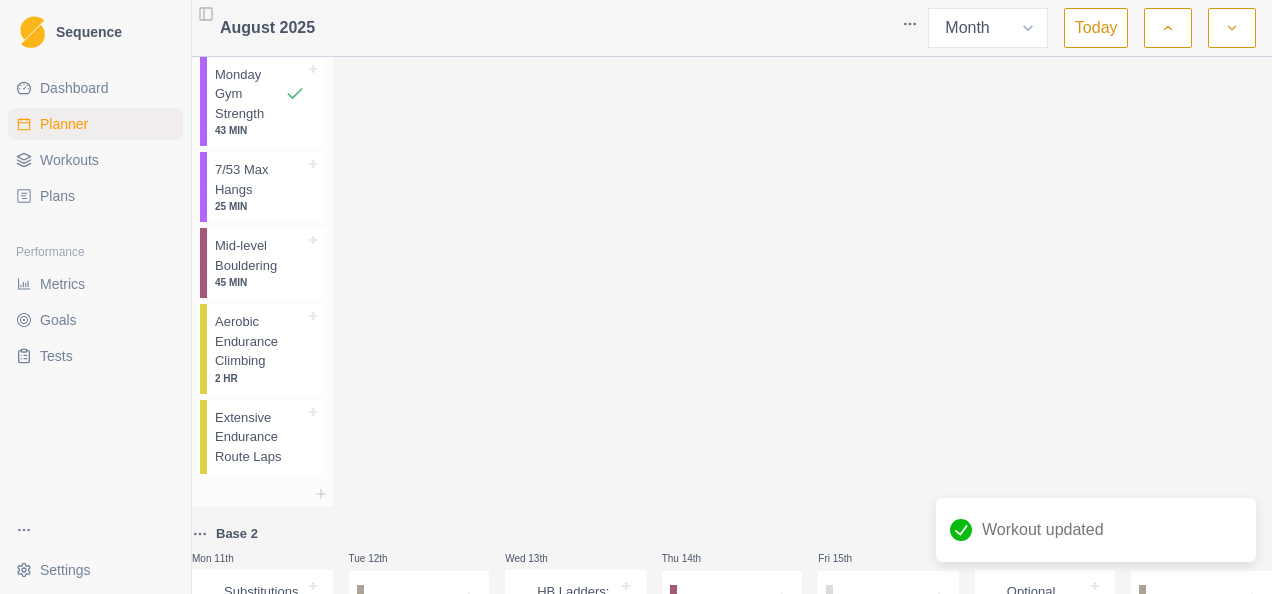 click on "Monday Gym Strength" at bounding box center (250, 94) 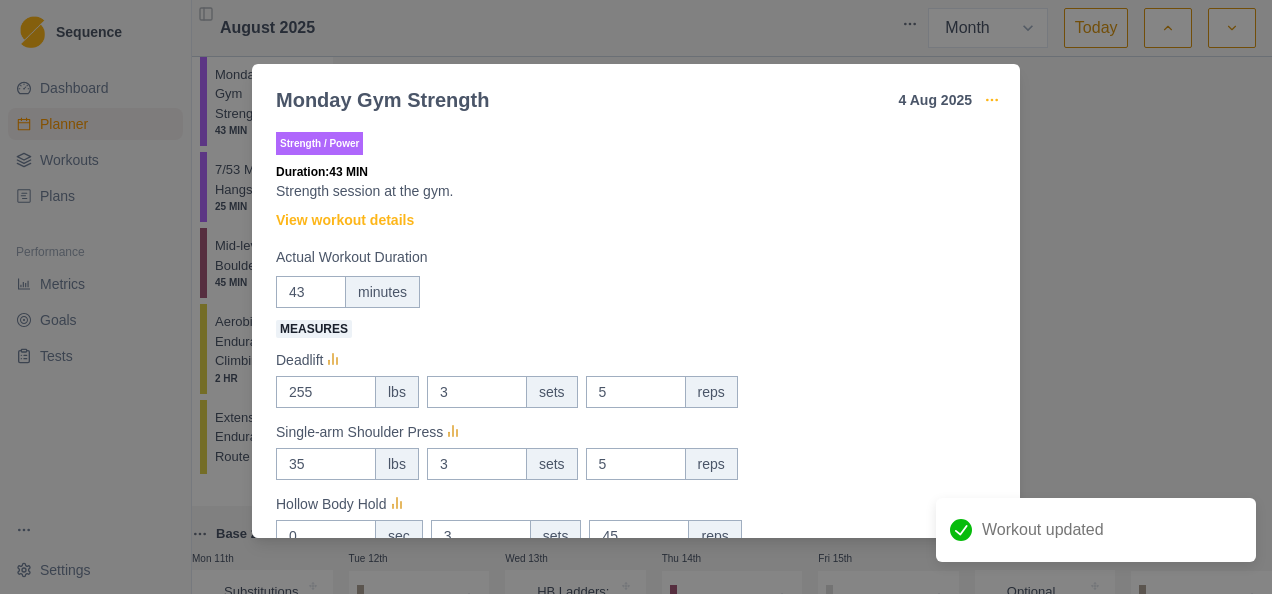 click 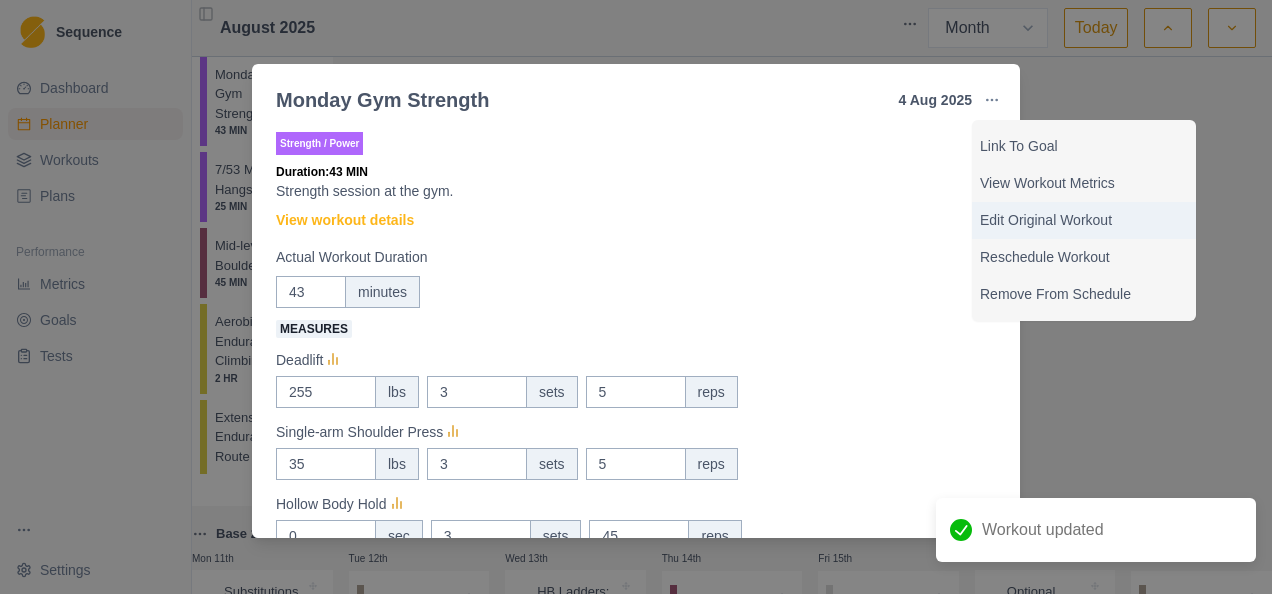 click on "Edit Original Workout" at bounding box center (1084, 220) 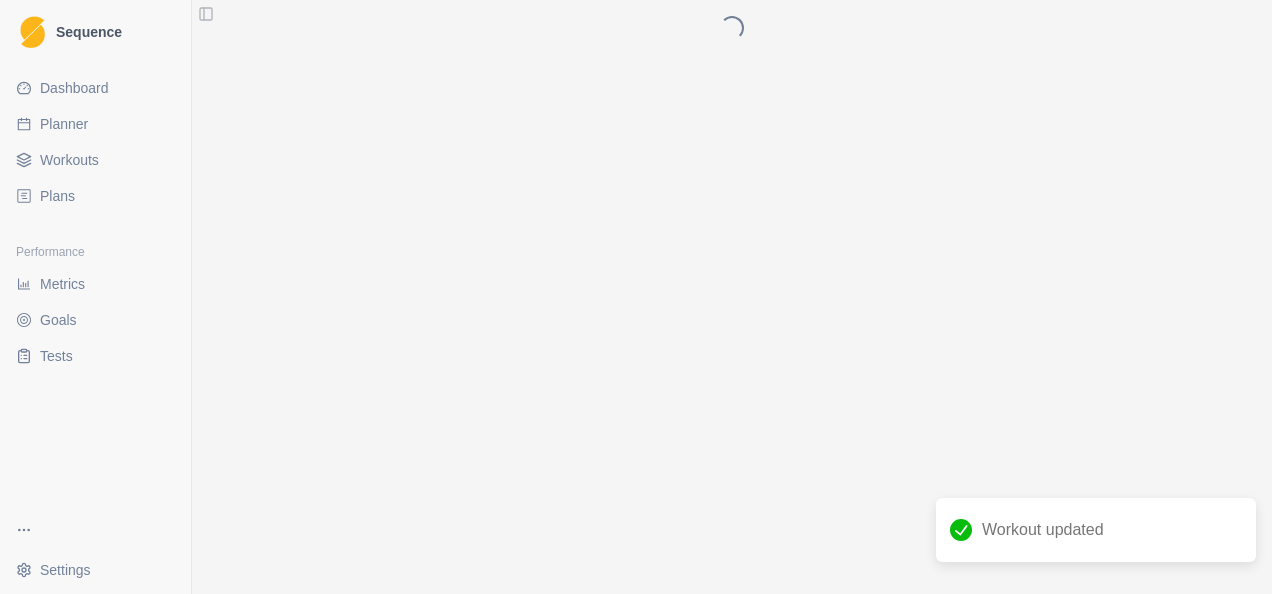 scroll, scrollTop: 0, scrollLeft: 0, axis: both 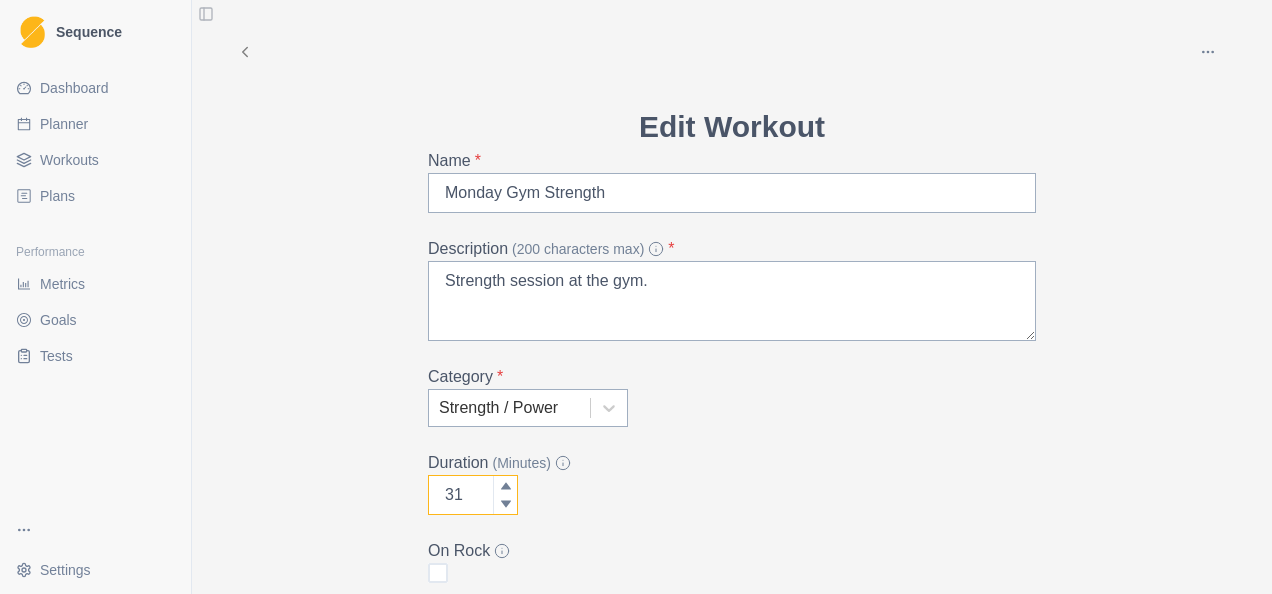 click 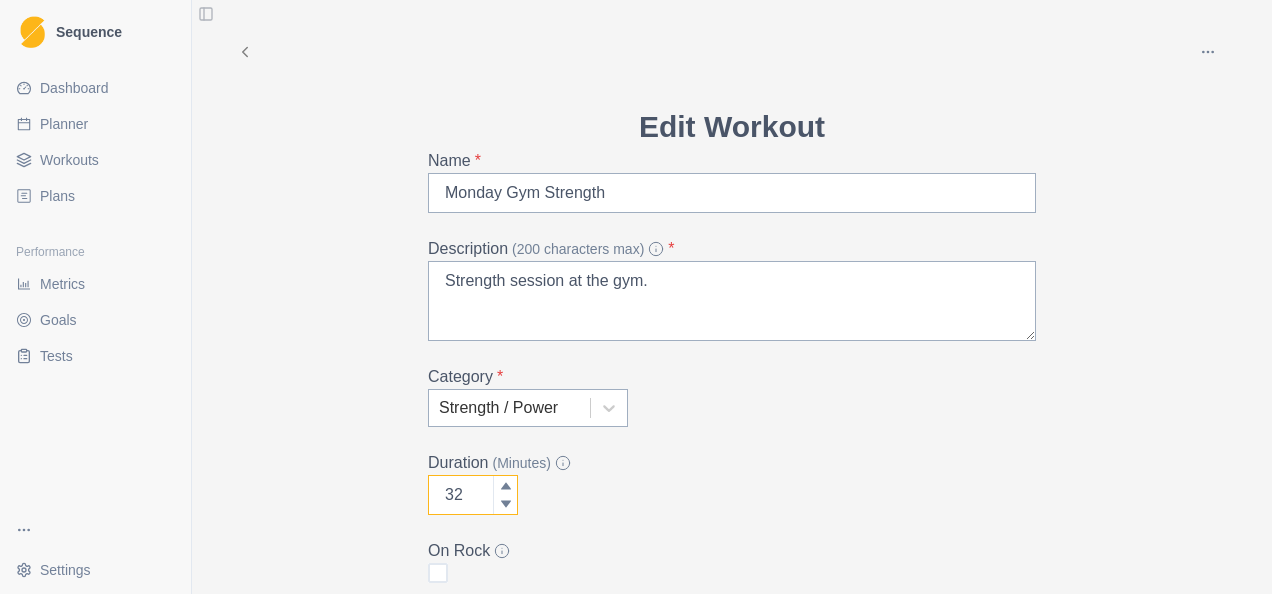 click 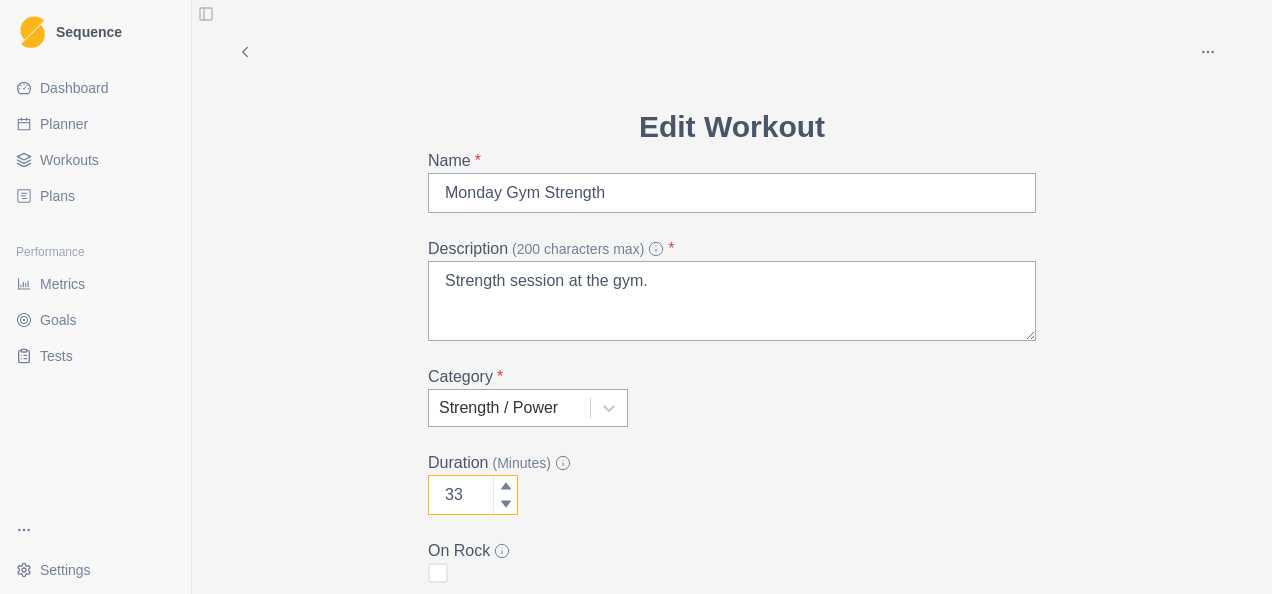 click 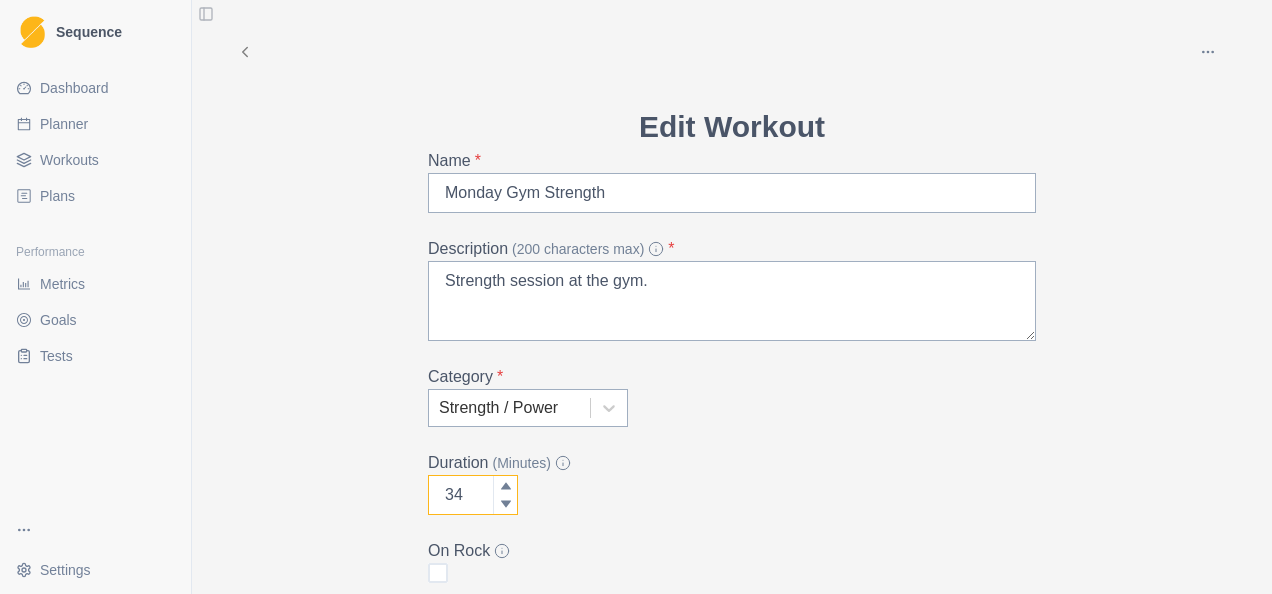 click 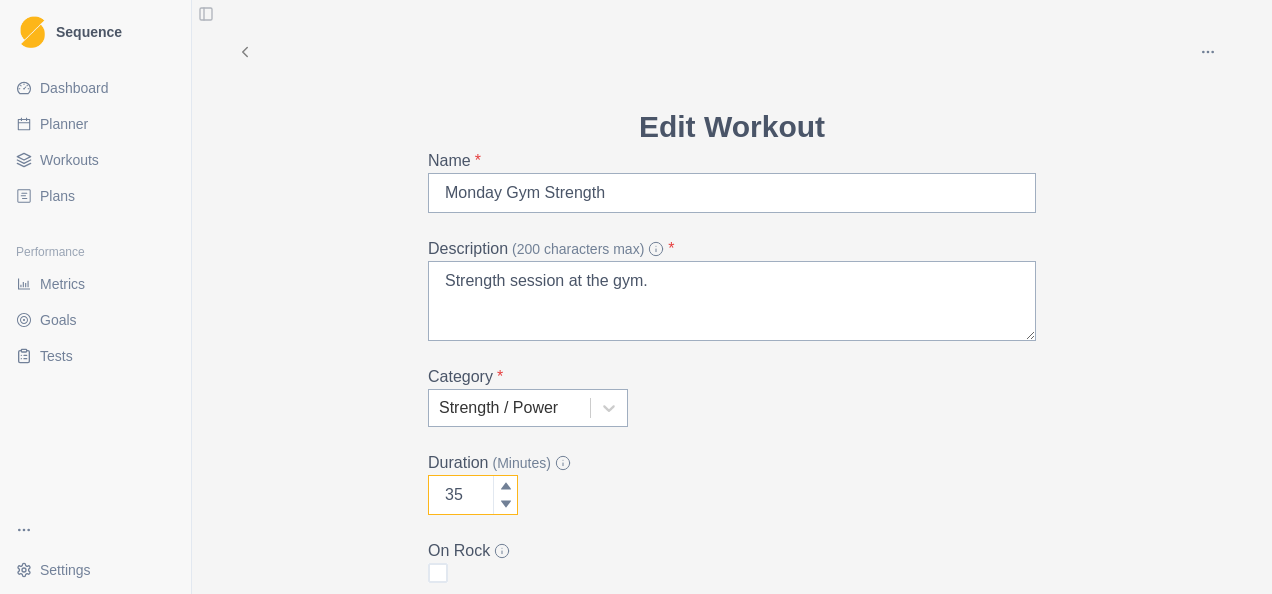 click 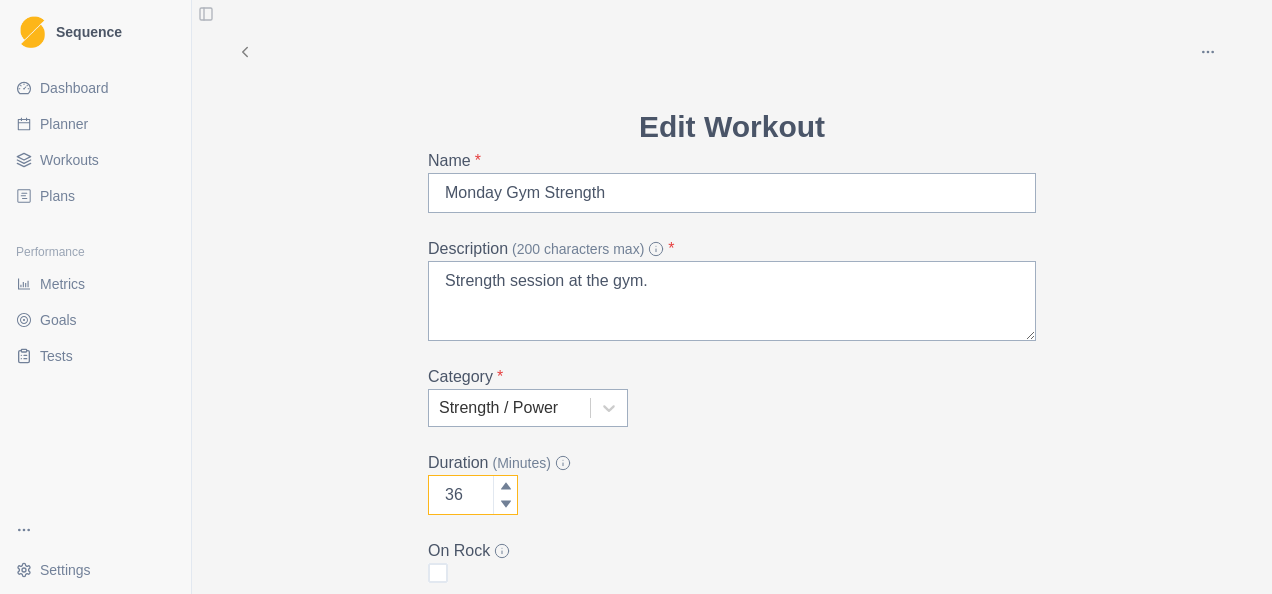 click 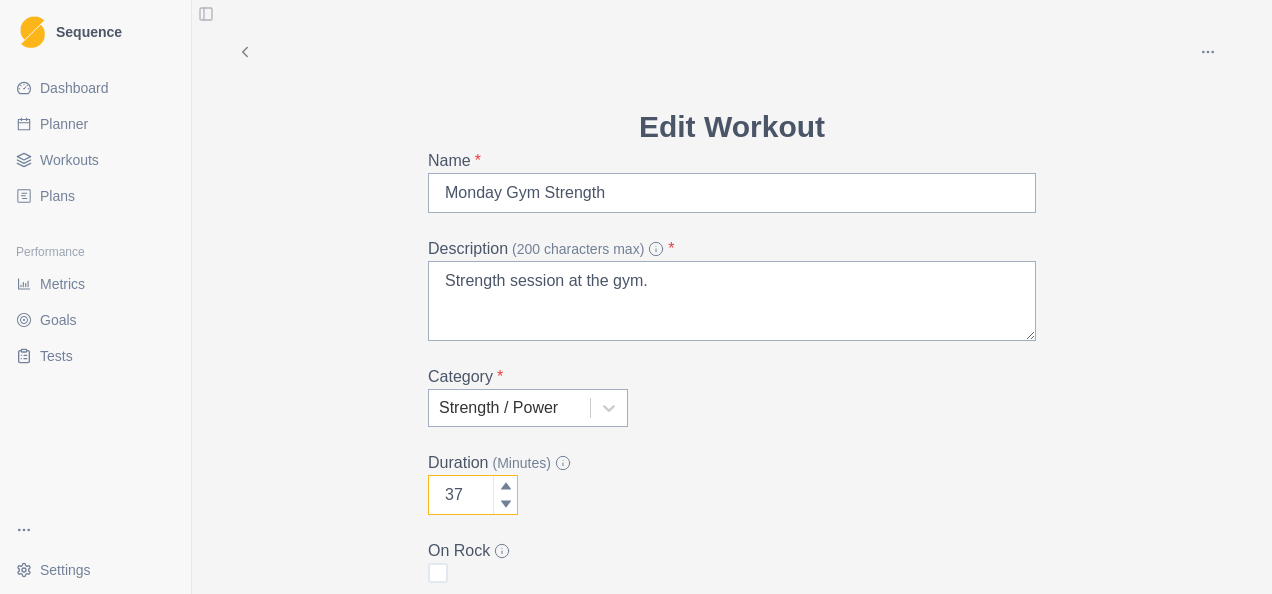 click 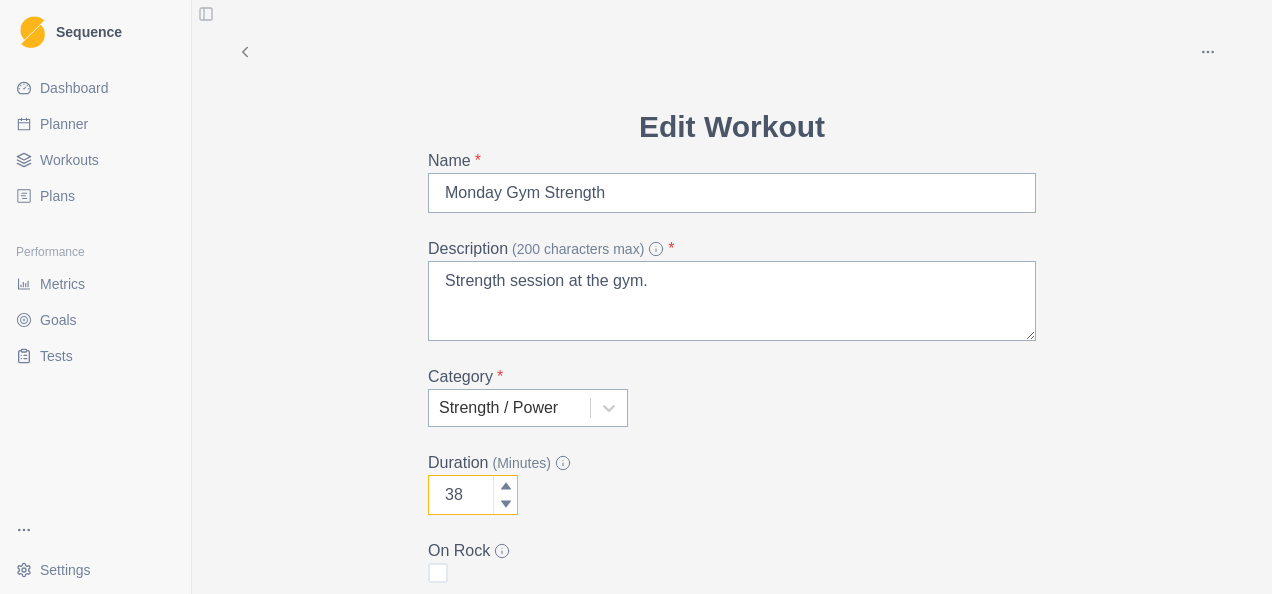 click 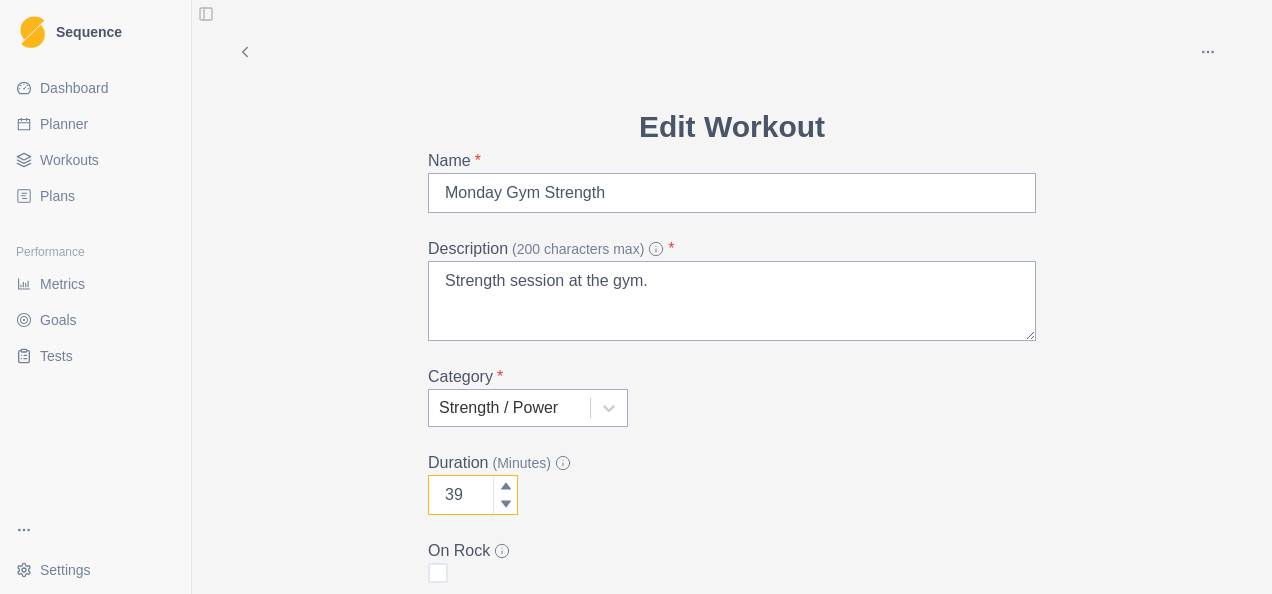 click 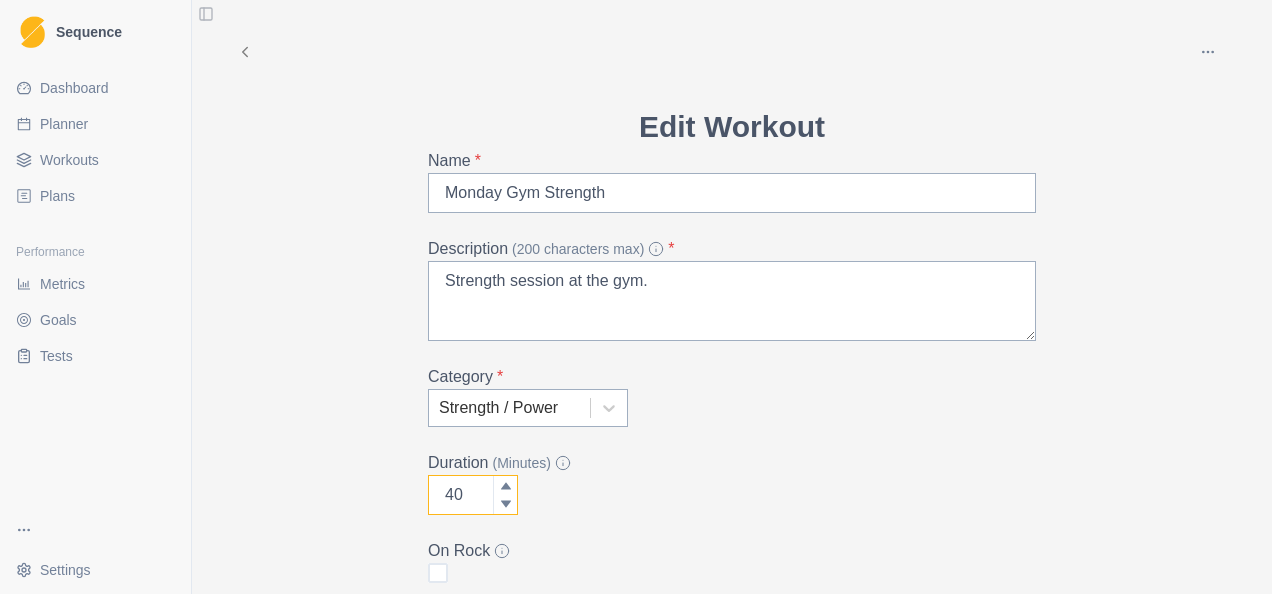 click 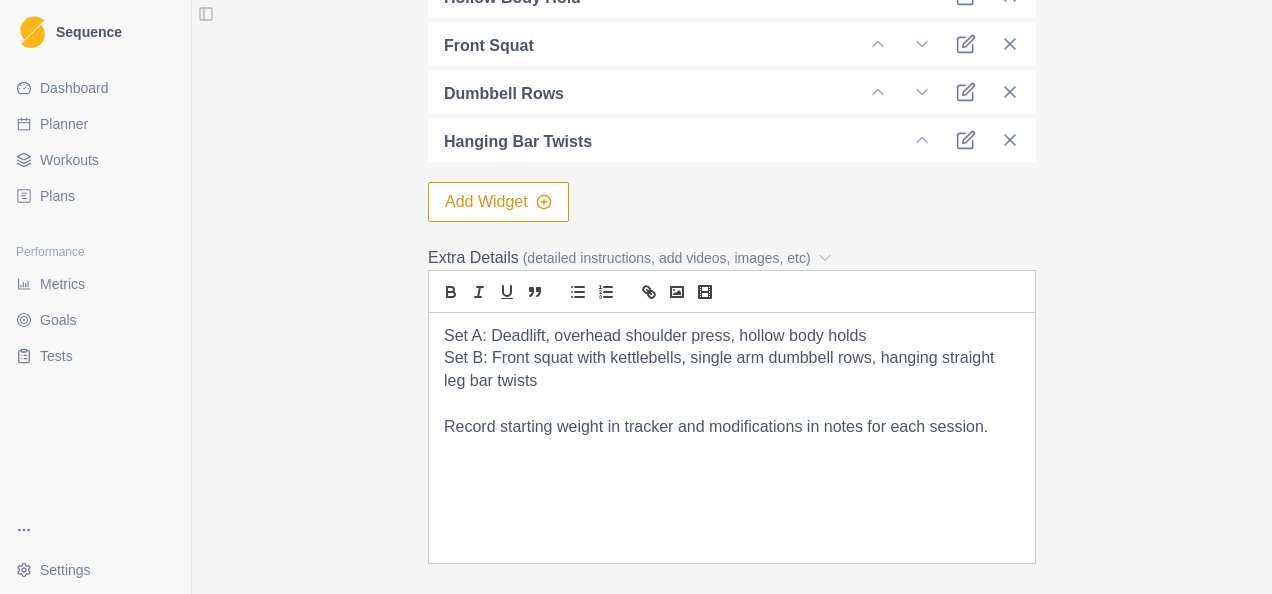 scroll, scrollTop: 966, scrollLeft: 0, axis: vertical 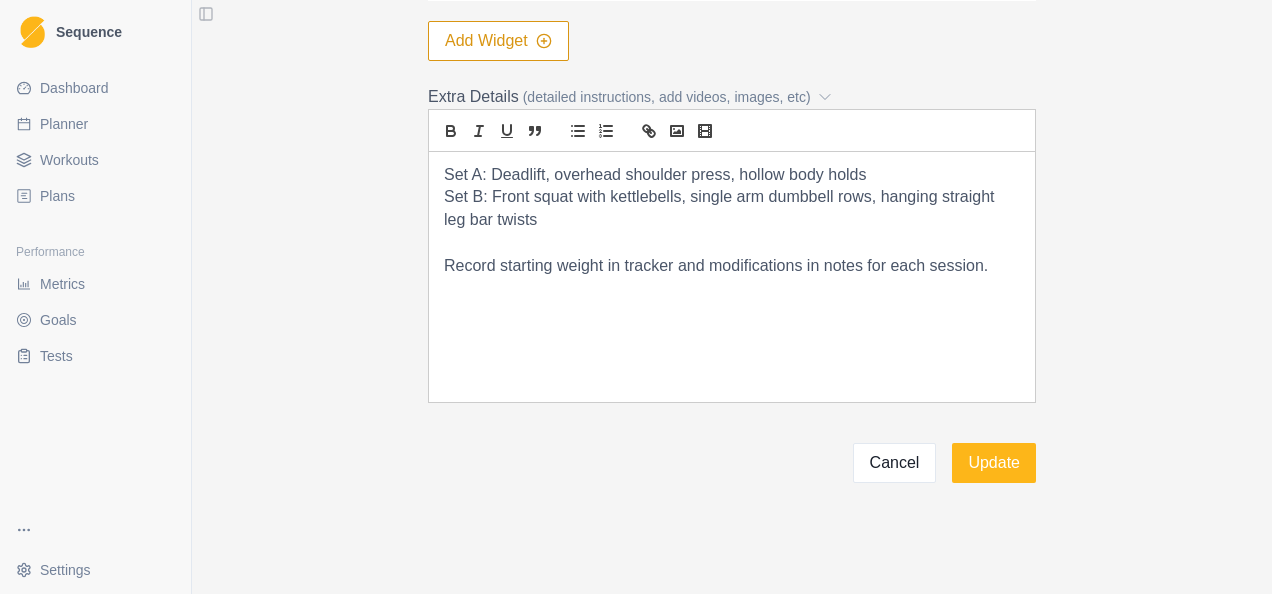 click on "Set A: Deadlift, overhead shoulder press, hollow body holds" at bounding box center [732, 175] 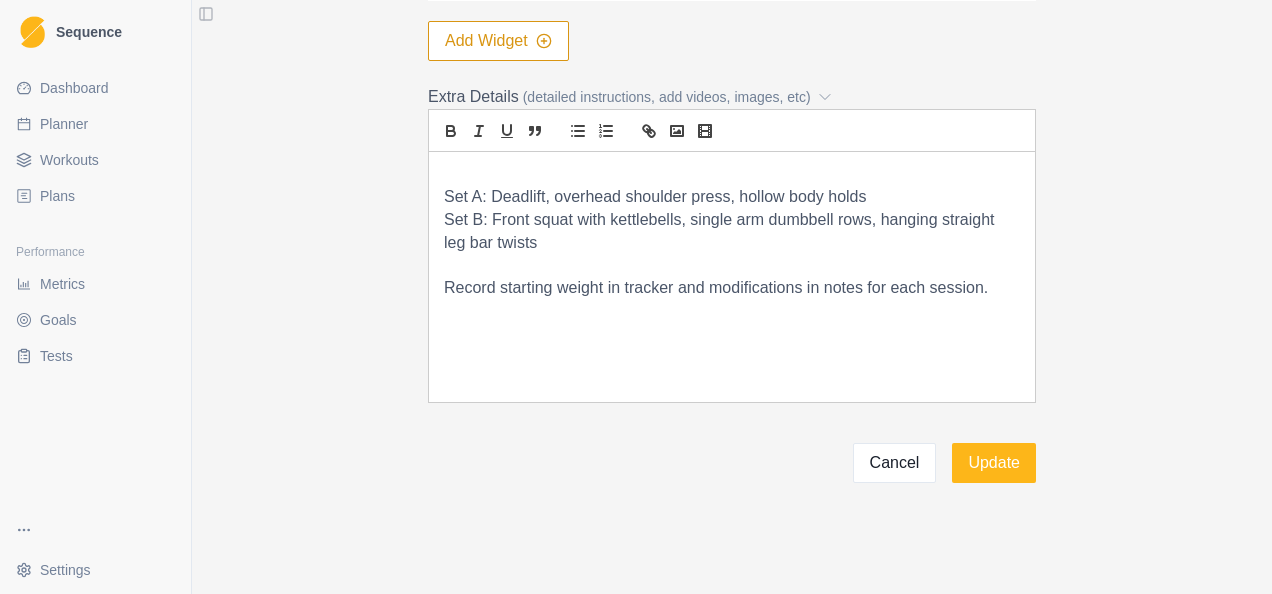 type 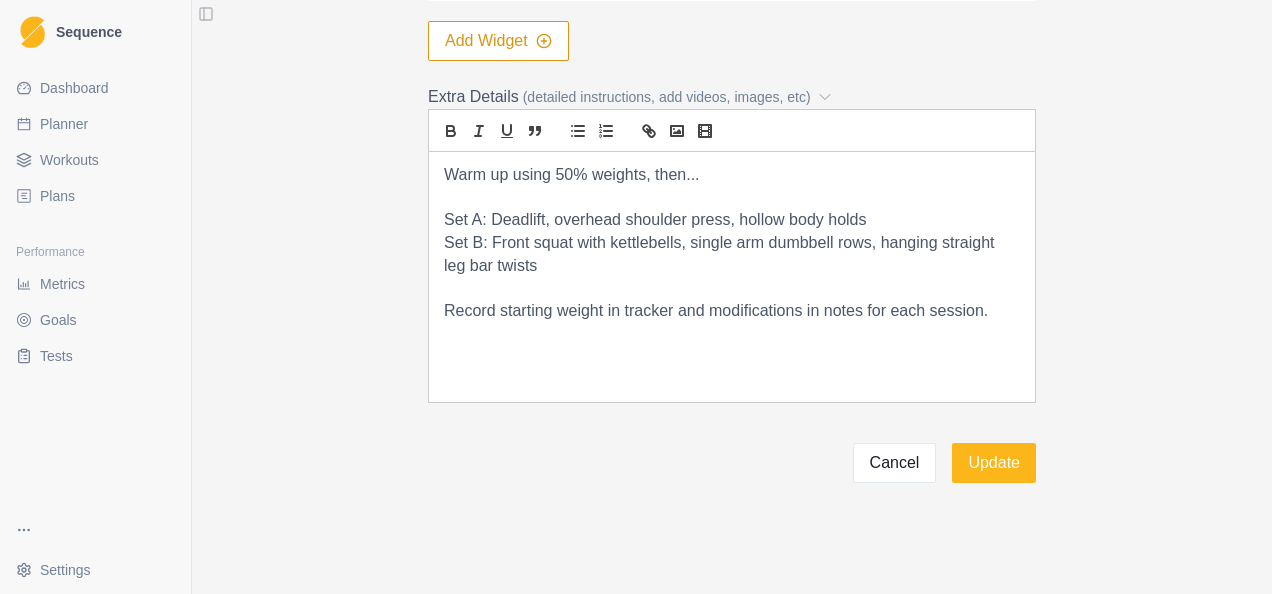 click on "Archive Delete Edit Workout Name * Monday Gym Strength Description (200 characters max) * Strength session at the gym. Category * Strength / Power Duration (Minutes) 40 On Rock Widgets measures Deadlift Single-arm Shoulder Press Hollow Body Hold Front Squat Dumbbell Rows Hanging Bar Twists Add Widget Extra Details (detailed instructions, add videos, images, etc) Warm up using 50% weights, then... Set A: Deadlift, overhead shoulder press, hollow body holds Set B: Front squat with kettlebells, single arm dumbbell rows, hanging straight leg bar twists Record starting weight in tracker and modifications in notes for each session. Cancel Update" at bounding box center [732, 297] 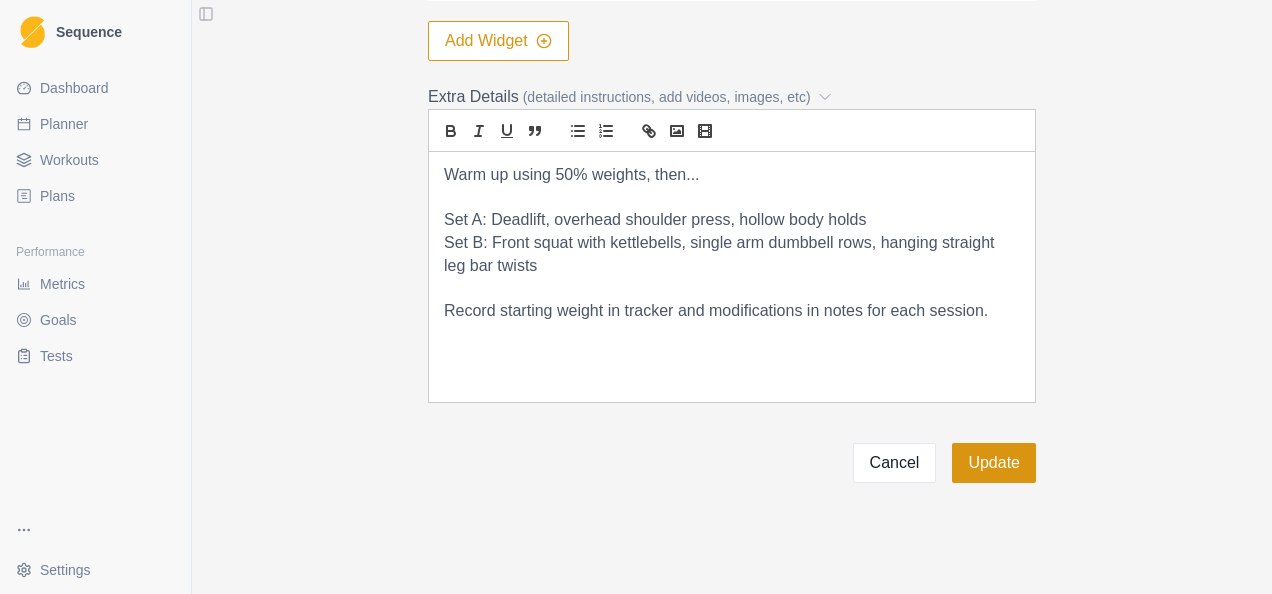 click on "Update" at bounding box center [994, 463] 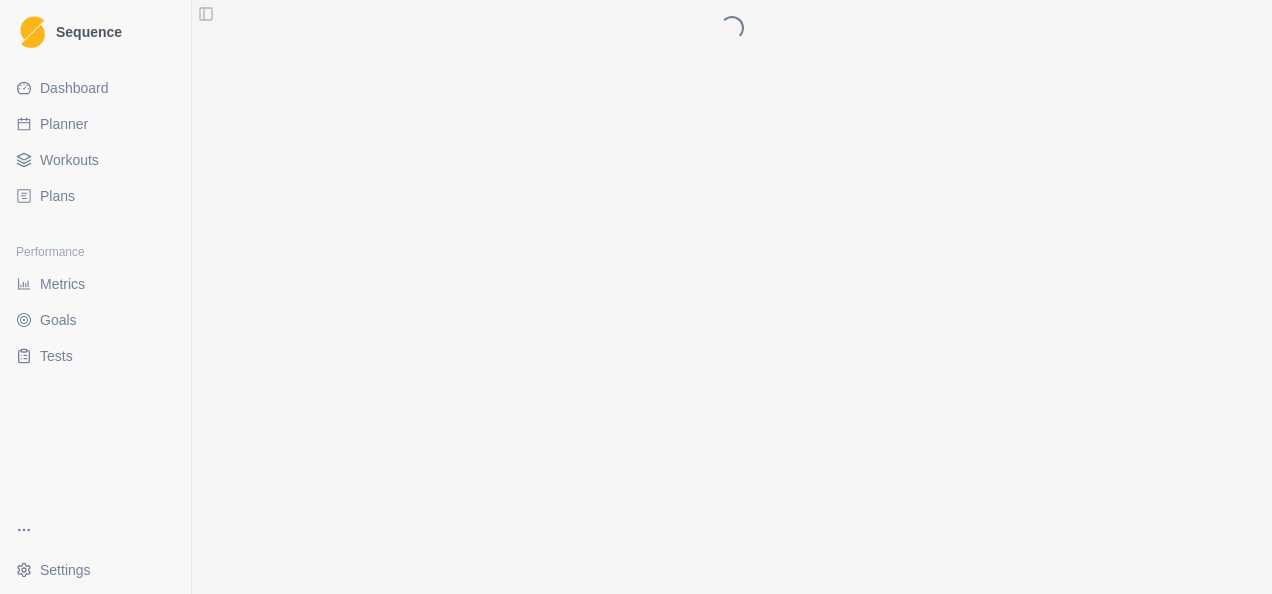 scroll, scrollTop: 0, scrollLeft: 0, axis: both 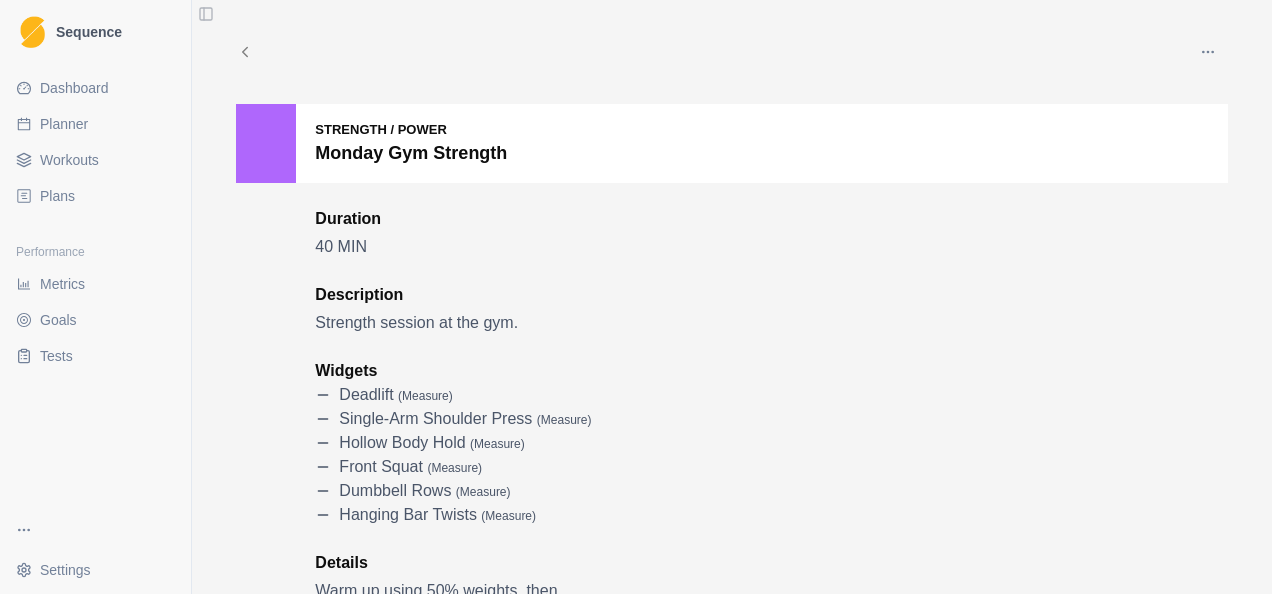 click on "Planner" at bounding box center [95, 124] 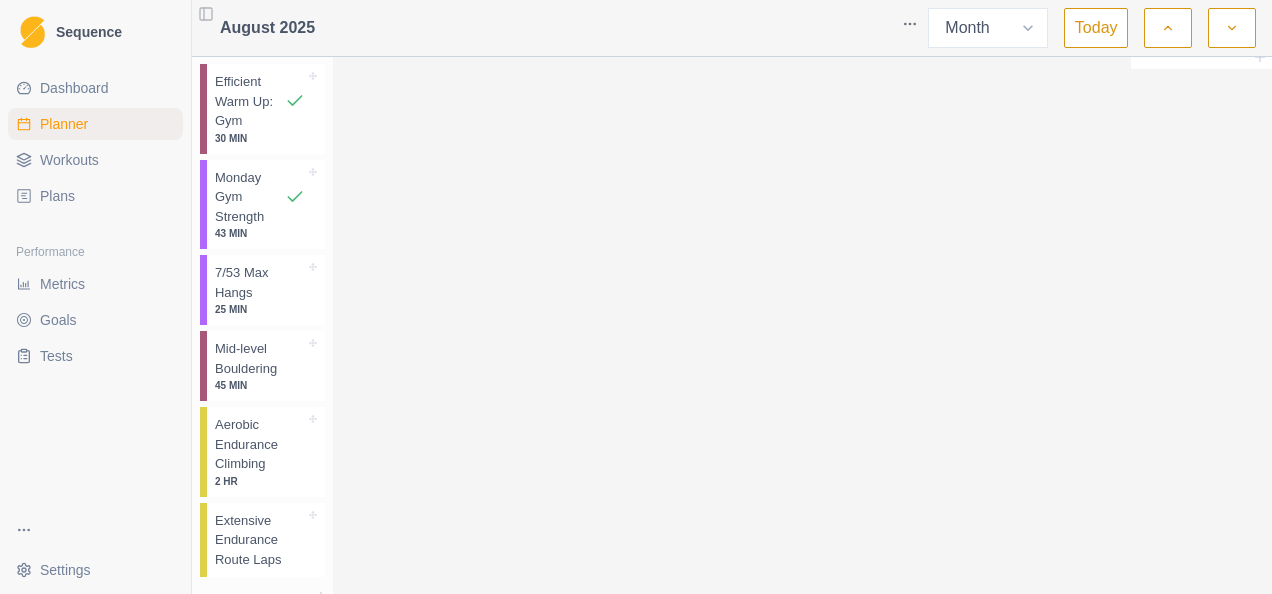 scroll, scrollTop: 900, scrollLeft: 0, axis: vertical 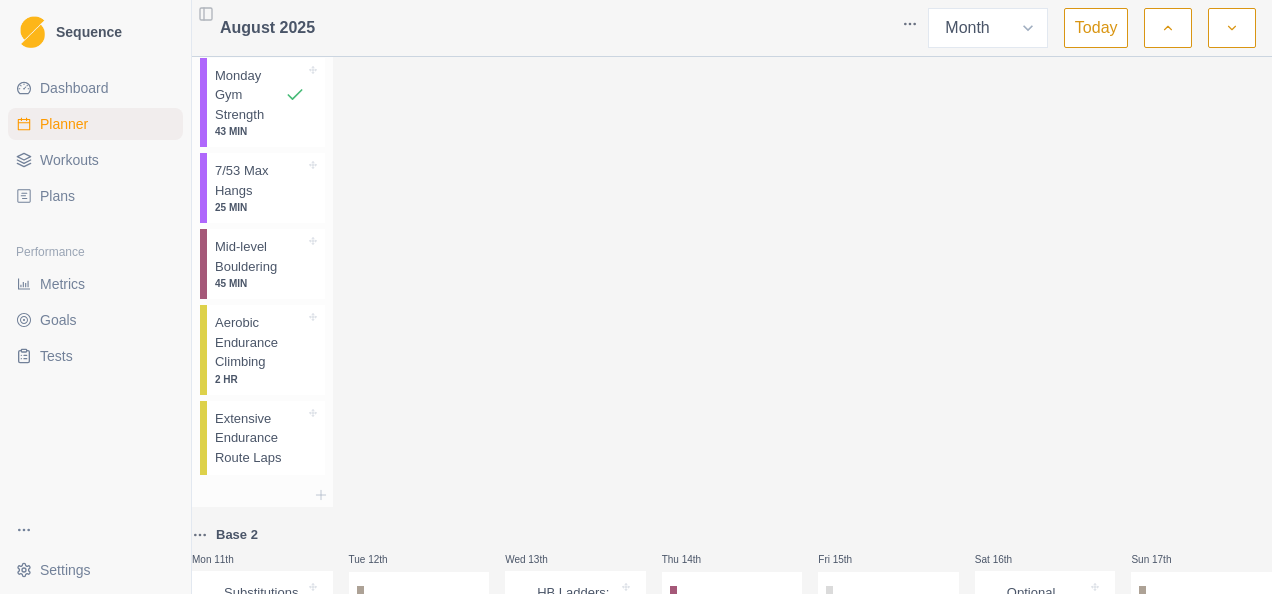 click on "7/53 Max Hangs" at bounding box center [260, 180] 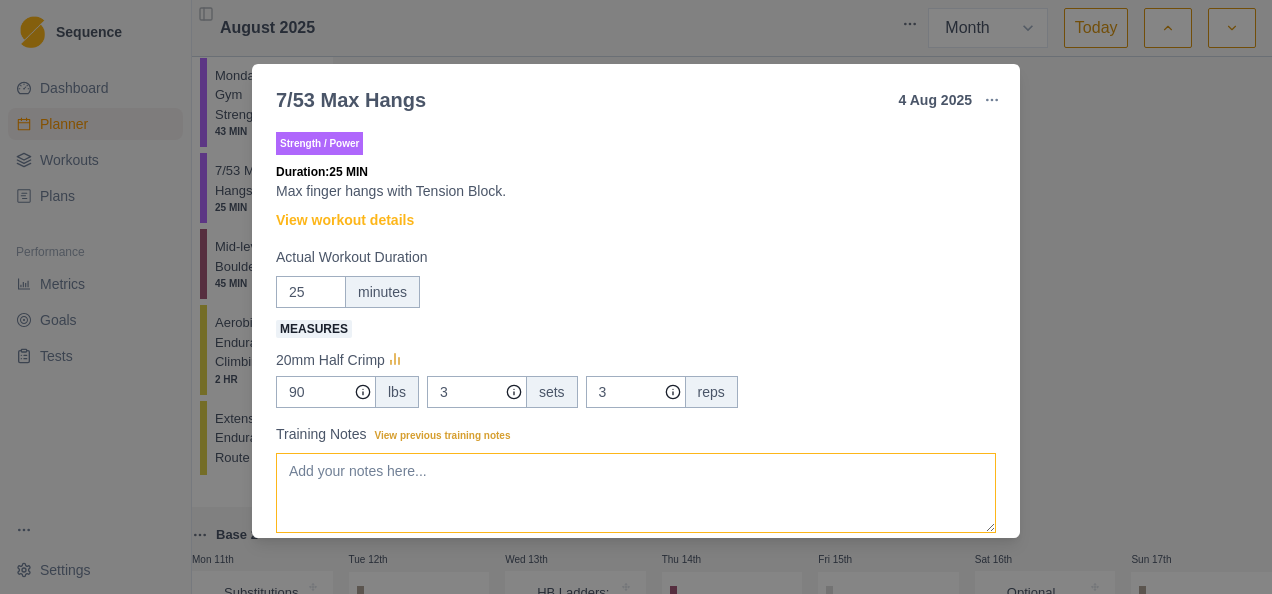 click on "Training Notes View previous training notes" at bounding box center [636, 493] 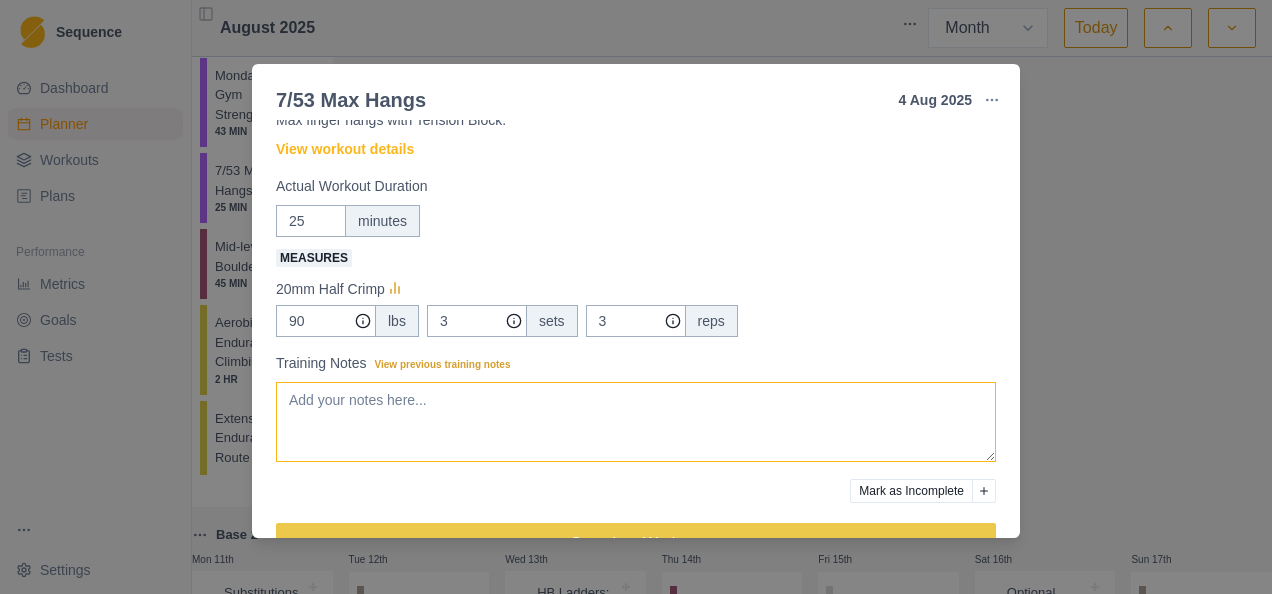 scroll, scrollTop: 100, scrollLeft: 0, axis: vertical 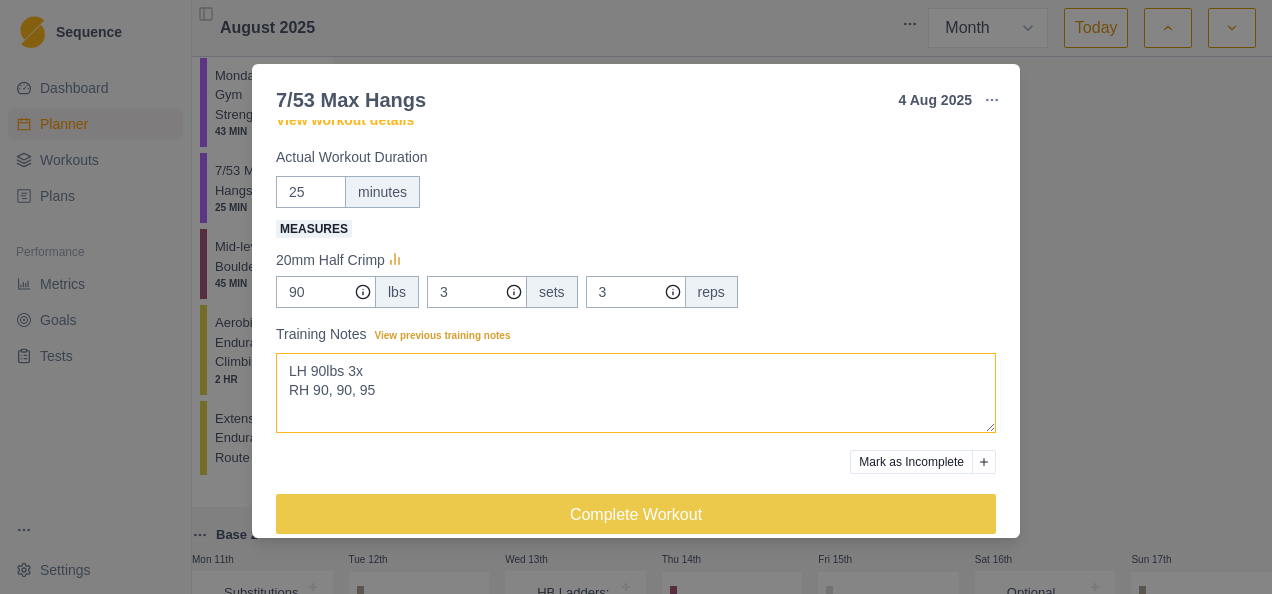 click on "LH 90lbs 3x
RH 90, 90, 95" at bounding box center [636, 393] 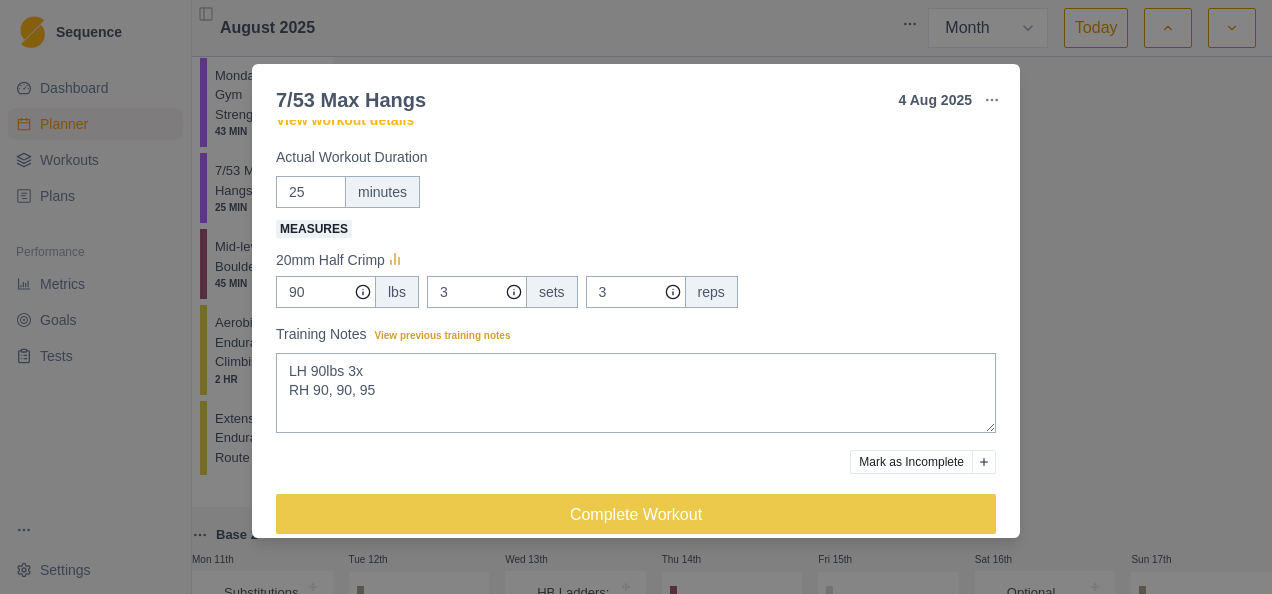 click on "7/53 Max Hangs 4 Aug 2025 Link To Goal View Workout Metrics Edit Original Workout Reschedule Workout Remove From Schedule" at bounding box center [636, 100] 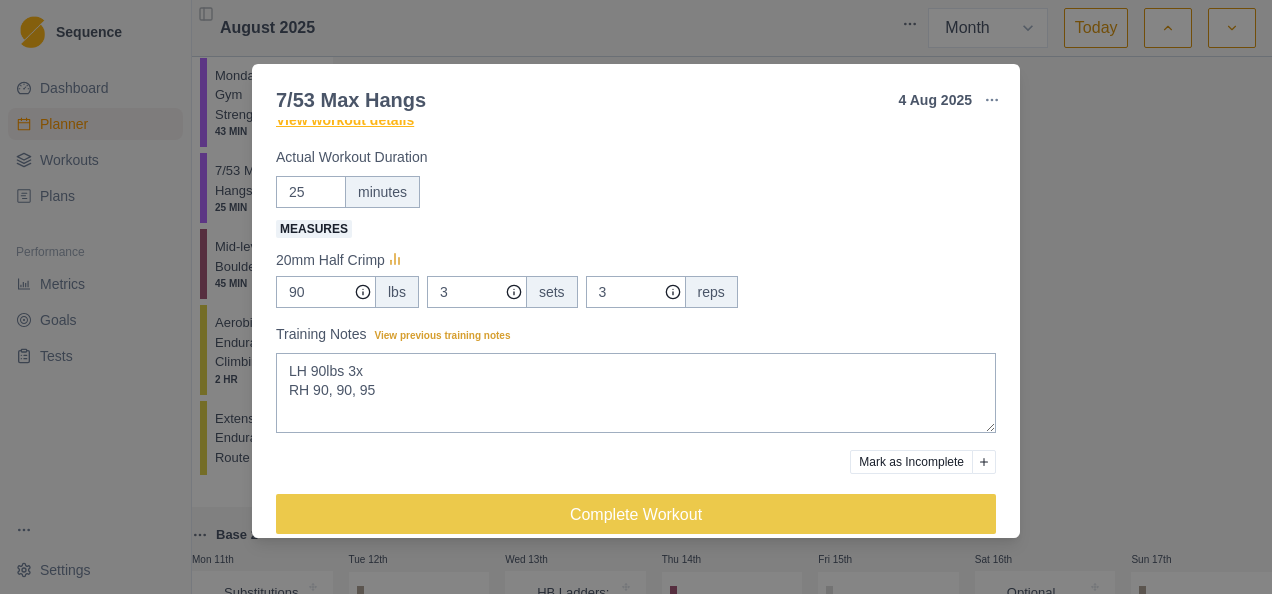 click on "View workout details" at bounding box center (345, 120) 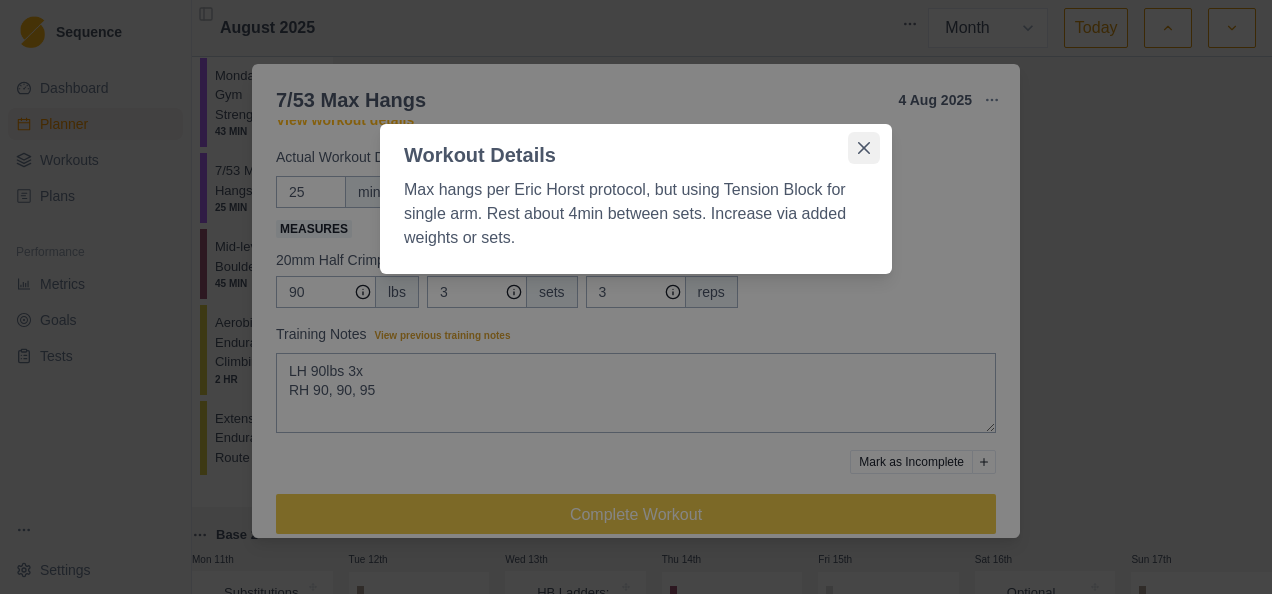 click 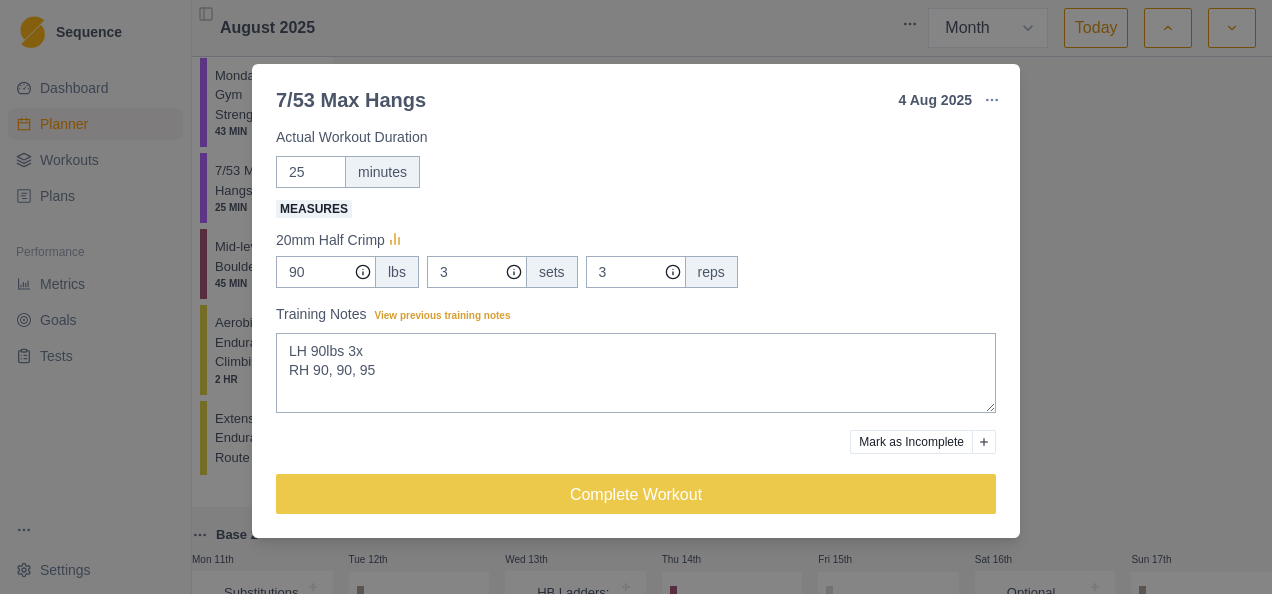 scroll, scrollTop: 126, scrollLeft: 0, axis: vertical 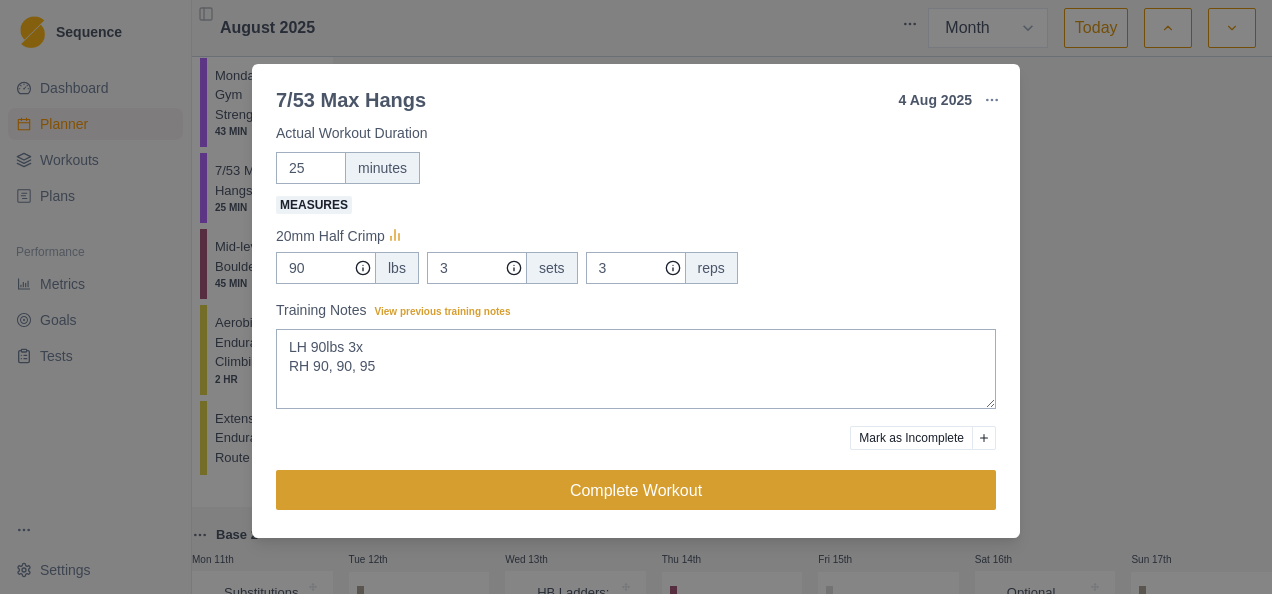 click on "Complete Workout" at bounding box center (636, 490) 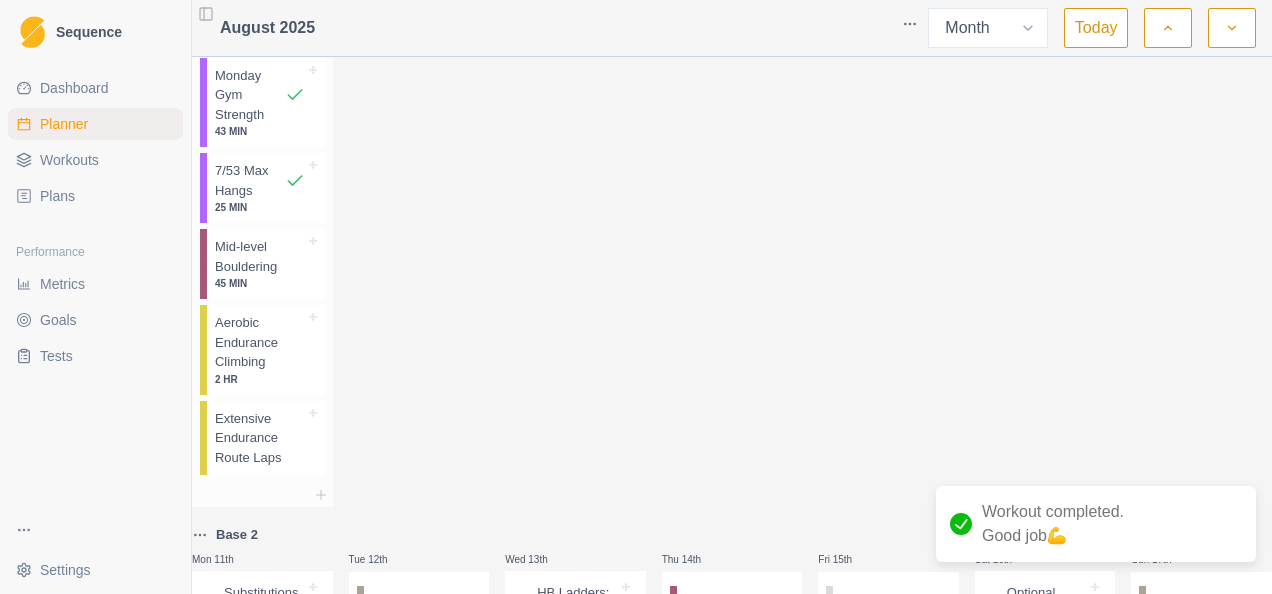 click on "Mid-level Bouldering" at bounding box center (260, 256) 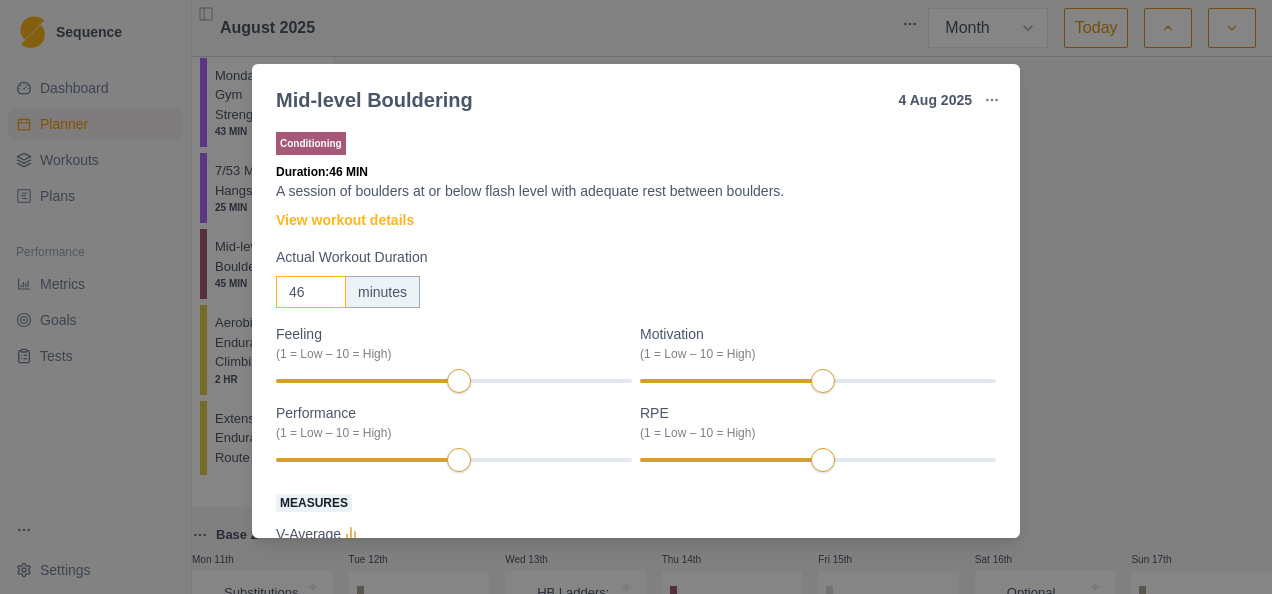 click on "46" at bounding box center [311, 292] 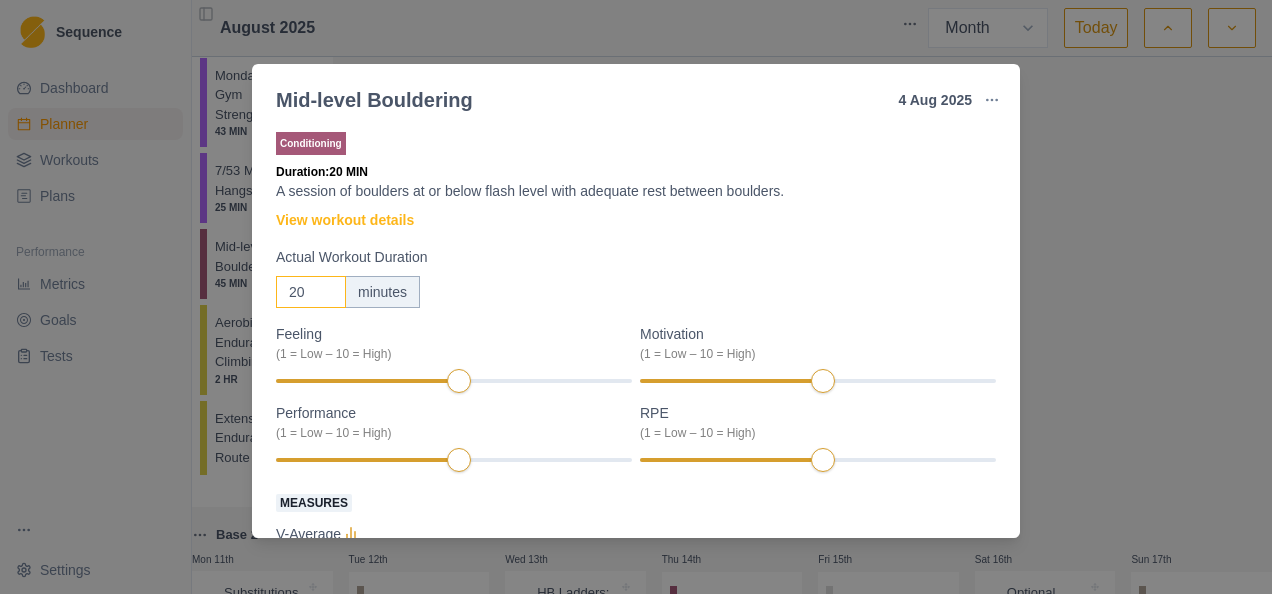 type on "20" 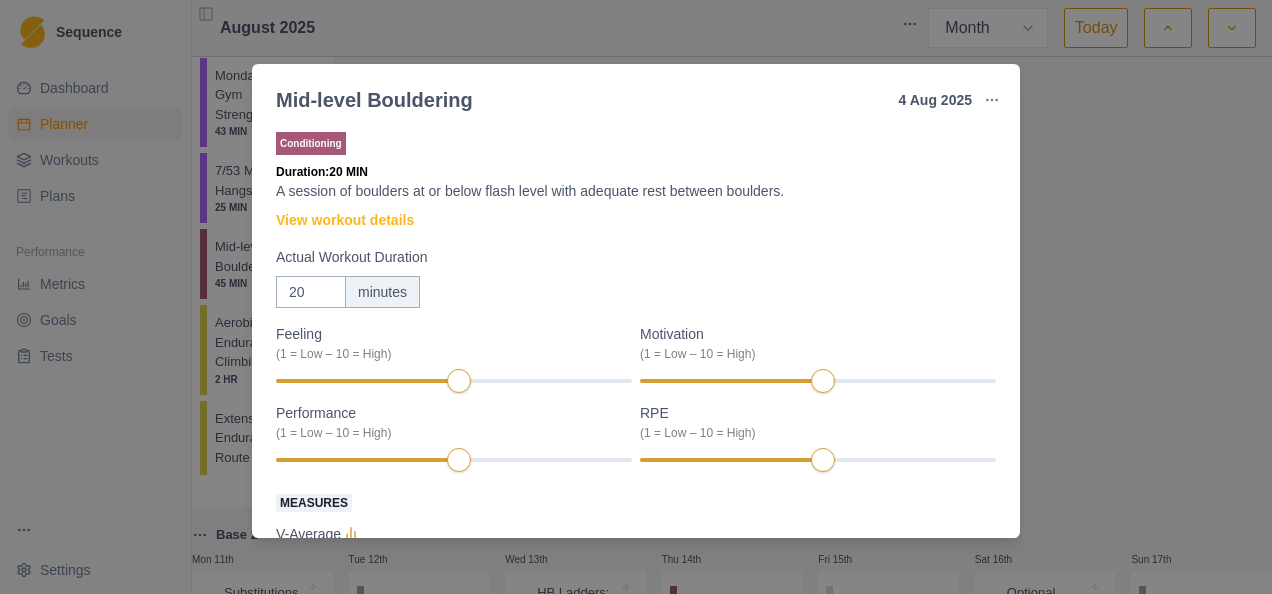 click on "20 minutes" at bounding box center [636, 292] 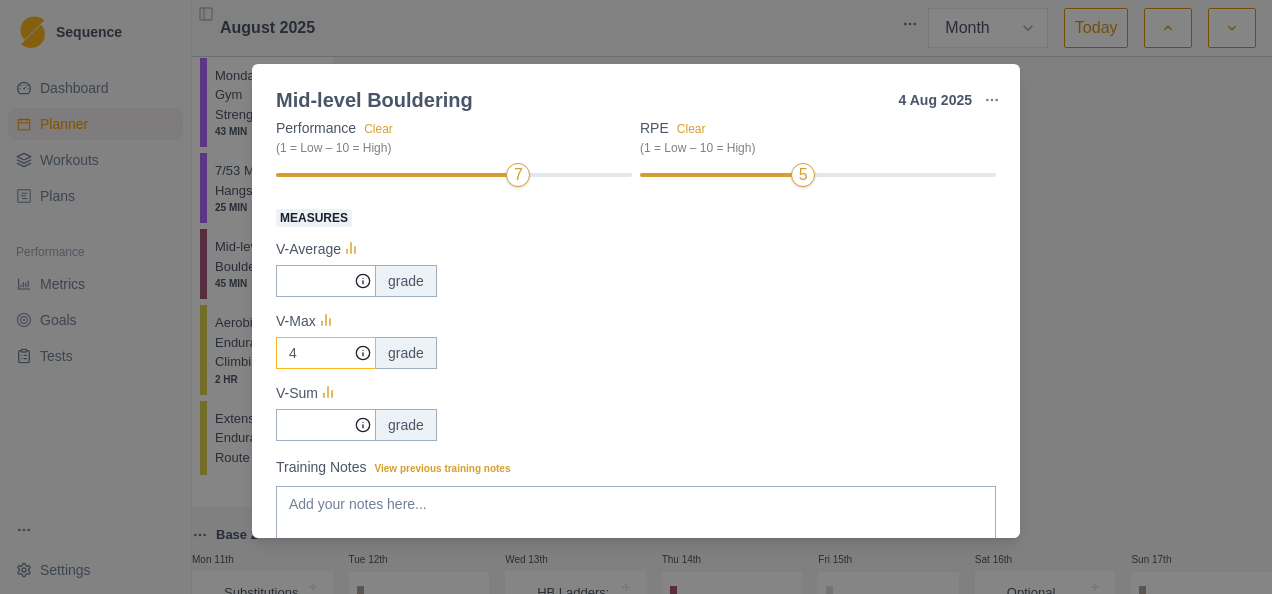 scroll, scrollTop: 300, scrollLeft: 0, axis: vertical 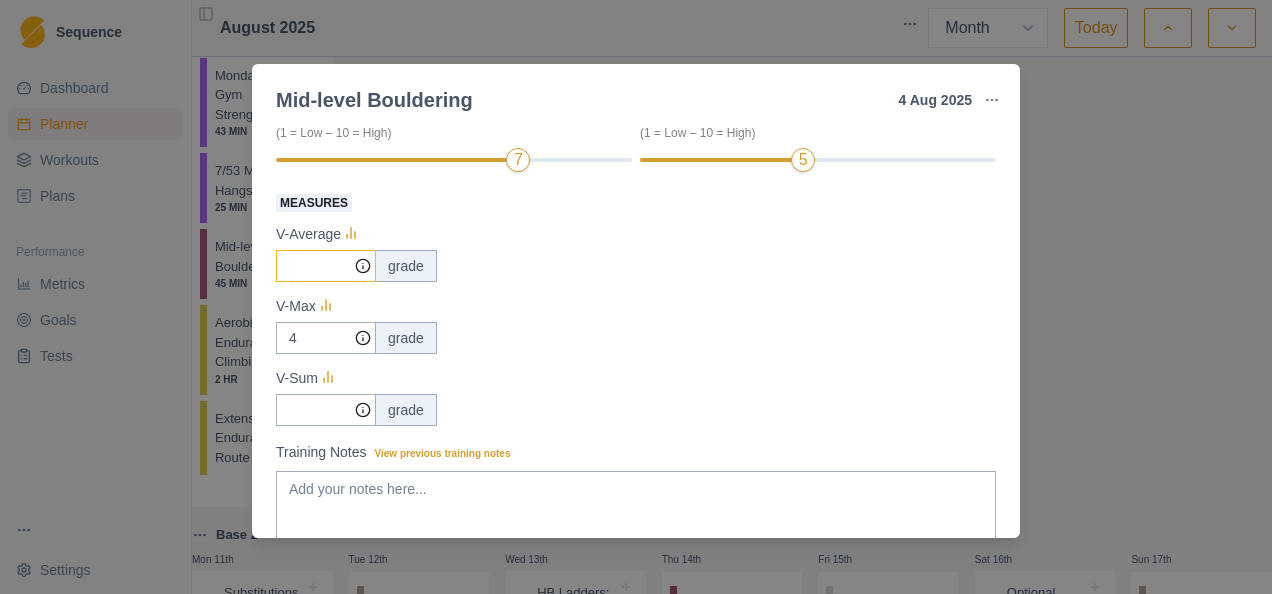 click on "Measures" at bounding box center (326, 266) 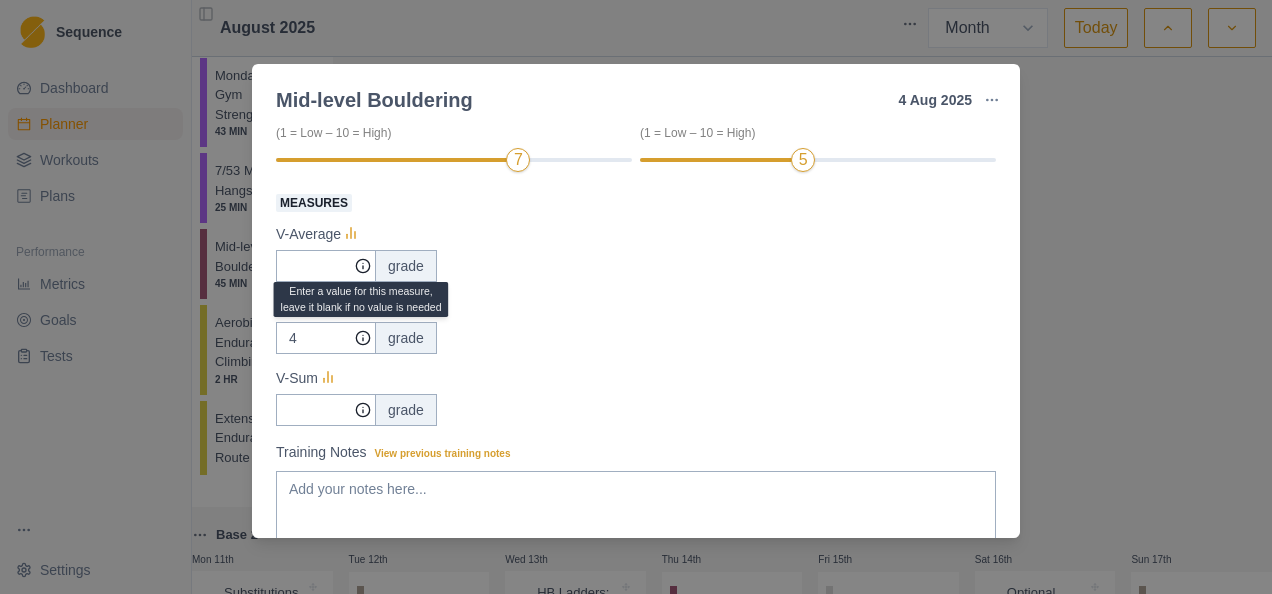 click on "grade" at bounding box center [406, 266] 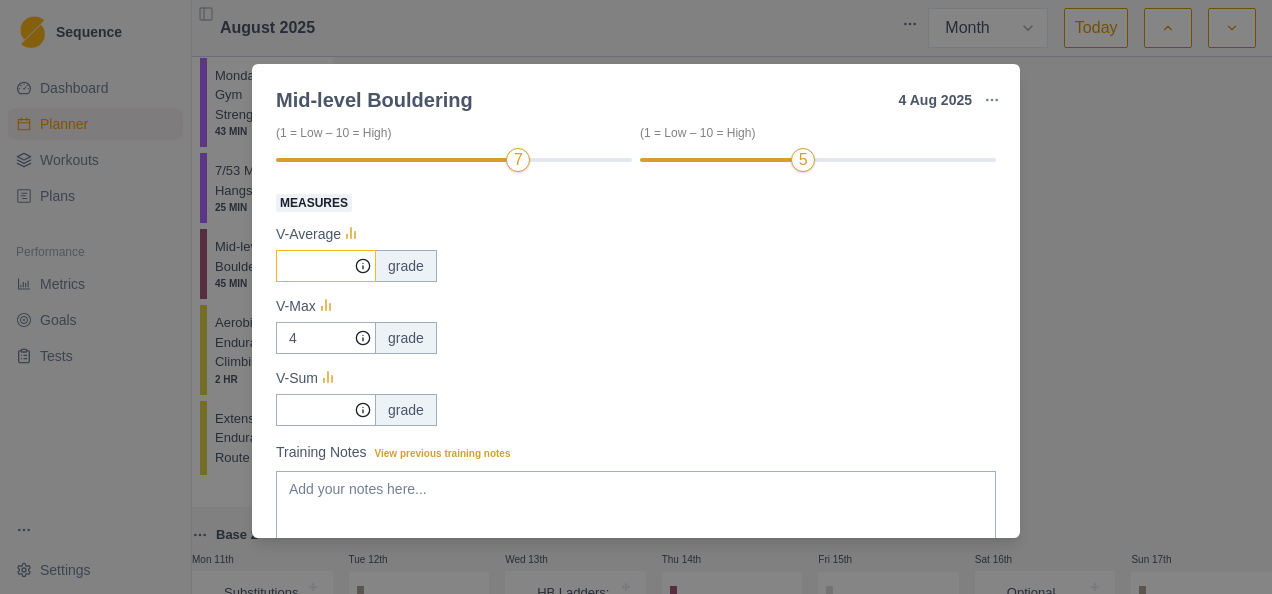 click on "Measures" at bounding box center [326, 266] 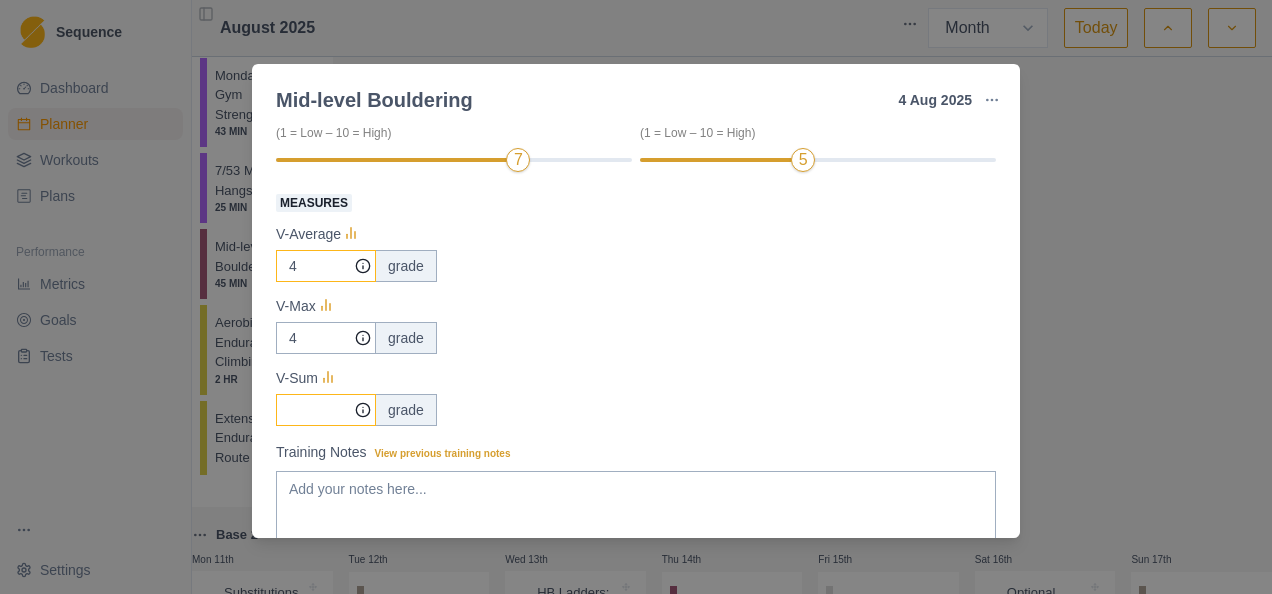 type on "4" 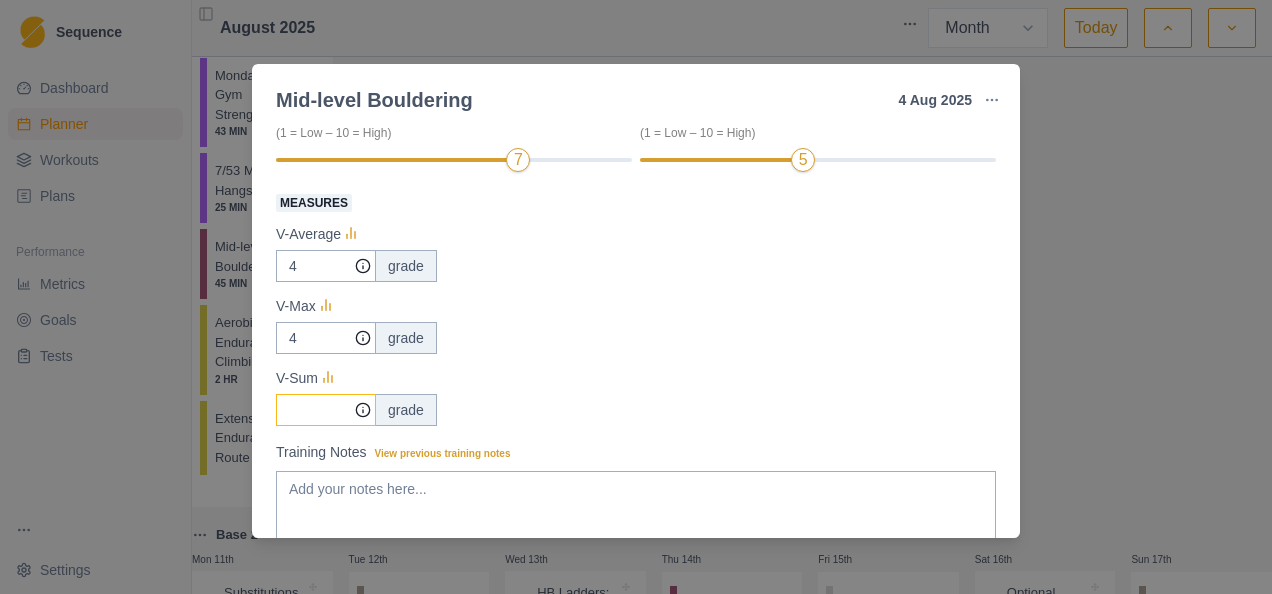 click on "Measures" at bounding box center (326, 266) 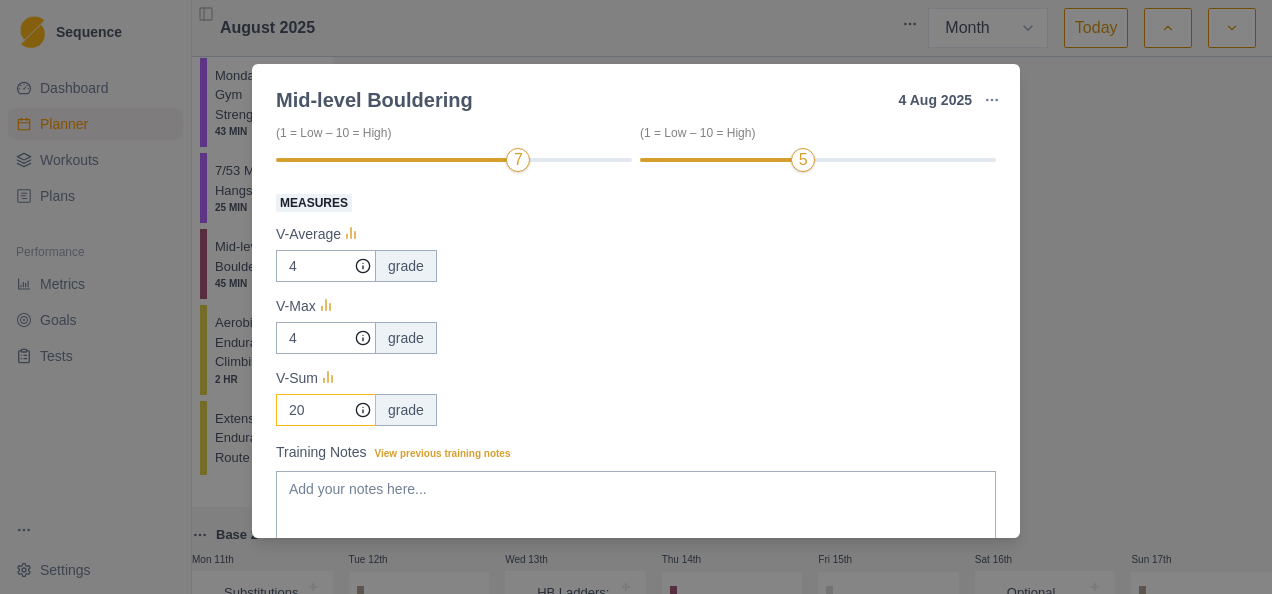 type on "20" 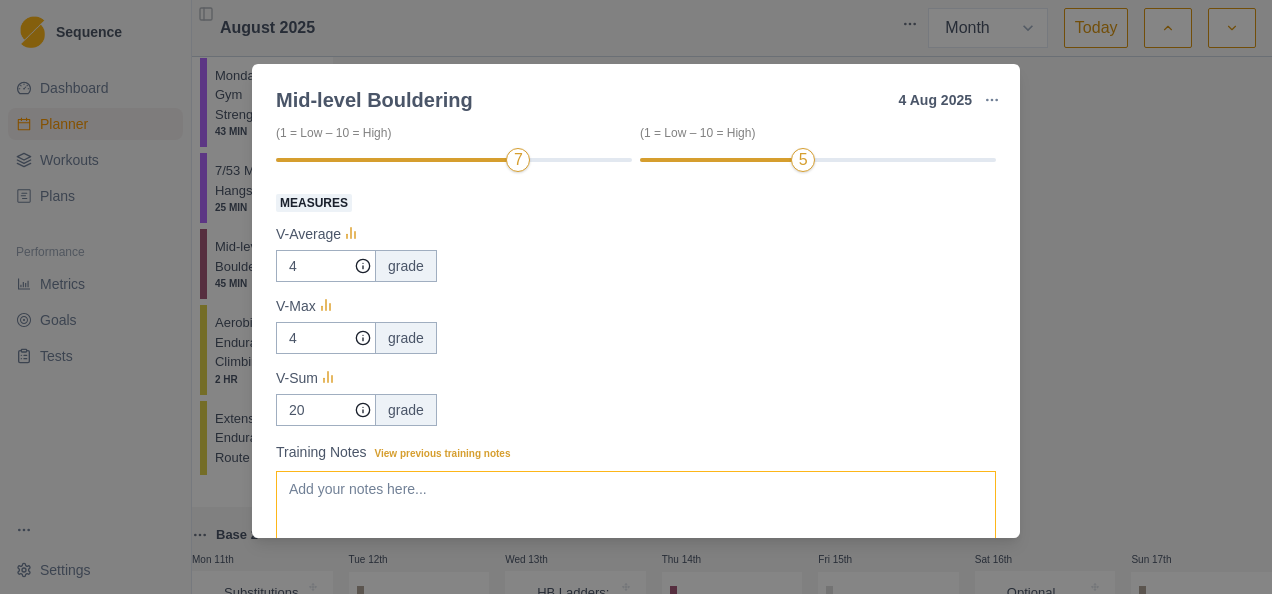 drag, startPoint x: 728, startPoint y: 369, endPoint x: 394, endPoint y: 536, distance: 373.42334 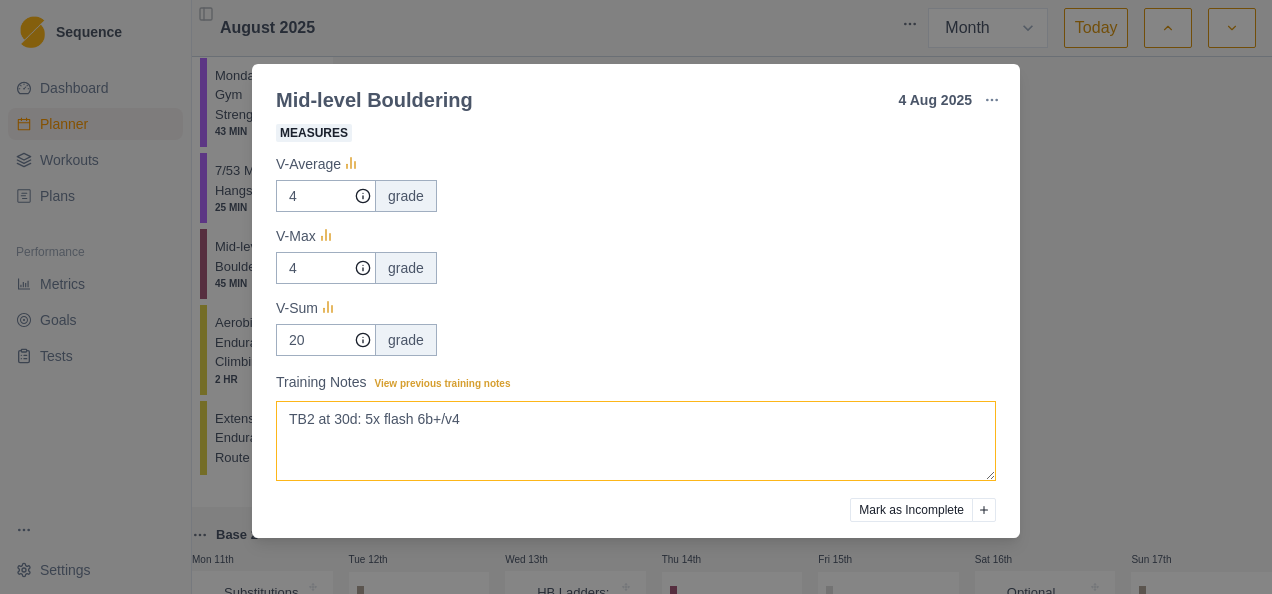 scroll, scrollTop: 445, scrollLeft: 0, axis: vertical 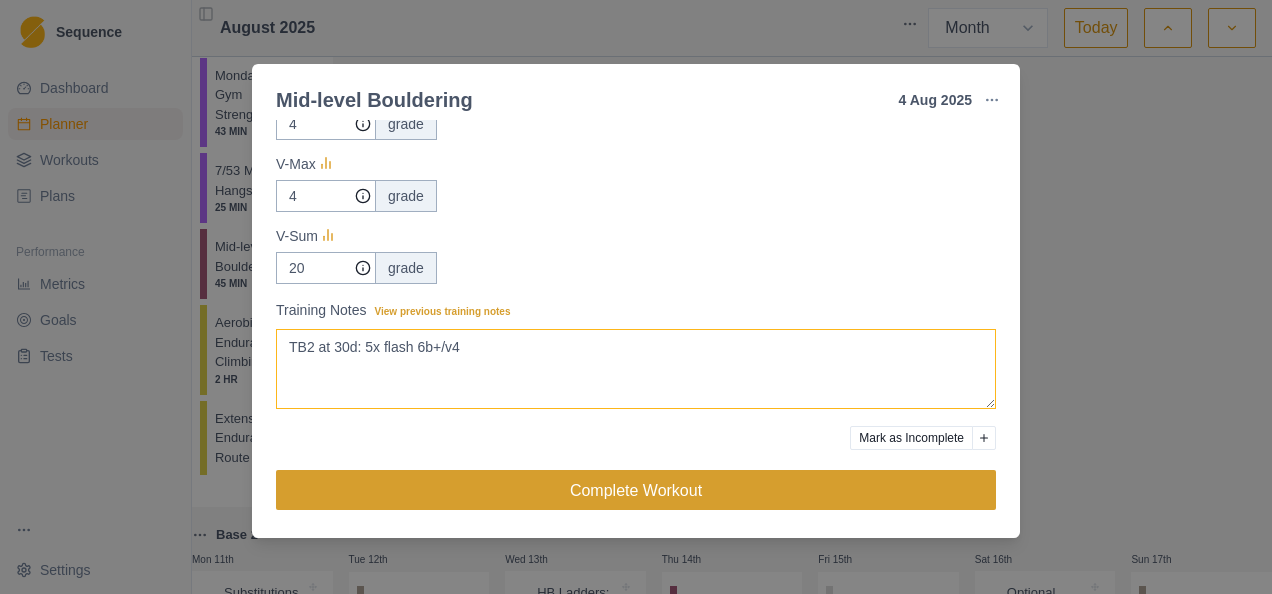 type on "TB2 at 30d: 5x flash 6b+/v4" 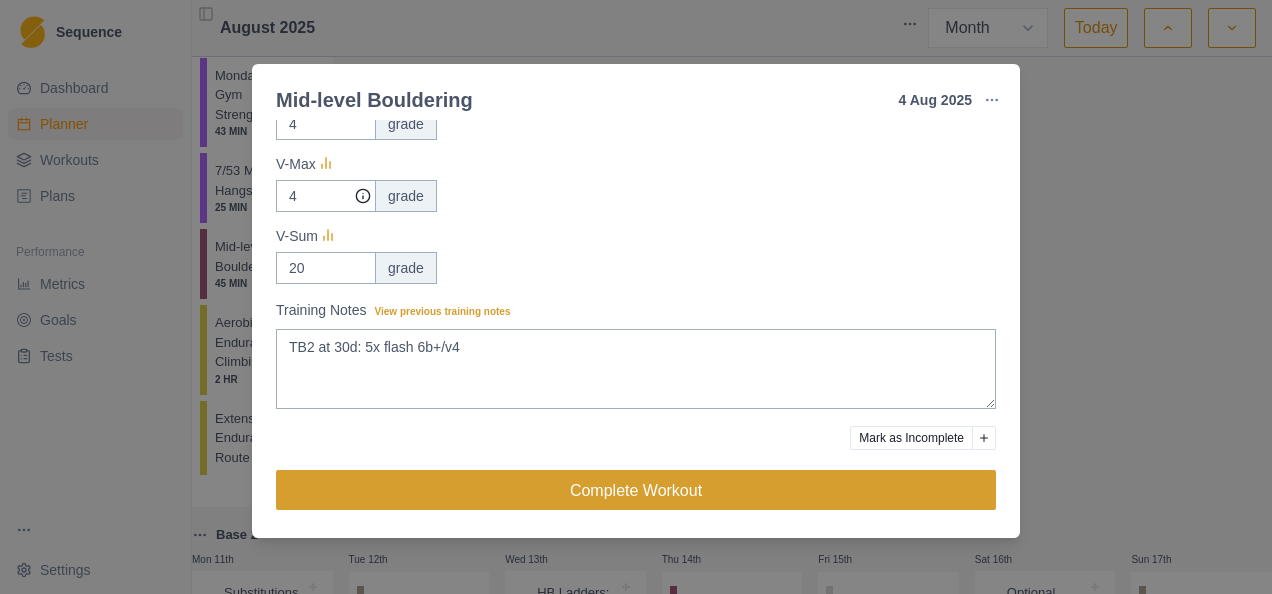 click on "Complete Workout" at bounding box center (636, 490) 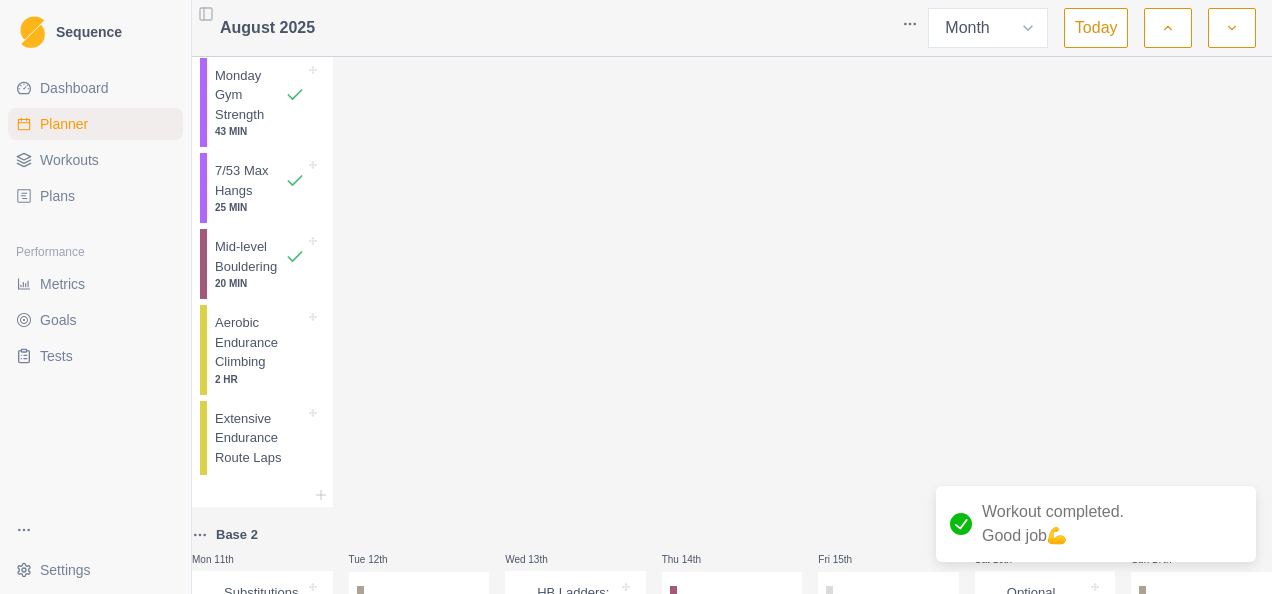 scroll, scrollTop: 1000, scrollLeft: 0, axis: vertical 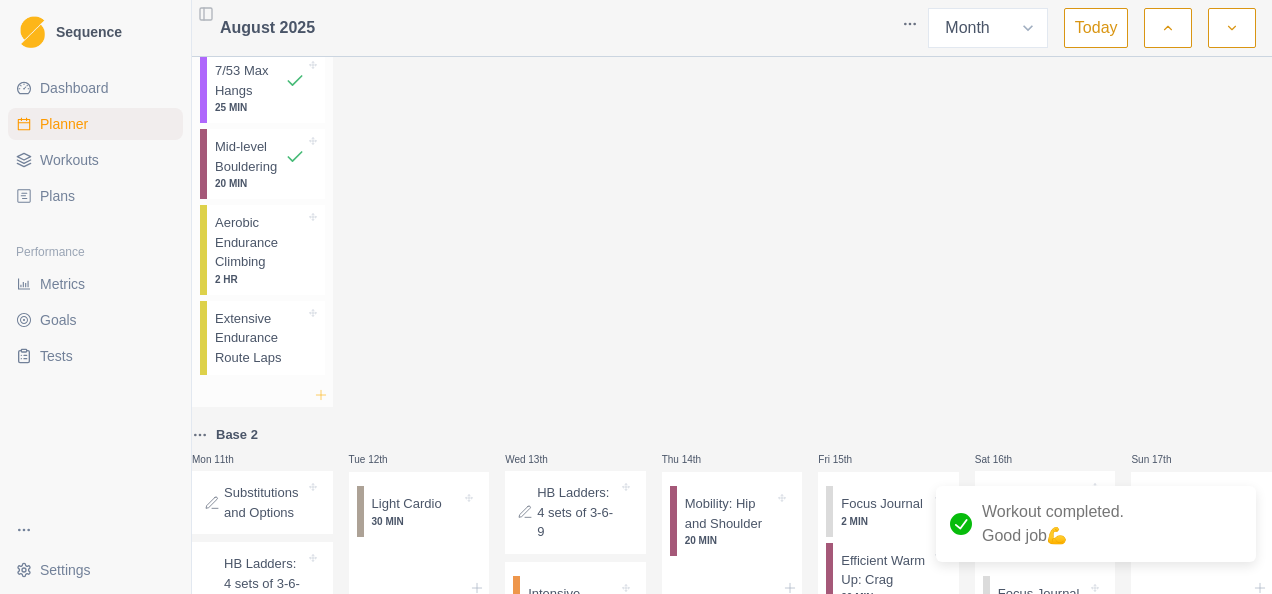 click 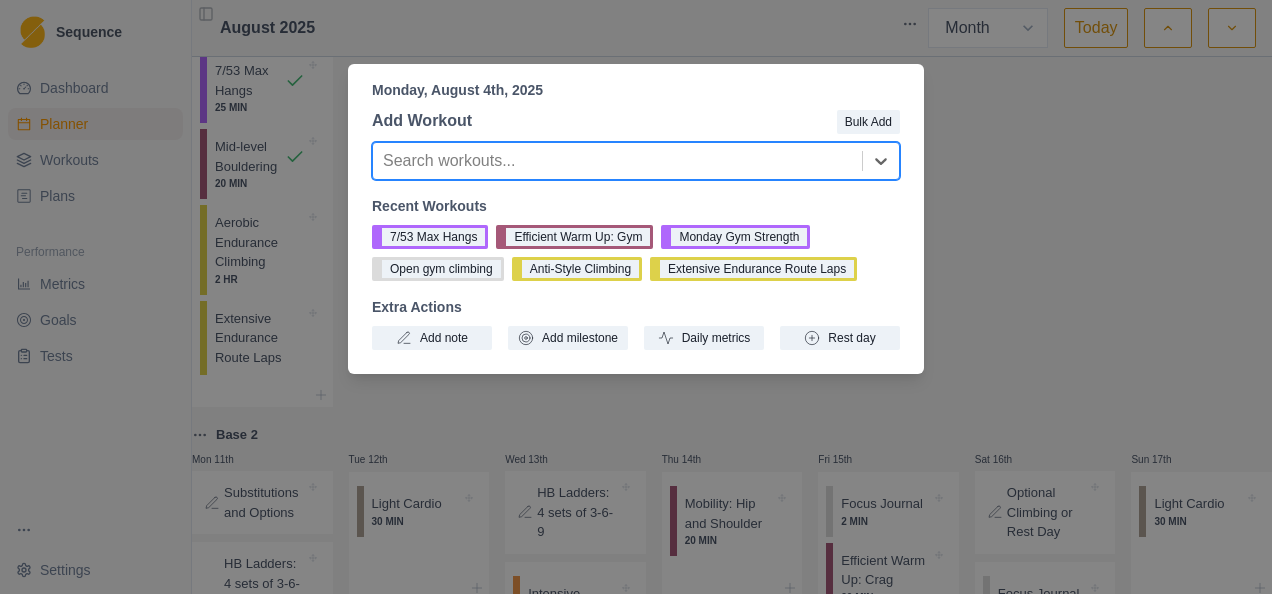 click at bounding box center [617, 161] 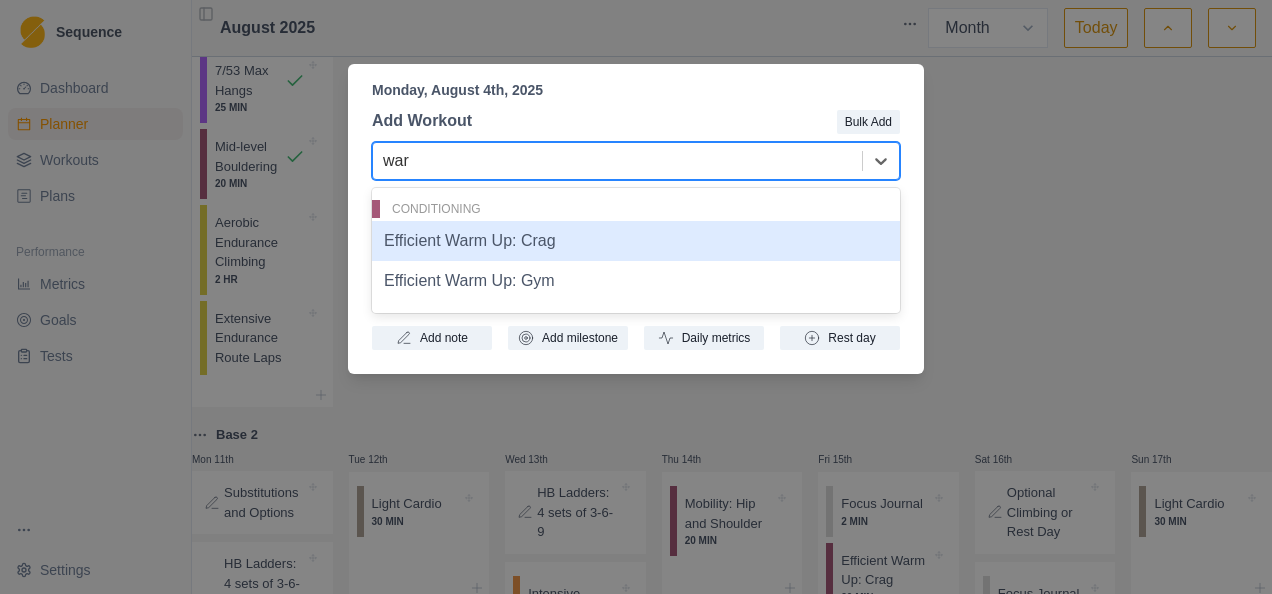 type on "warm" 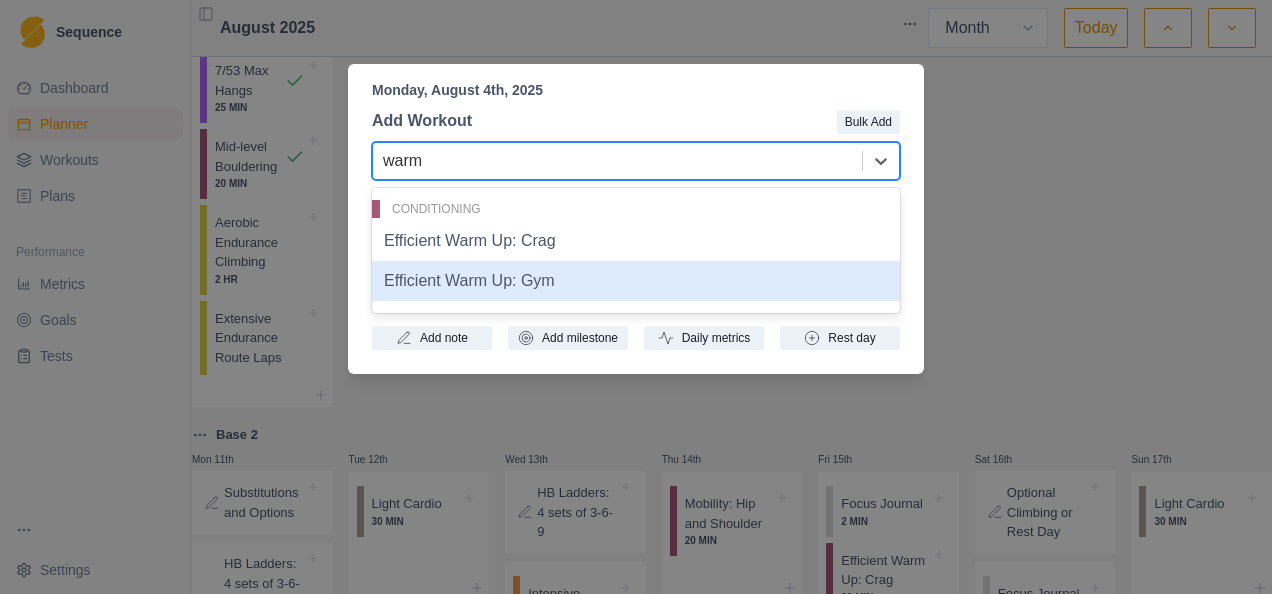 click on "Efficient Warm Up: Gym" at bounding box center (636, 281) 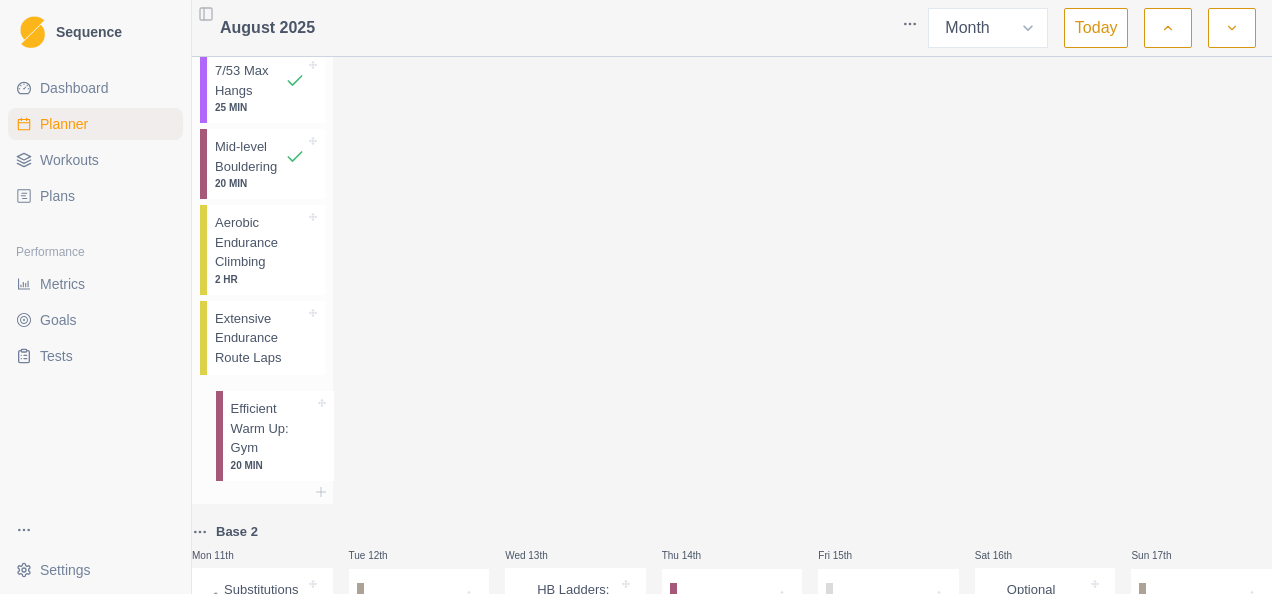 scroll, scrollTop: 1006, scrollLeft: 0, axis: vertical 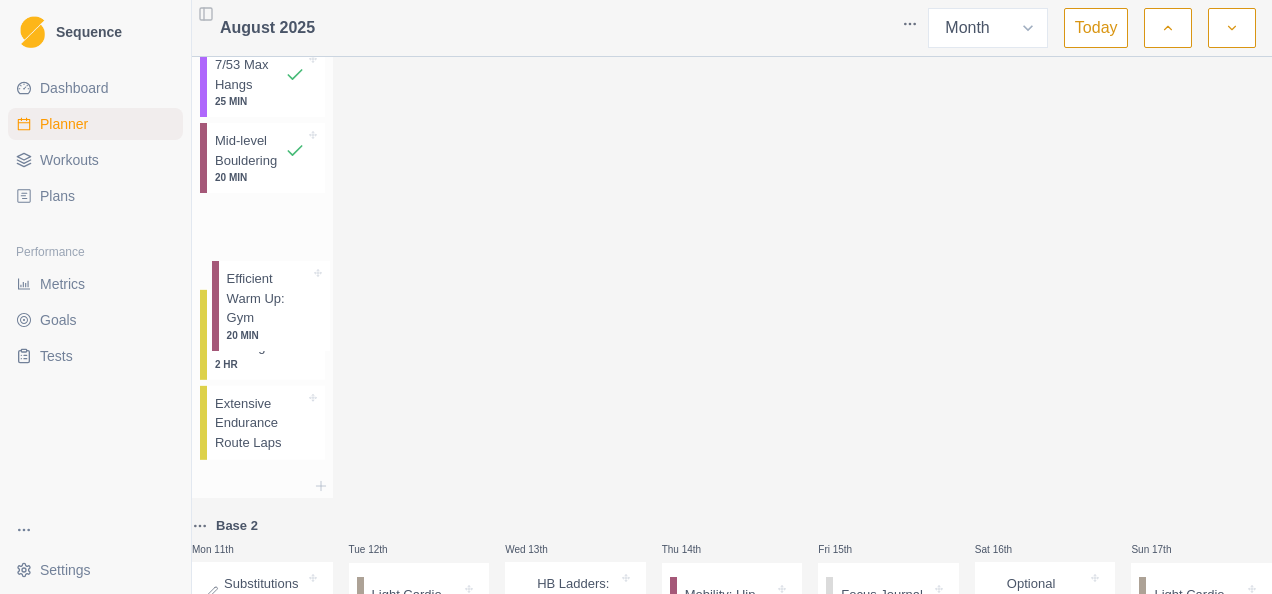 drag, startPoint x: 258, startPoint y: 510, endPoint x: 254, endPoint y: 328, distance: 182.04395 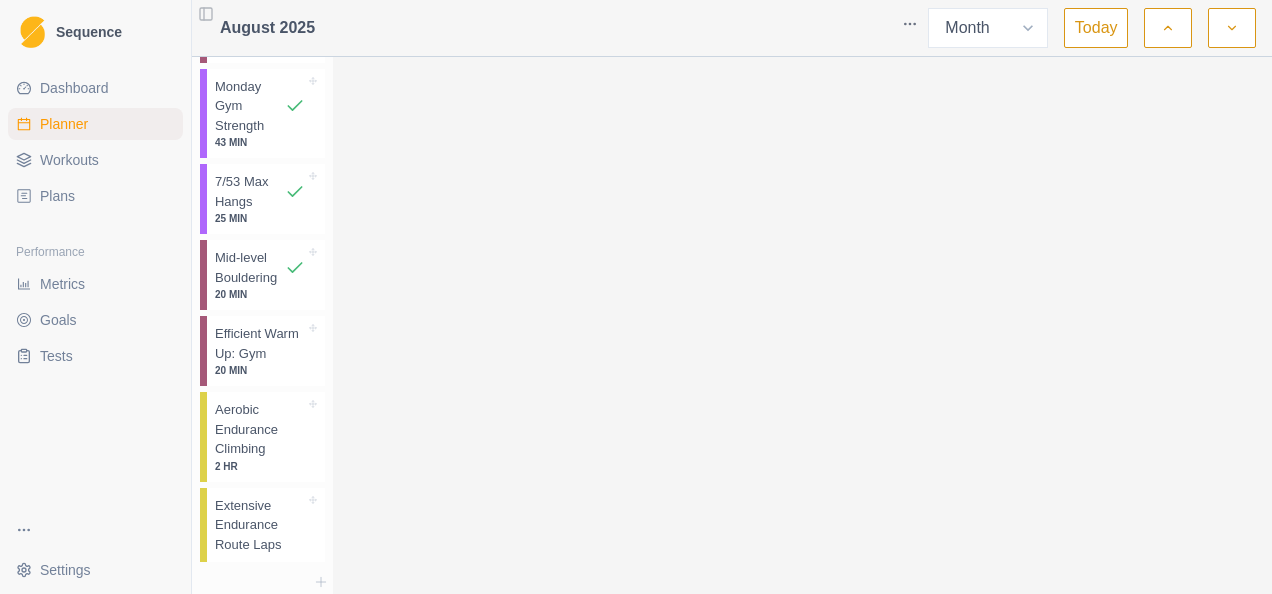 scroll, scrollTop: 606, scrollLeft: 0, axis: vertical 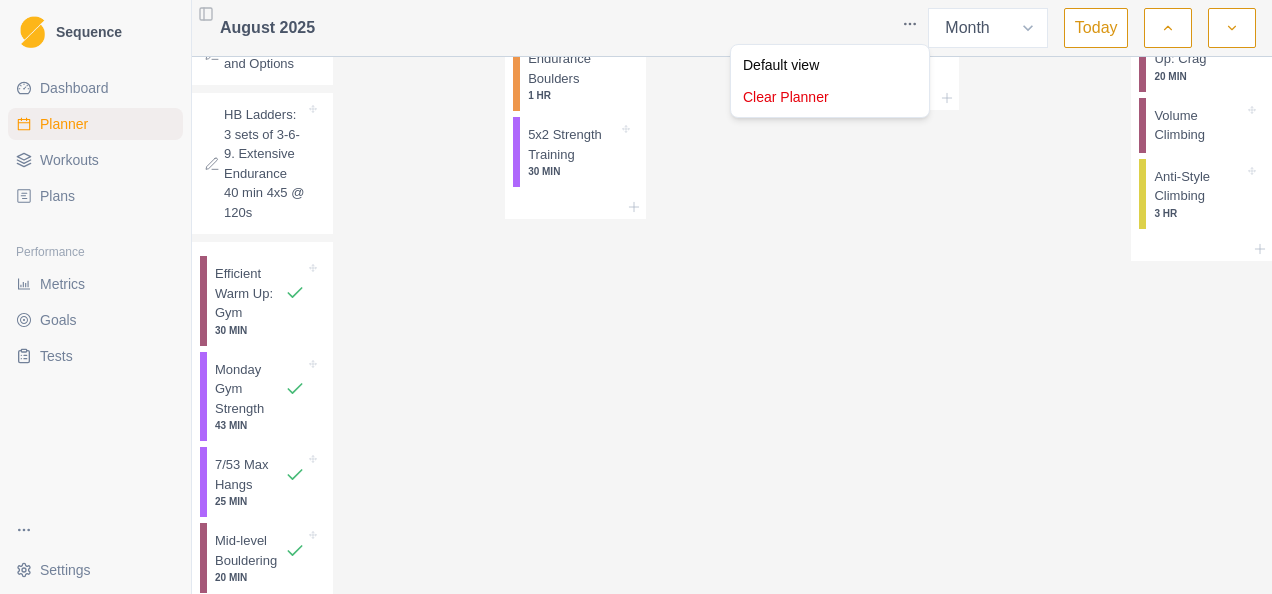 click on "Sequence Dashboard Planner Workouts Plans Performance Metrics Goals Tests Settings Toggle Sidebar August 2025 Week Month Today Mon 28th Tue 29th Wed 30th Efficient Warm Up: Gym 20 MIN Integrated Strength 1 HR Thu 31st Efficient Warm Up: Gym 20 MIN Open gym climbing 1 HR, 30 MIN Fri 1st Light Cardio 30 MIN Sat 2nd Focus Journal 2 MIN Efficient Warm Up: Crag 20 MIN Sport Climbing Day #1 1 HR Sun 3rd Light Cardio 30 MIN Mobility: Hip and Shoulder 20 MIN Base 1 Mon 4th Start Here: About the Plan About Base Phase Subsitutions and Options HB Ladders: 3 sets of 3-6-9. Extensive Endurance 40 min 4x5 @ 120s Efficient Warm Up: Gym 30 MIN Monday Gym Strength 43 MIN 7/53 Max Hangs 25 MIN Mid-level Bouldering 20 MIN Efficient Warm Up: Gym 20 MIN Aerobic Endurance Climbing 2 HR Extensive Endurance Route Laps Tue 5th Light Cardio 30 MIN Wed 6th HB Ladders: 3 sets of 3-6-9 HB Ladders 20 MIN Intensive Endurance Boulders 1 HR 5x2 Strength Training 30 MIN Thu 7th Mobility: Hip and Shoulder 20 MIN Fri 8th 2 MIN" at bounding box center [636, 297] 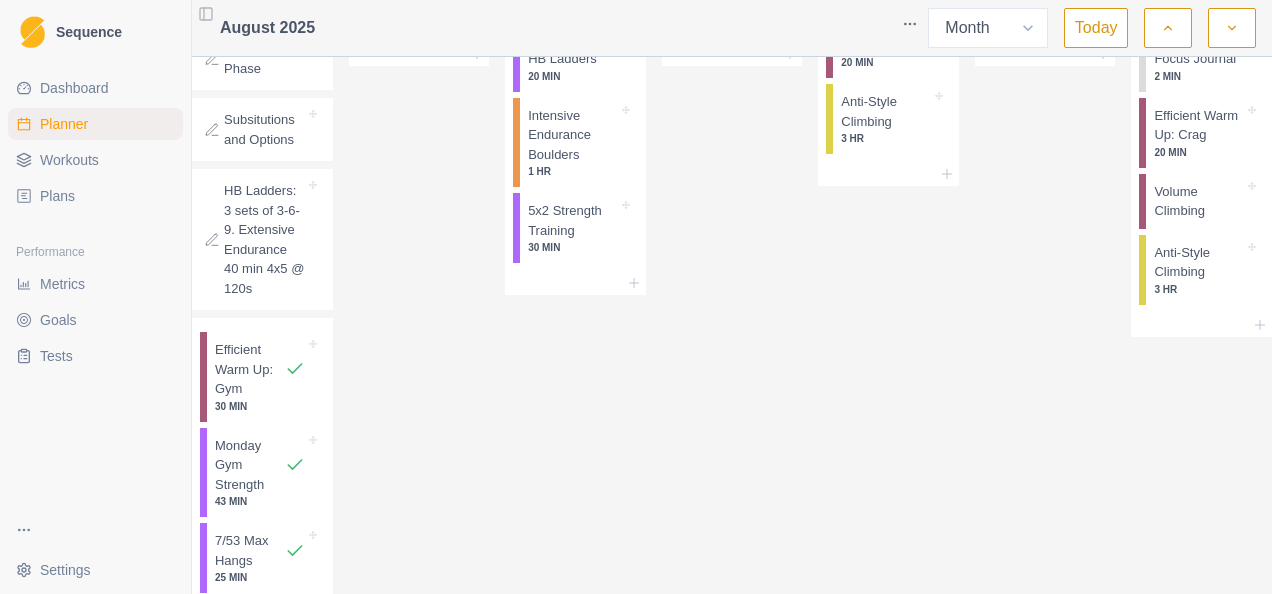 scroll, scrollTop: 606, scrollLeft: 0, axis: vertical 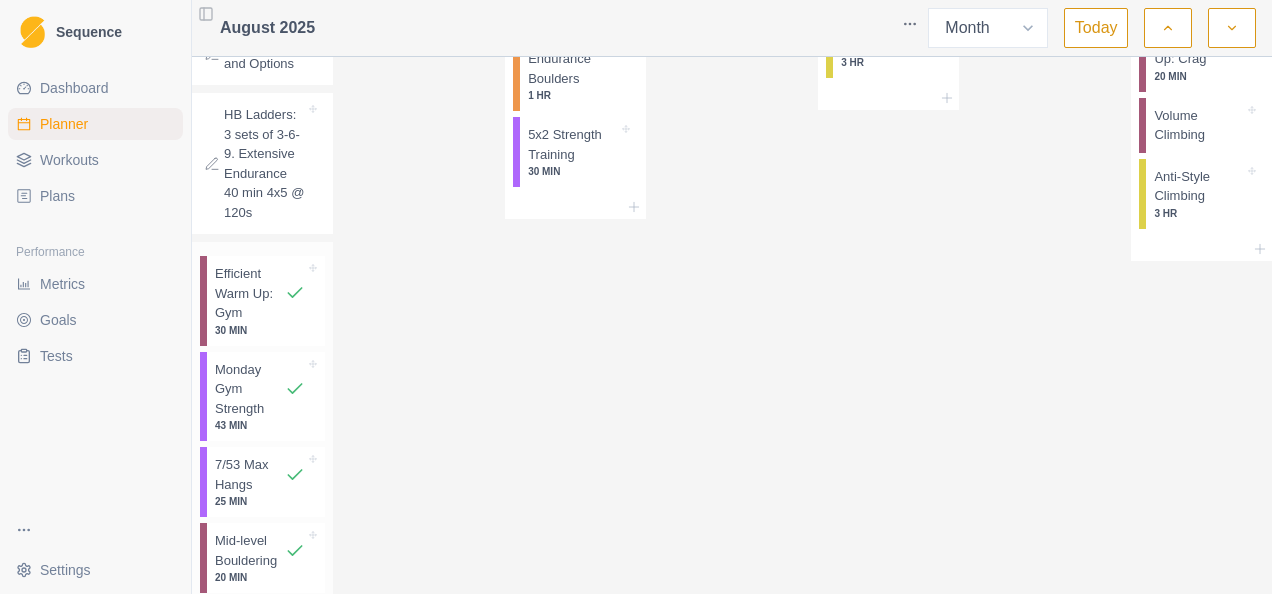 click on "Monday Gym Strength" at bounding box center (250, 389) 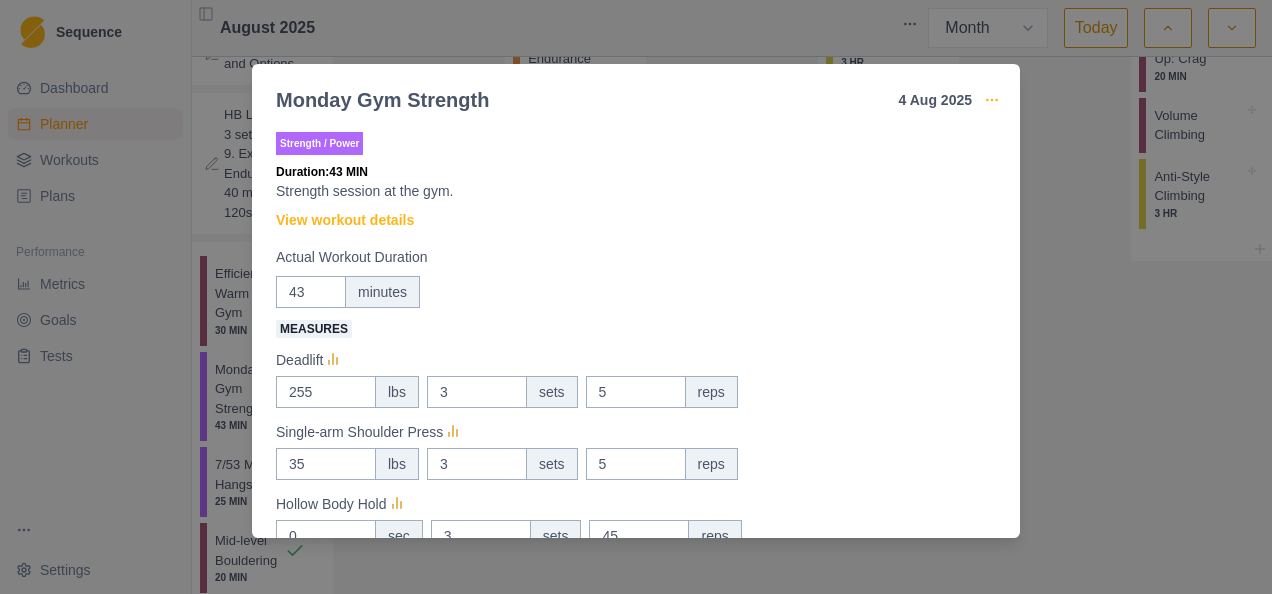 click 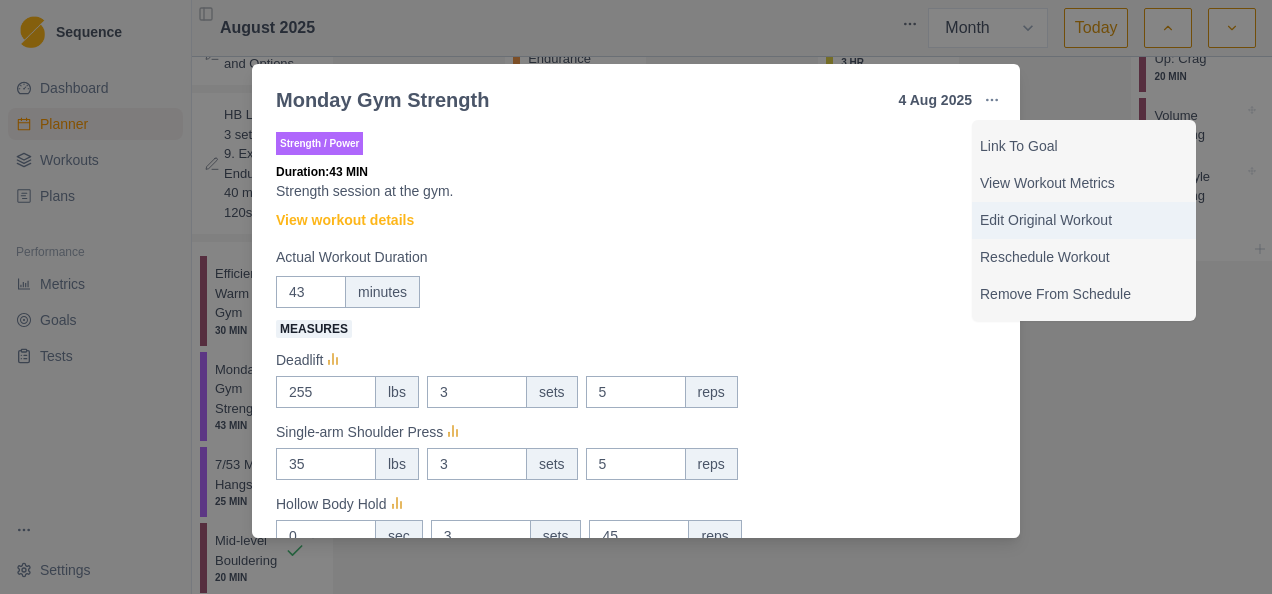 click on "Edit Original Workout" at bounding box center (1084, 220) 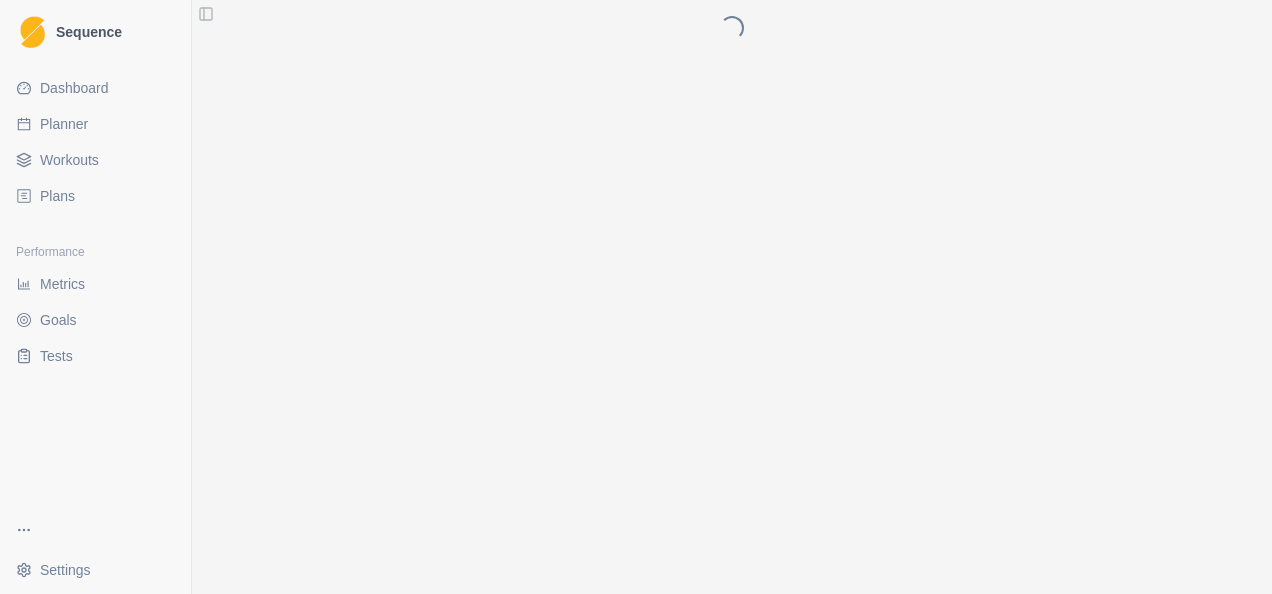 scroll, scrollTop: 0, scrollLeft: 0, axis: both 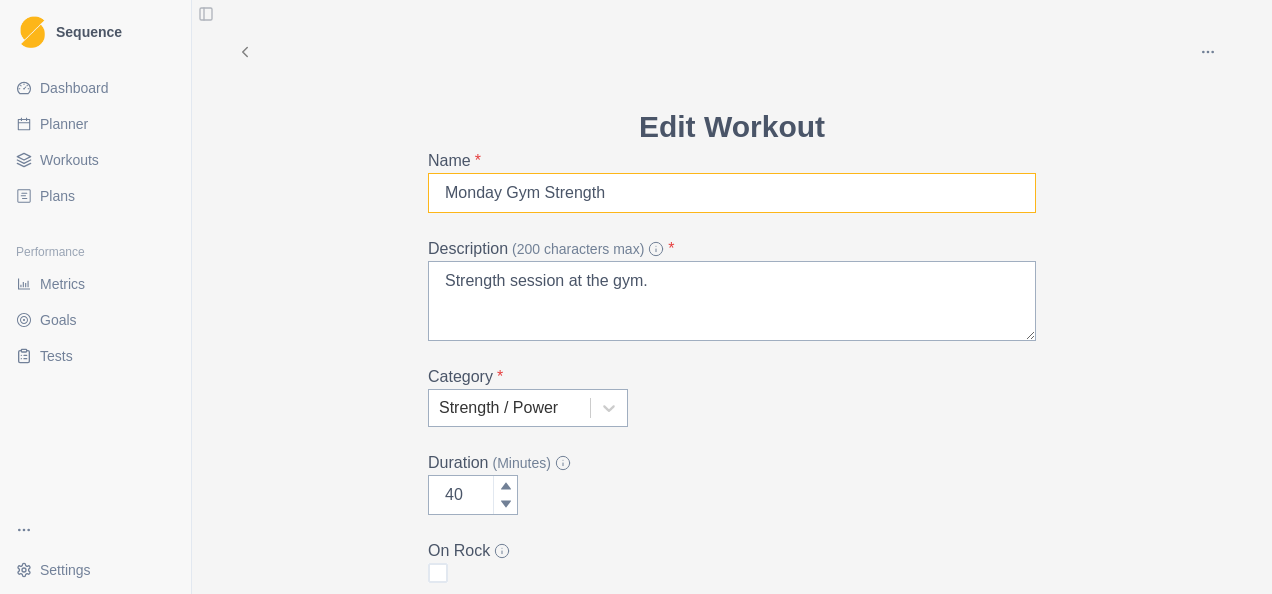 drag, startPoint x: 500, startPoint y: 192, endPoint x: 370, endPoint y: 192, distance: 130 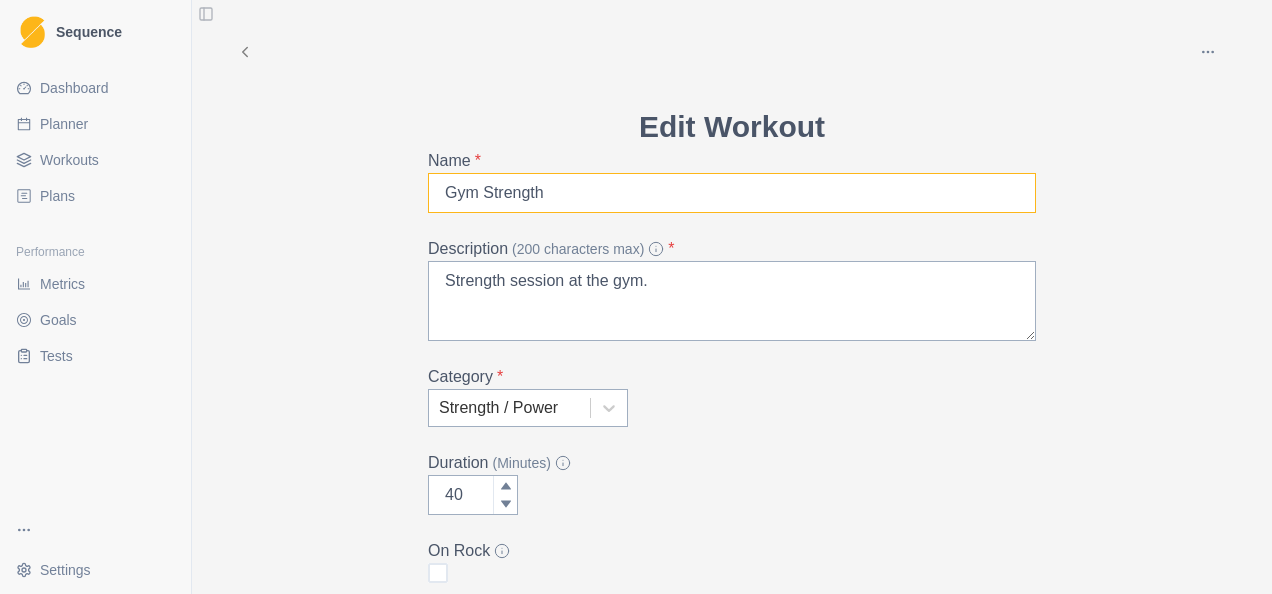 click on "Gym Strength" at bounding box center [732, 193] 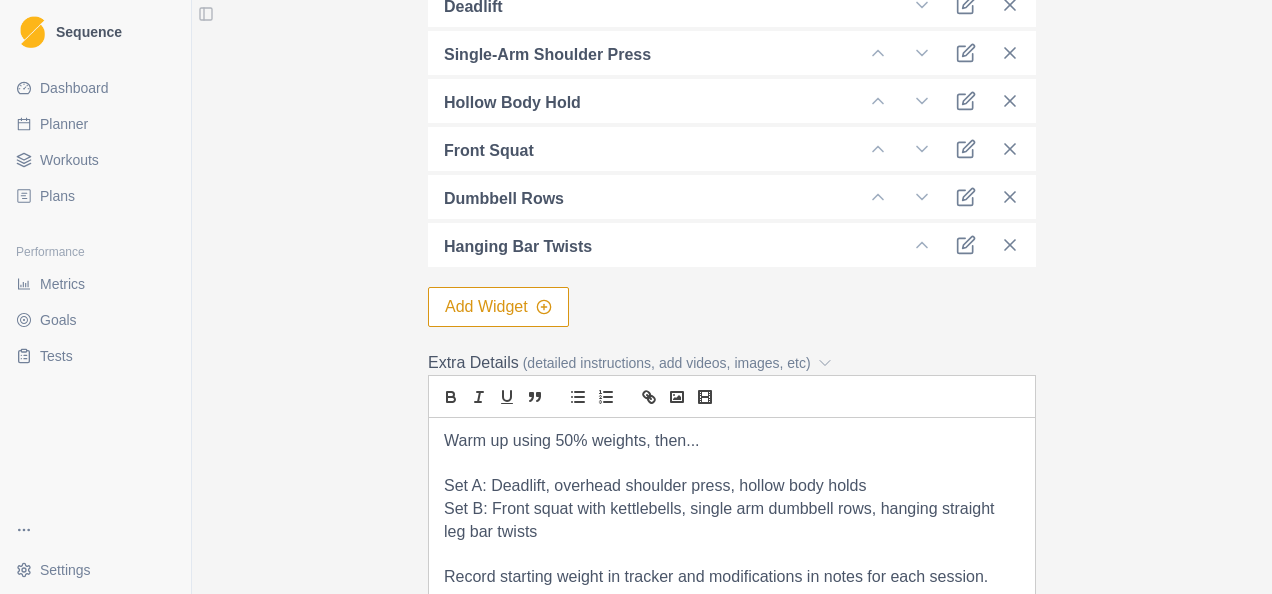 scroll, scrollTop: 966, scrollLeft: 0, axis: vertical 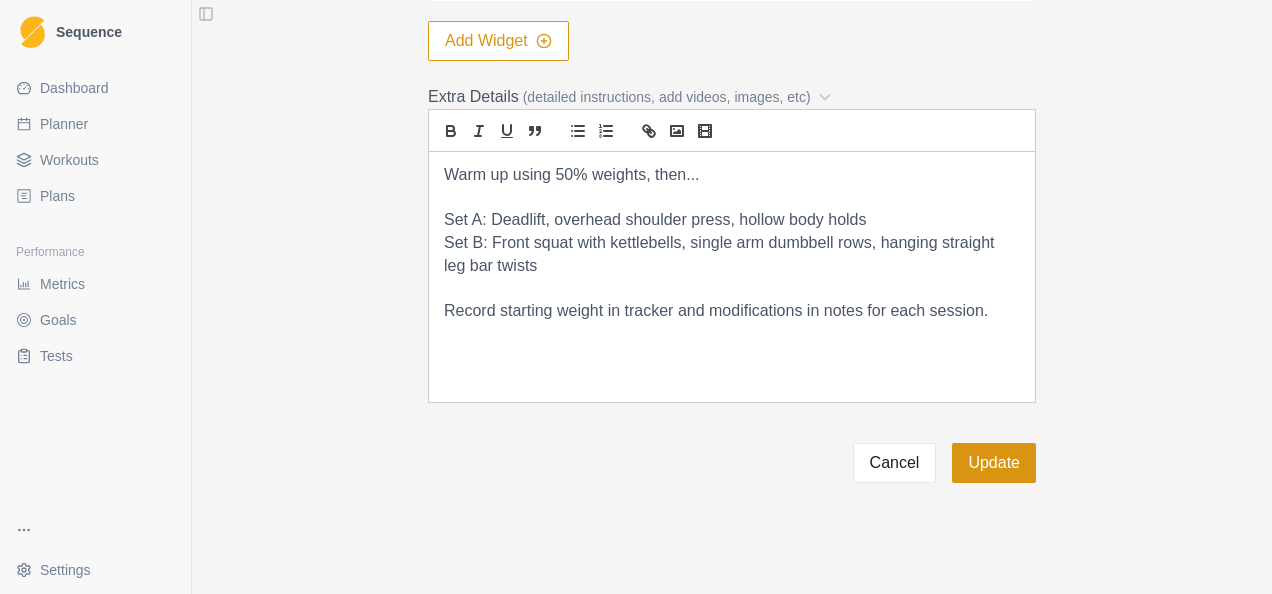 type on "Gym Strength Training" 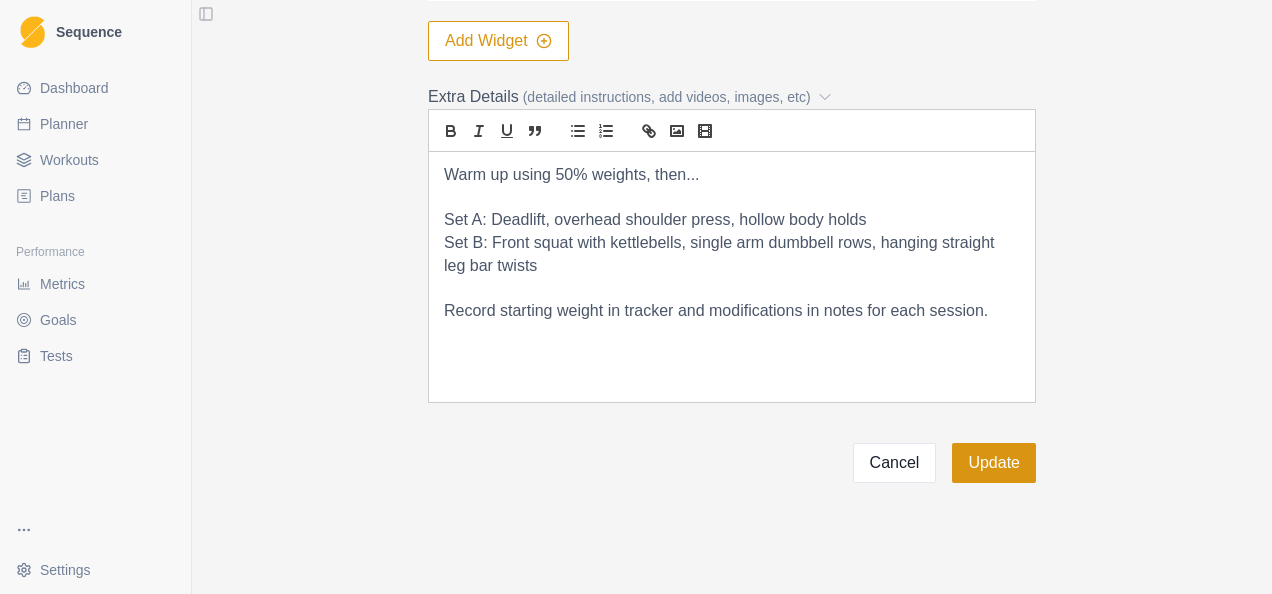 click on "Update" at bounding box center [994, 463] 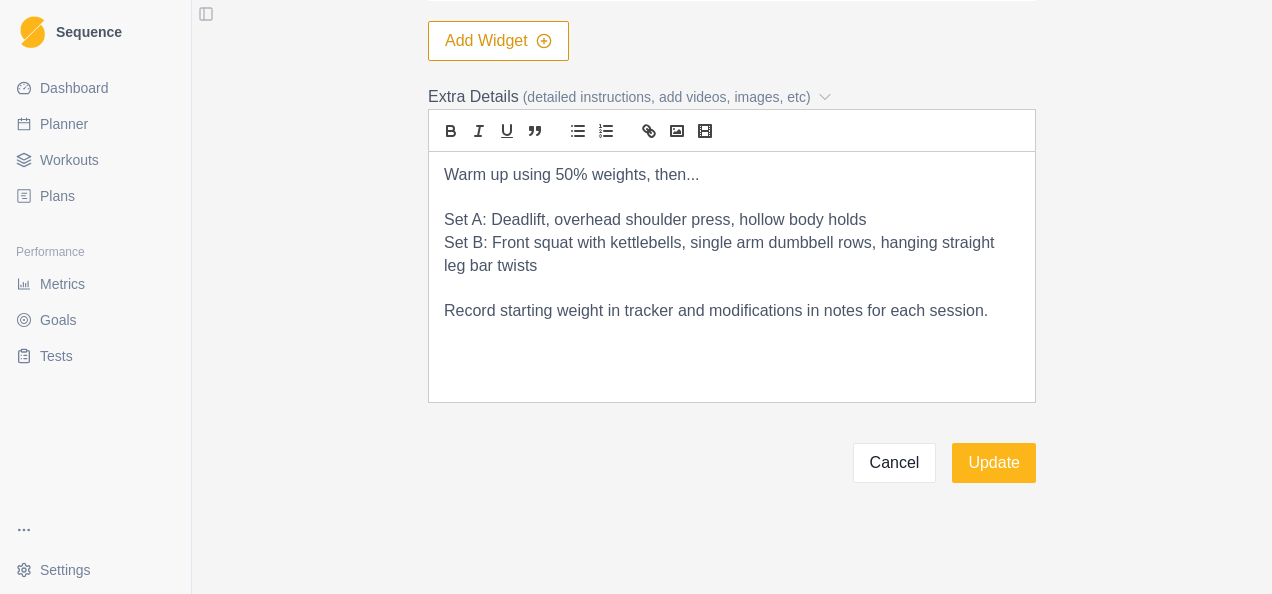 scroll, scrollTop: 0, scrollLeft: 0, axis: both 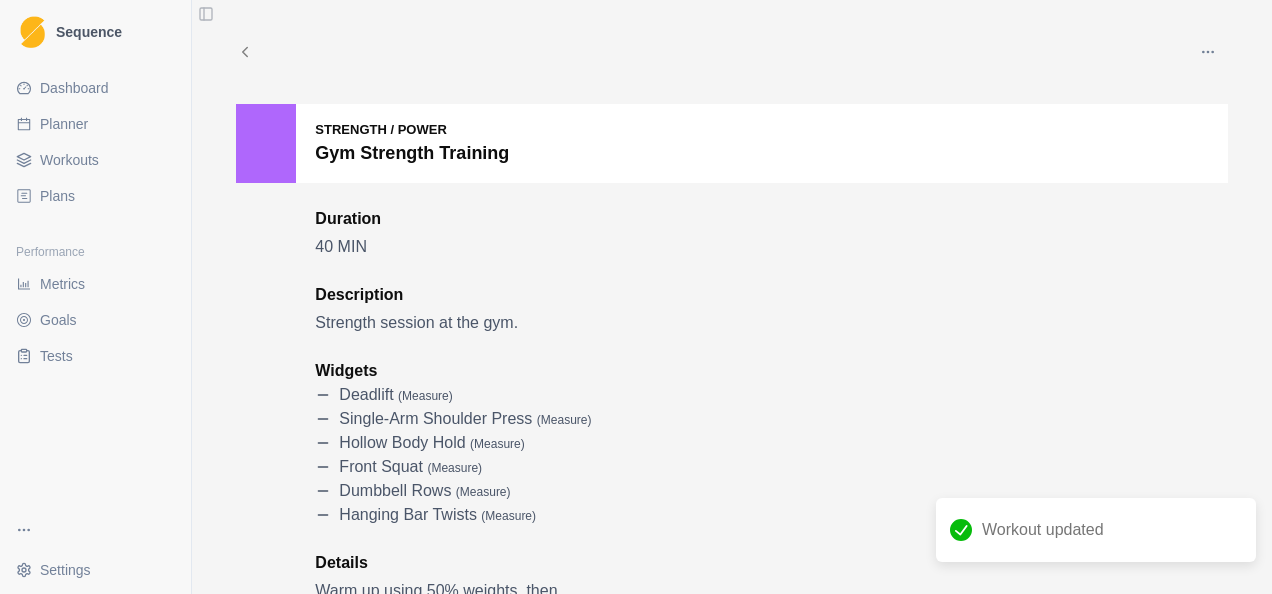 click on "Workouts" at bounding box center [95, 160] 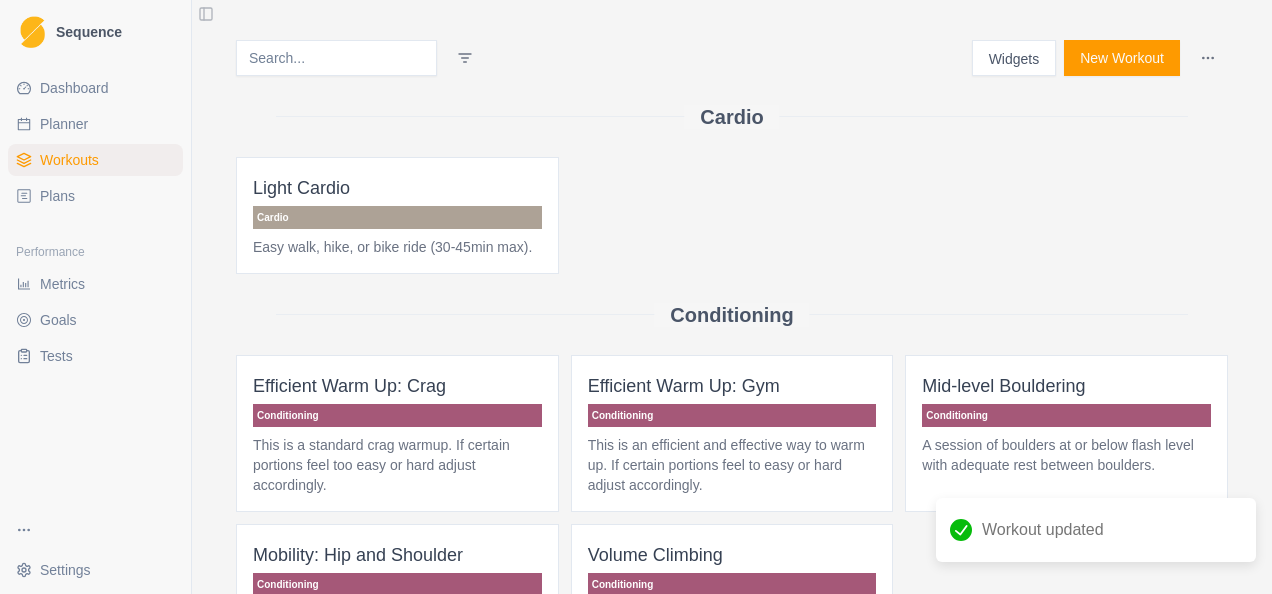 click on "New Workout" at bounding box center [1122, 58] 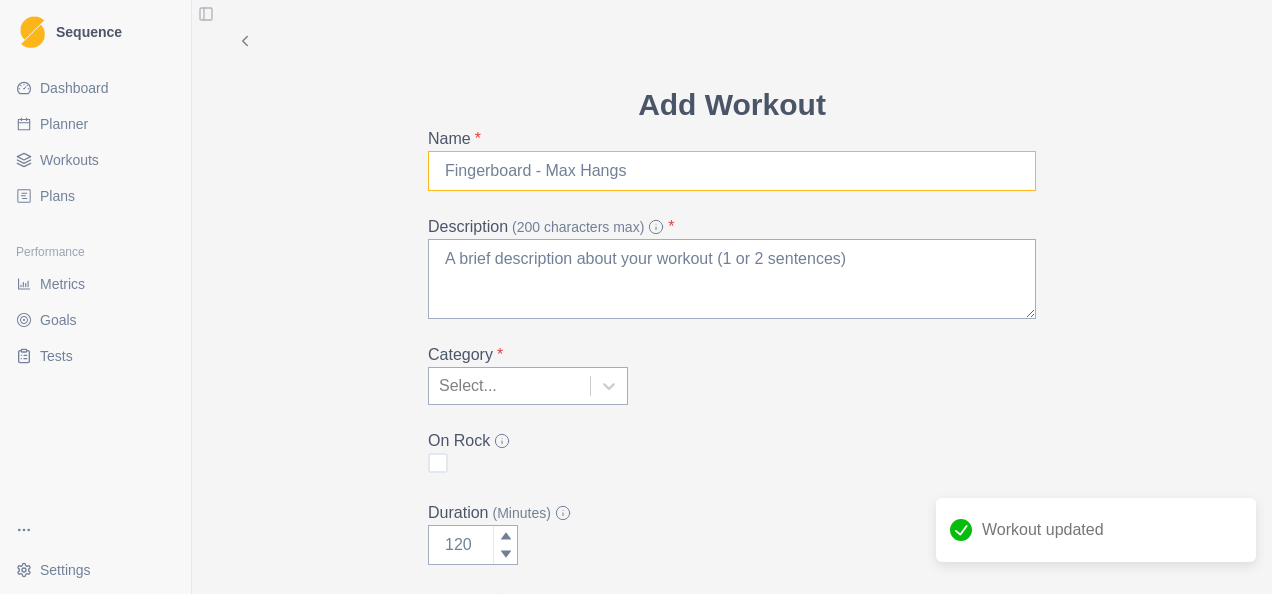 drag, startPoint x: 646, startPoint y: 170, endPoint x: 236, endPoint y: 166, distance: 410.0195 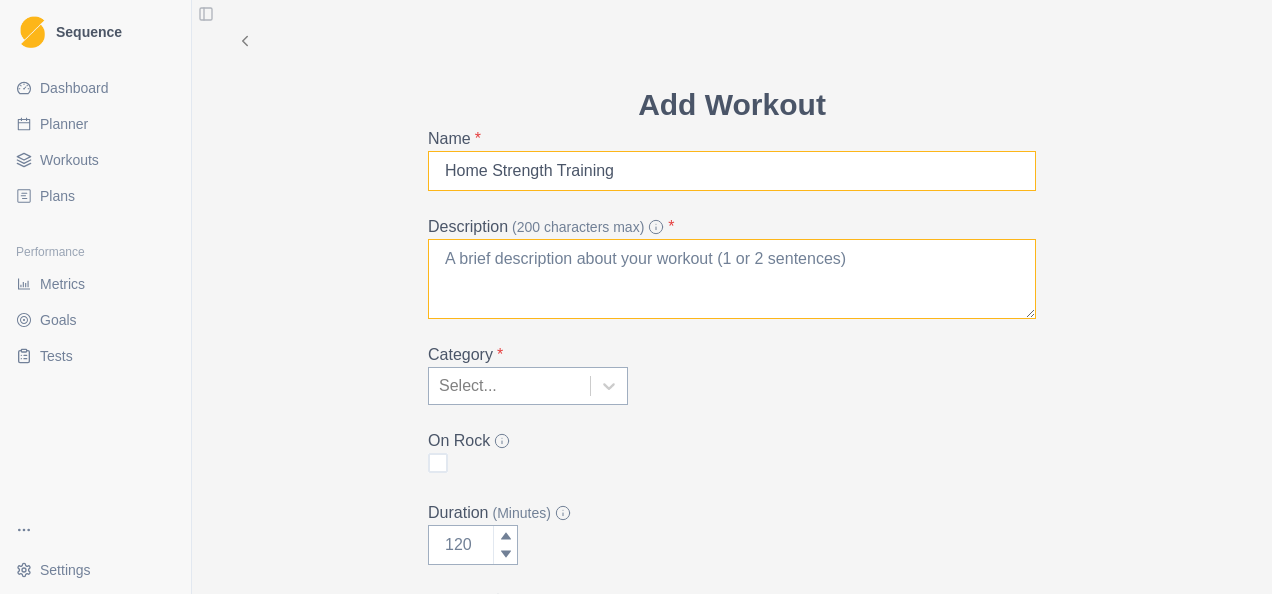 type on "Home Strength Training" 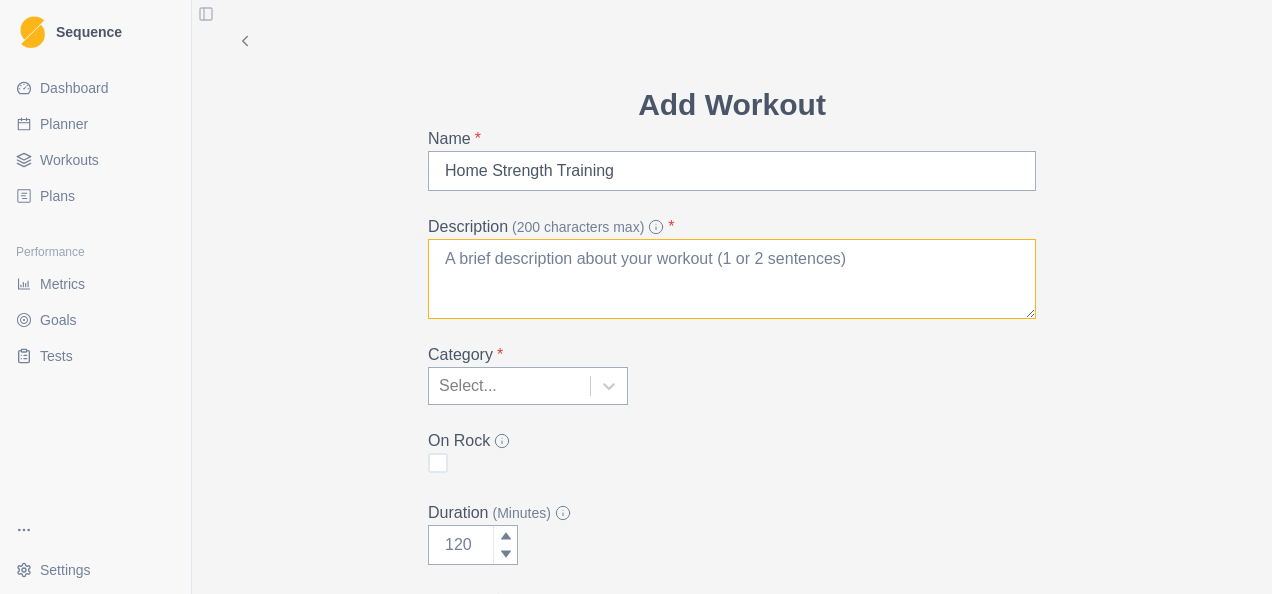 click on "Description   (200 characters max) *" at bounding box center (732, 279) 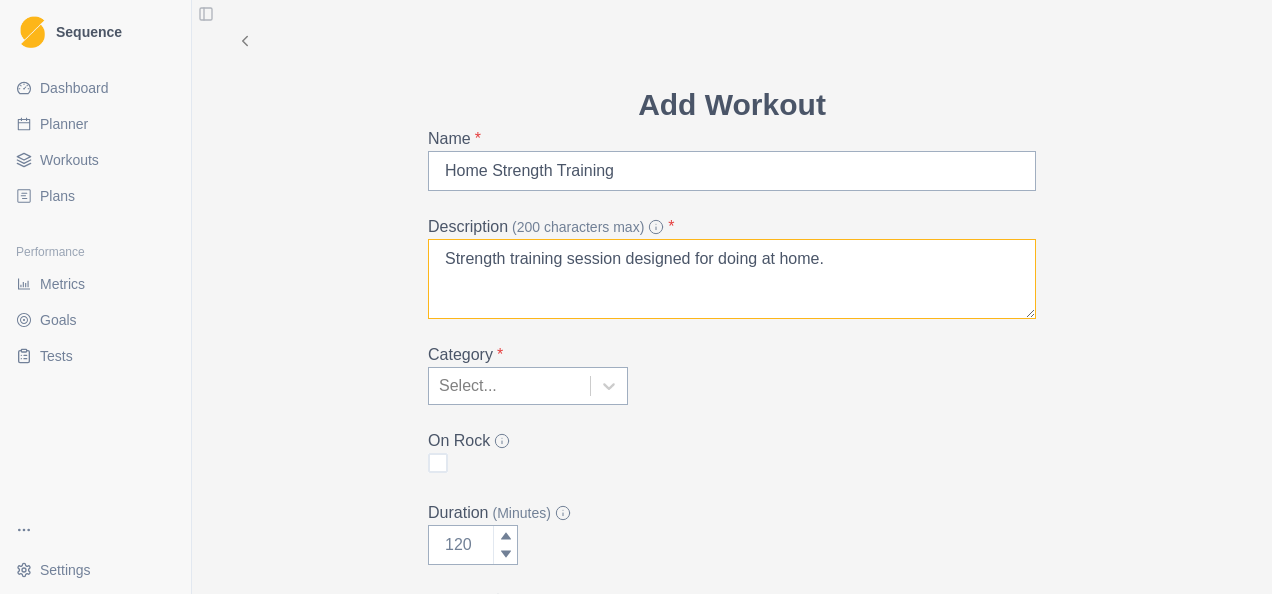 type on "Strength training session designed for doing at home." 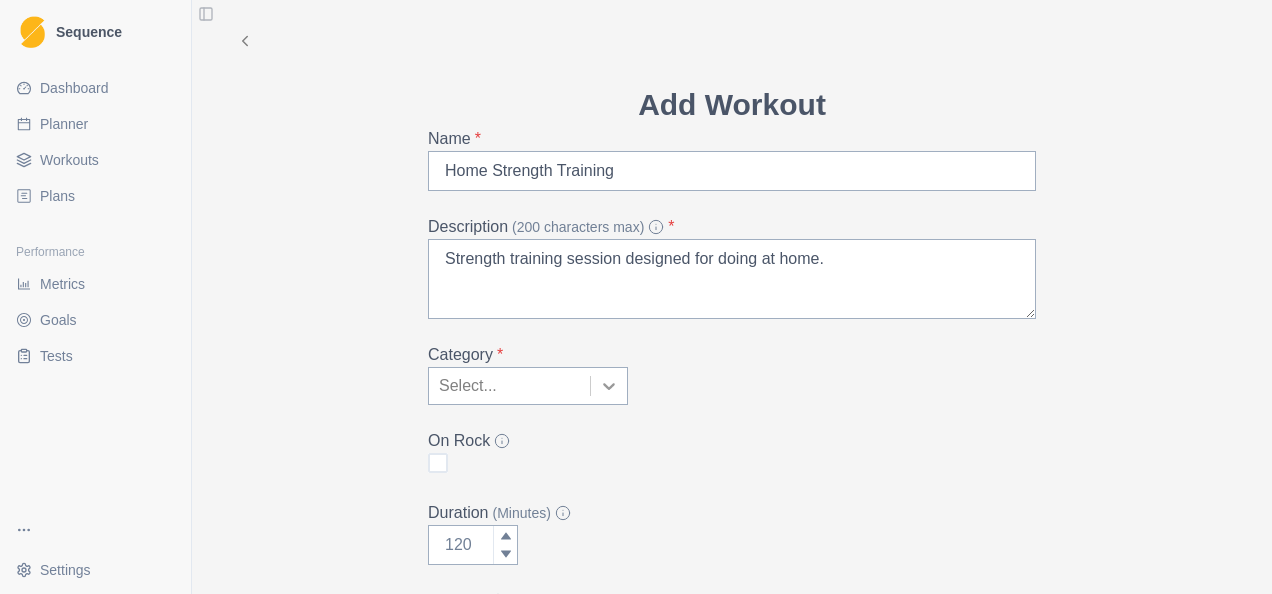 drag, startPoint x: 620, startPoint y: 395, endPoint x: 608, endPoint y: 392, distance: 12.369317 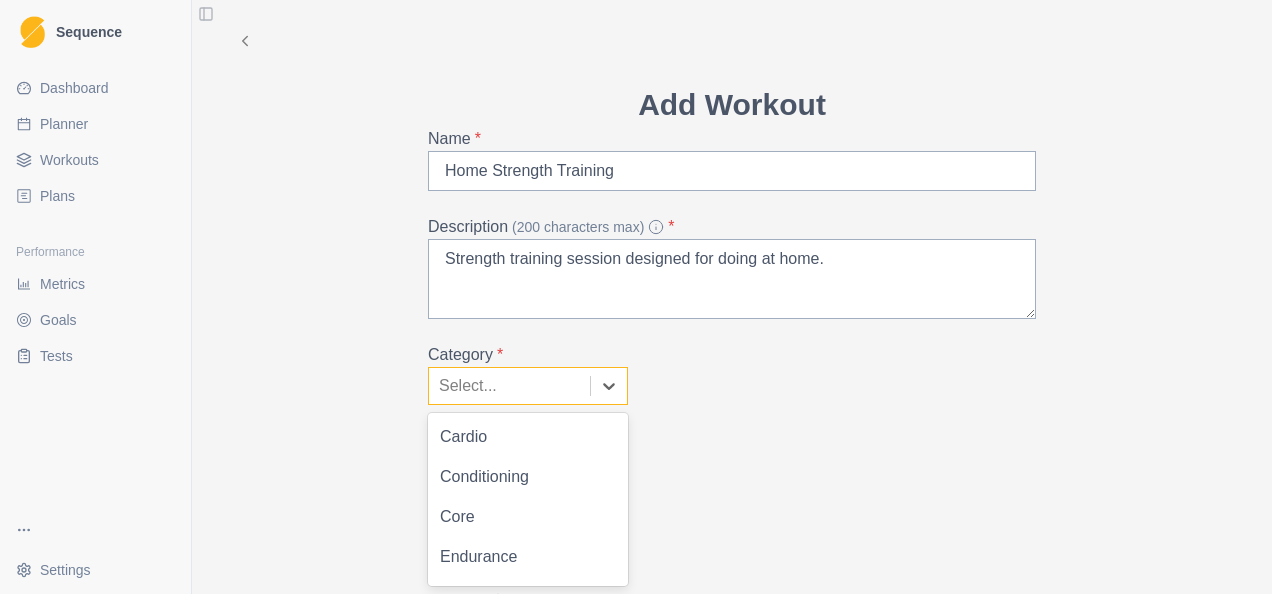 scroll, scrollTop: 154, scrollLeft: 0, axis: vertical 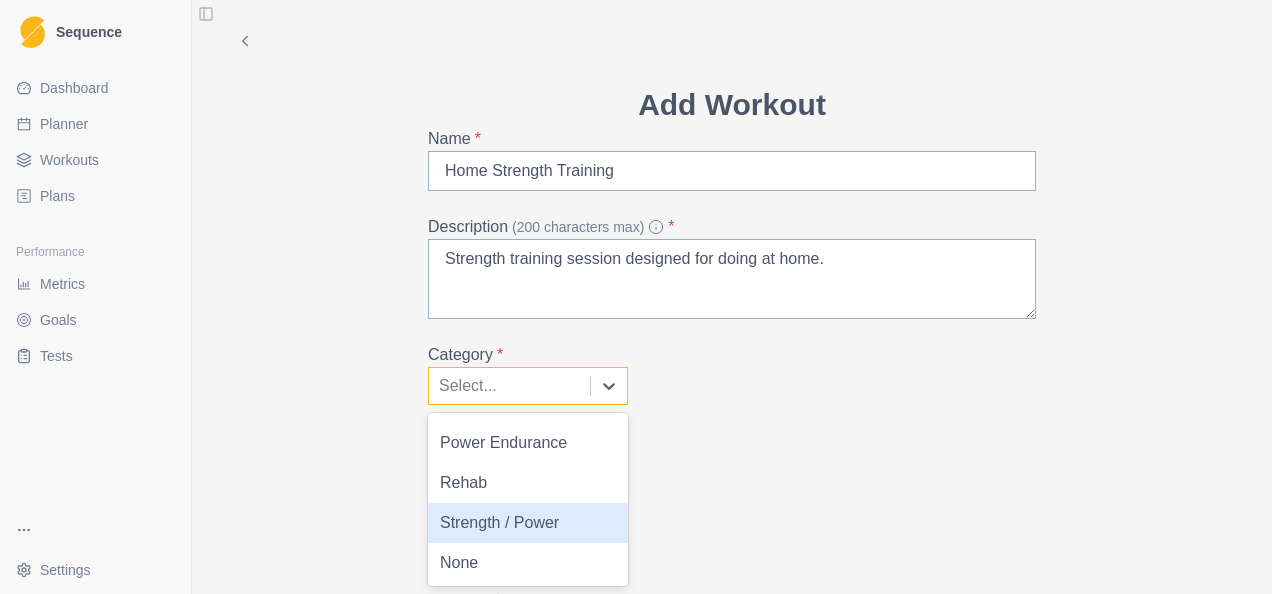 click on "Strength / Power" at bounding box center [528, 523] 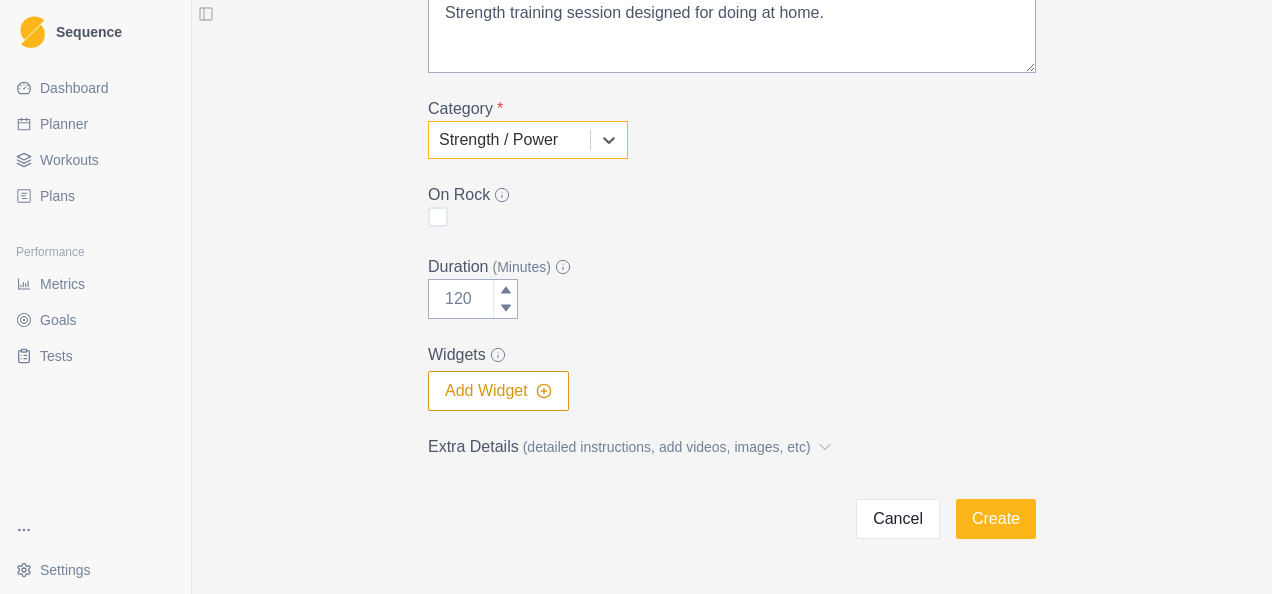 scroll, scrollTop: 300, scrollLeft: 0, axis: vertical 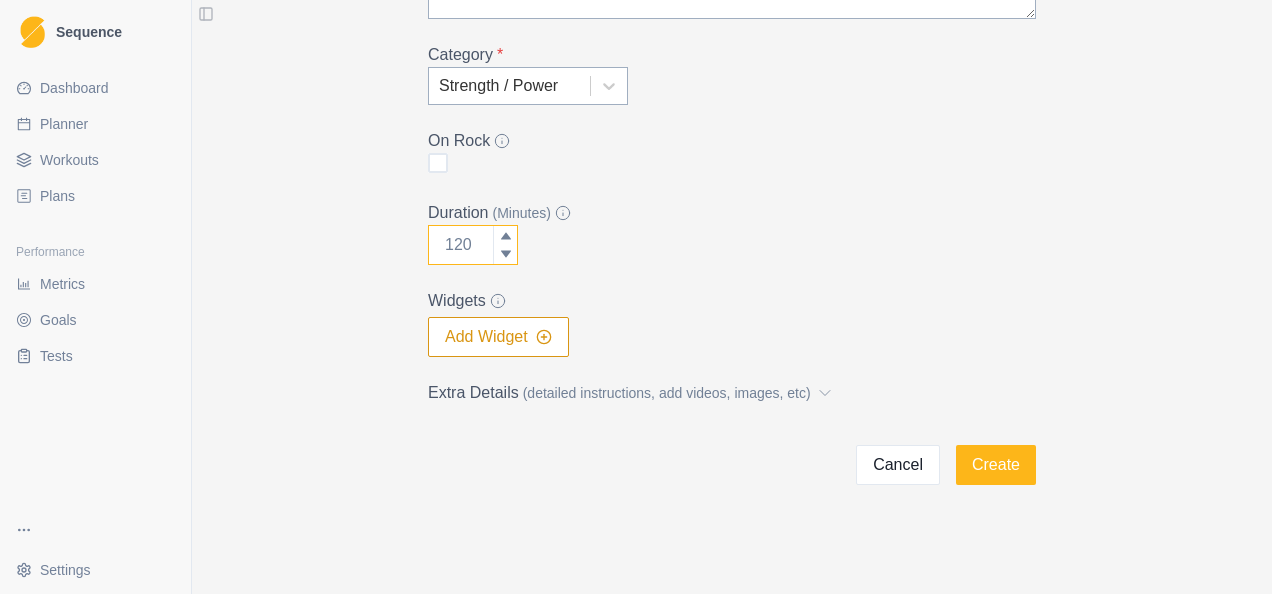 drag, startPoint x: 465, startPoint y: 247, endPoint x: 398, endPoint y: 245, distance: 67.02985 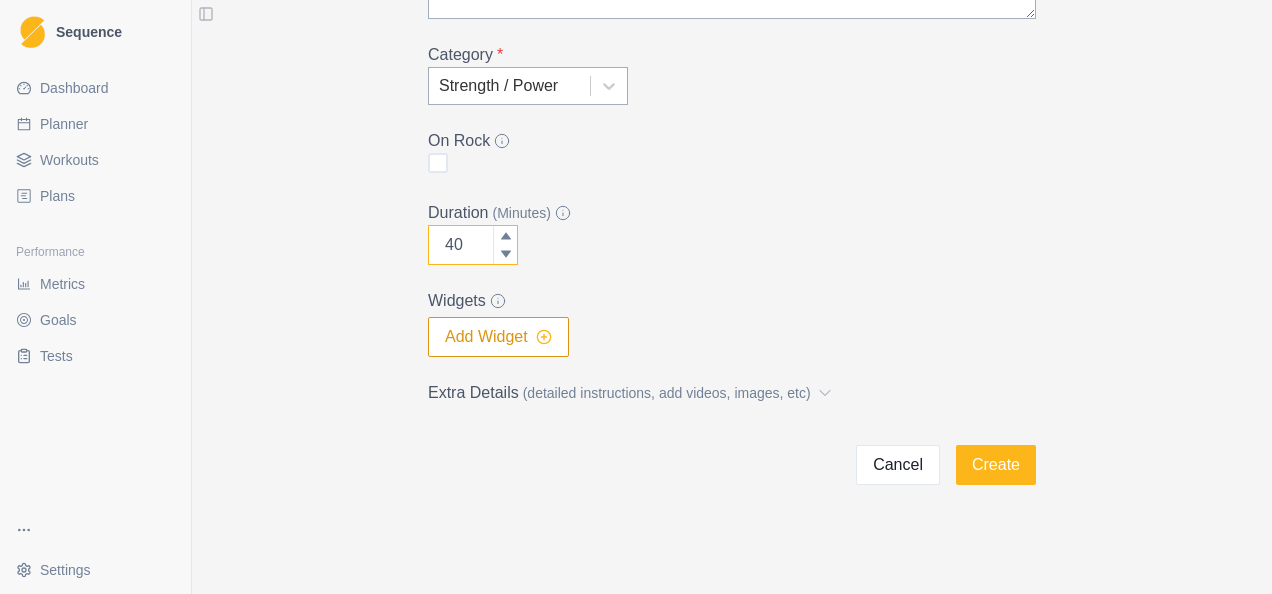 type on "40" 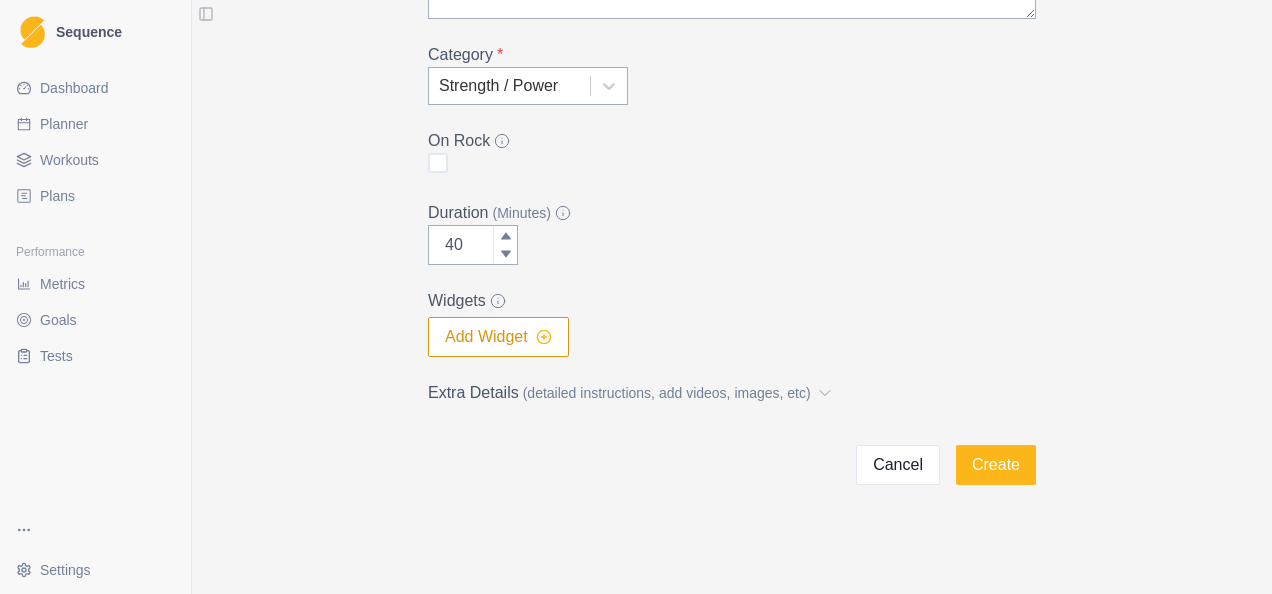 click 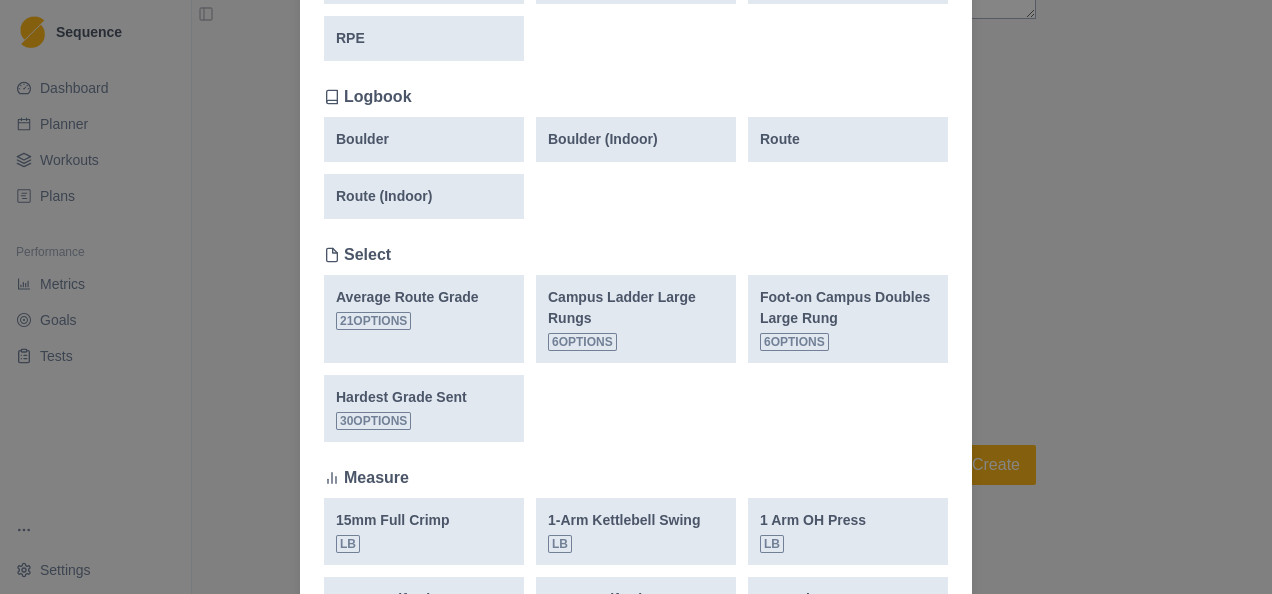 scroll, scrollTop: 1516, scrollLeft: 0, axis: vertical 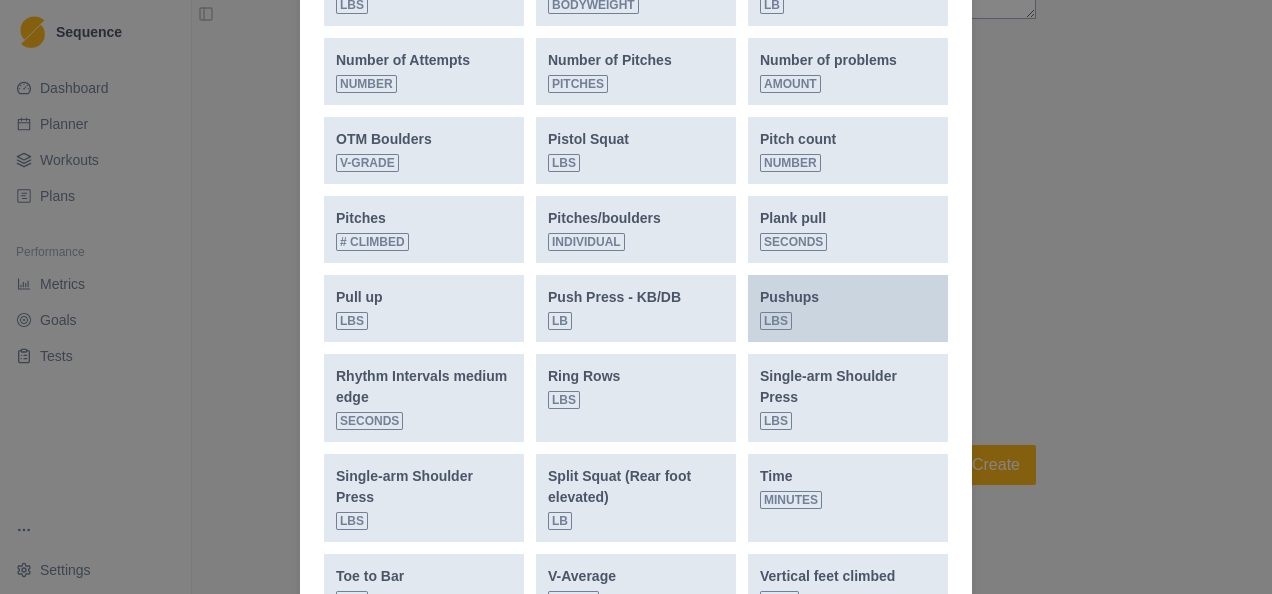 click on "Pushups lbs" at bounding box center (848, 308) 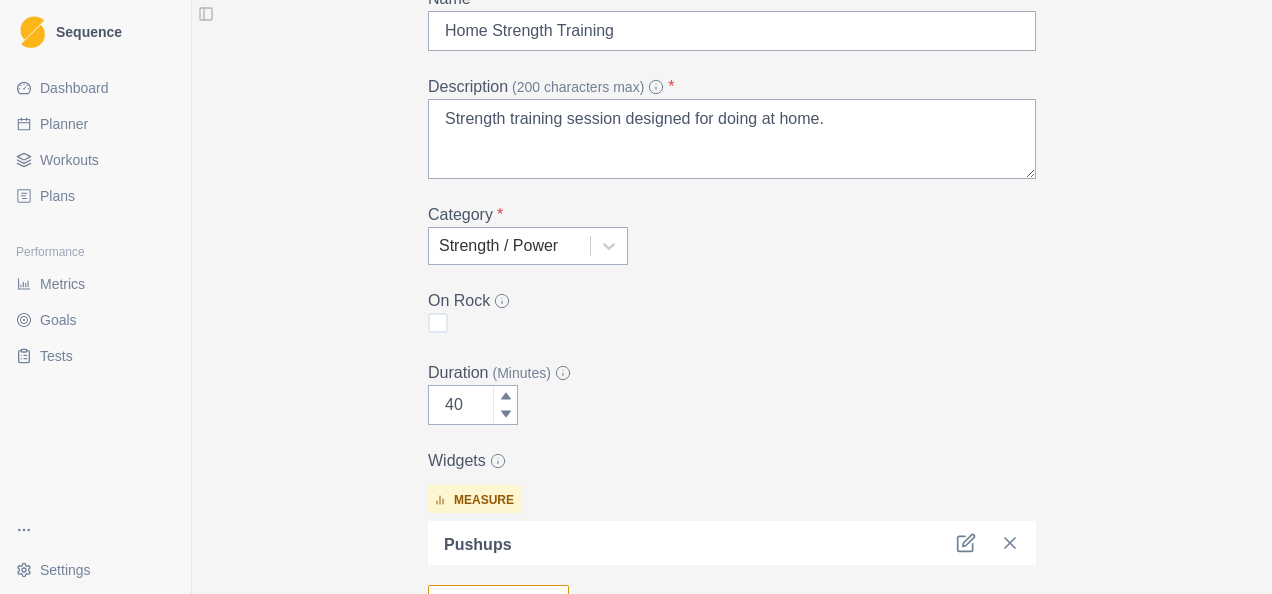 scroll, scrollTop: 311, scrollLeft: 0, axis: vertical 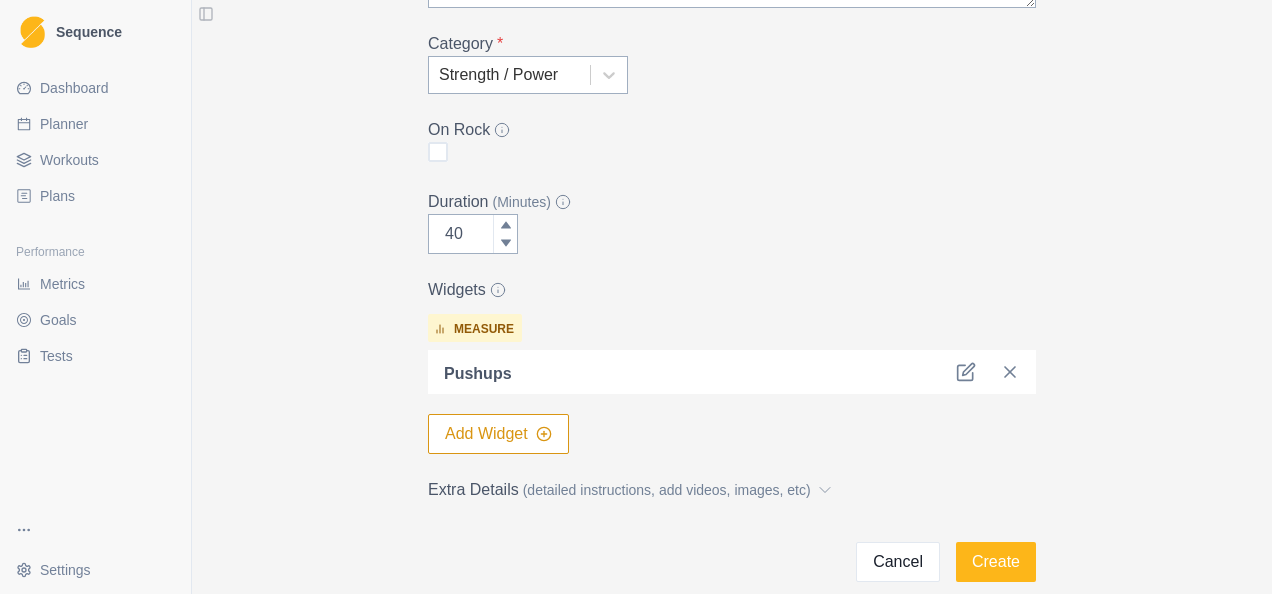 click on "Add Widget" at bounding box center [498, 434] 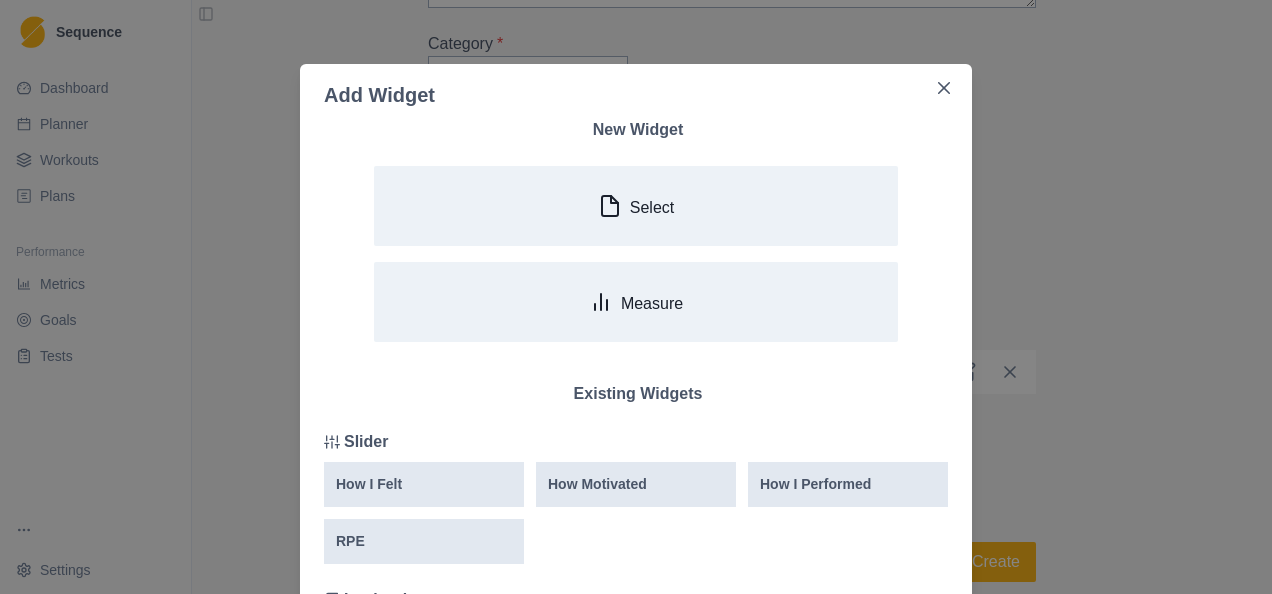 scroll, scrollTop: 1358, scrollLeft: 0, axis: vertical 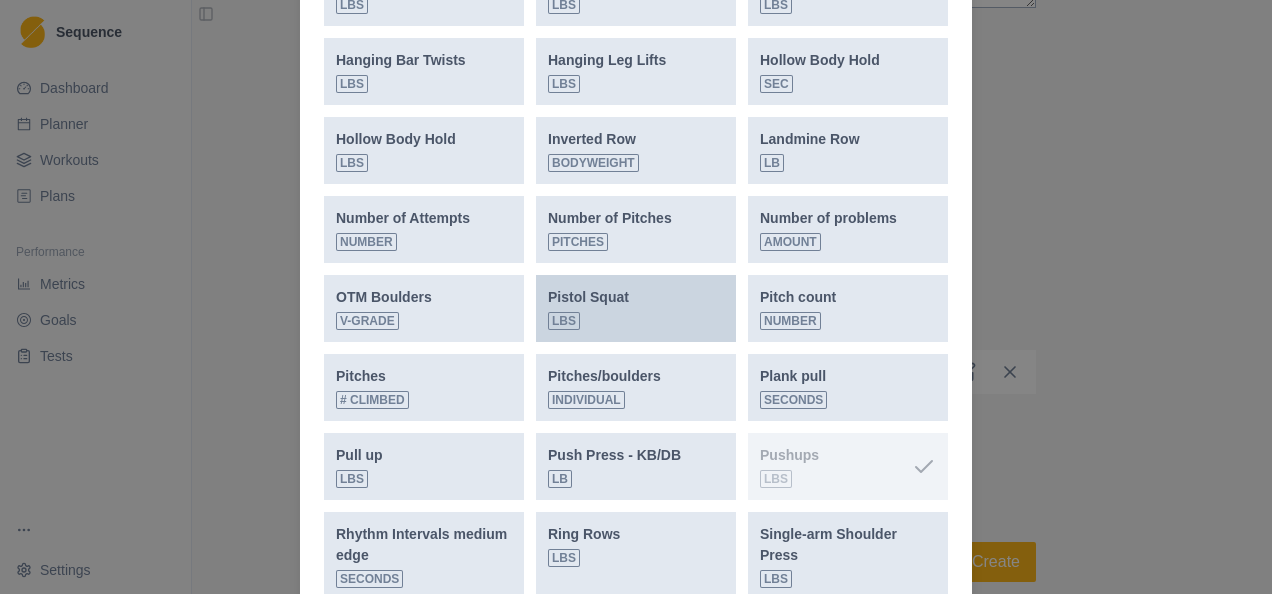 click on "Pistol Squat lbs" at bounding box center (588, 308) 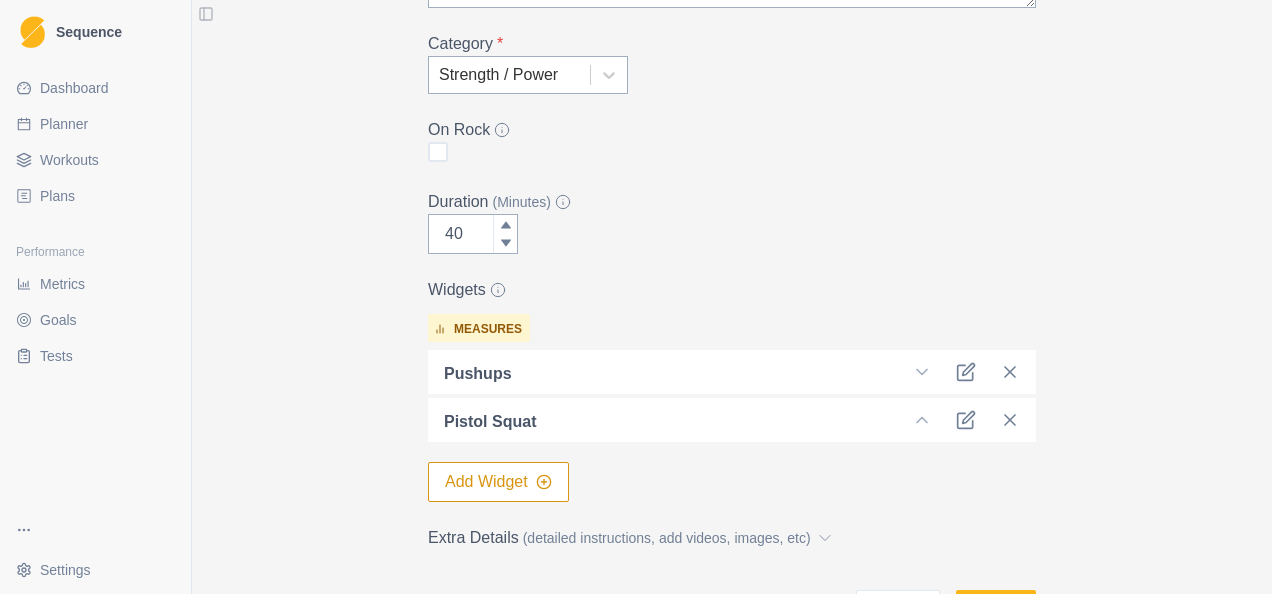 click on "Add Widget" at bounding box center [498, 482] 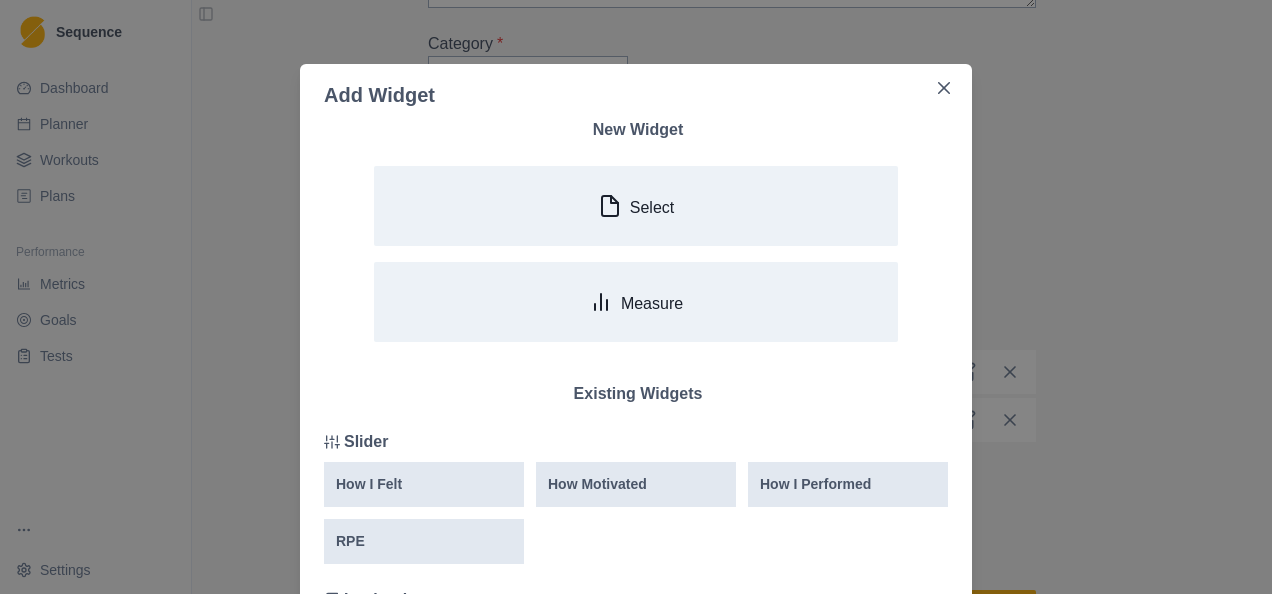scroll, scrollTop: 1437, scrollLeft: 0, axis: vertical 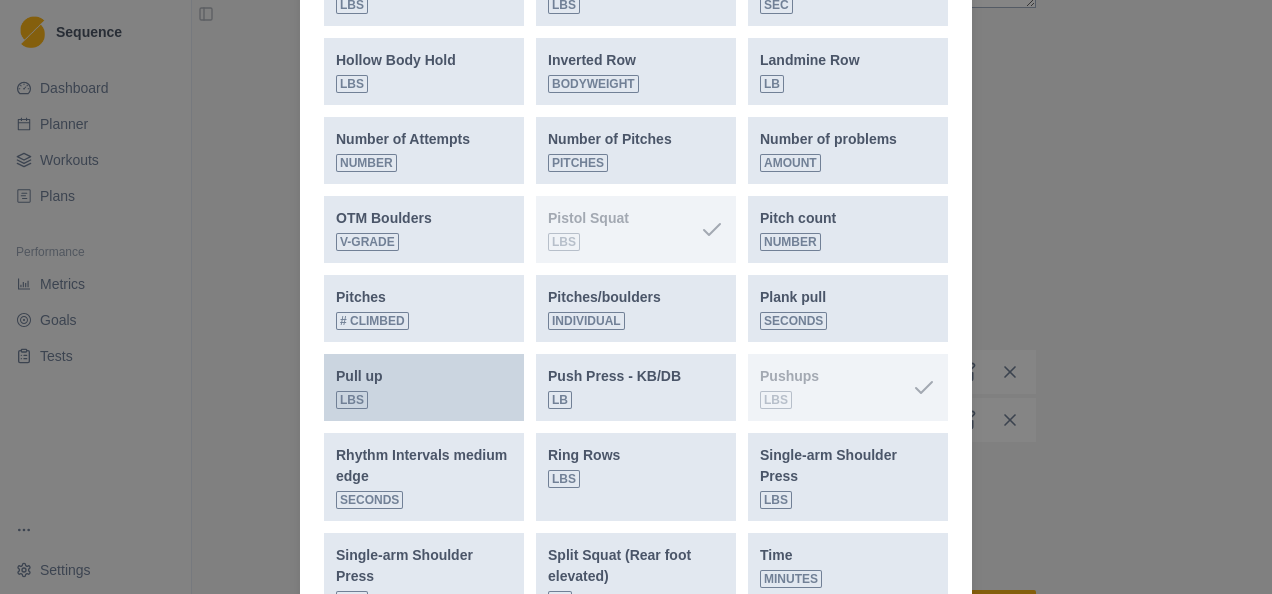 click on "Pull up lbs" at bounding box center [424, 387] 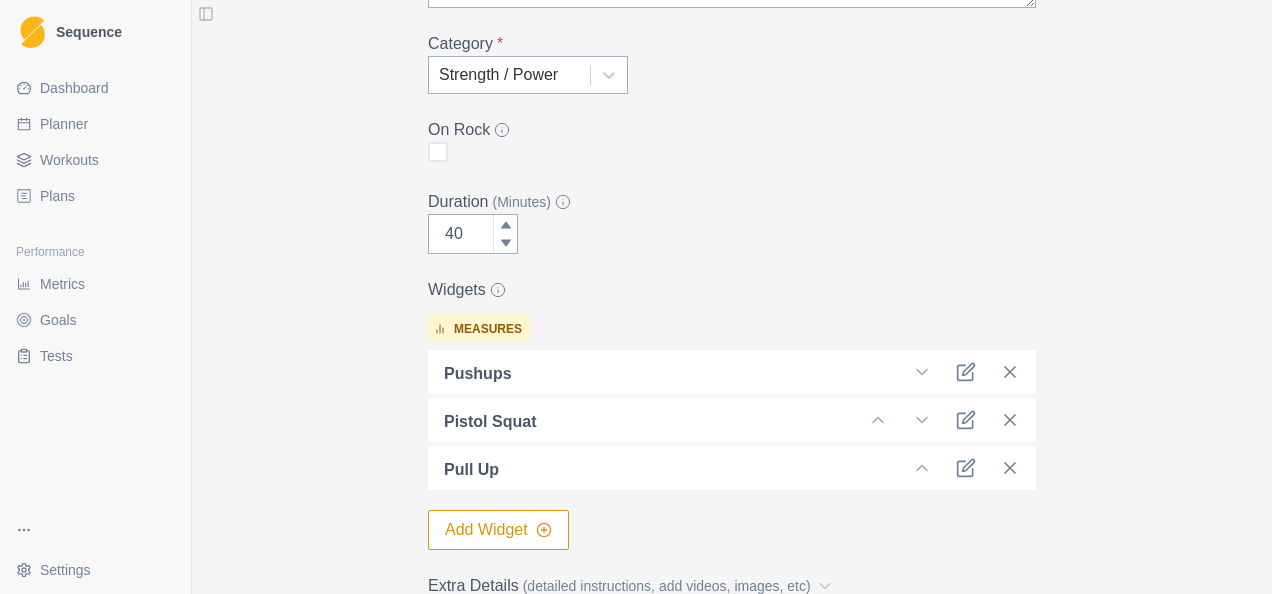 click on "Add Widget" at bounding box center [498, 530] 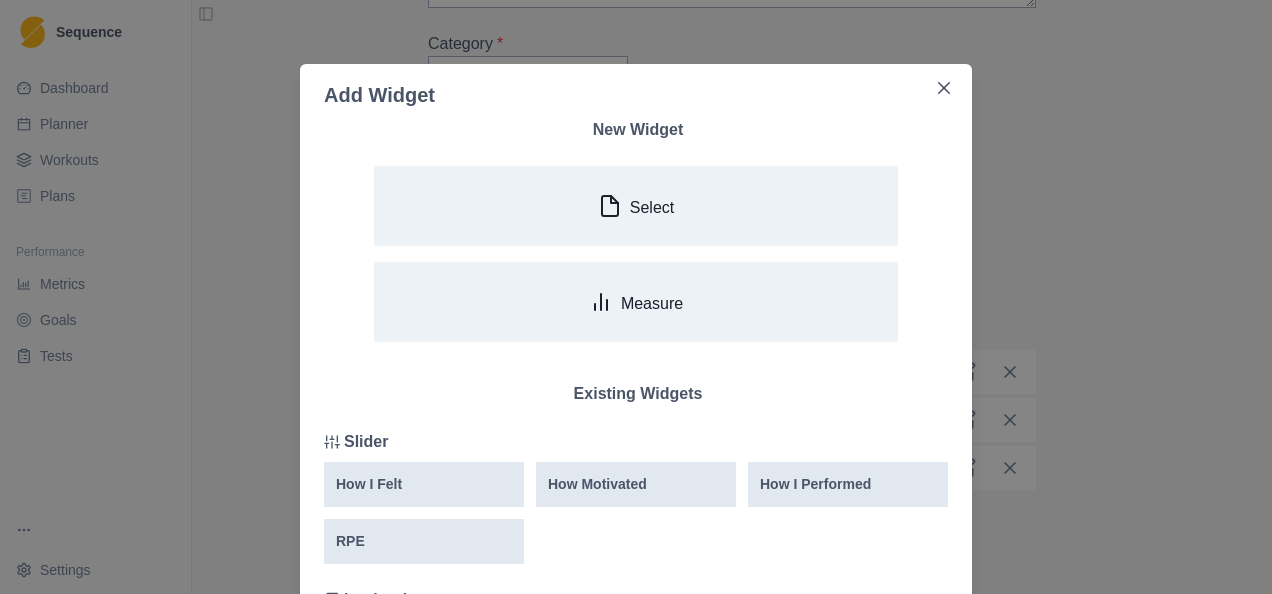 scroll, scrollTop: 1437, scrollLeft: 0, axis: vertical 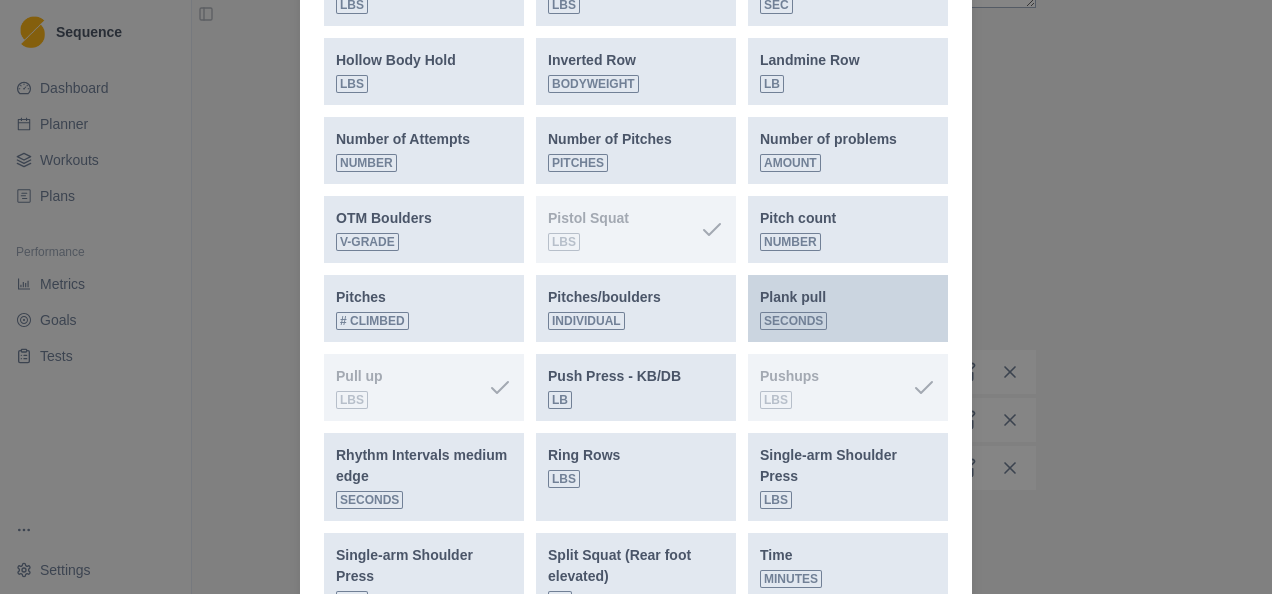 click on "Plank pull seconds" at bounding box center [848, 308] 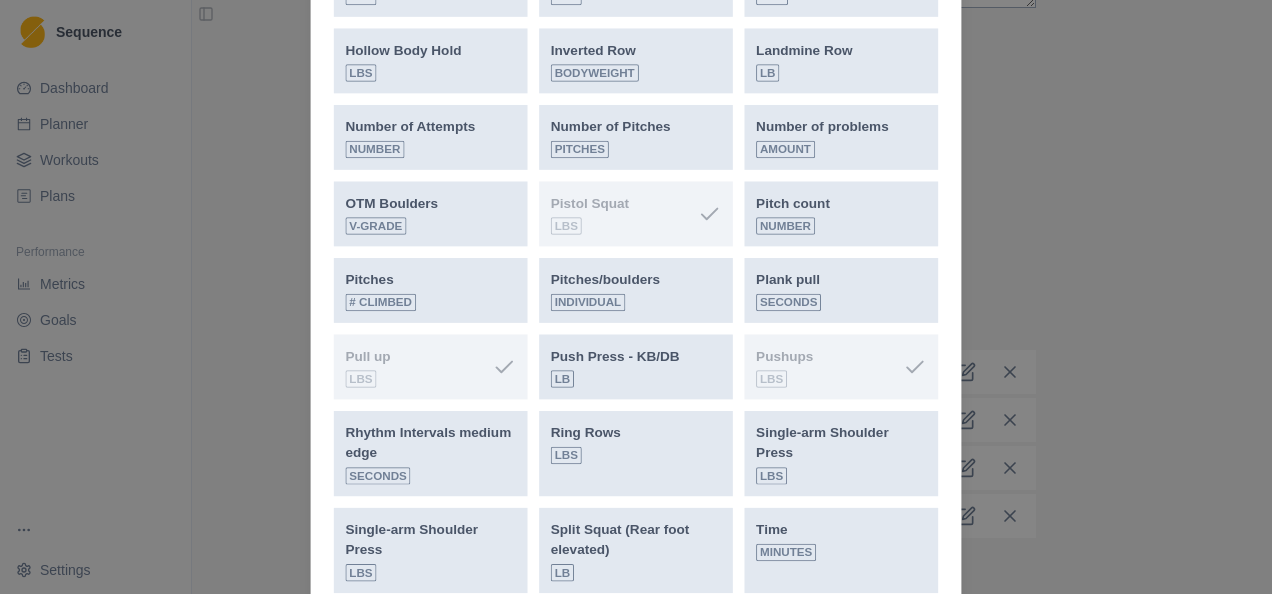 scroll, scrollTop: 315, scrollLeft: 0, axis: vertical 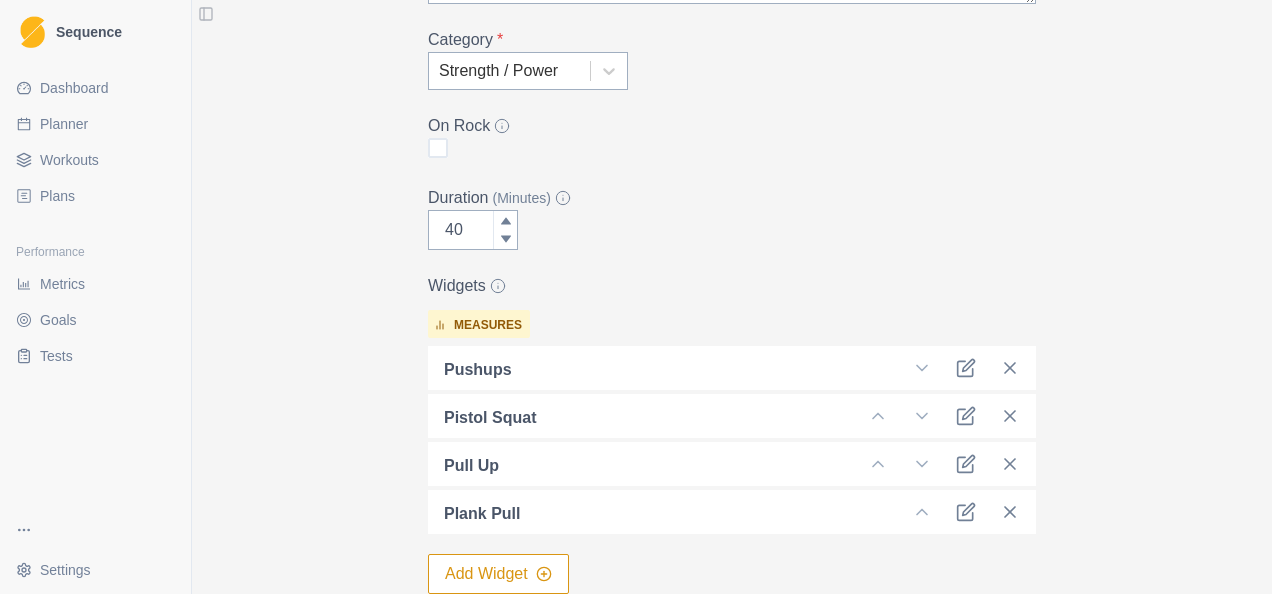 click on "Widgets" at bounding box center (726, 286) 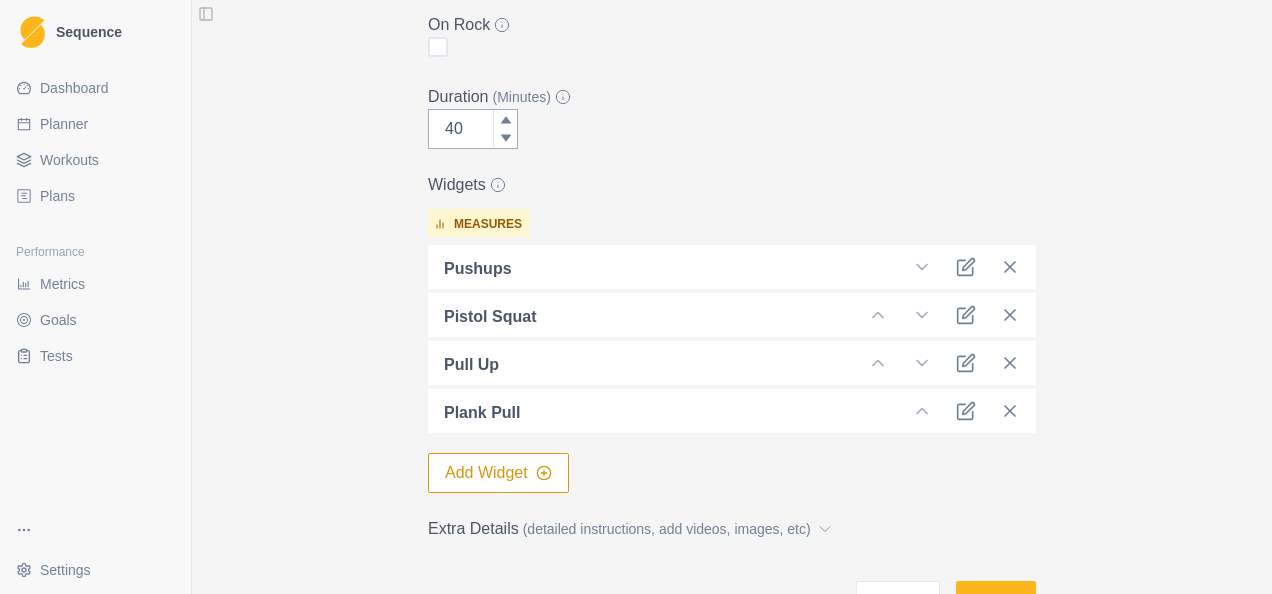 scroll, scrollTop: 555, scrollLeft: 0, axis: vertical 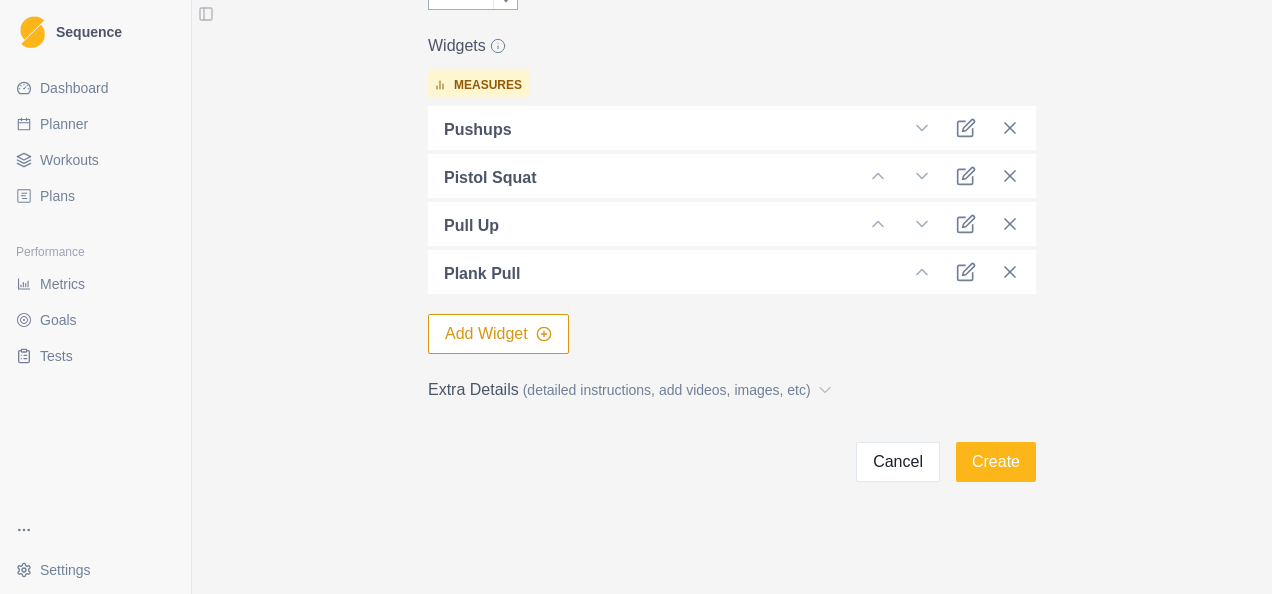 click on "Add Widget" at bounding box center [498, 334] 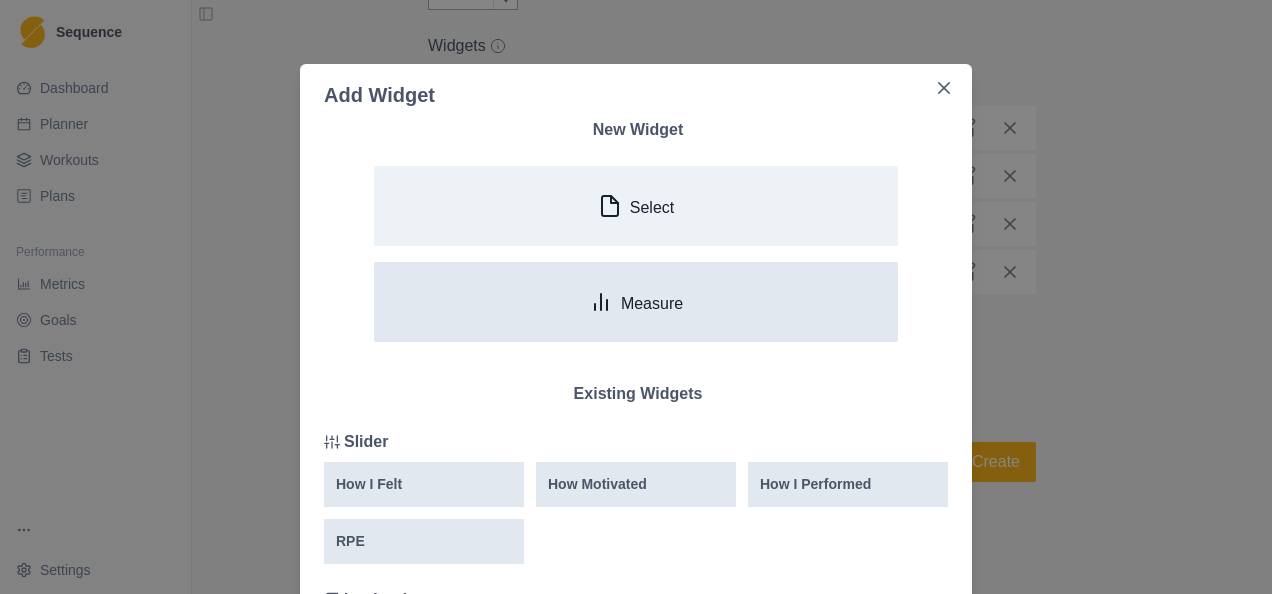 click on "Measure" at bounding box center [636, 302] 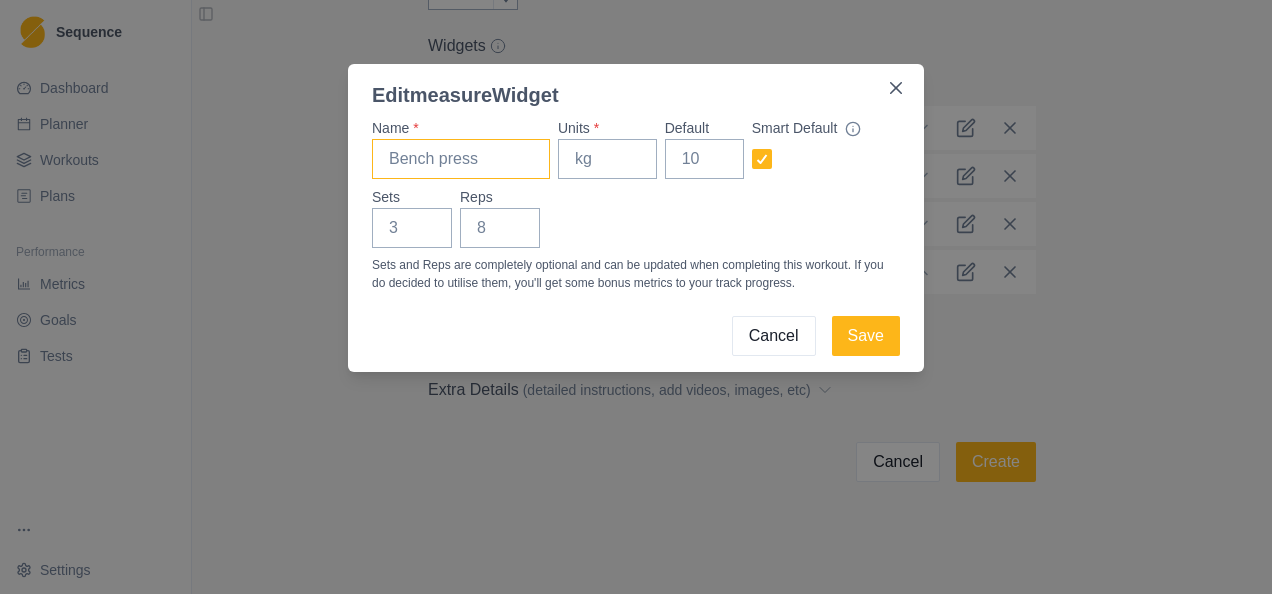 click on "Name *" at bounding box center [461, 159] 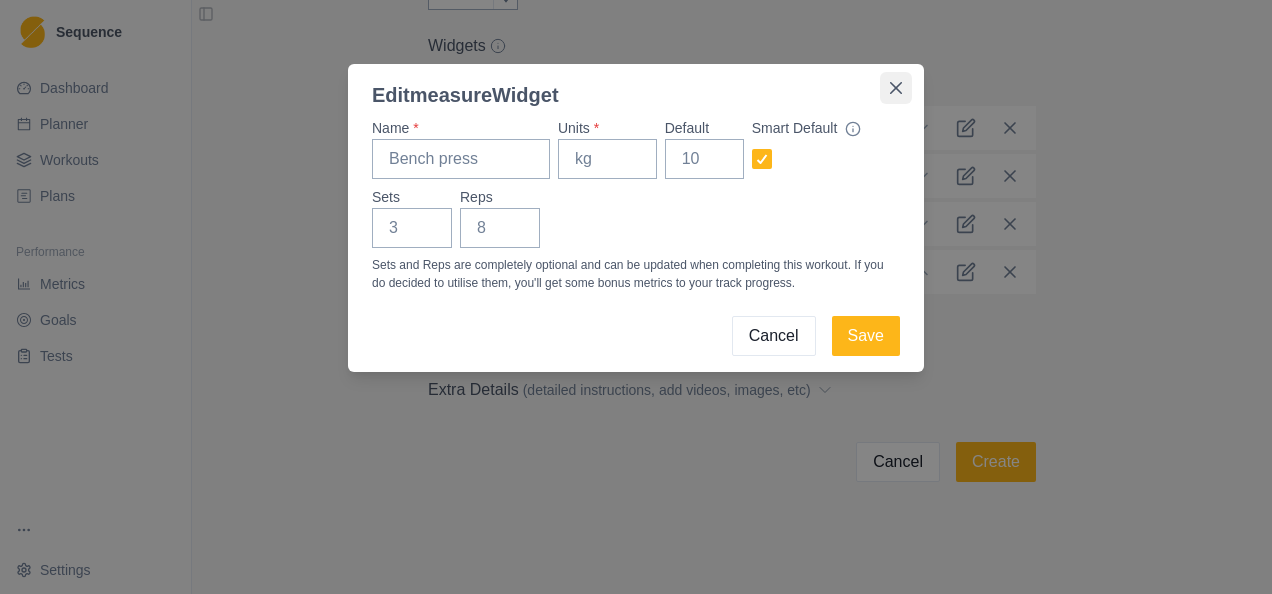 click 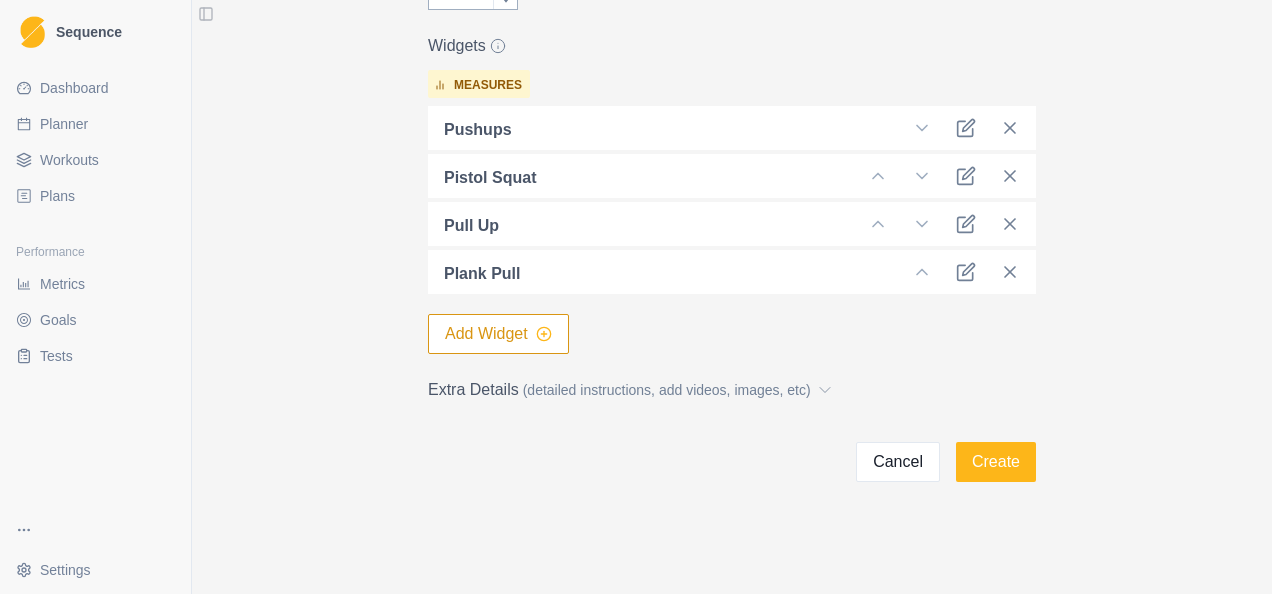 click 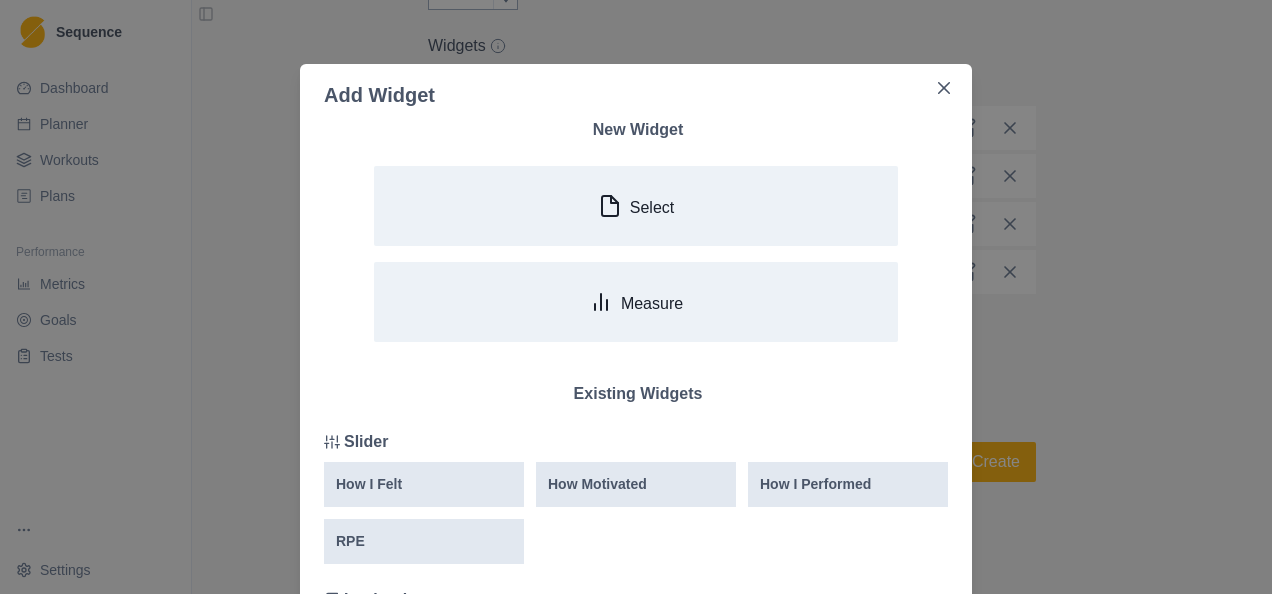 scroll, scrollTop: 963, scrollLeft: 0, axis: vertical 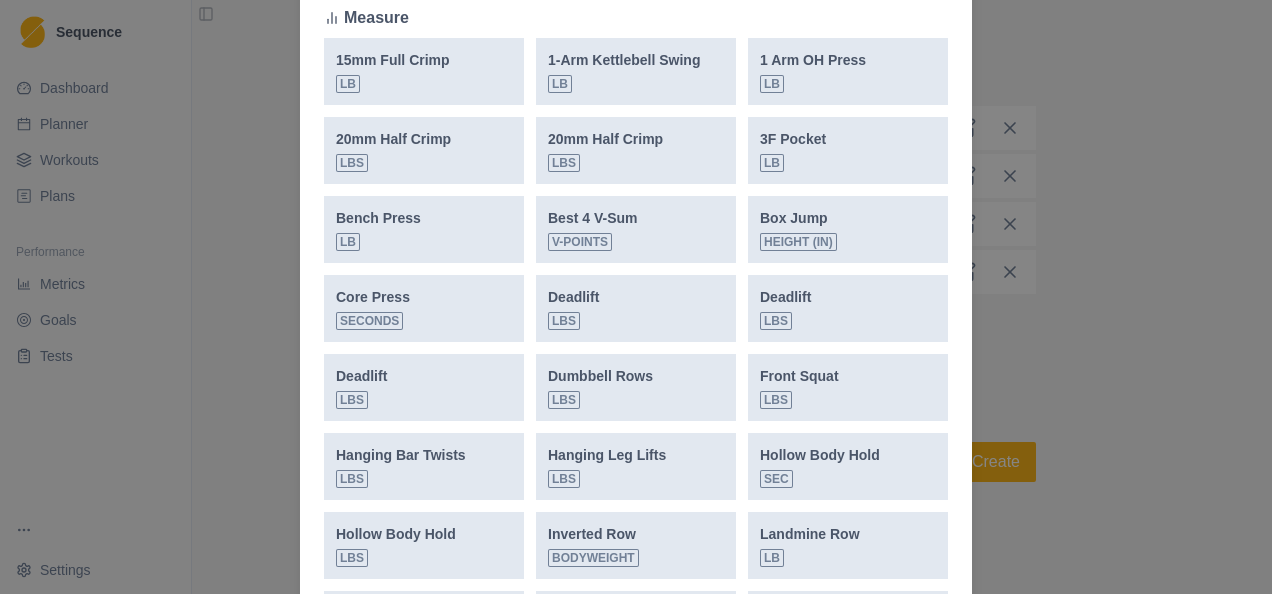 click on "Add Widget New Widget Select Measure Existing Widgets Slider How I Felt How Motivated How I Performed RPE Logbook Boulder Boulder (Indoor) Route Route (Indoor) Select Average Route Grade 21 options Campus Ladder Large Rungs 6 options Foot-on Campus Doubles Large Rung 6 options Hardest Grade Sent 30 options Measure 15mm Full Crimp lb 1-Arm Kettlebell Swing lb 1 Arm OH Press lb 20mm Half Crimp lbs 20mm Half Crimp lbs 3F Pocket lb Bench Press lb Best 4 V-Sum V-points Box Jump height (in) Core Press seconds Deadlift lbs Deadlift lbs Deadlift lbs Dumbbell Rows lbs Front Squat lbs Hanging Bar Twists lbs Hanging Leg Lifts lbs Hollow Body Hold sec Hollow Body Hold lbs Inverted Row Bodyweight Landmine Row lb Number of Attempts number Number of Pitches pitches Number of problems Amount OTM Boulders V-grade Pistol Squat lbs Pitch count number Pitches # climbed Pitches/boulders Individual Plank pull seconds Pull up lbs Push Press - KB/DB lb Pushups lbs Rhythm Intervals medium edge seconds Ring Rows lbs lbs lbs lb lbs" at bounding box center [636, 297] 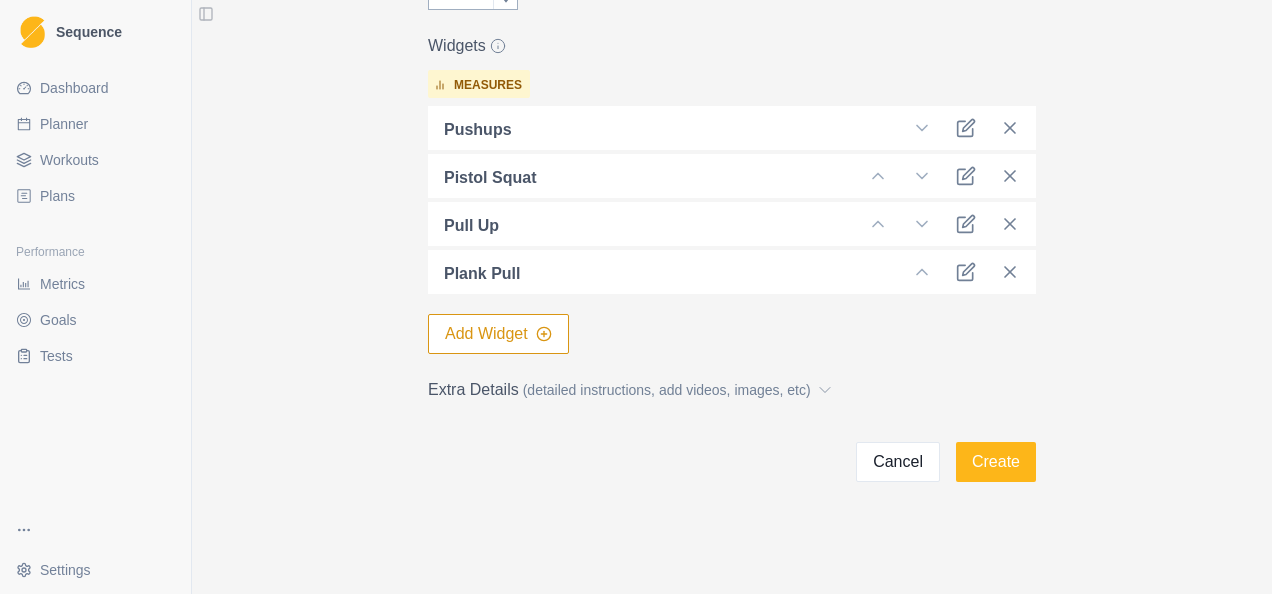 click on "Add Widget" at bounding box center [498, 334] 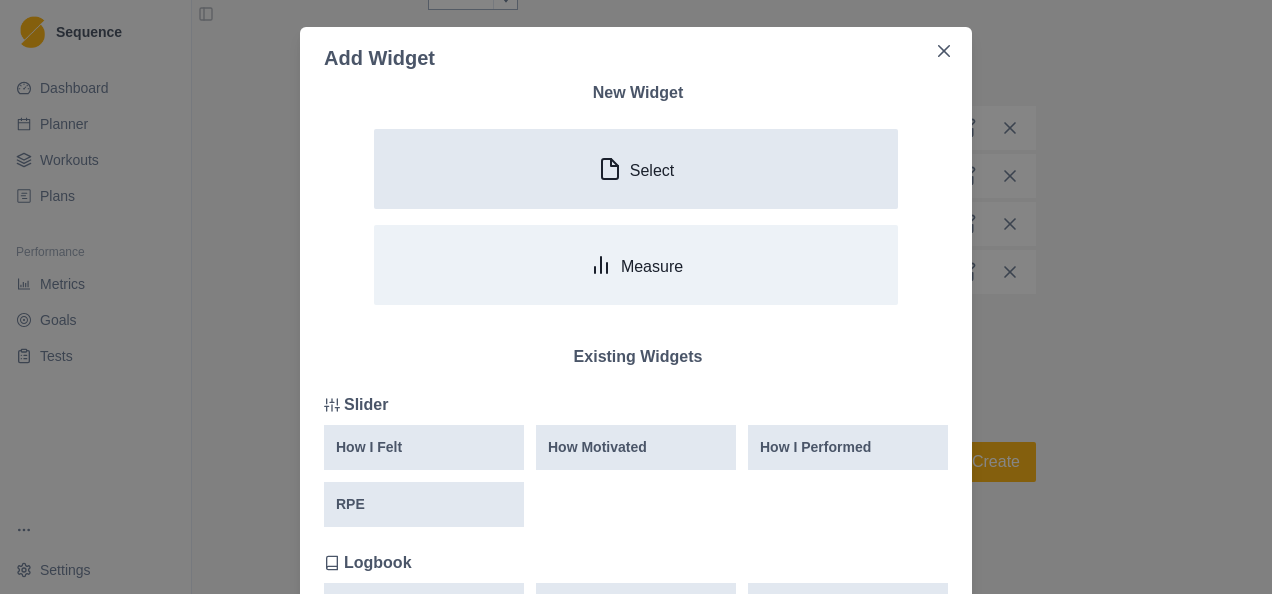 scroll, scrollTop: 0, scrollLeft: 0, axis: both 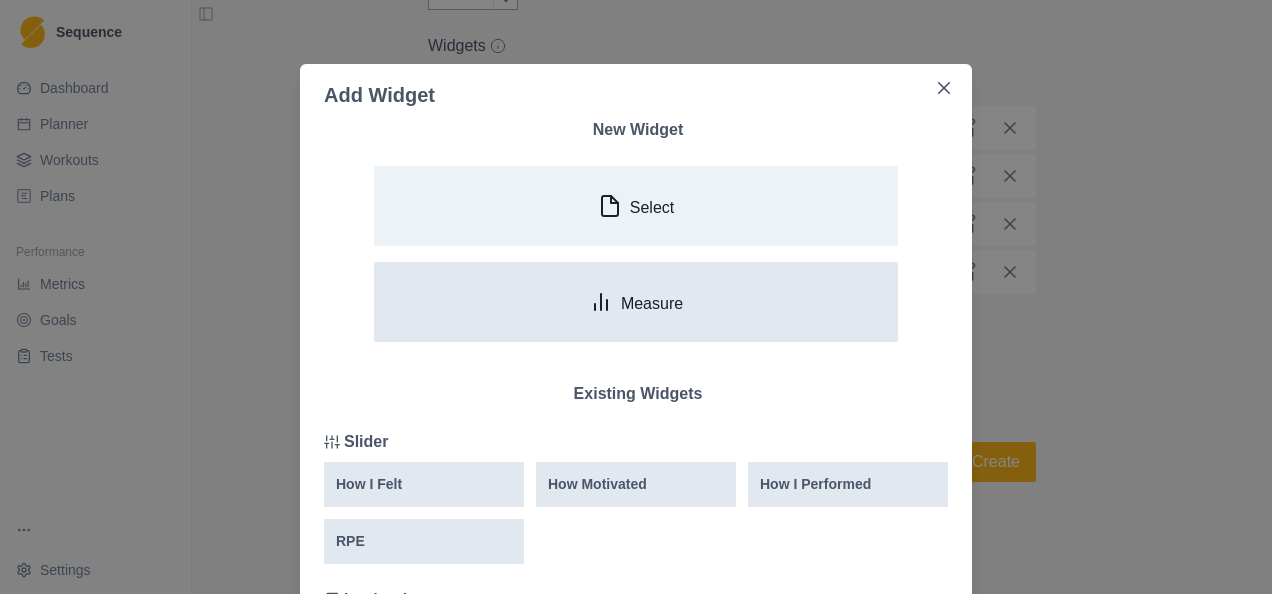 click on "Measure" at bounding box center [636, 302] 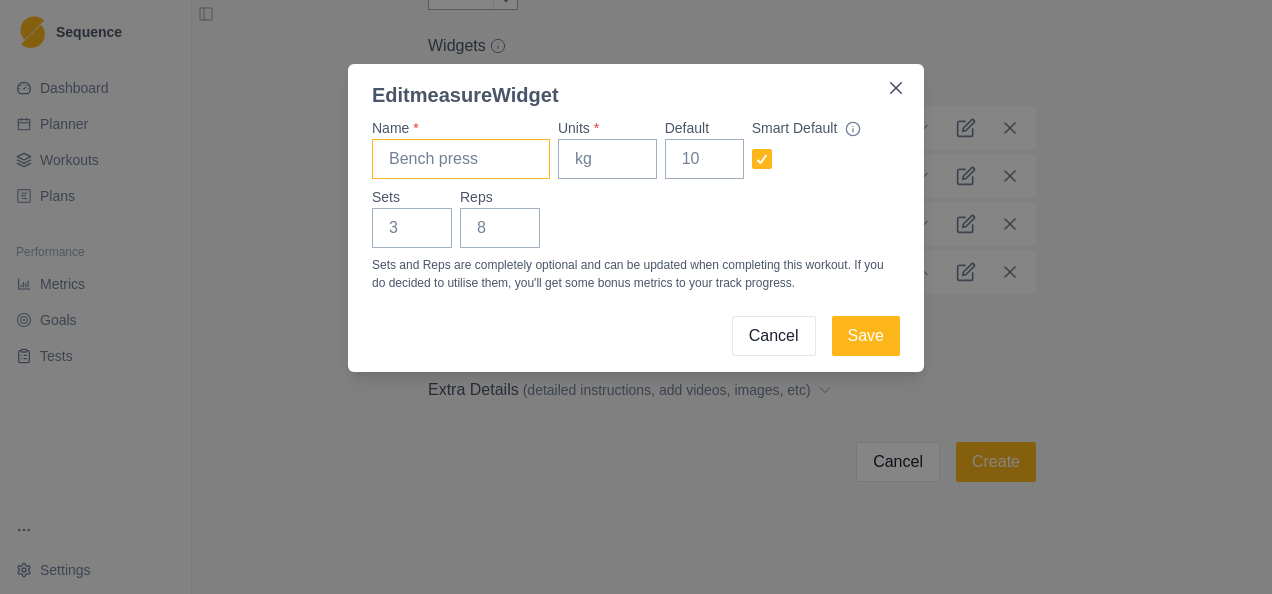 click on "Name *" at bounding box center (461, 159) 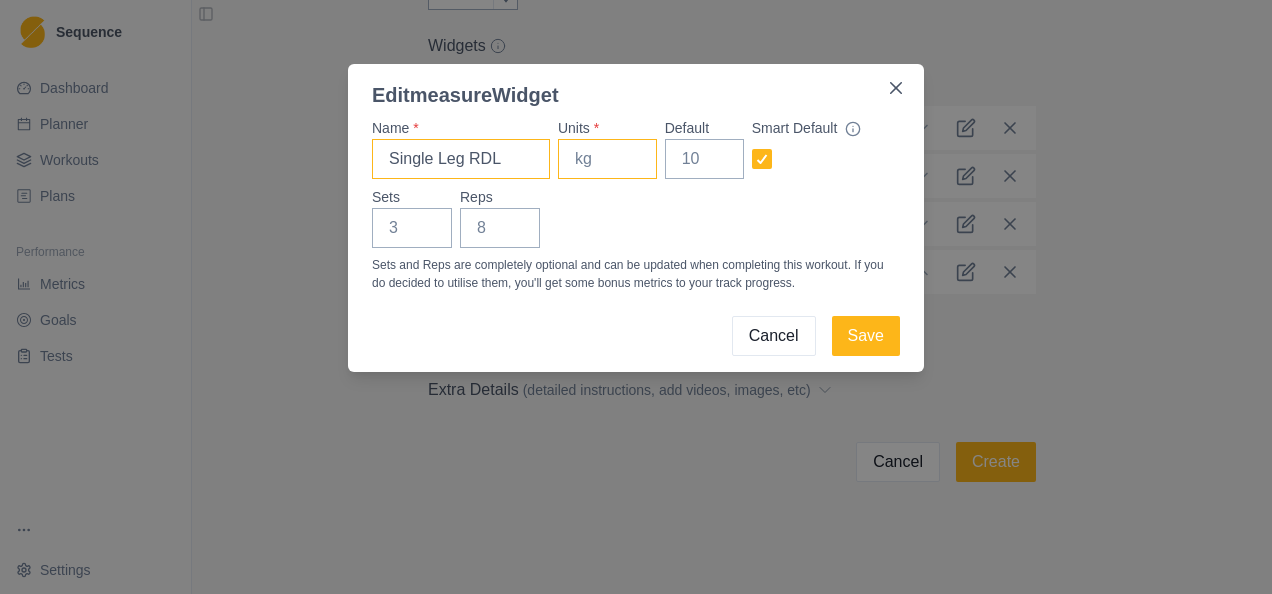 type on "Single Leg RDL" 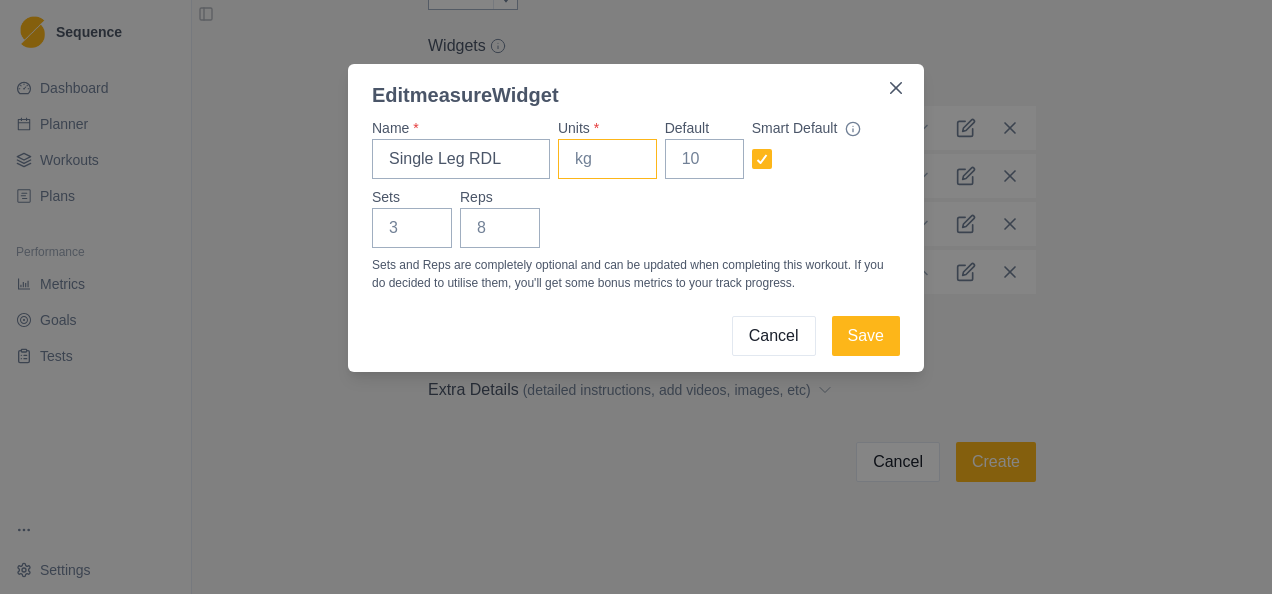 click on "Units *" at bounding box center (607, 159) 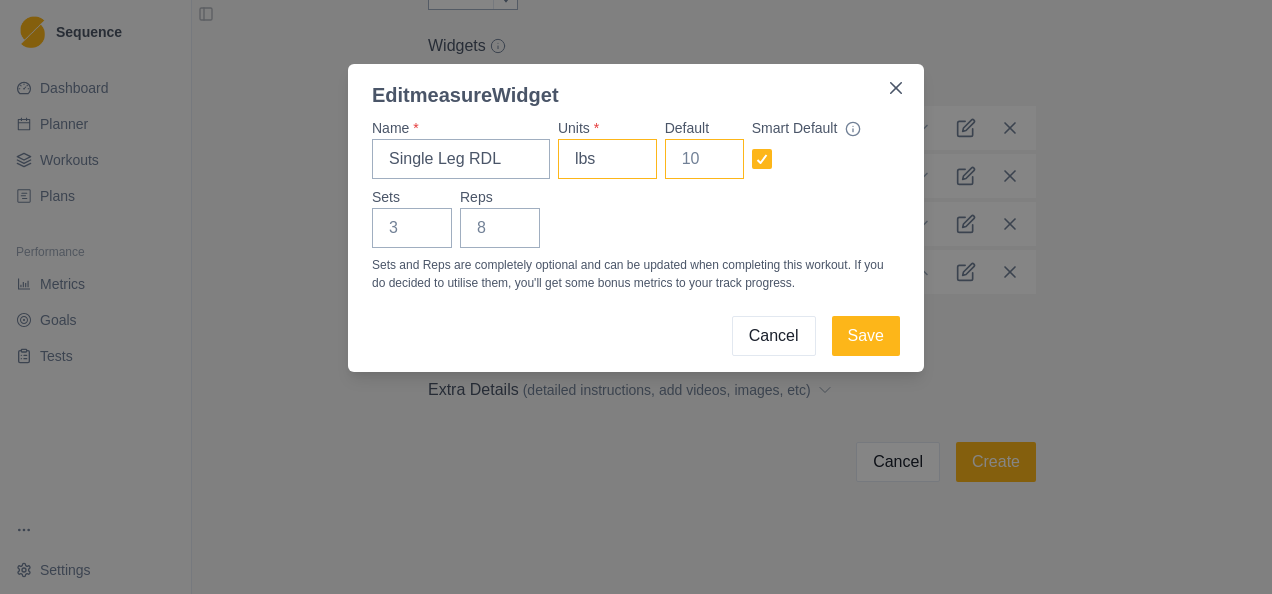 type on "lbs" 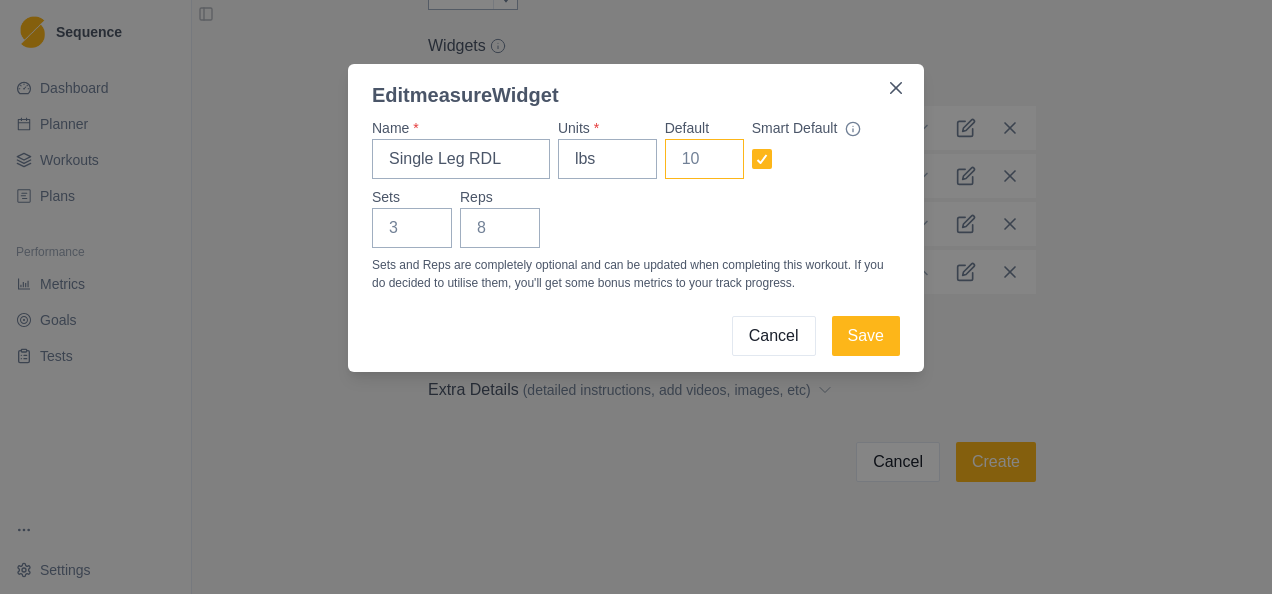 click on "Default" at bounding box center [704, 159] 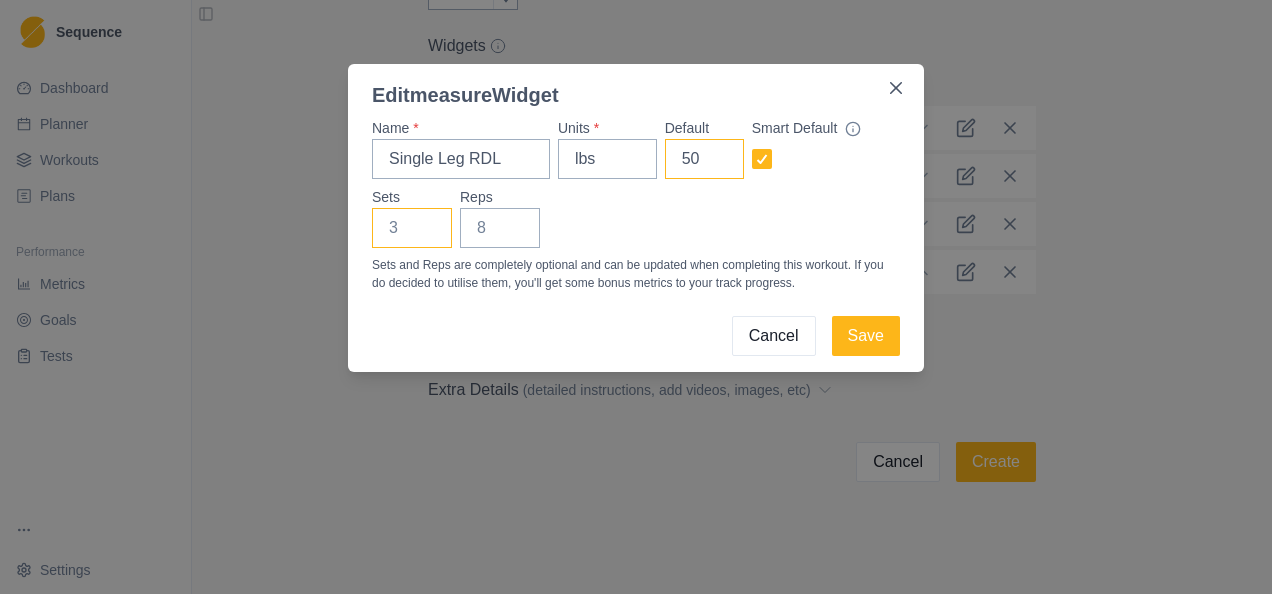type on "50" 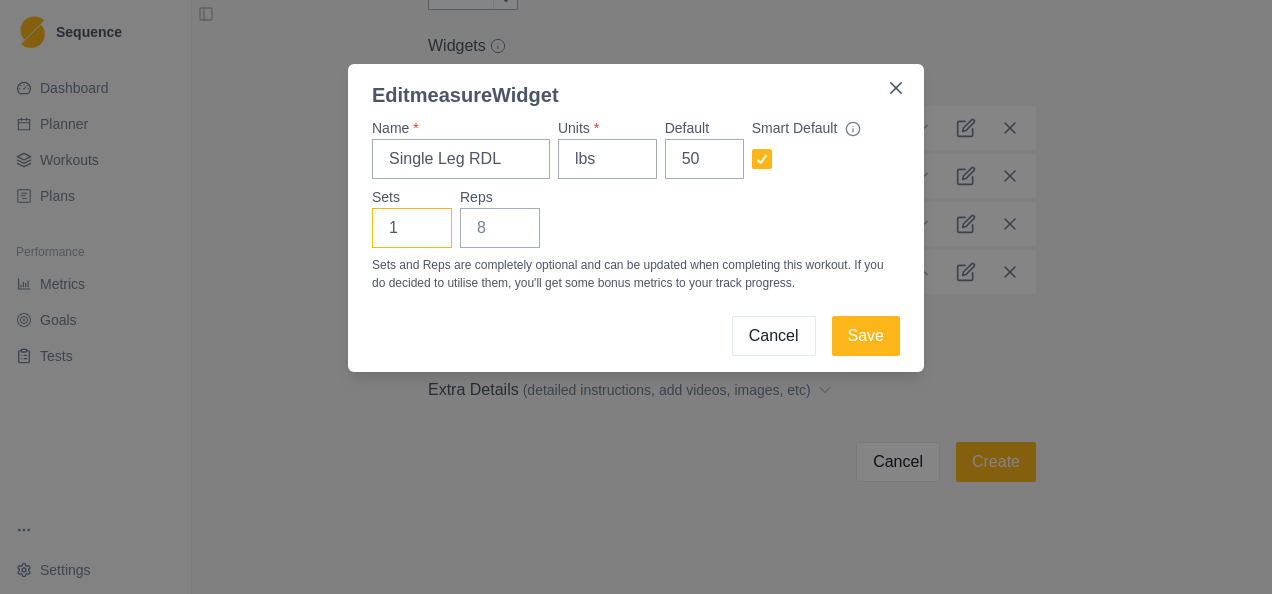click on "1" at bounding box center [412, 228] 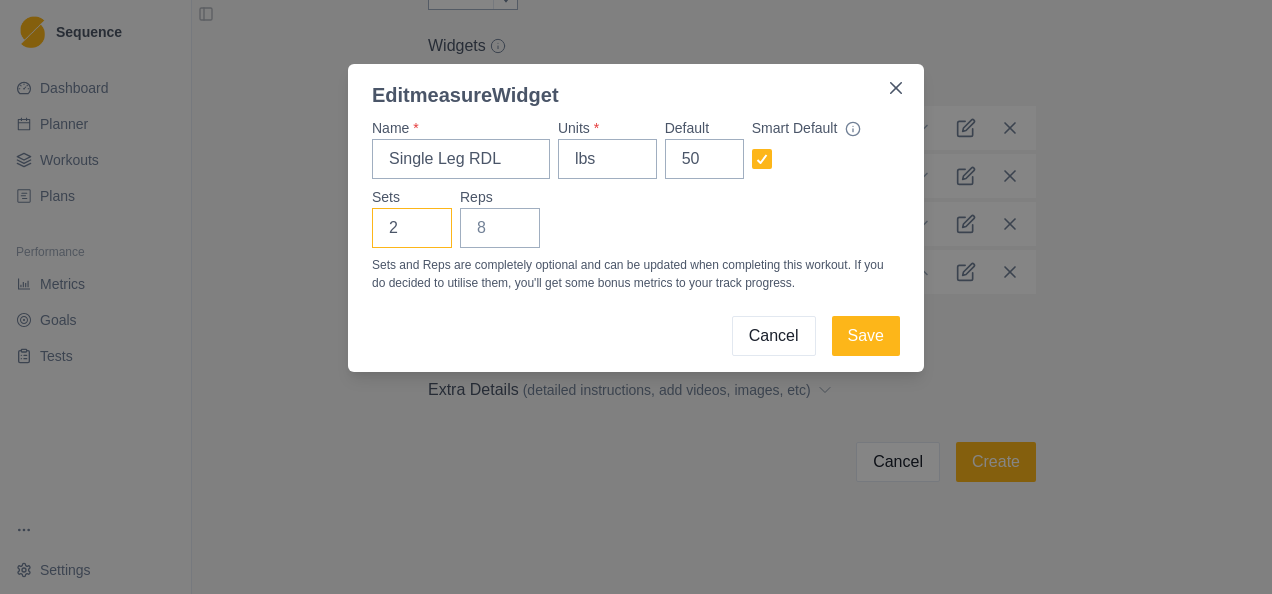 click on "2" at bounding box center [412, 228] 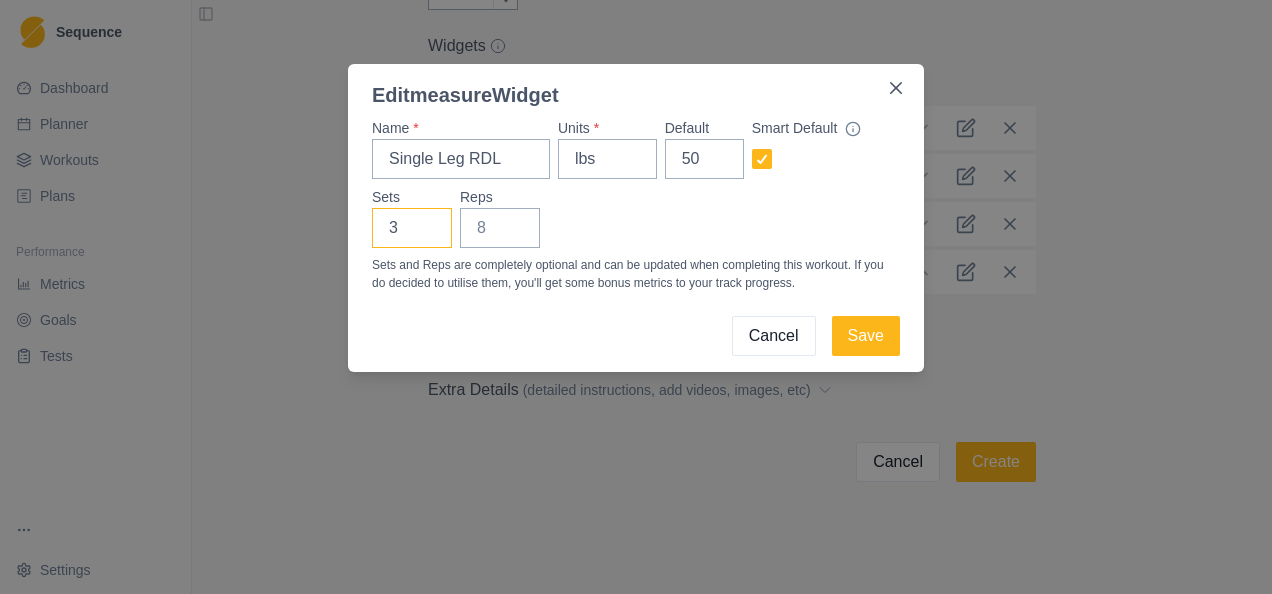 type on "3" 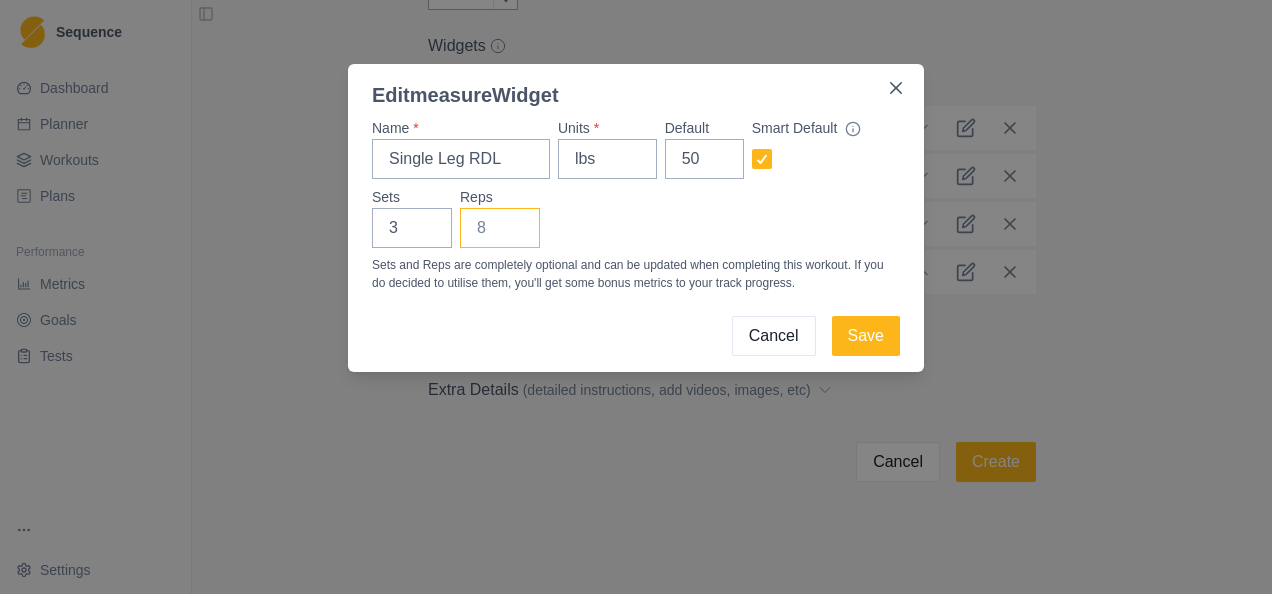 click on "Reps" at bounding box center (500, 228) 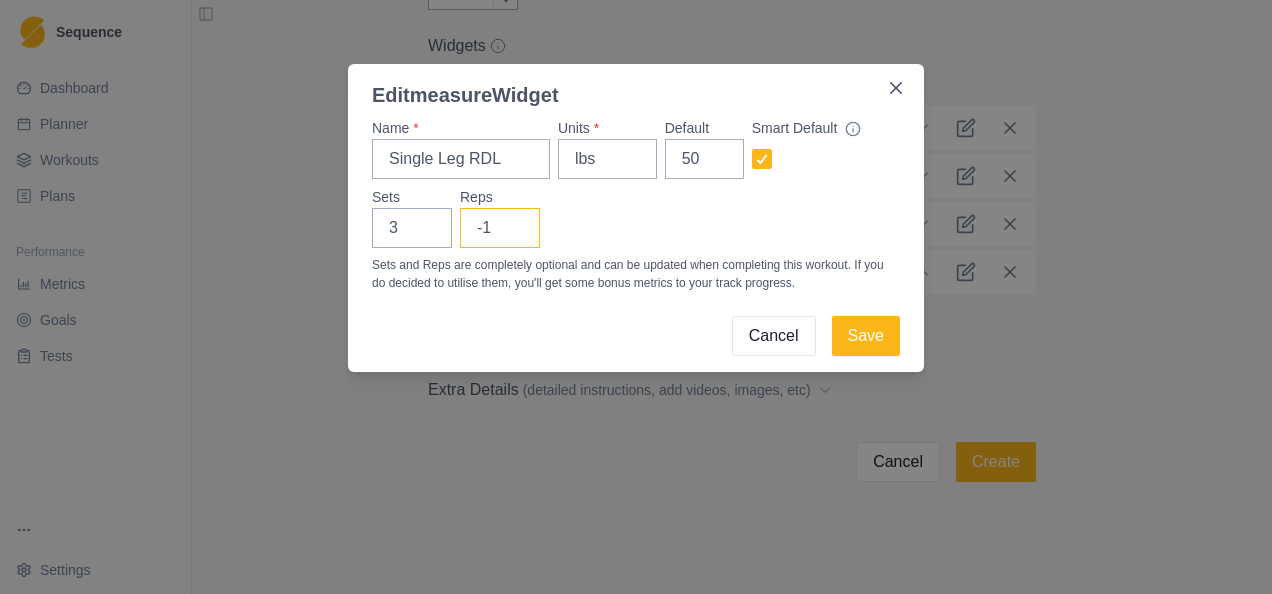 click on "-1" at bounding box center [500, 228] 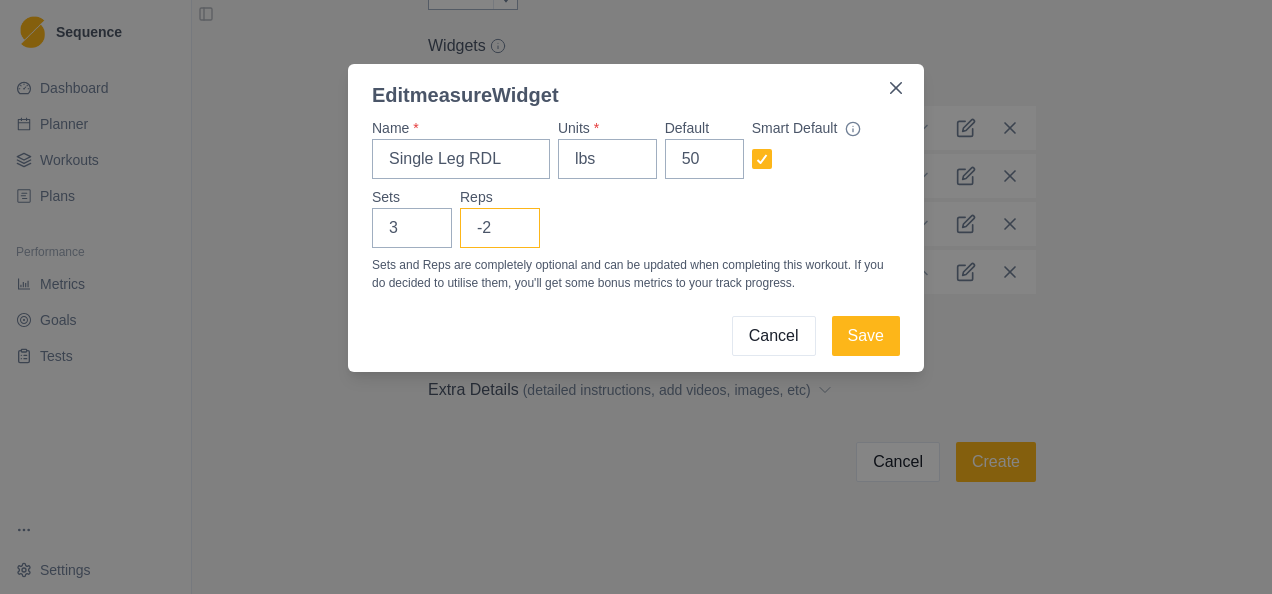 click on "-2" at bounding box center (500, 228) 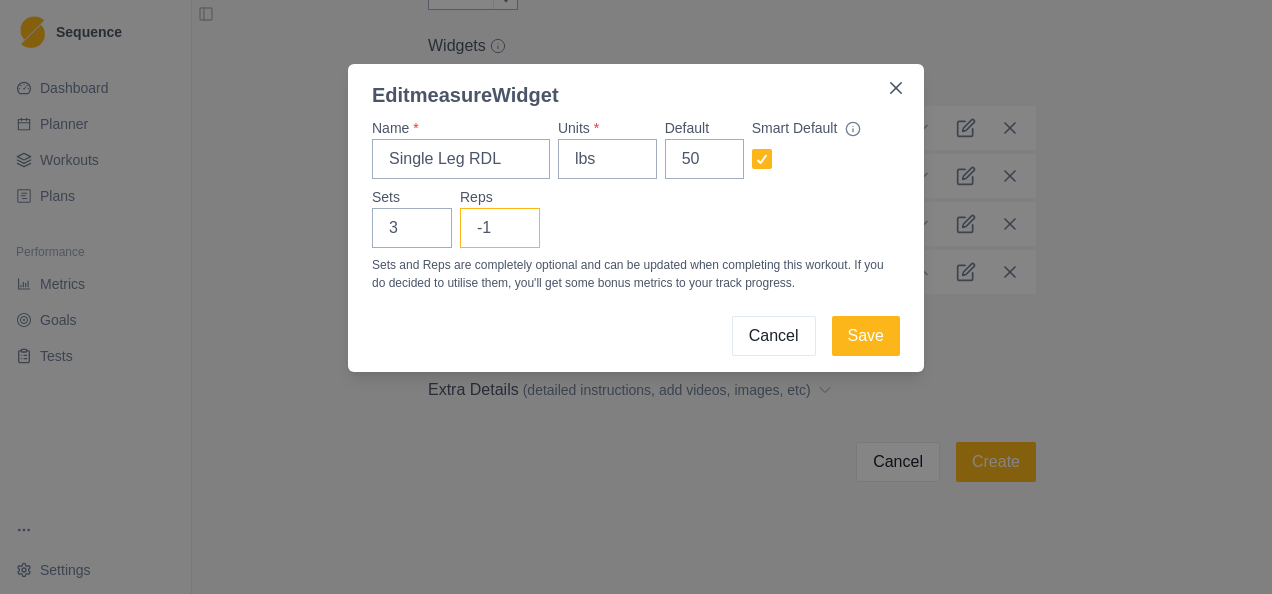 click on "-1" at bounding box center [500, 228] 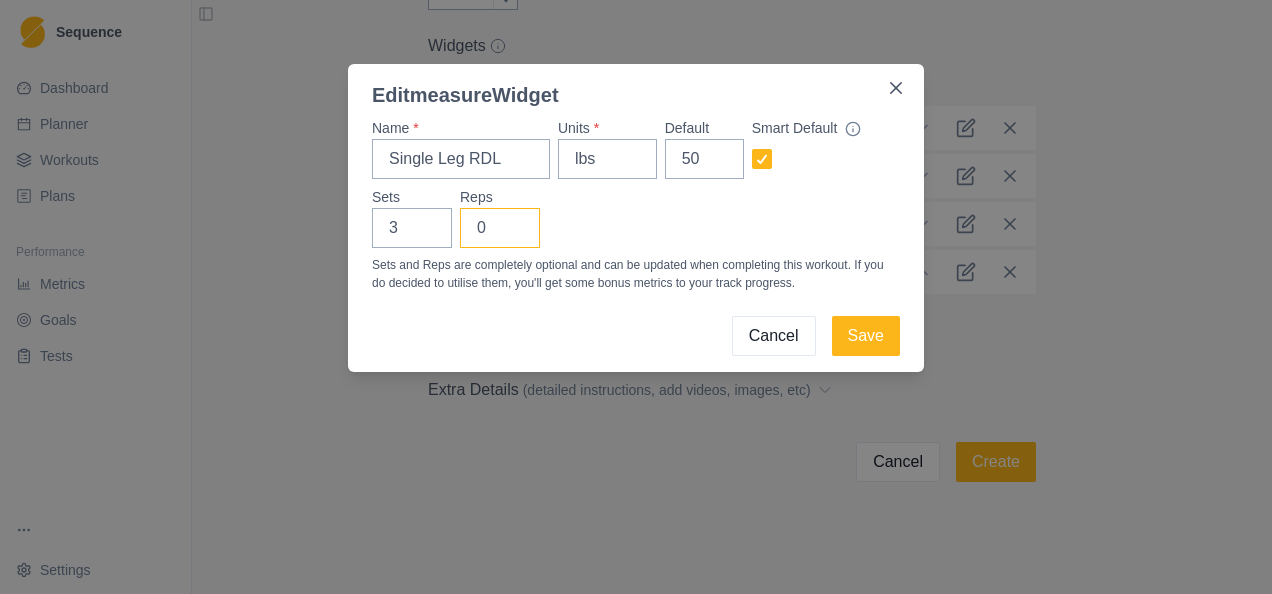 click on "0" at bounding box center (500, 228) 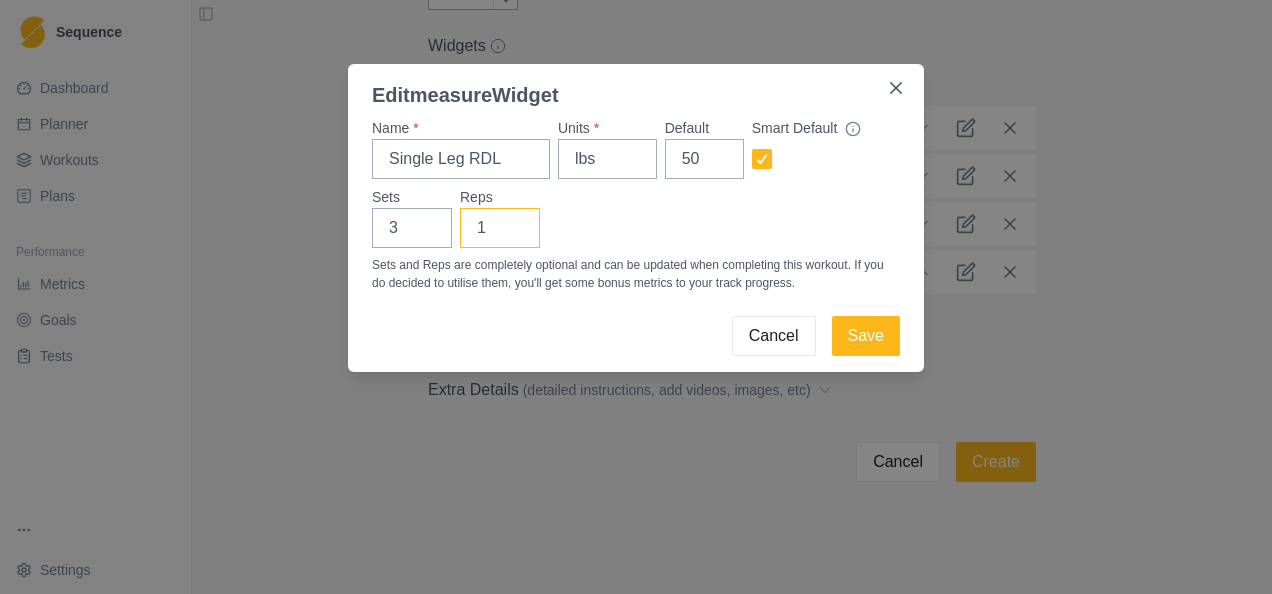 click on "1" at bounding box center (500, 228) 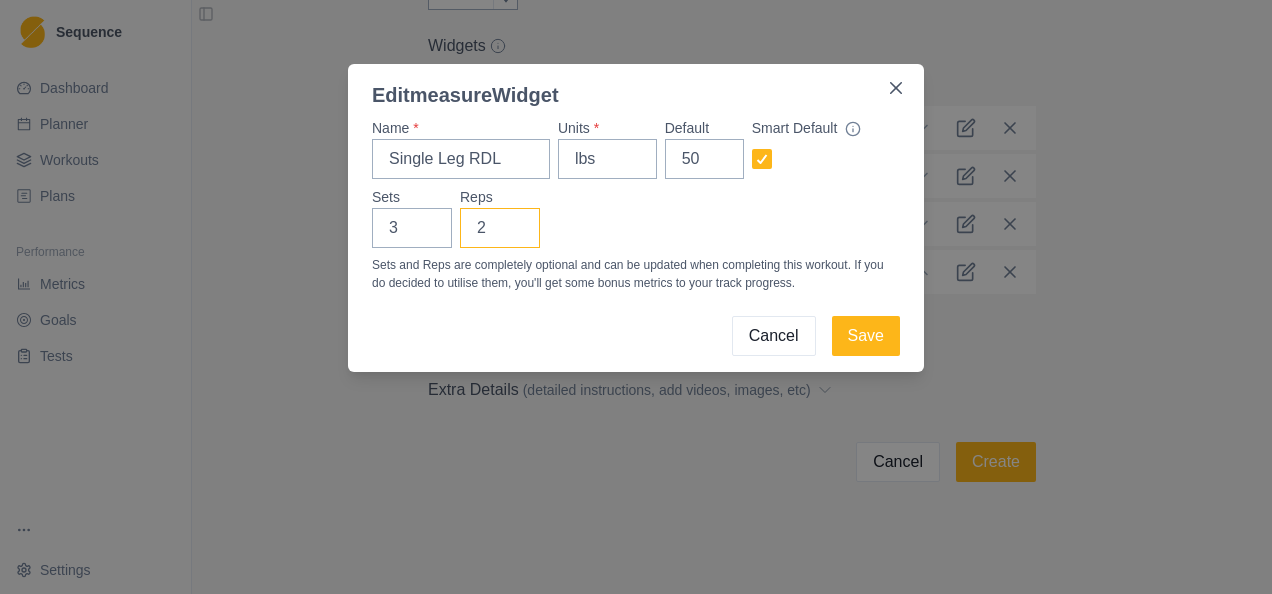 click on "2" at bounding box center (500, 228) 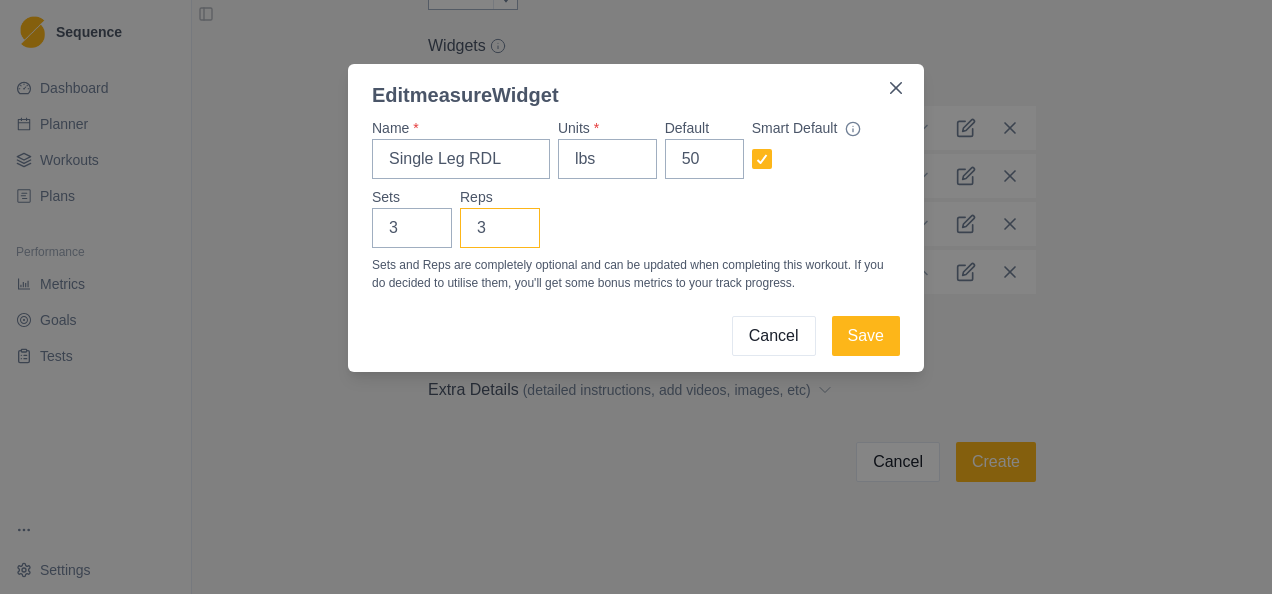 click on "3" at bounding box center (500, 228) 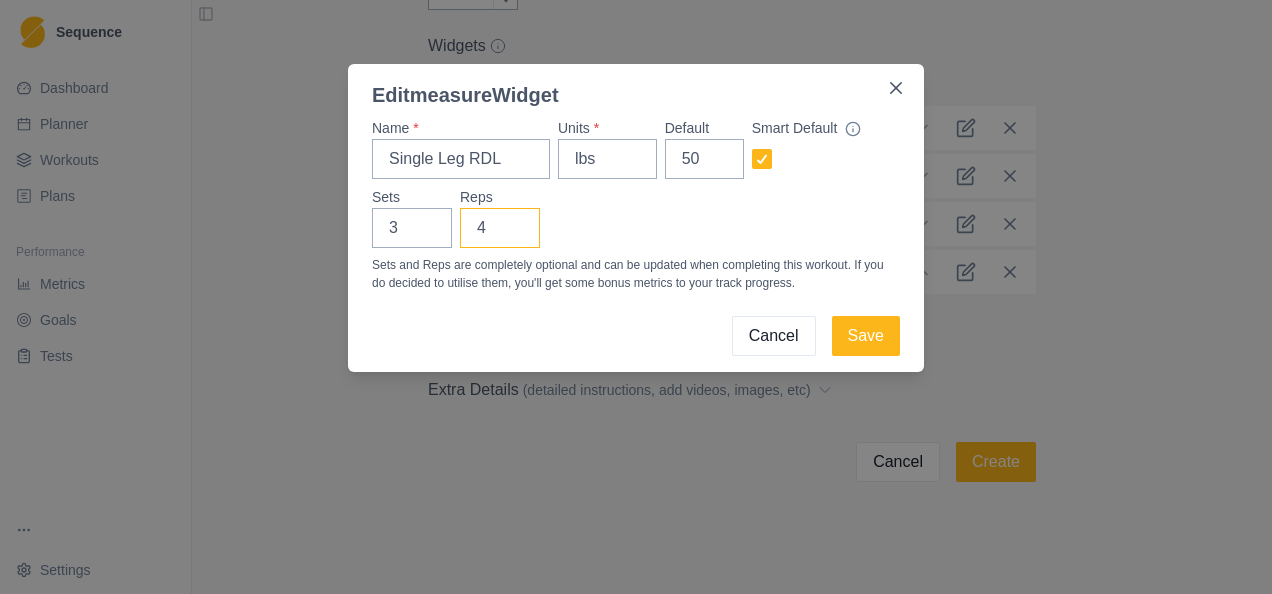 click on "4" at bounding box center (500, 228) 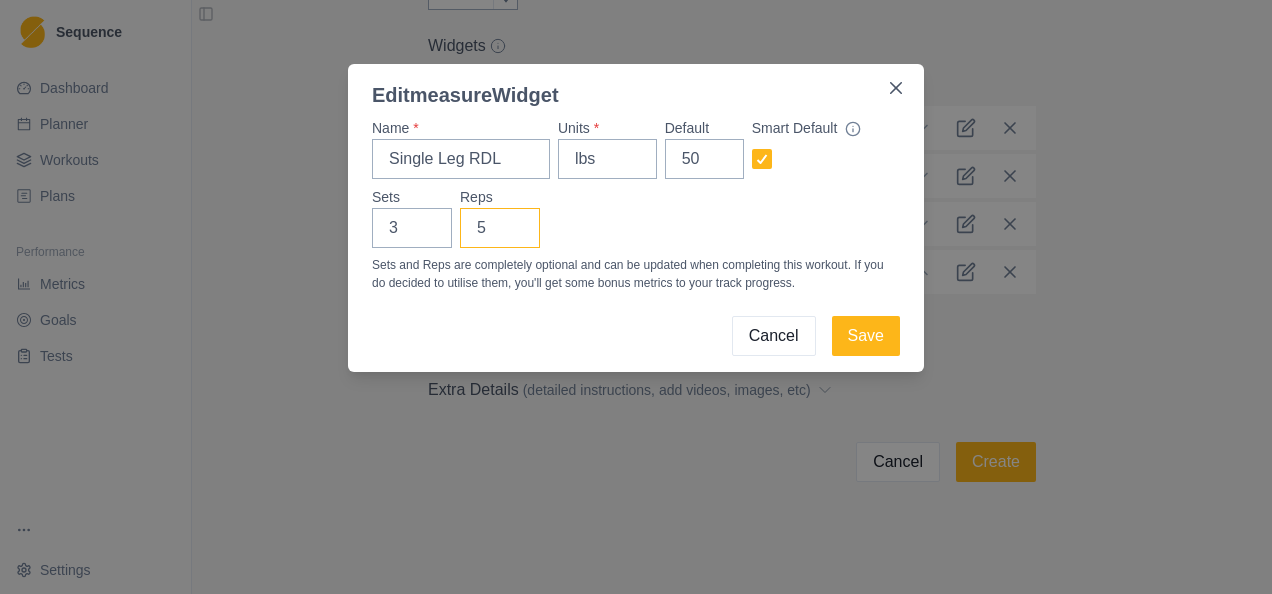 type on "5" 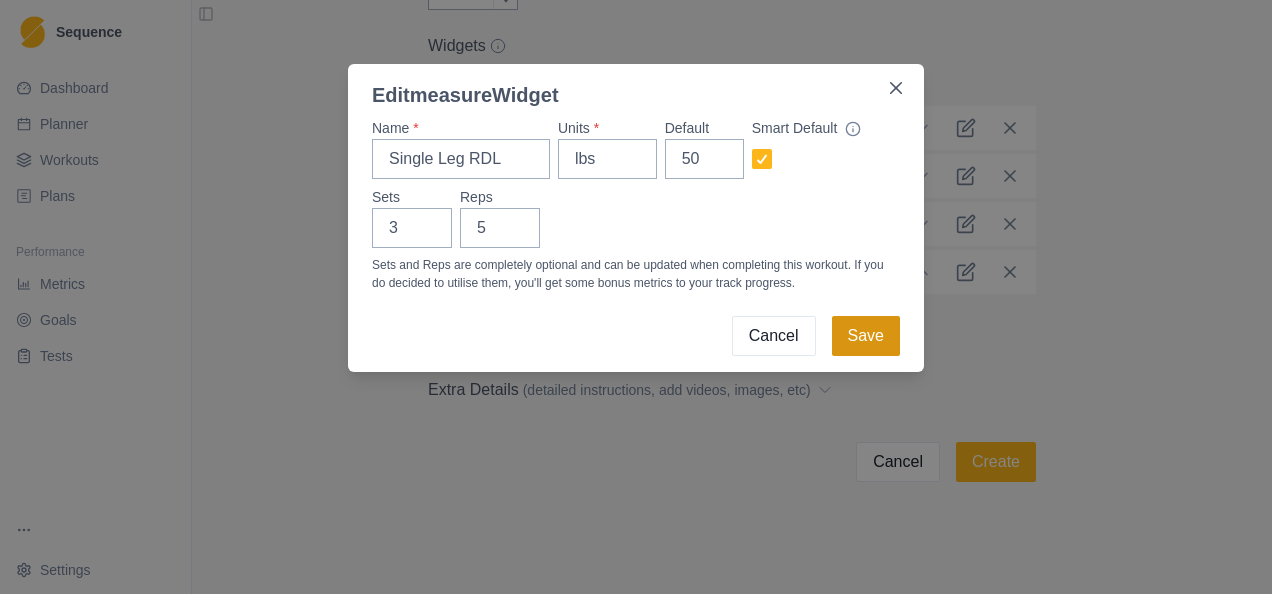 click on "Save" at bounding box center [866, 336] 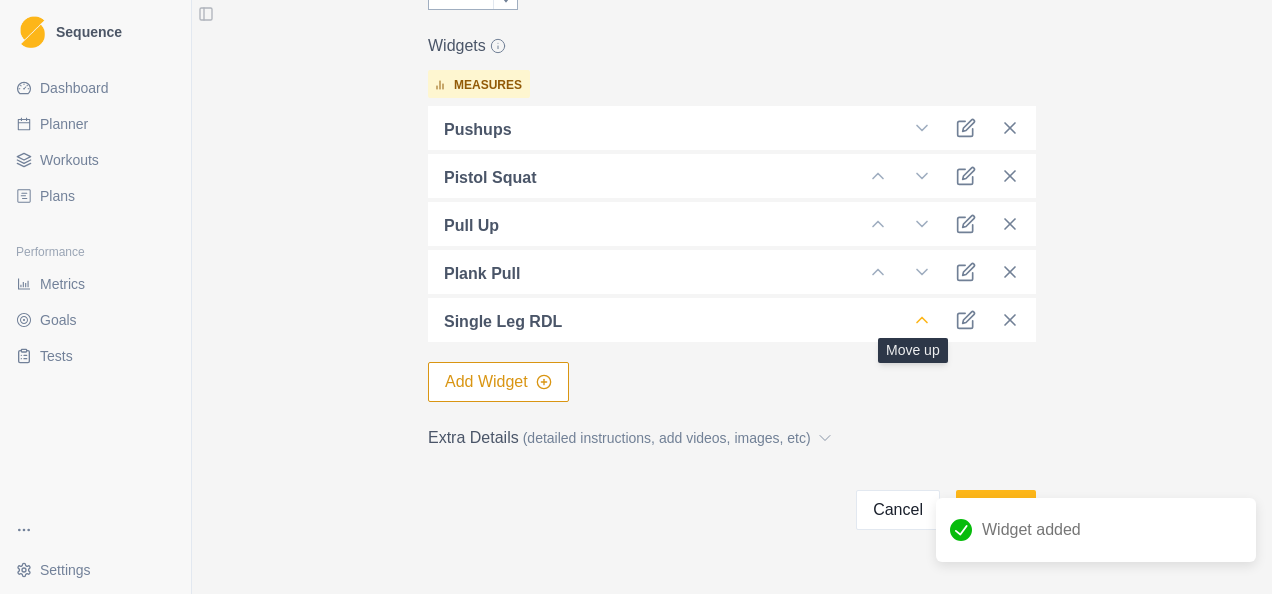 click 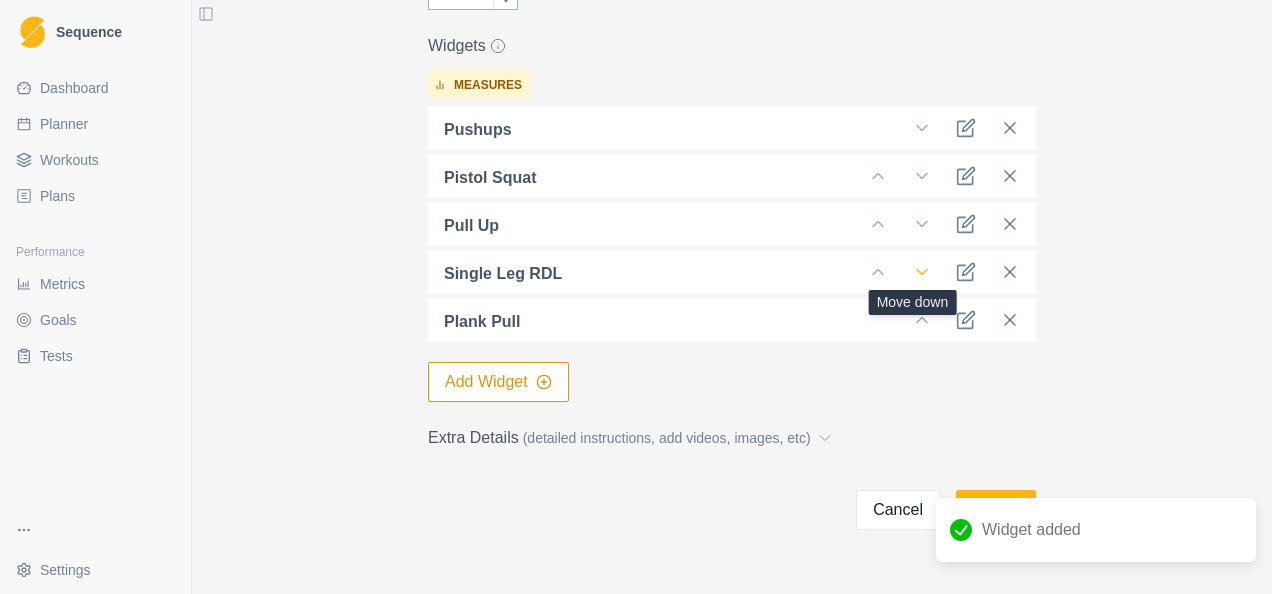 click 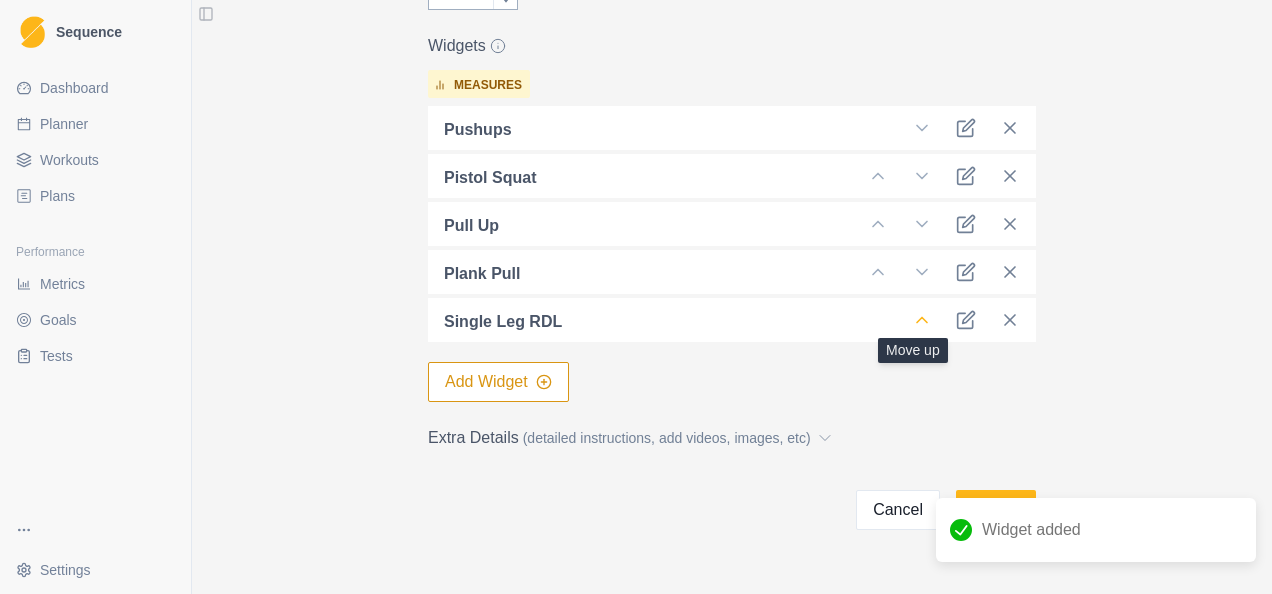 click 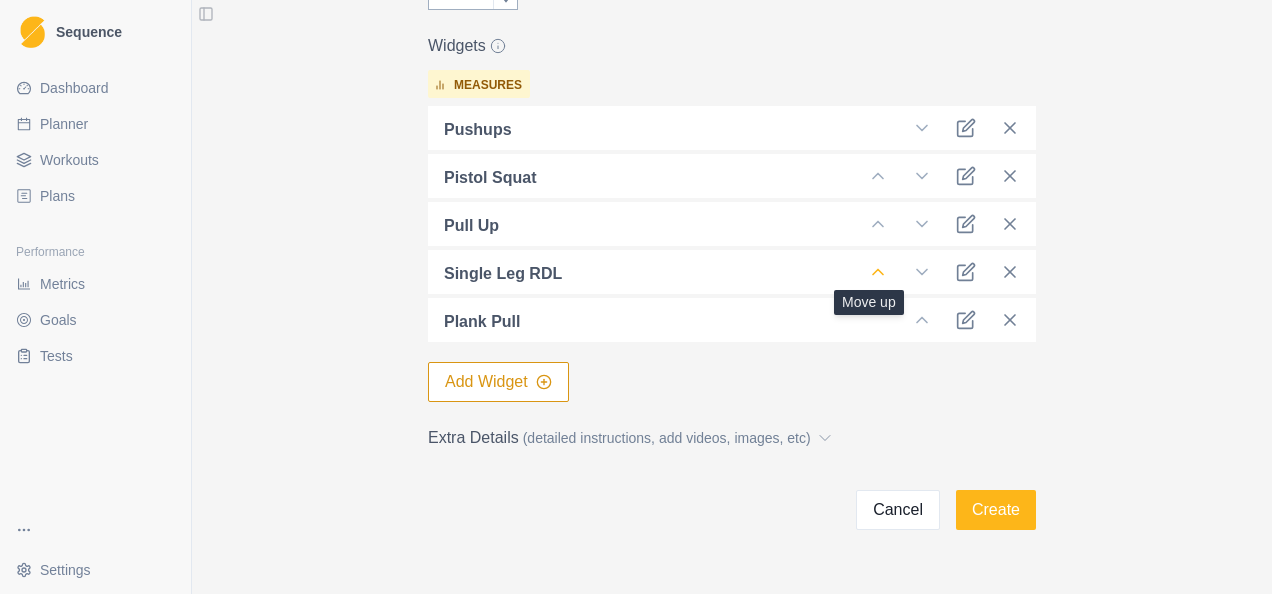 click 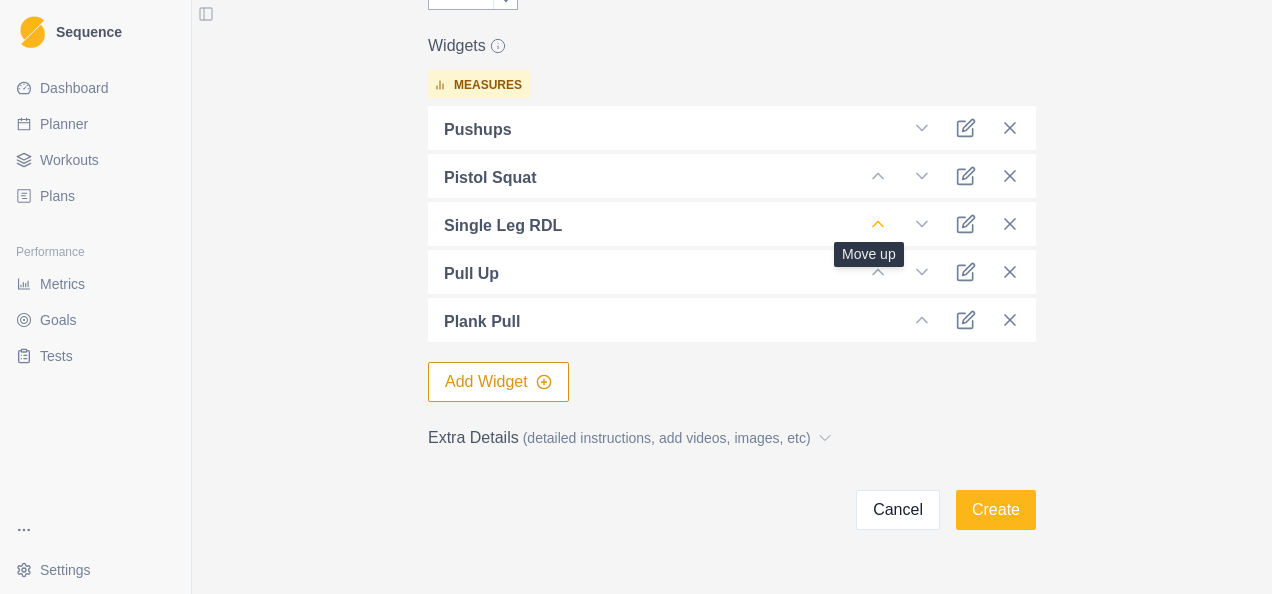 click 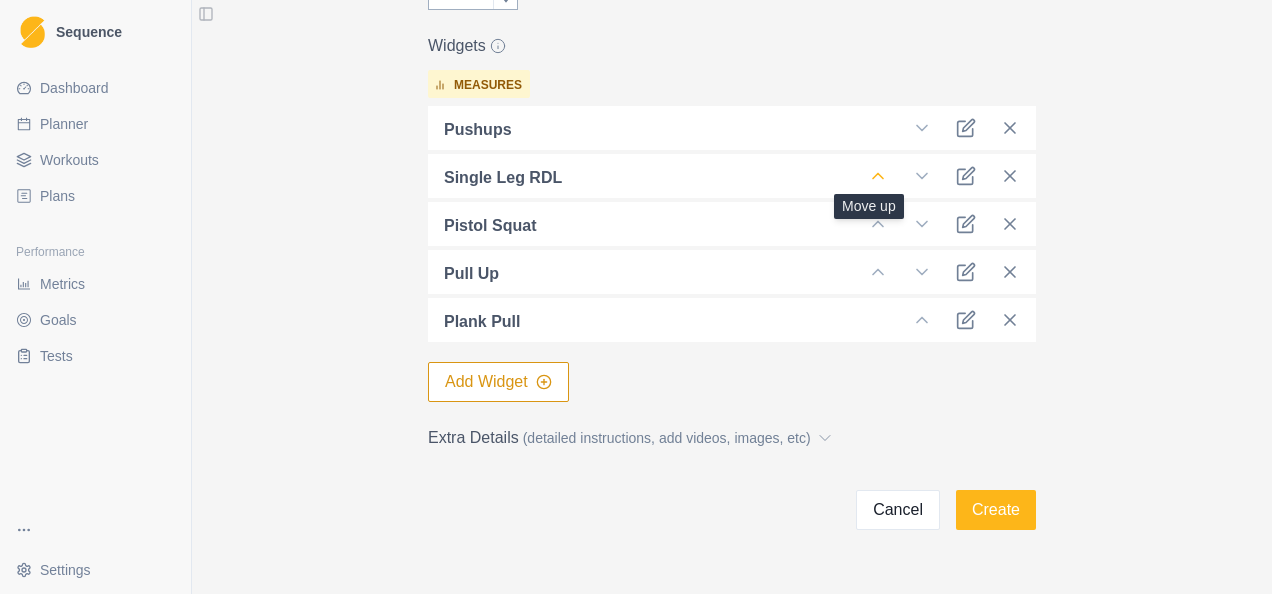 click 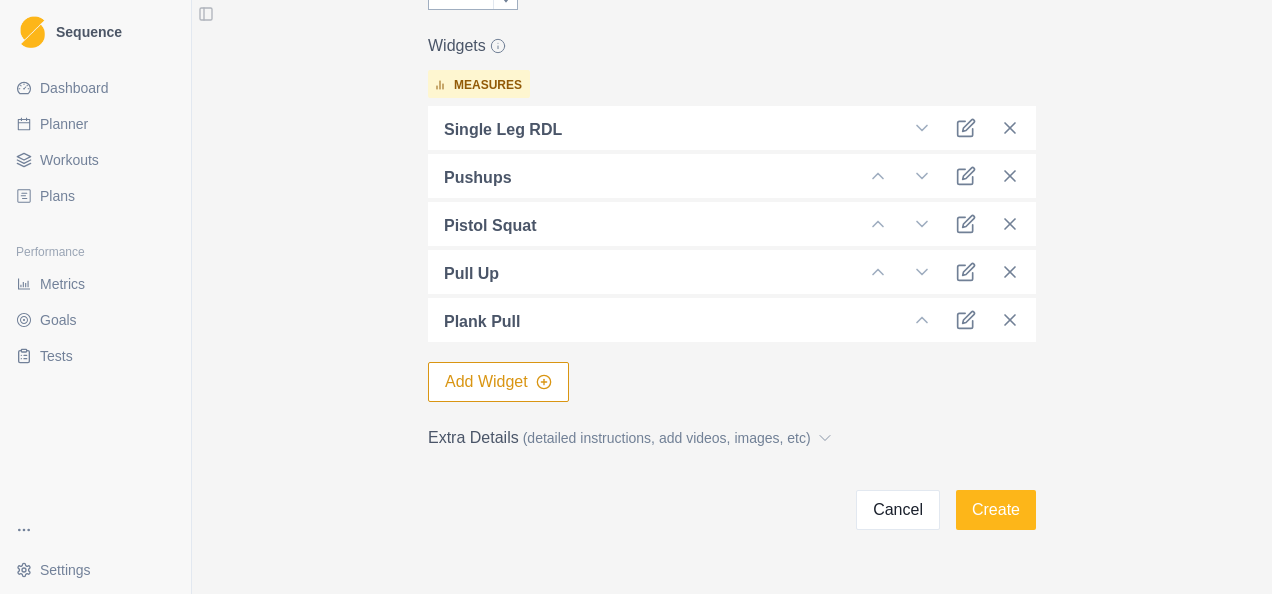 click on "Add Widget" at bounding box center [498, 382] 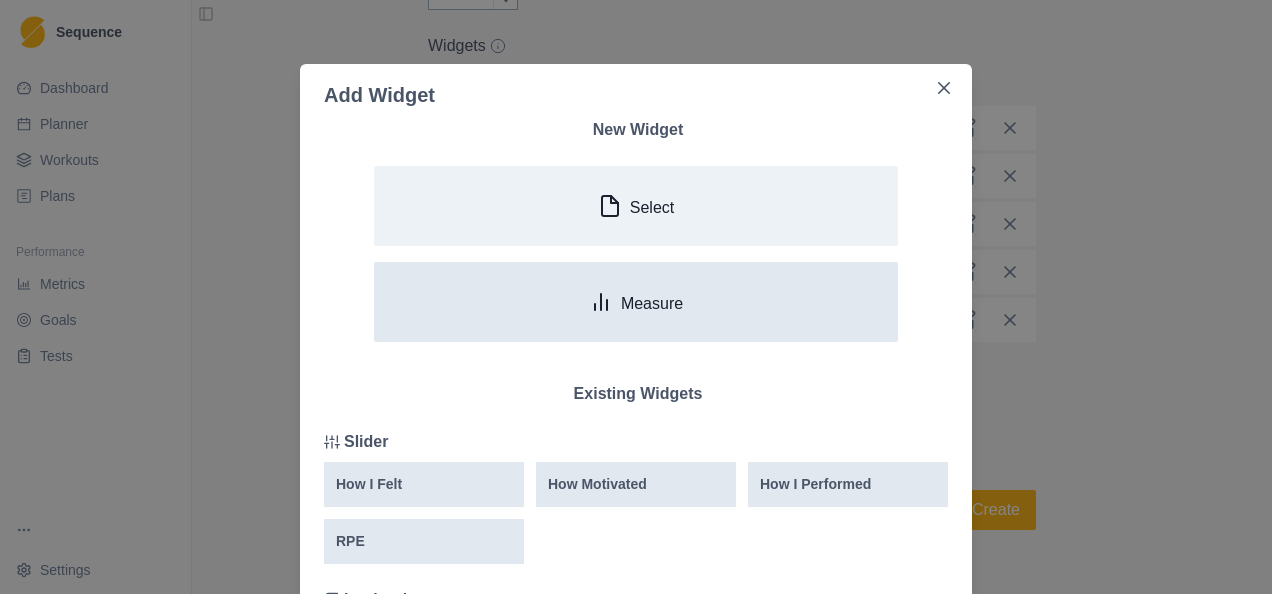 click 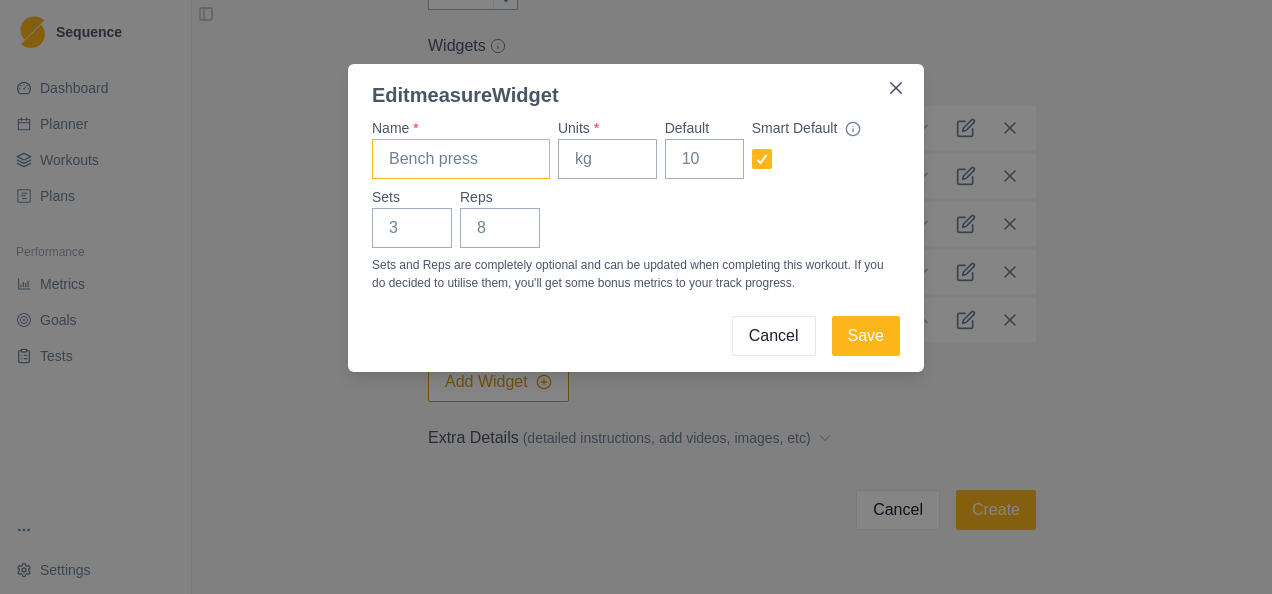 click on "Name *" at bounding box center [461, 159] 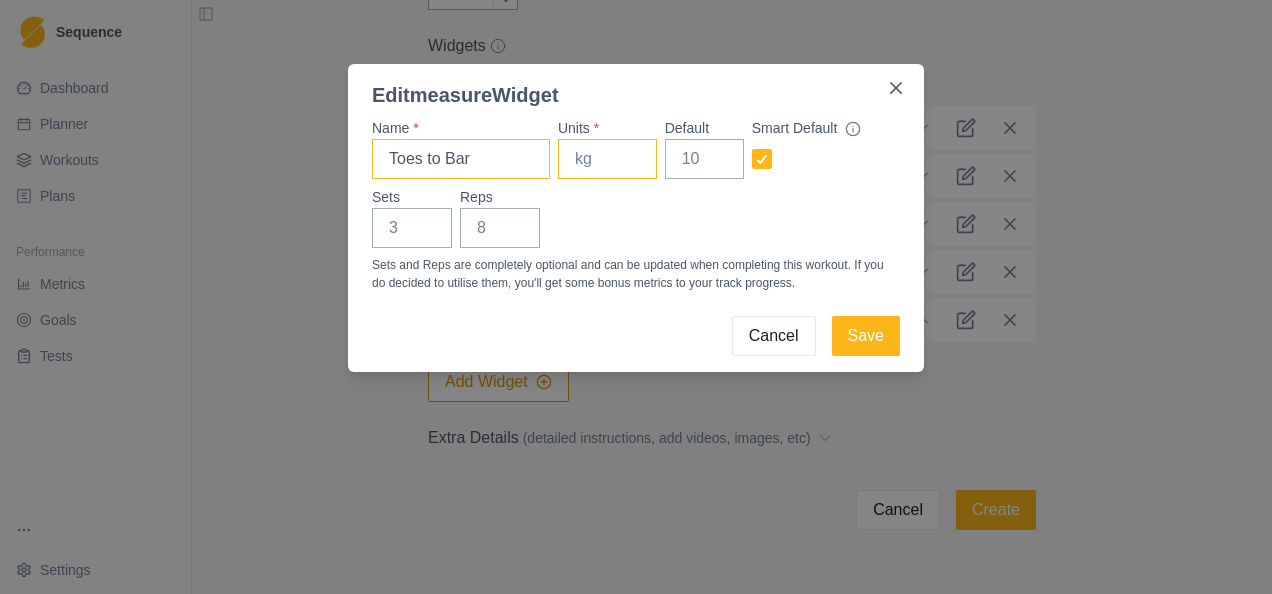 type on "Toes to Bar" 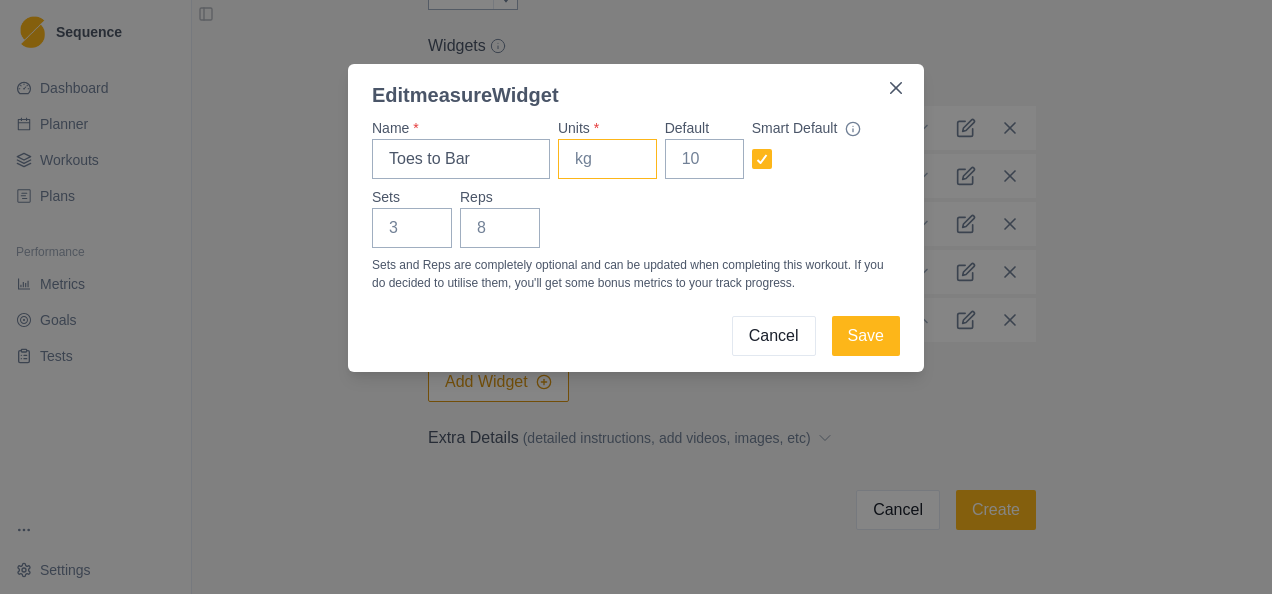 click on "Units *" at bounding box center (607, 159) 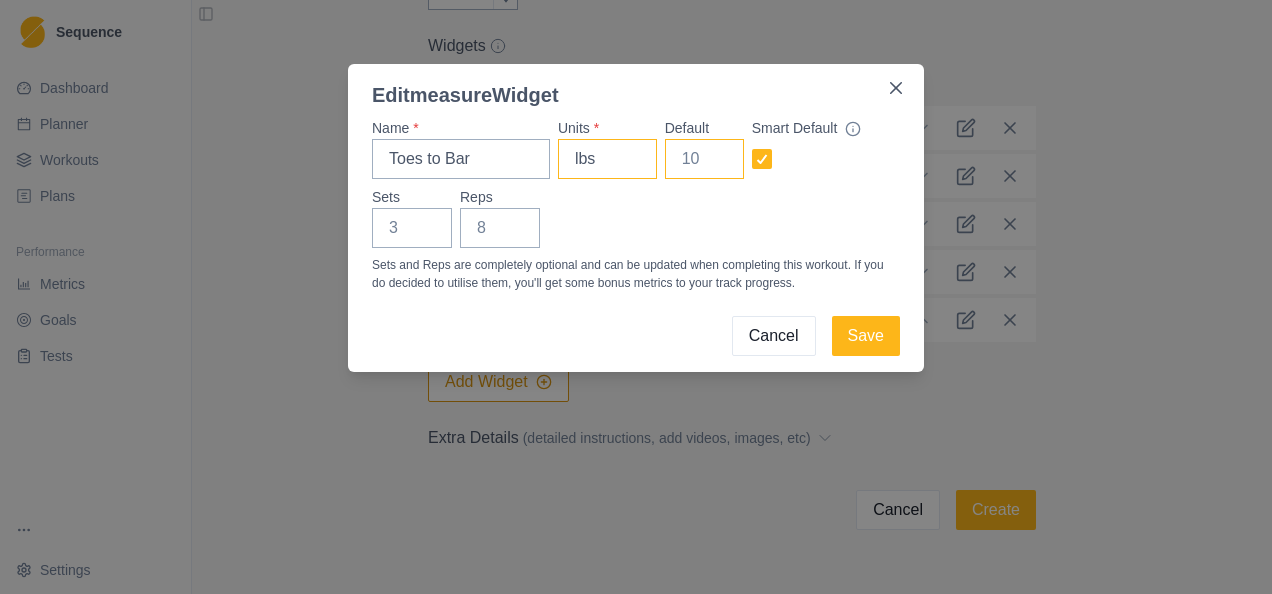 type on "lbs" 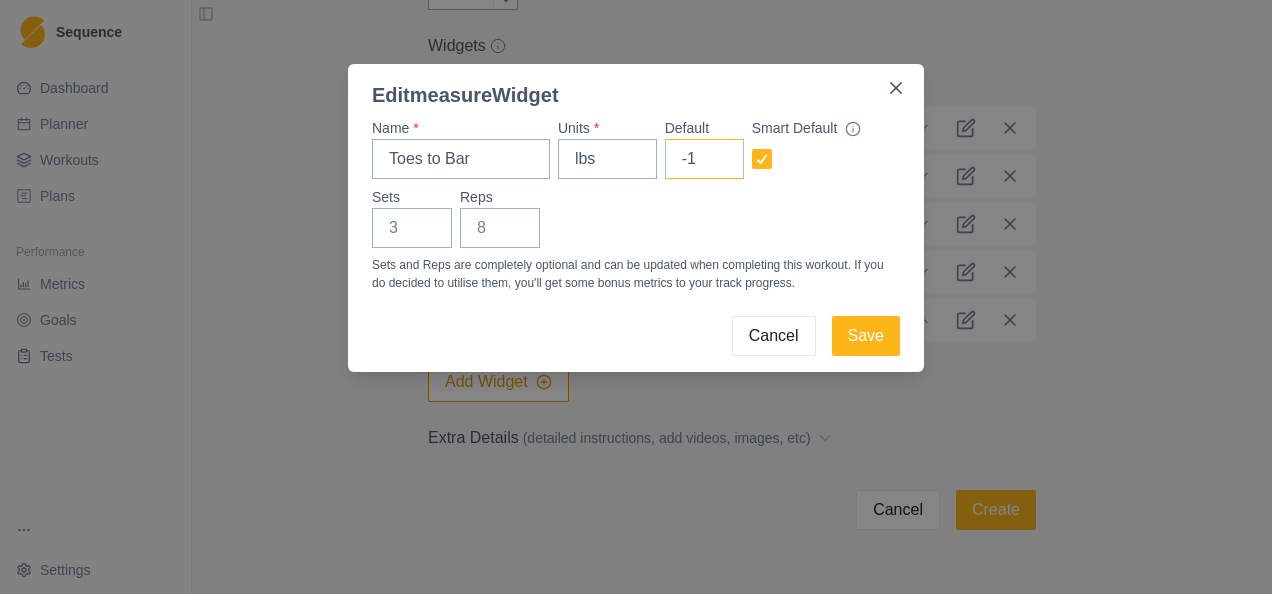 click on "-1" at bounding box center (704, 159) 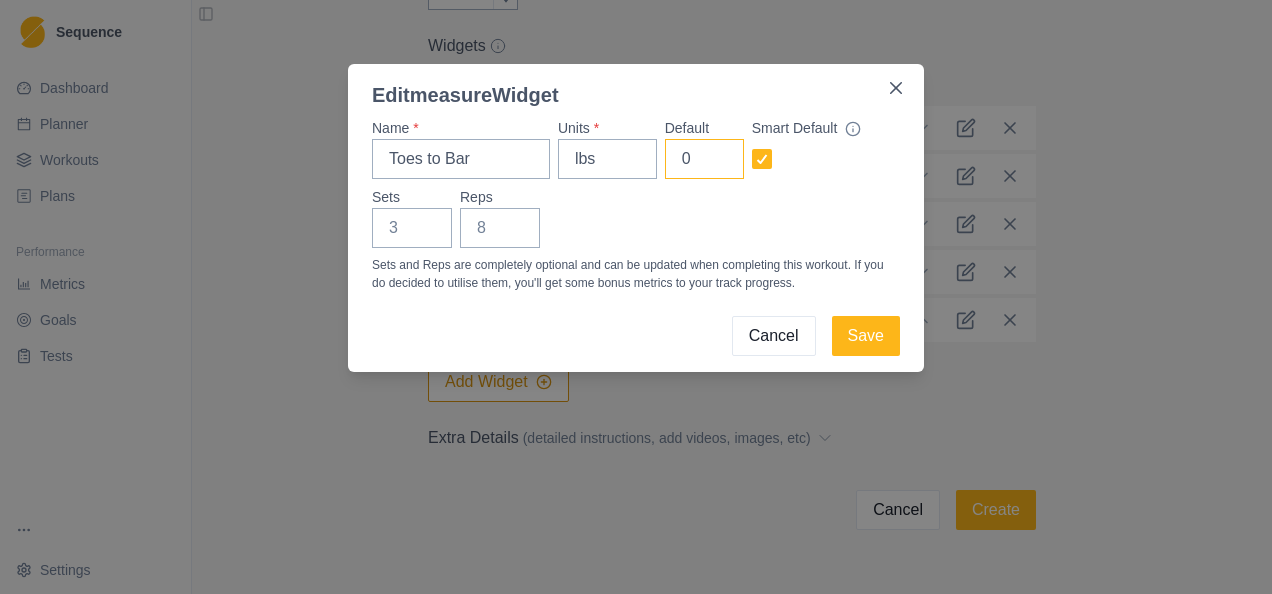 type on "0" 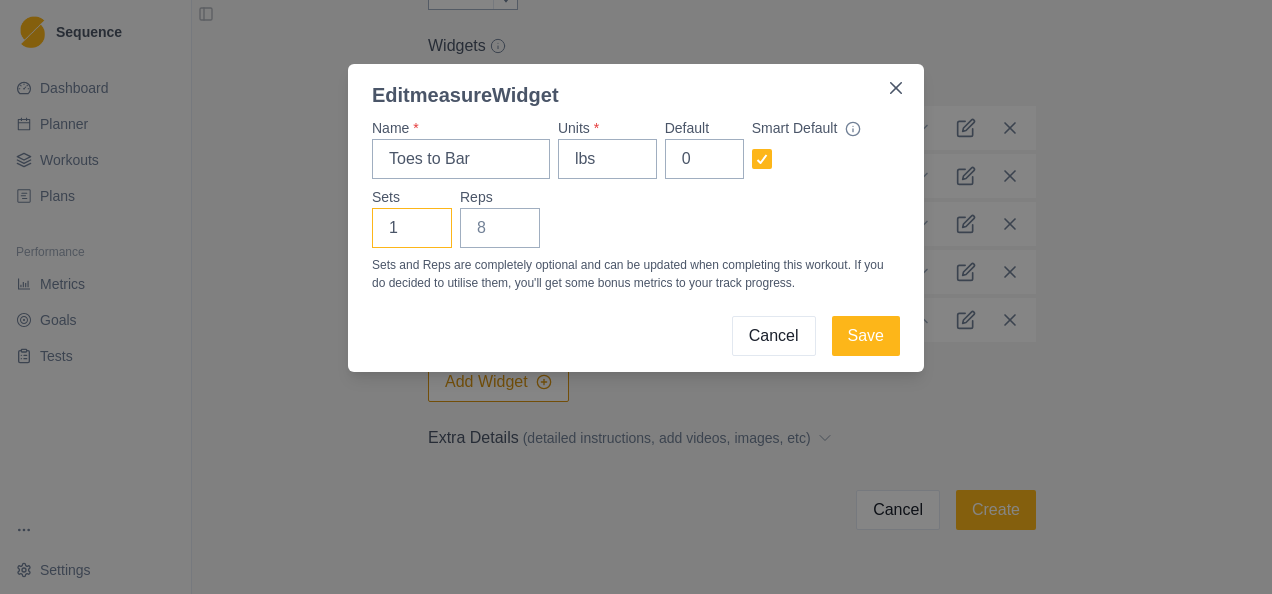click on "1" at bounding box center (412, 228) 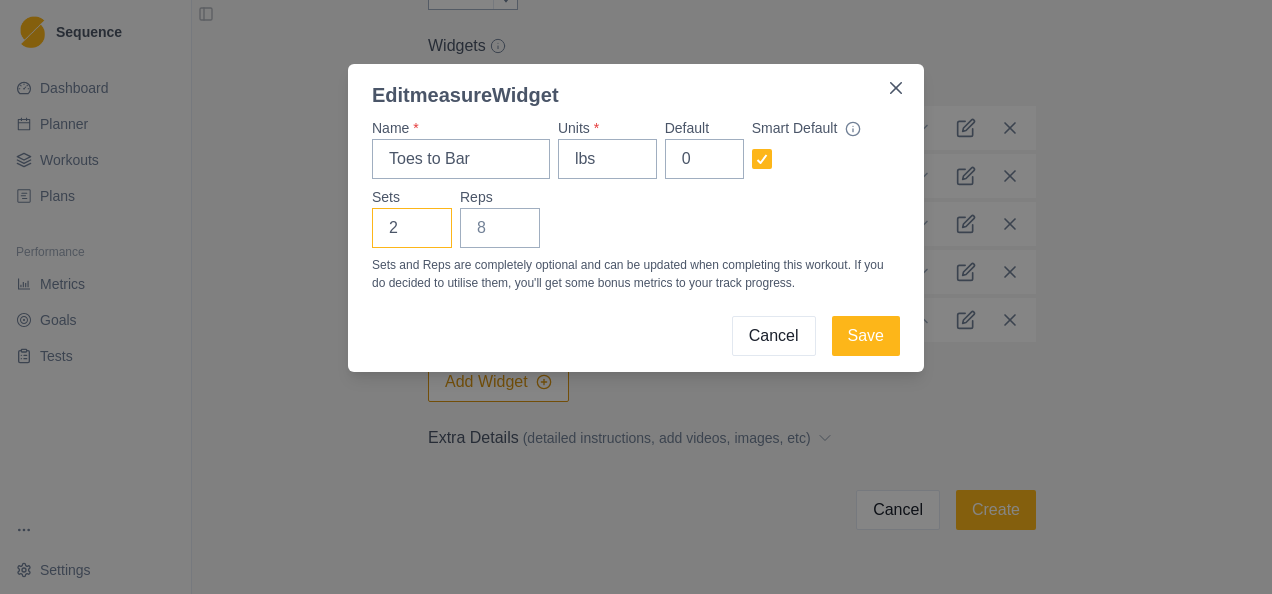 click on "2" at bounding box center [412, 228] 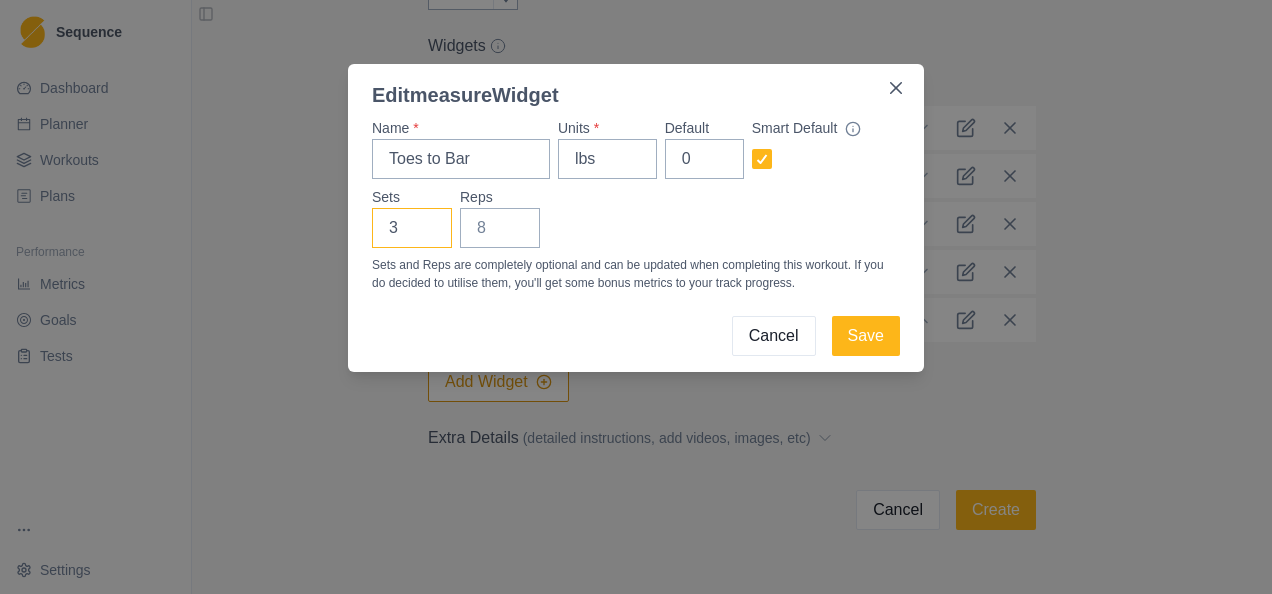 type on "3" 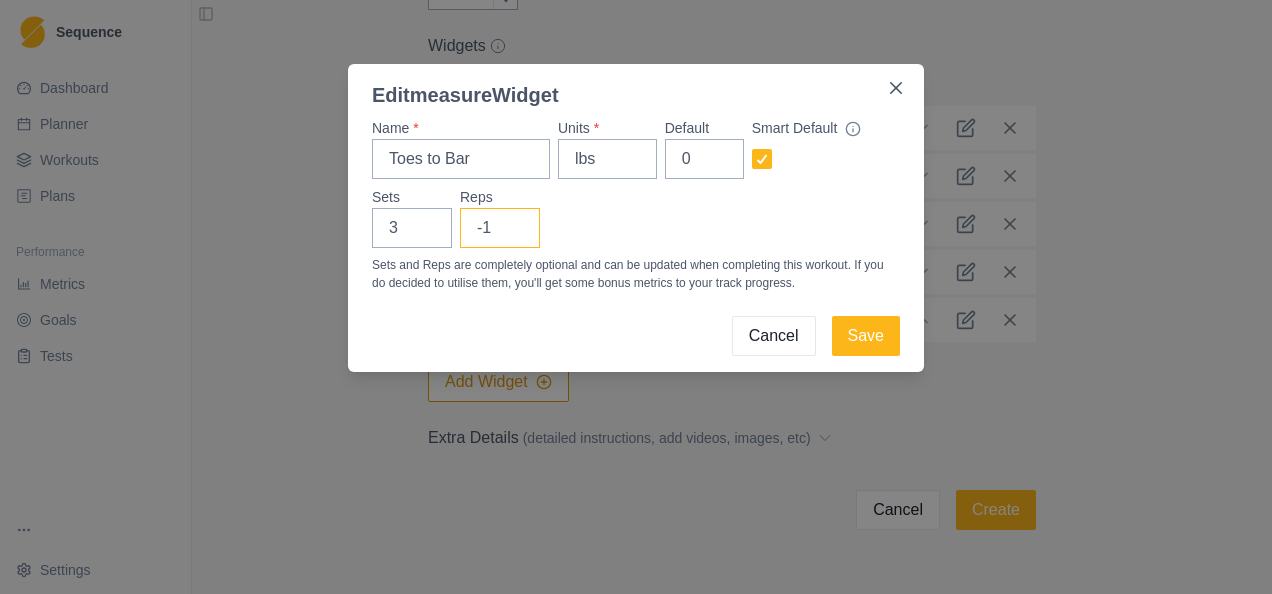 click on "-1" at bounding box center (500, 228) 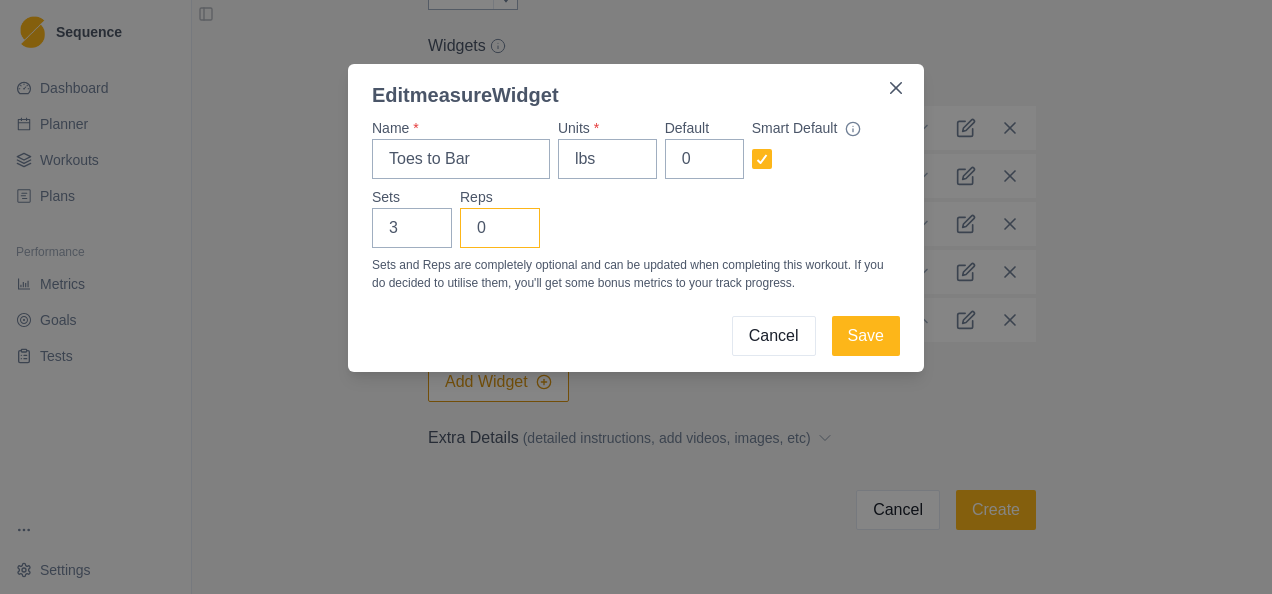 click on "0" at bounding box center [500, 228] 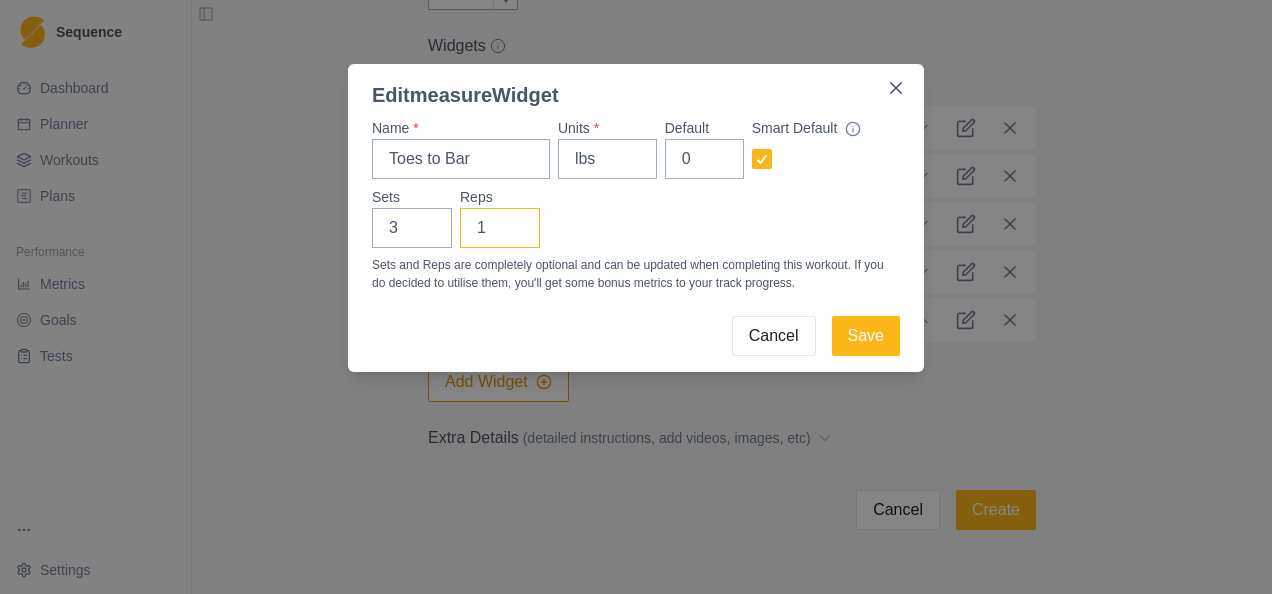 click on "1" at bounding box center (500, 228) 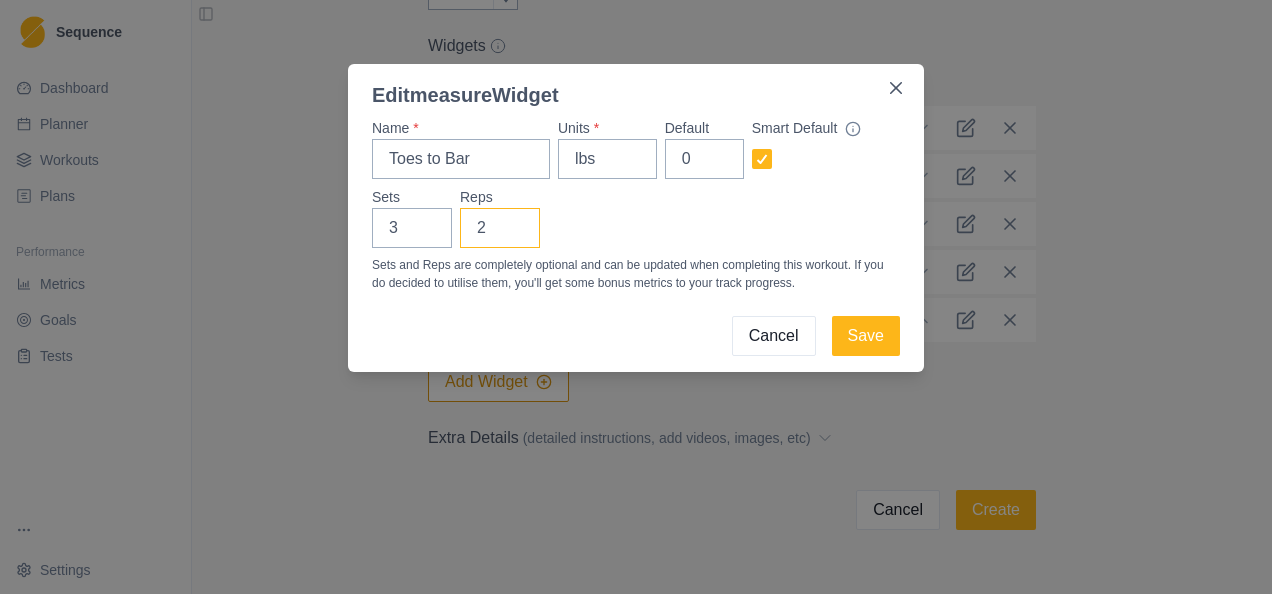 click on "2" at bounding box center [500, 228] 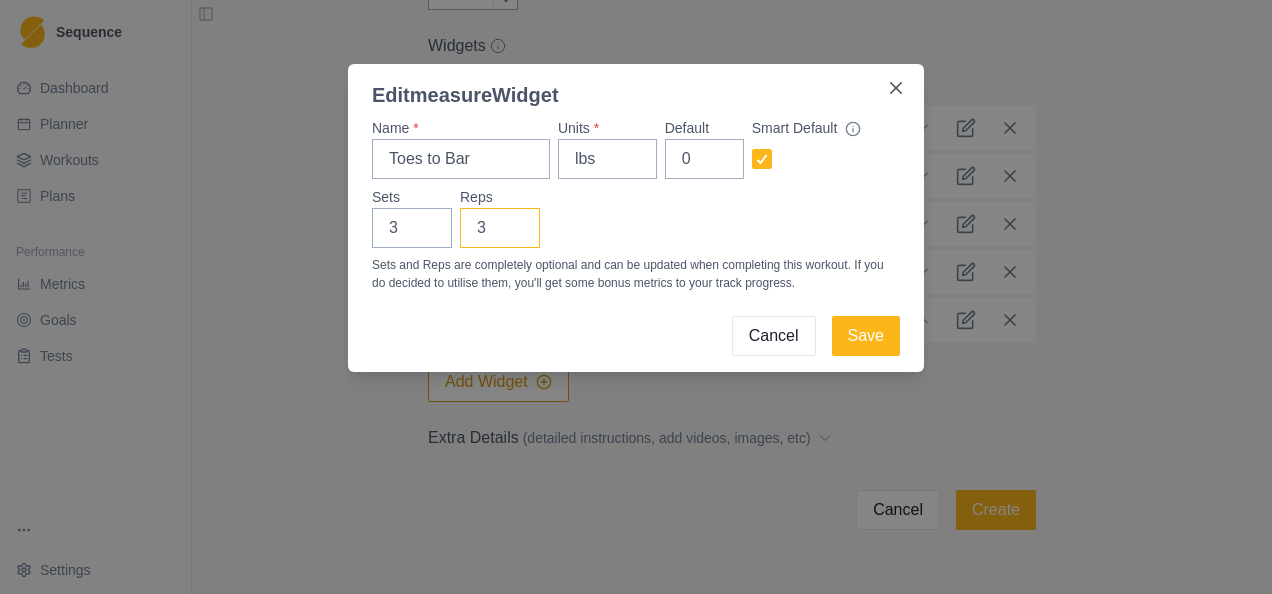 click on "3" at bounding box center [500, 228] 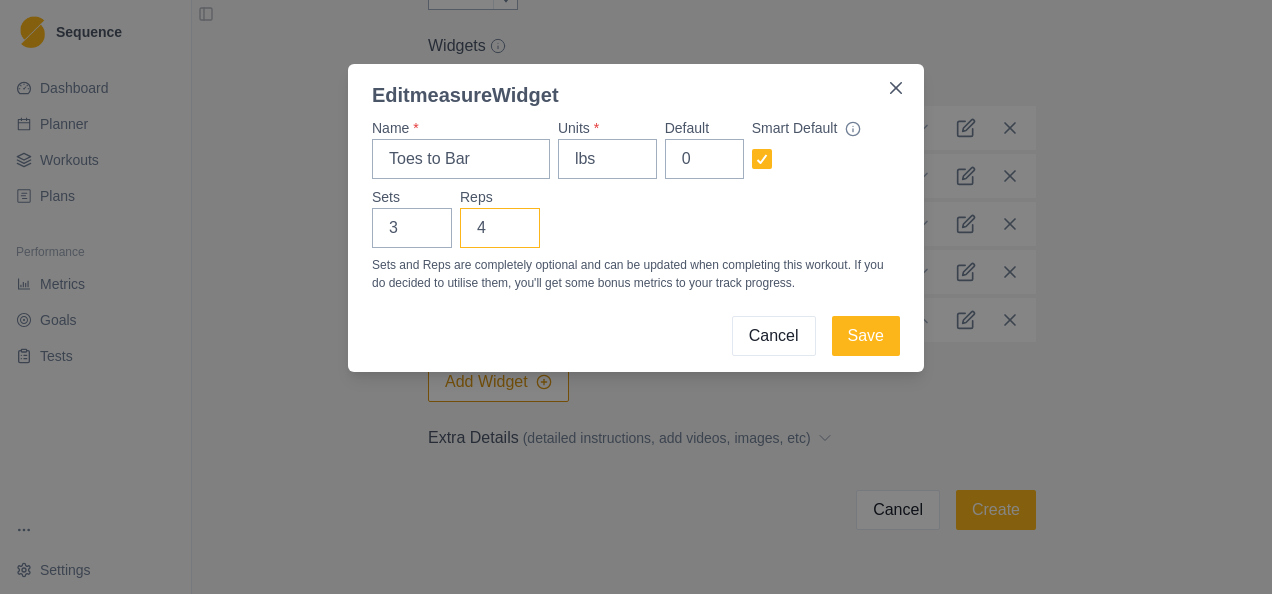 click on "4" at bounding box center [500, 228] 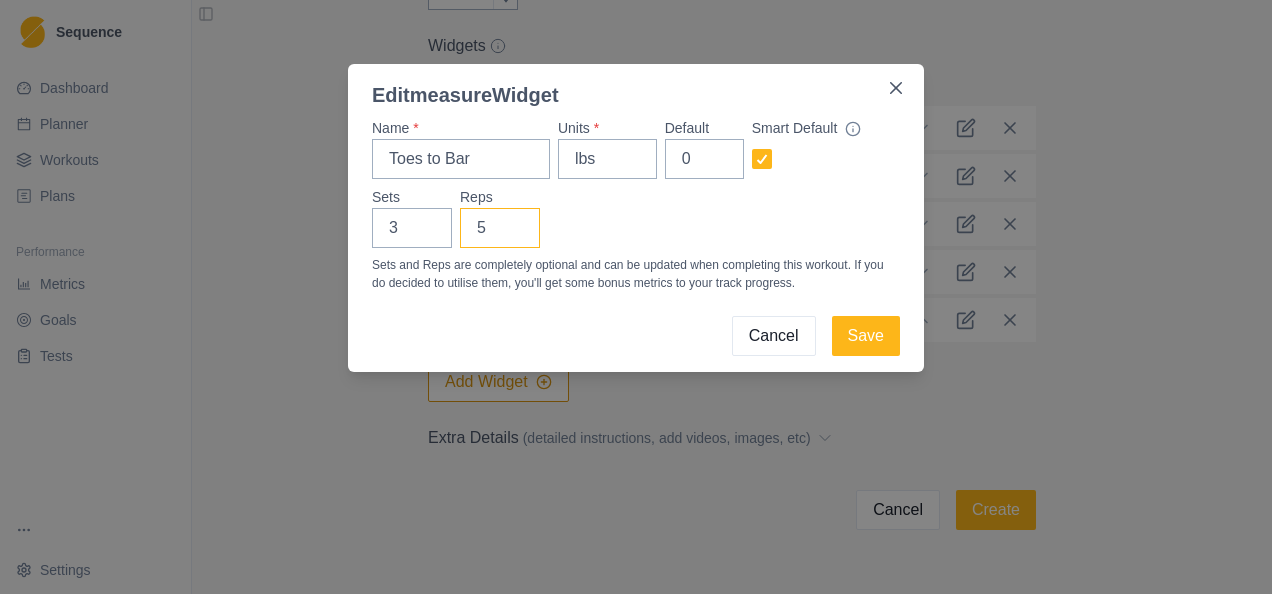 type on "5" 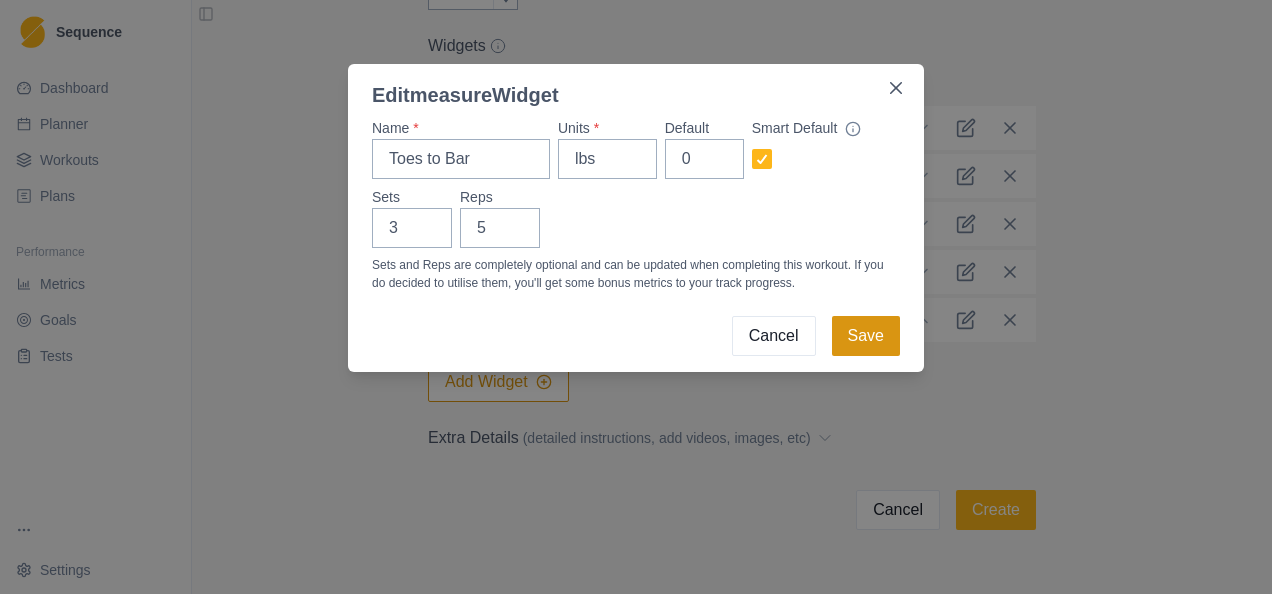 click on "Save" at bounding box center [866, 336] 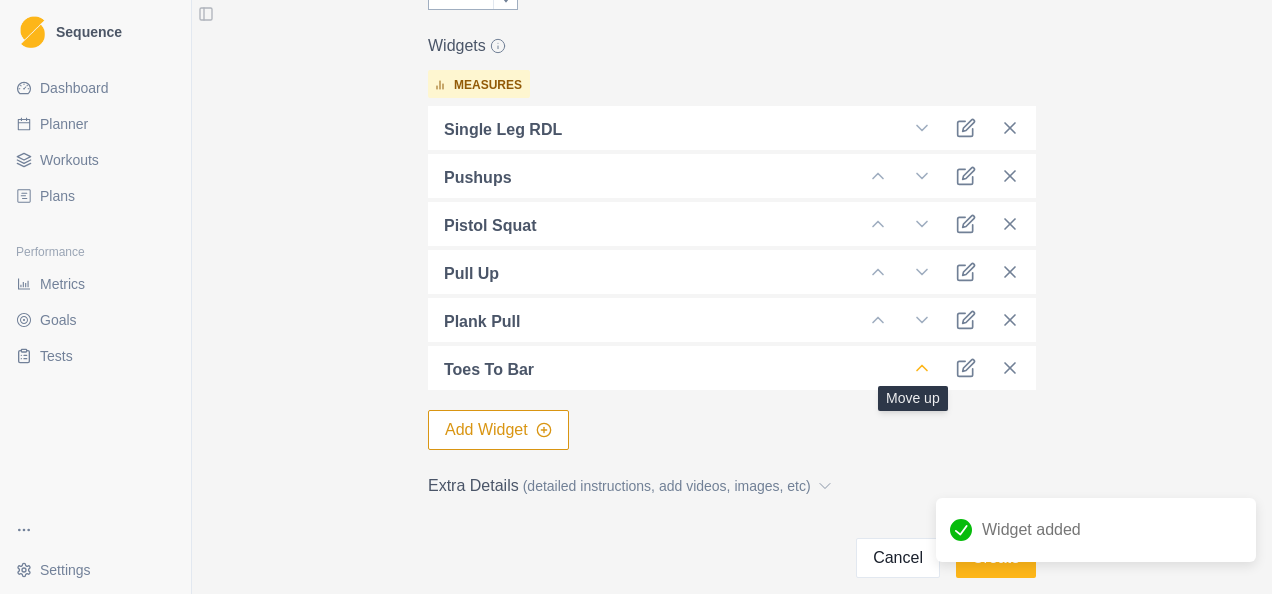 click 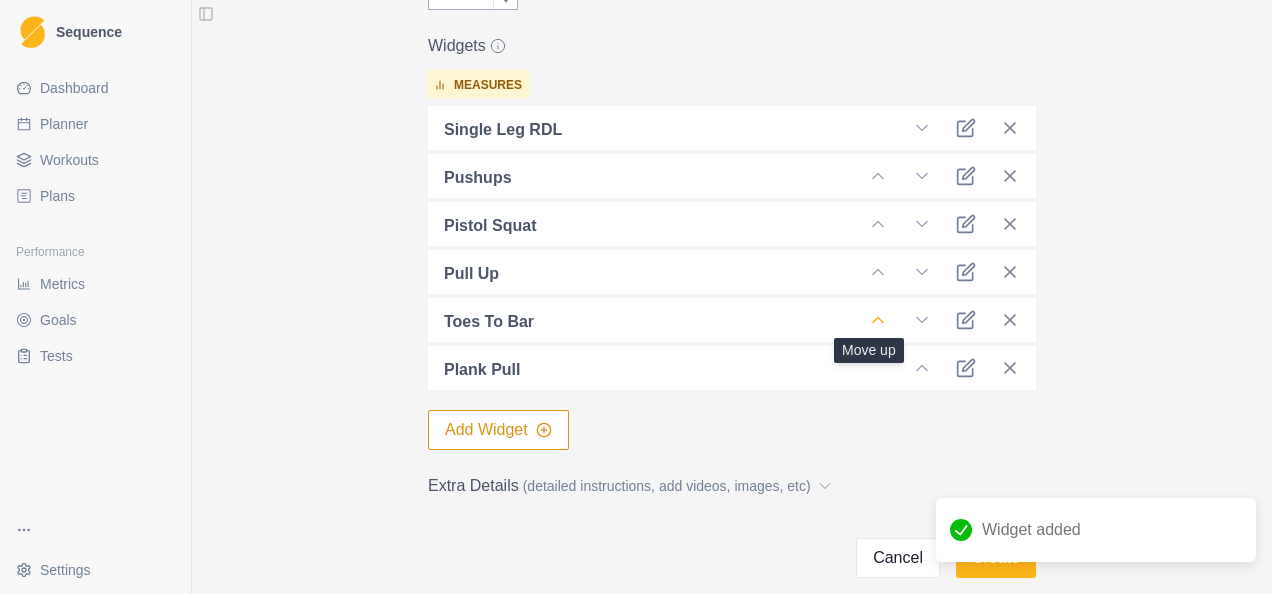 click 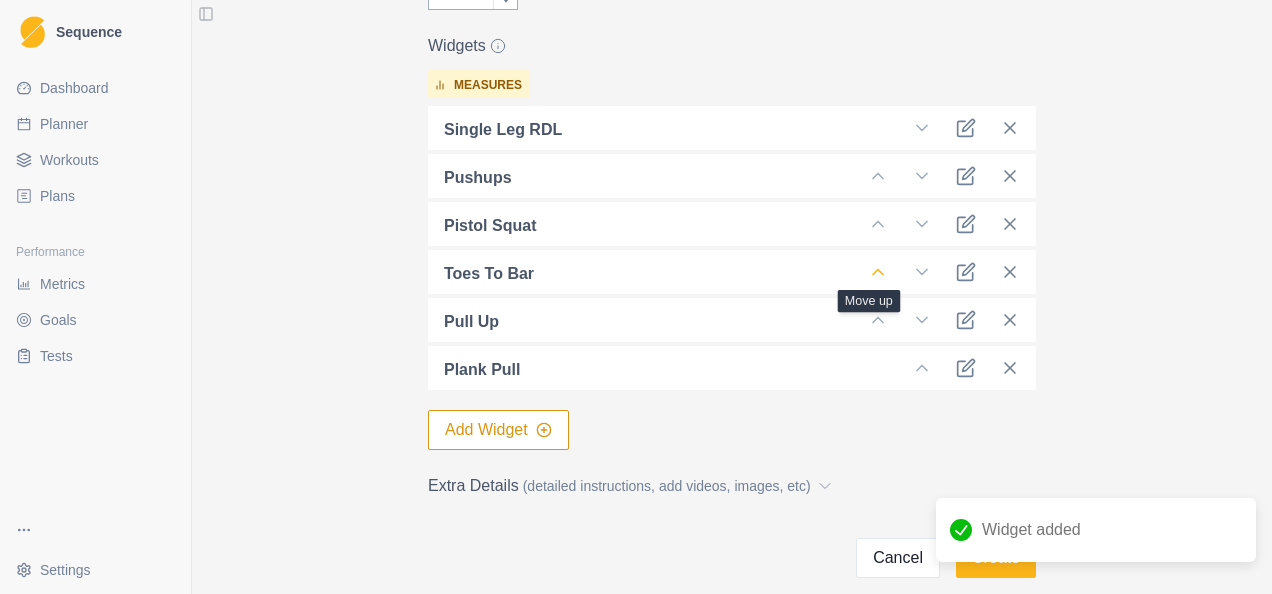 click 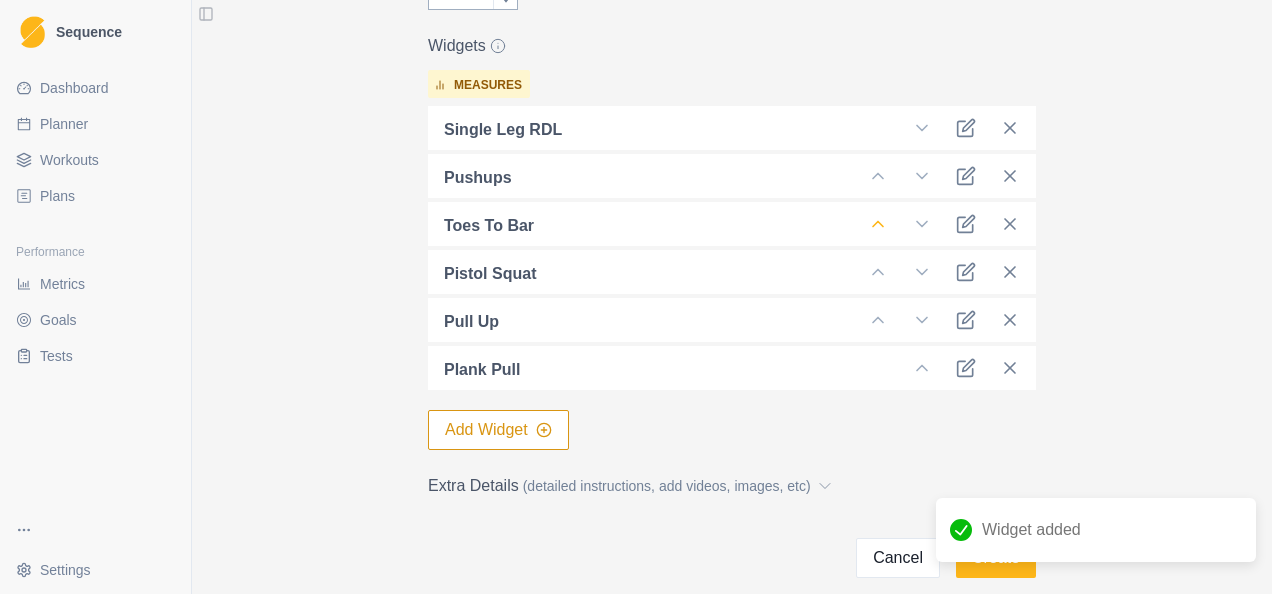 click 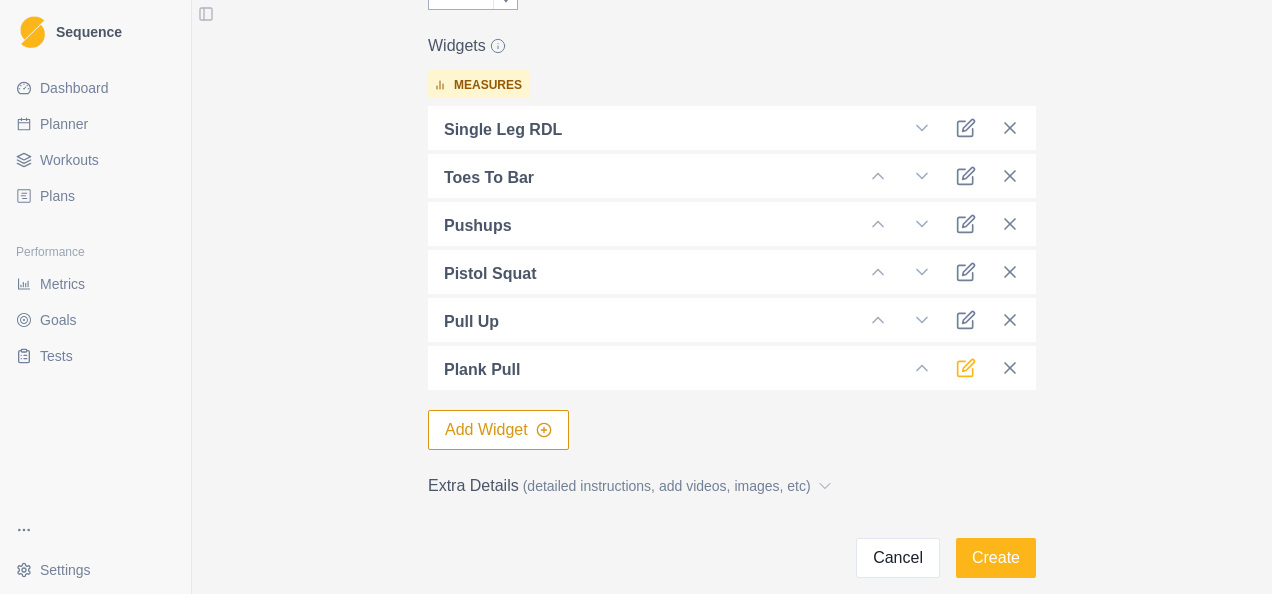 click 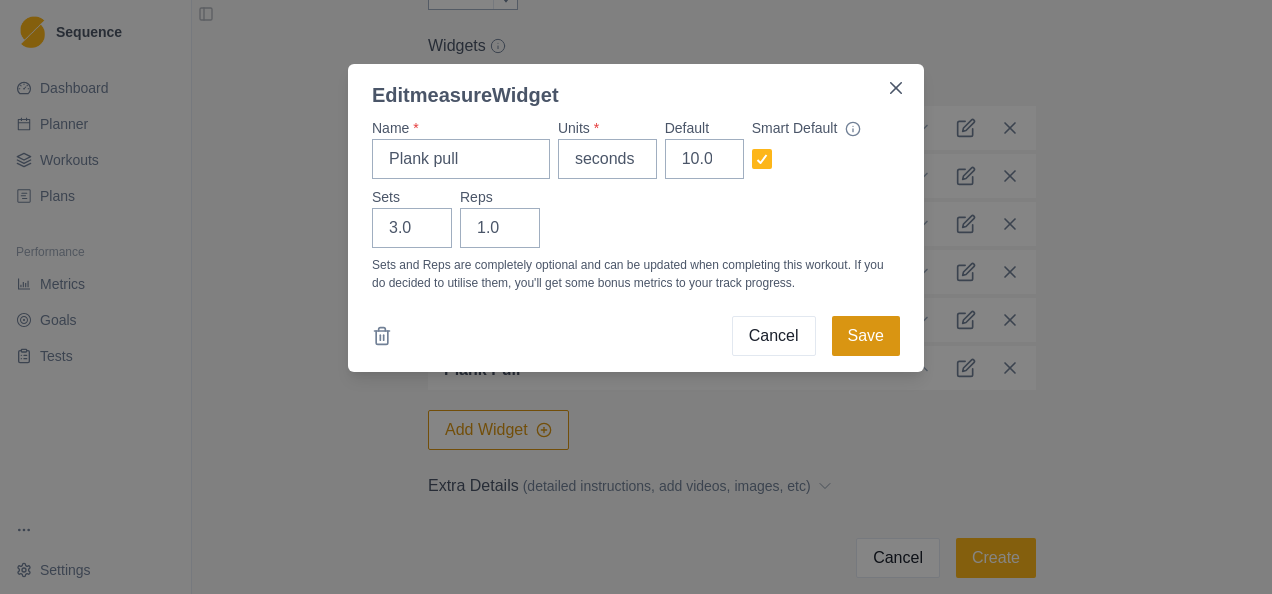 click on "Save" at bounding box center (866, 336) 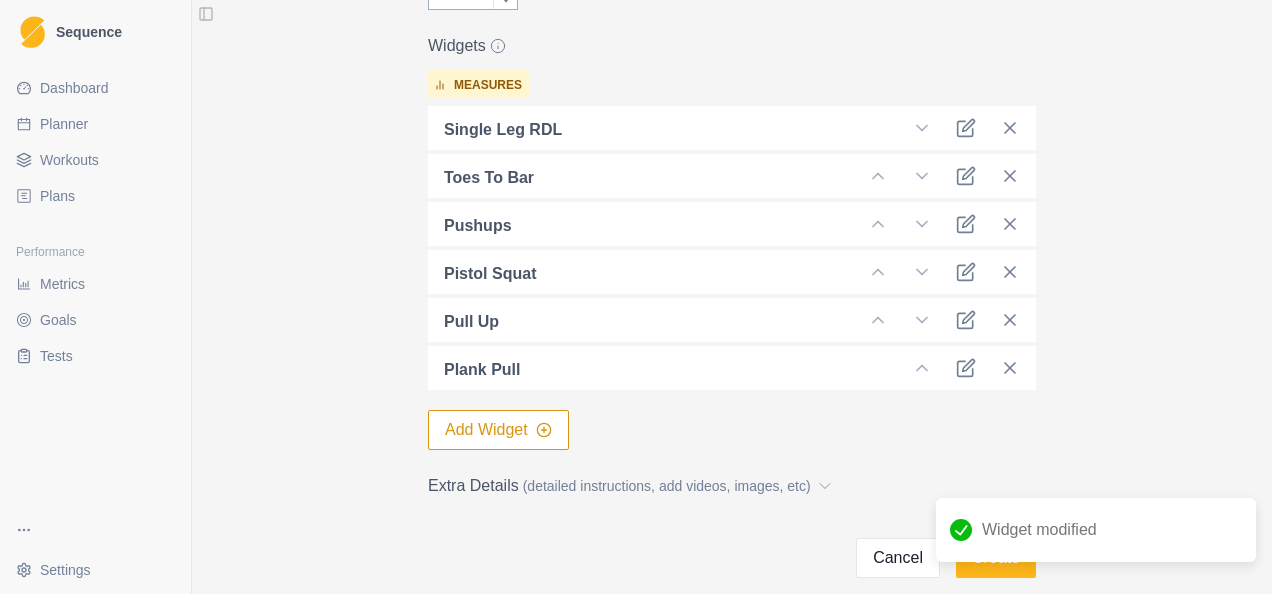 click on "Extra Details (detailed instructions, add videos, images, etc)" at bounding box center (726, 486) 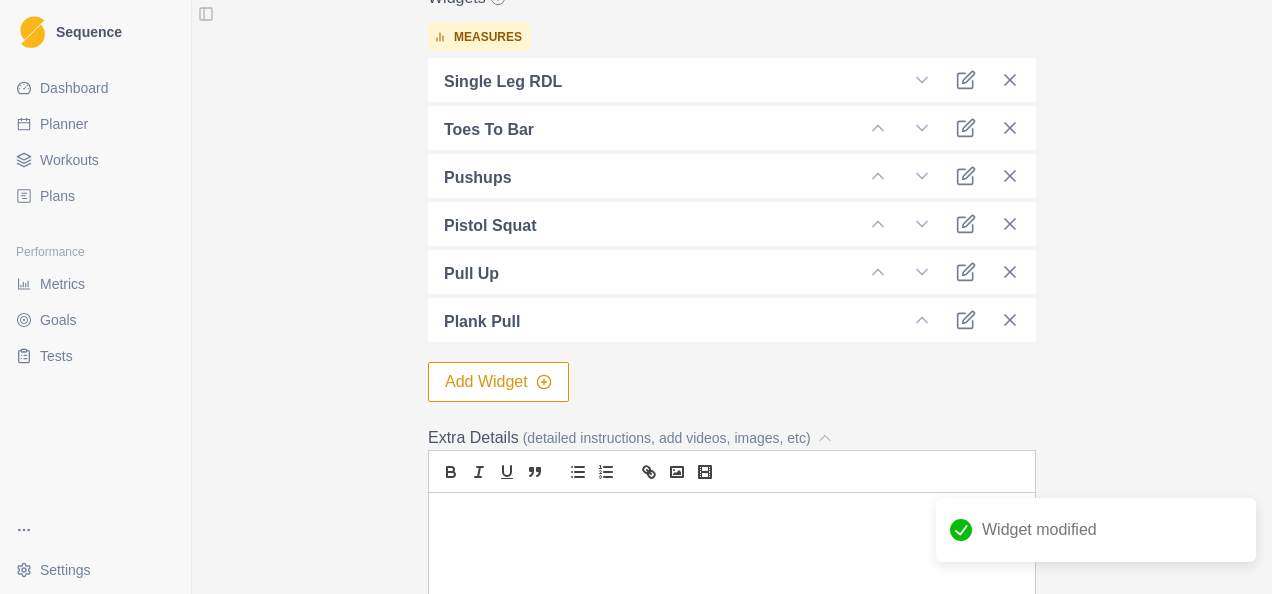 scroll, scrollTop: 755, scrollLeft: 0, axis: vertical 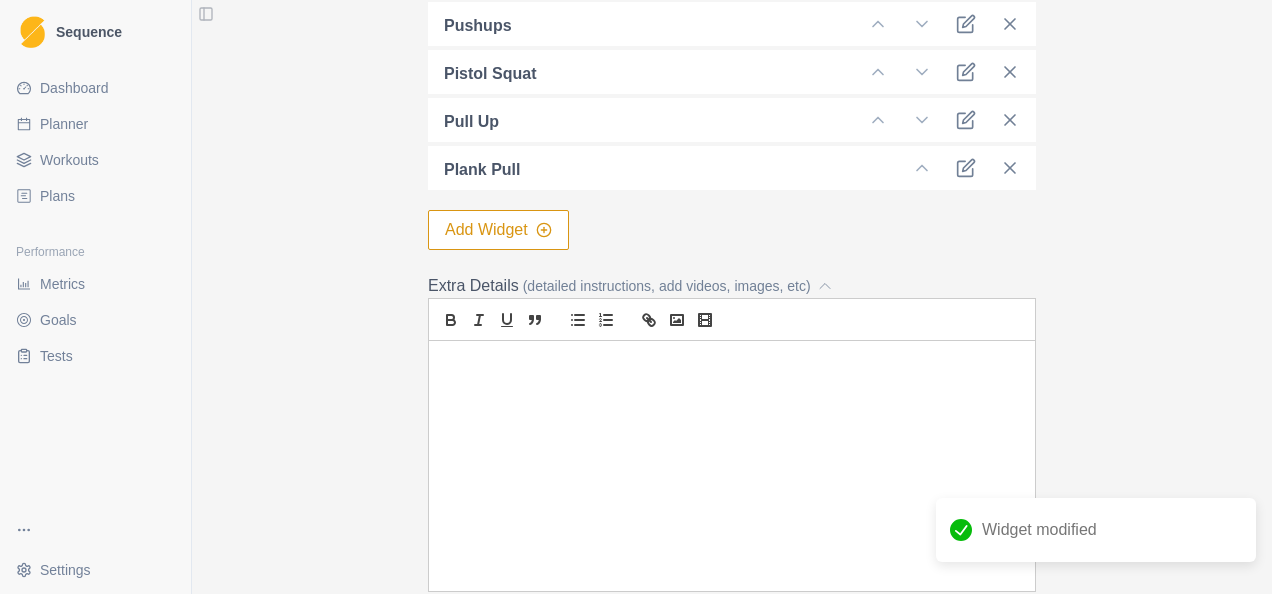 click at bounding box center (732, 466) 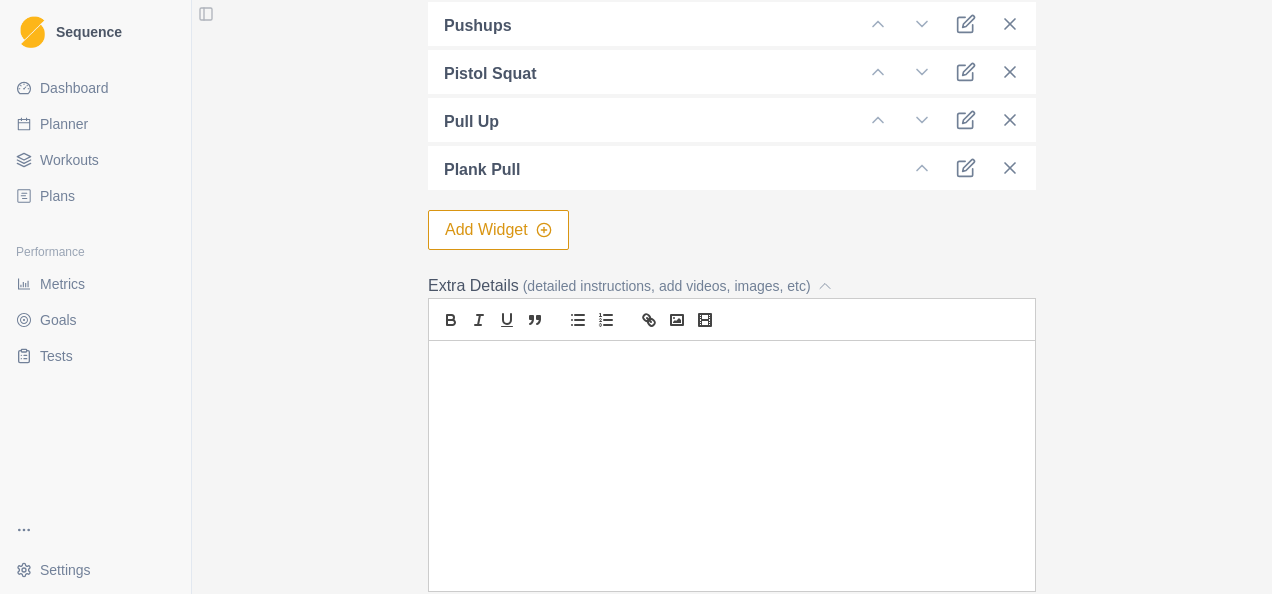 type 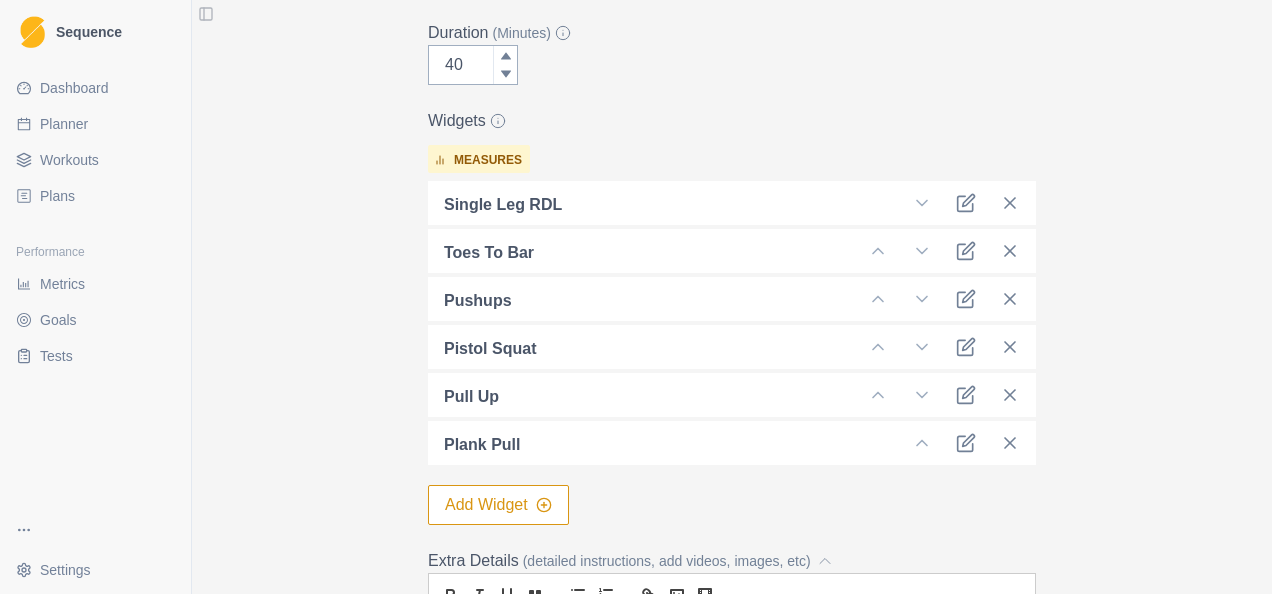 scroll, scrollTop: 455, scrollLeft: 0, axis: vertical 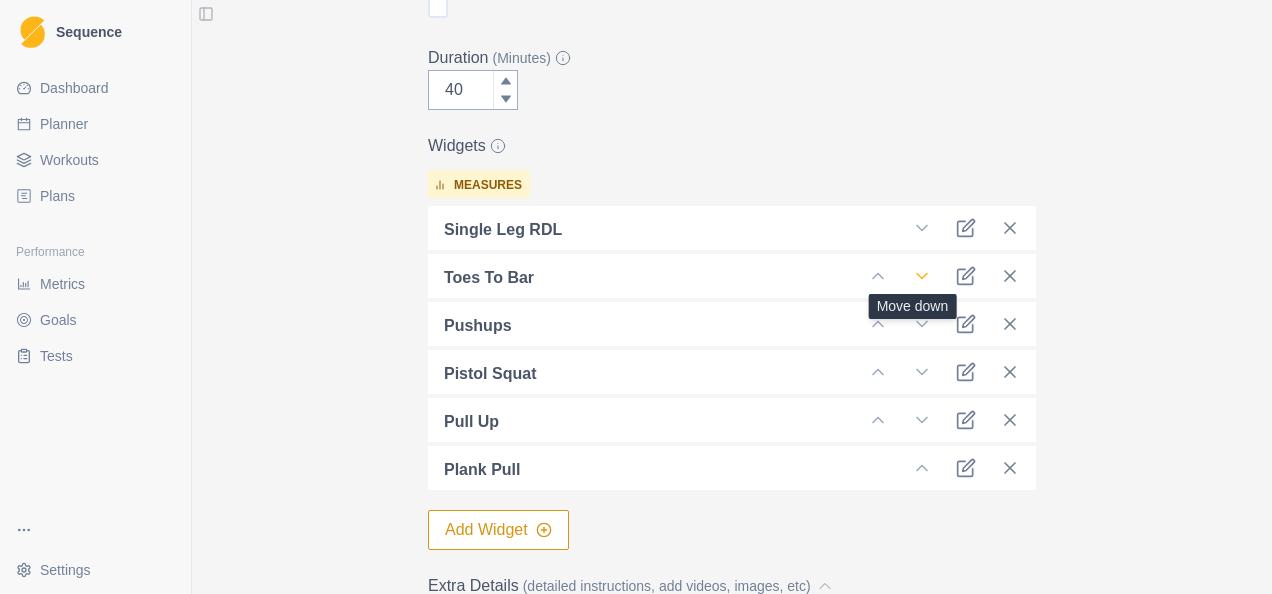 click 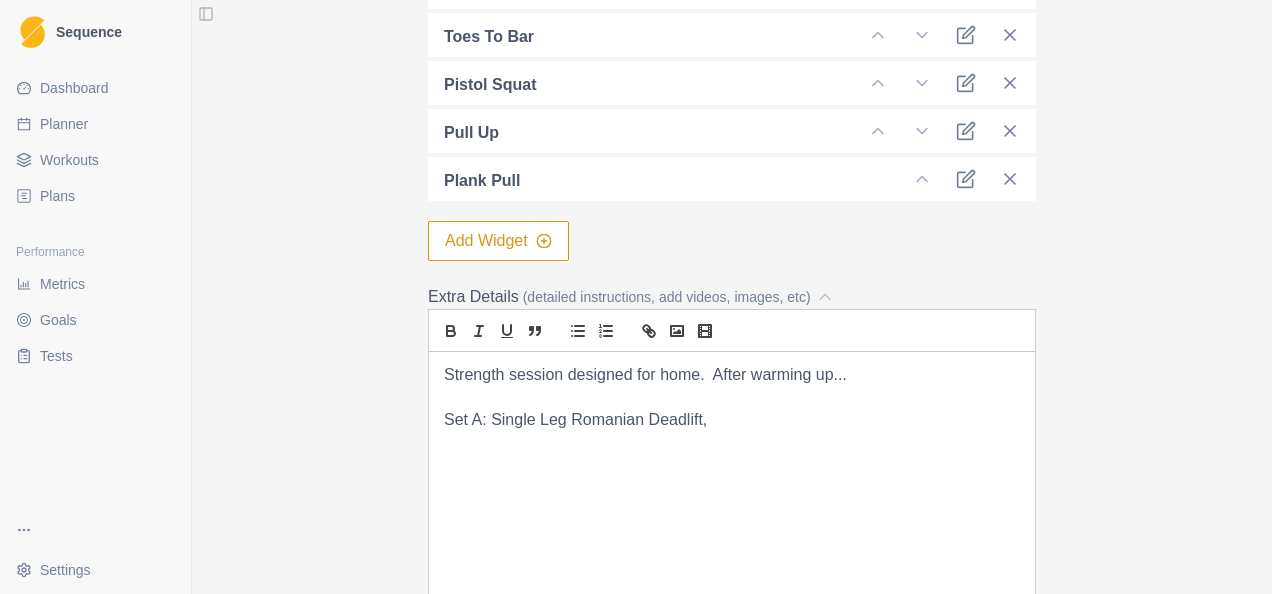 scroll, scrollTop: 855, scrollLeft: 0, axis: vertical 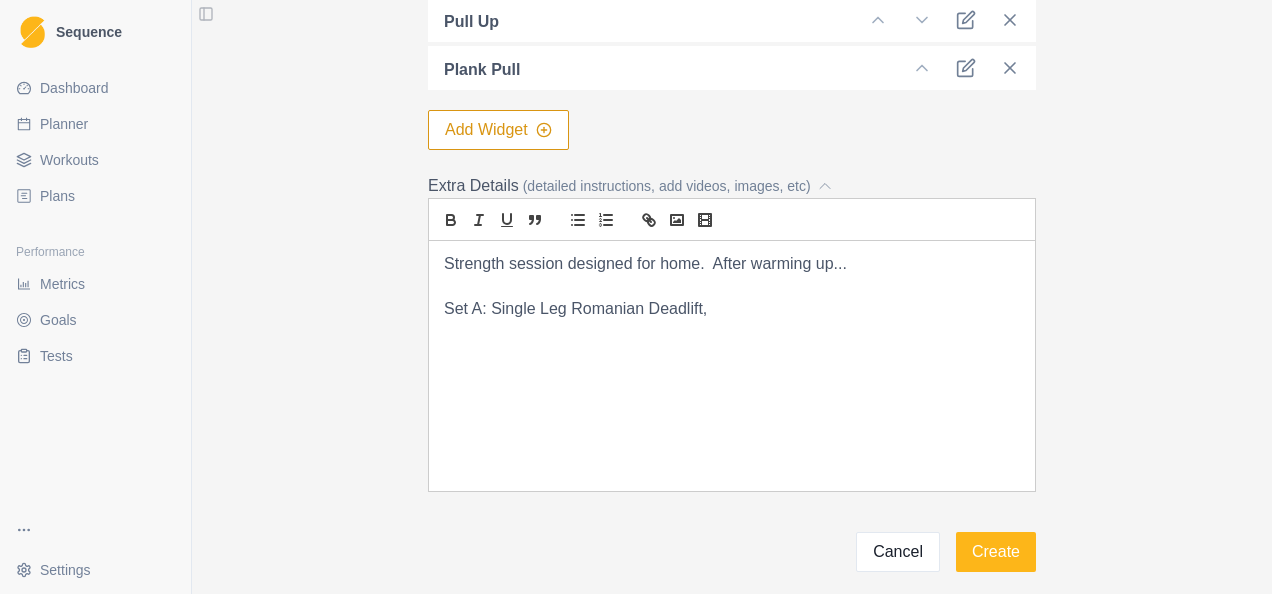 click on "Set A: Single Leg Romanian Deadlift," at bounding box center (732, 309) 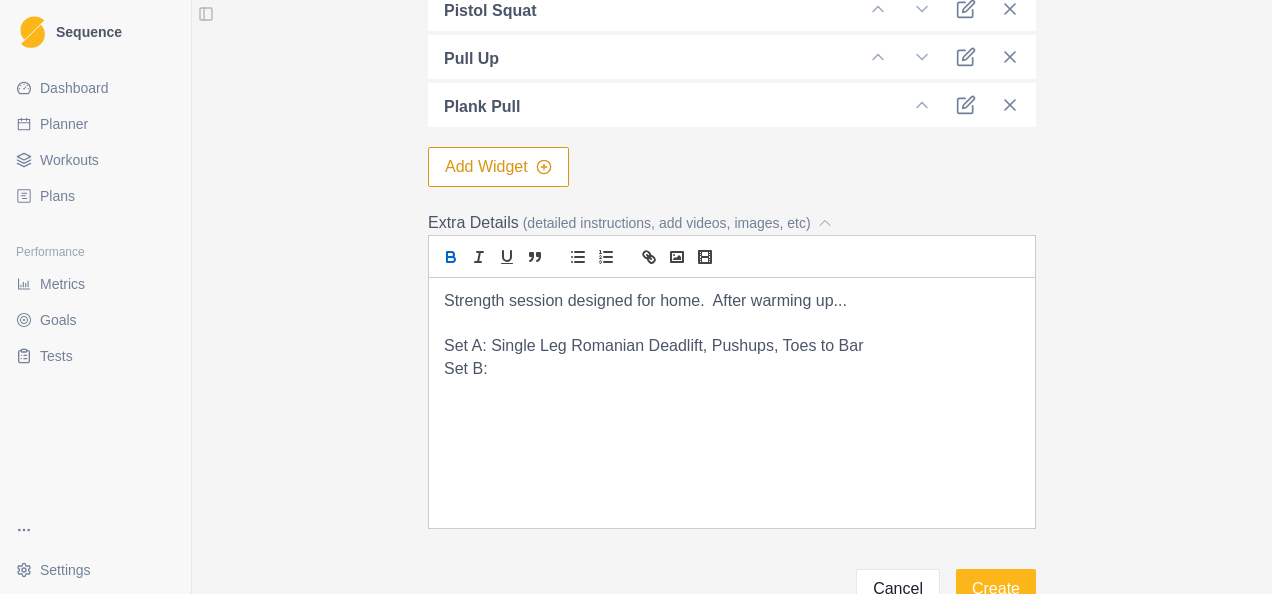 scroll, scrollTop: 755, scrollLeft: 0, axis: vertical 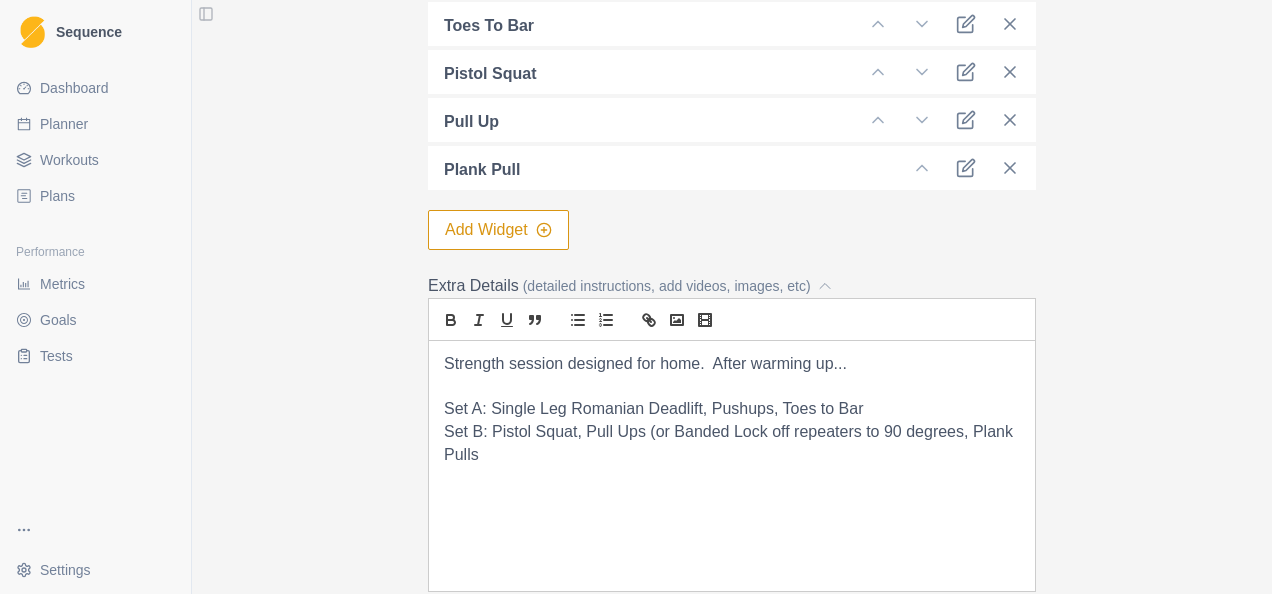 click on "Set B: Pistol Squat, Pull Ups (or Banded Lock off repeaters to 90 degrees, Plank Pulls" at bounding box center [732, 443] 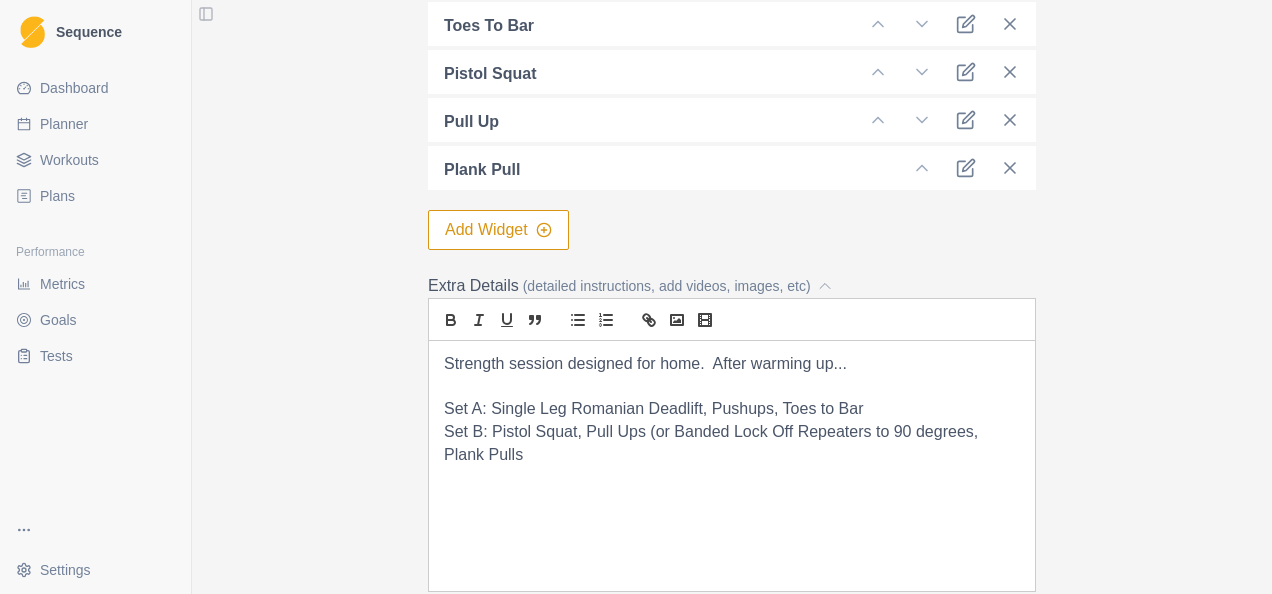 click on "Set B: Pistol Squat, Pull Ups (or Banded Lock Off Repeaters to 90 degrees, Plank Pulls" at bounding box center (732, 443) 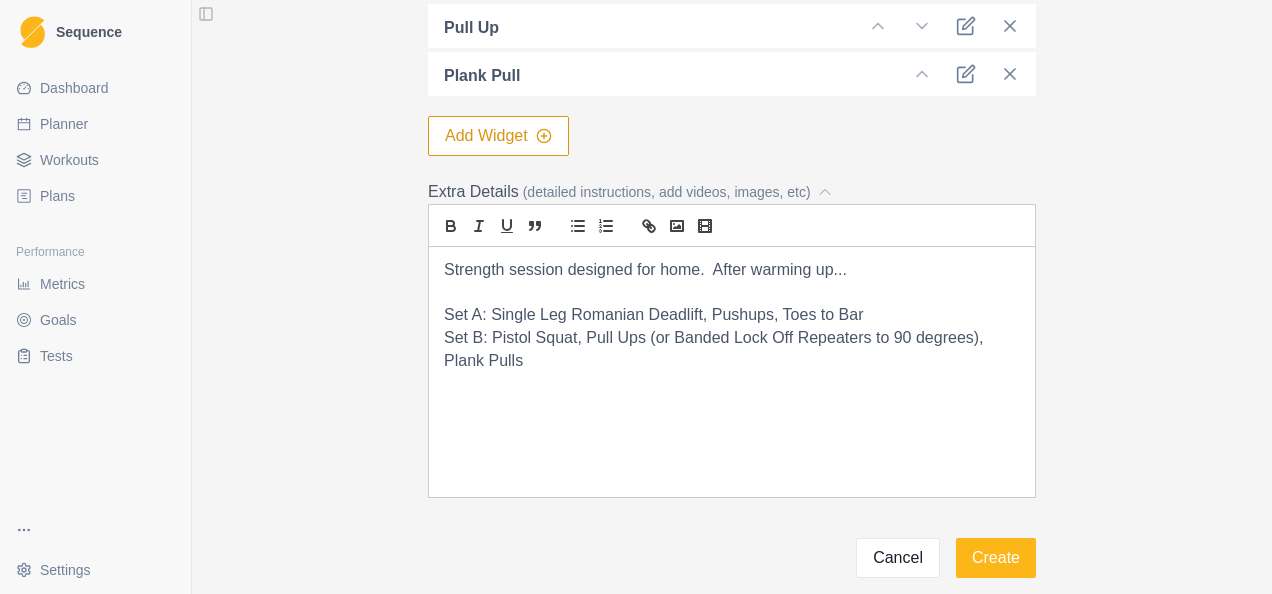 scroll, scrollTop: 944, scrollLeft: 0, axis: vertical 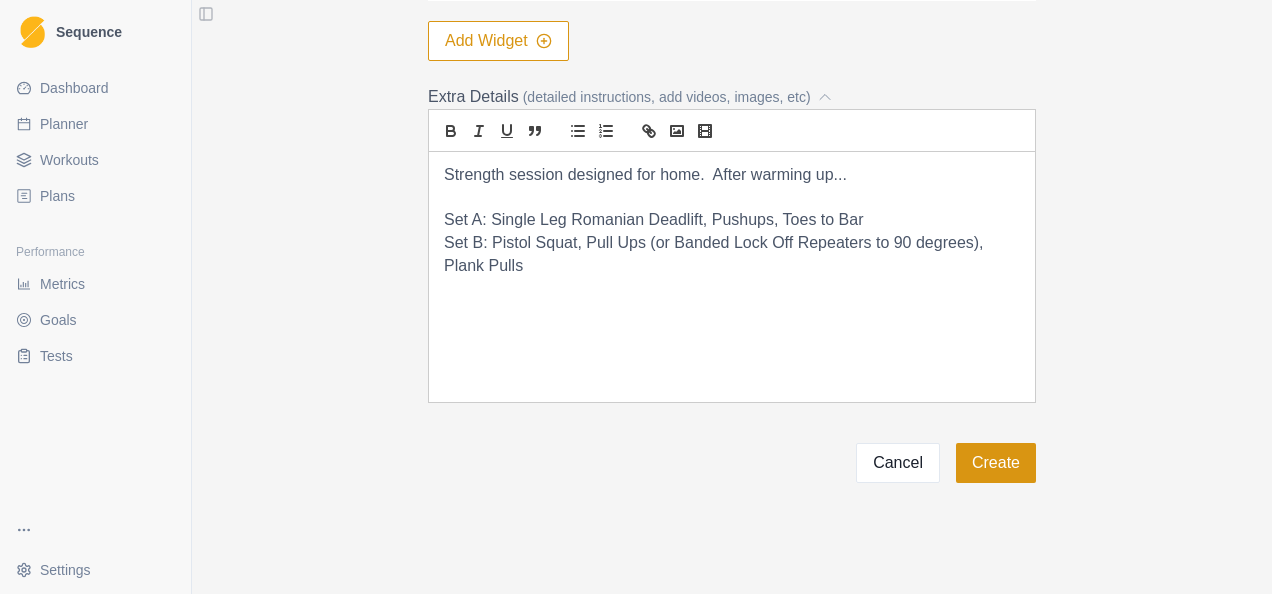 click on "Create" at bounding box center [996, 463] 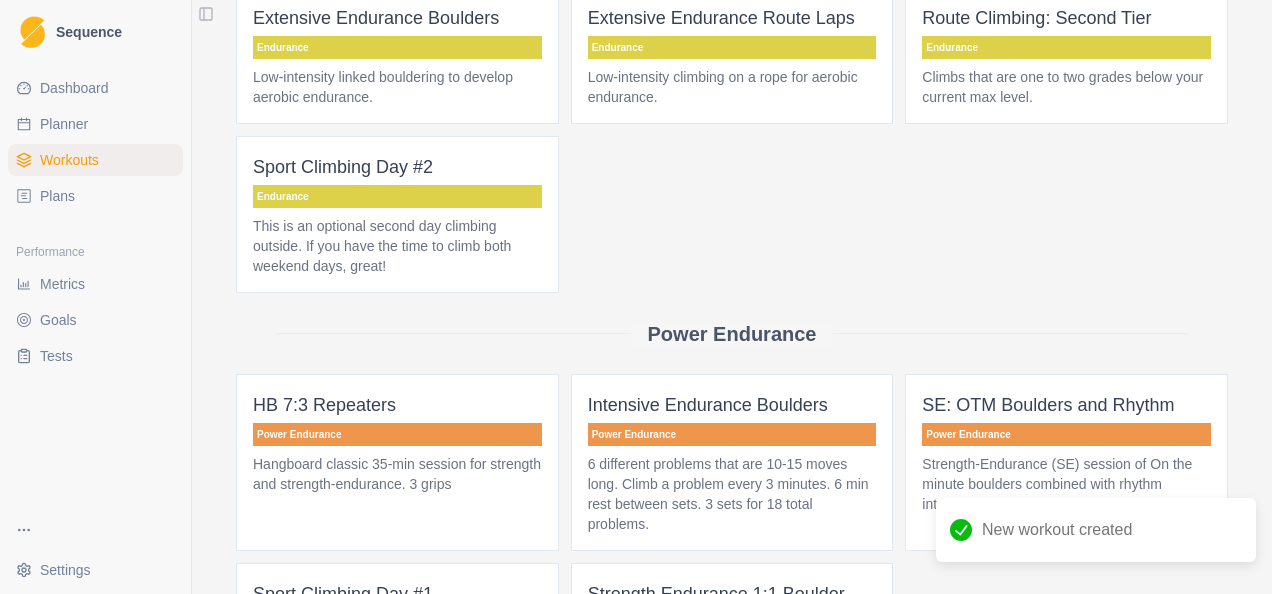 scroll, scrollTop: 0, scrollLeft: 0, axis: both 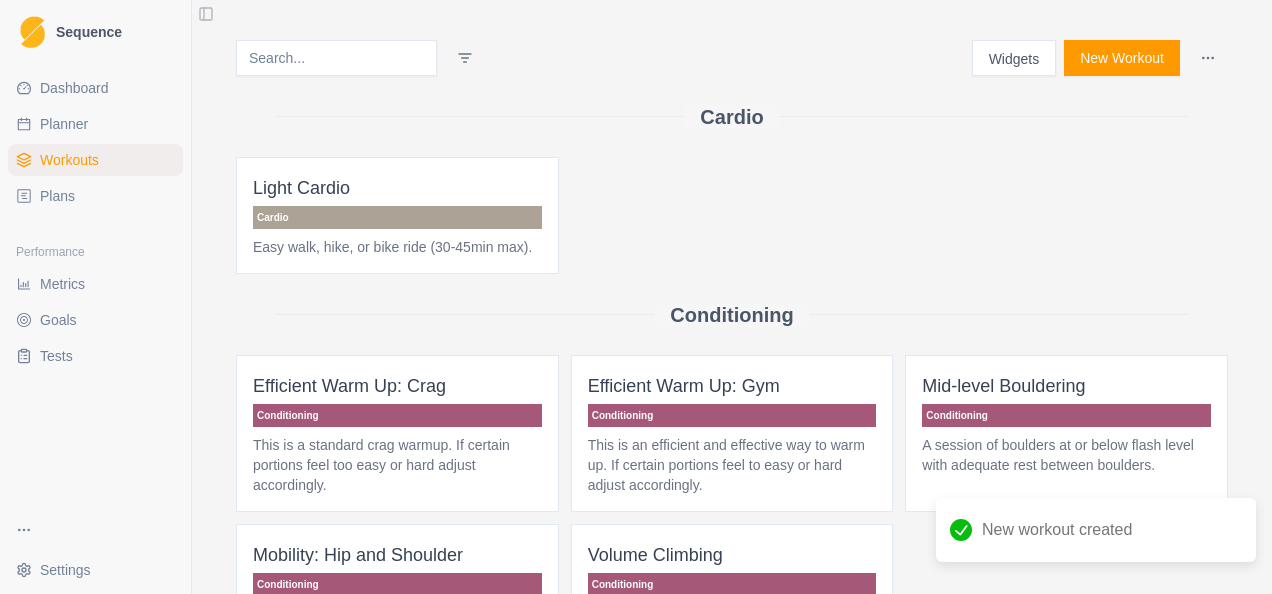 click on "Planner" at bounding box center (64, 124) 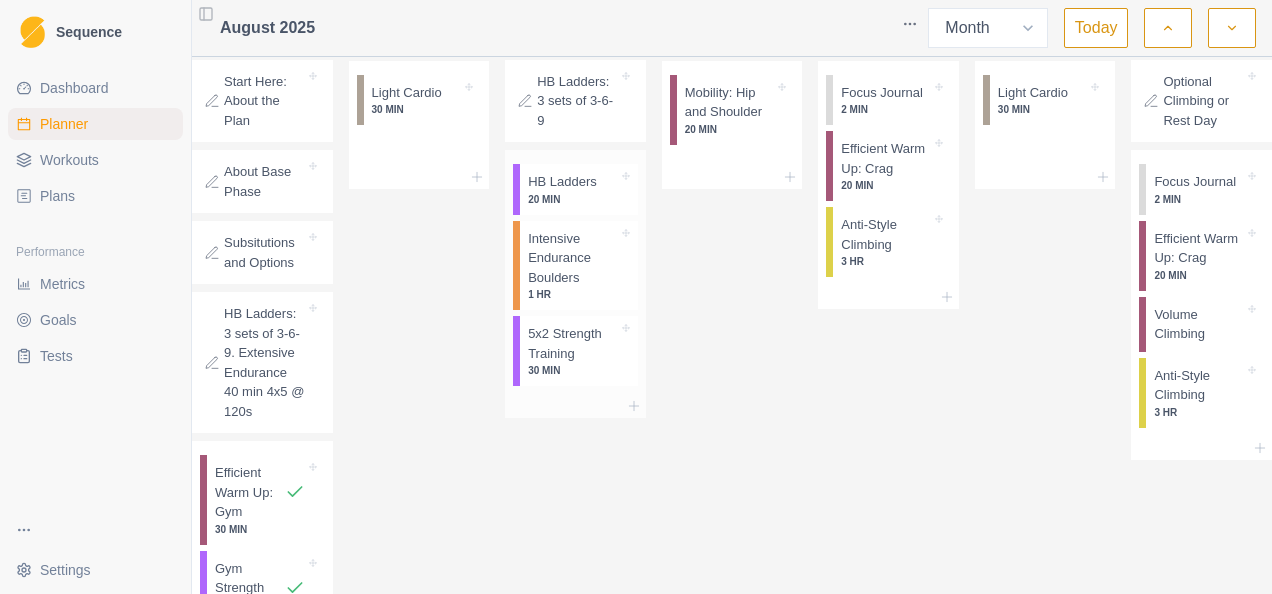 scroll, scrollTop: 300, scrollLeft: 0, axis: vertical 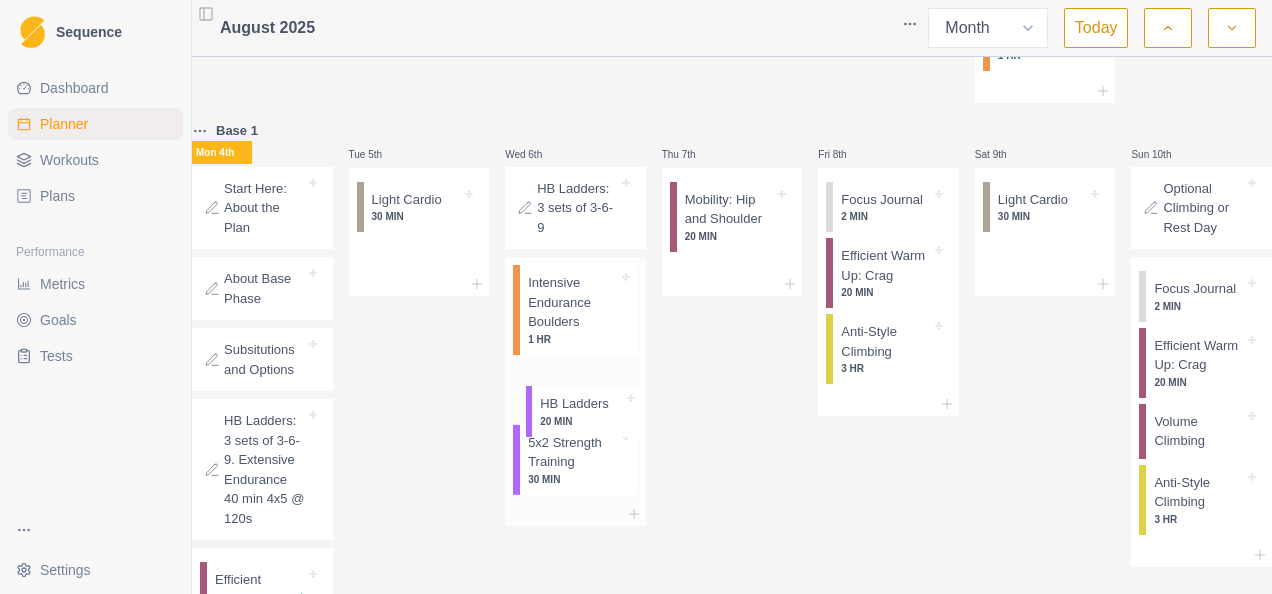 drag, startPoint x: 552, startPoint y: 303, endPoint x: 557, endPoint y: 414, distance: 111.11256 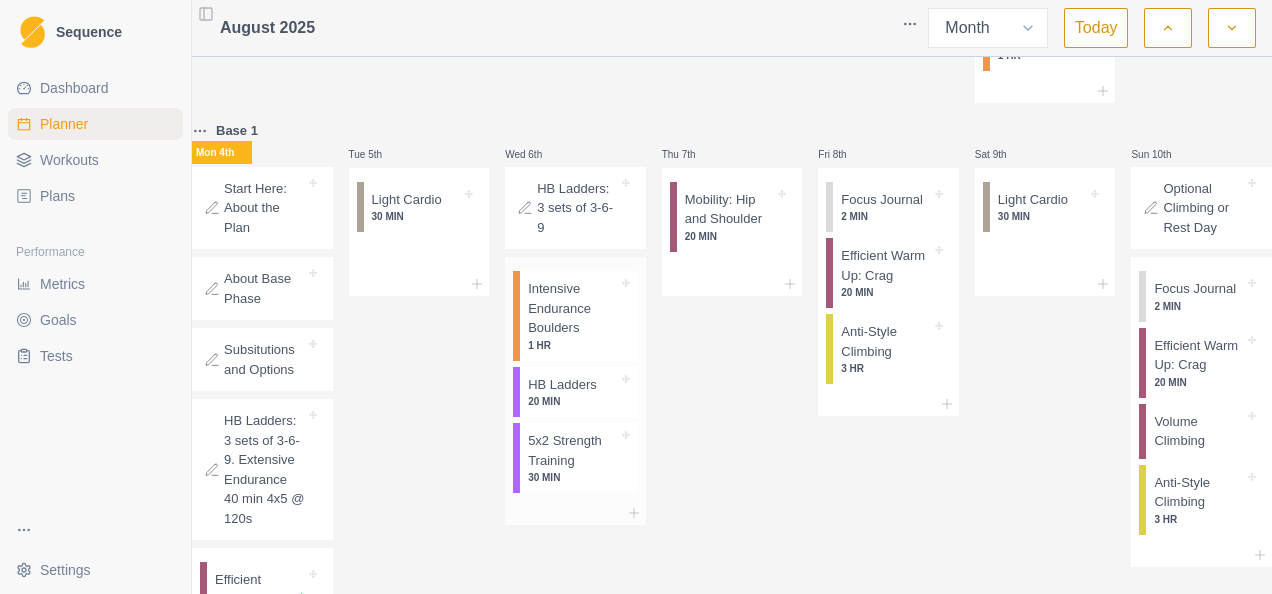 click on "5x2 Strength Training" at bounding box center (573, 450) 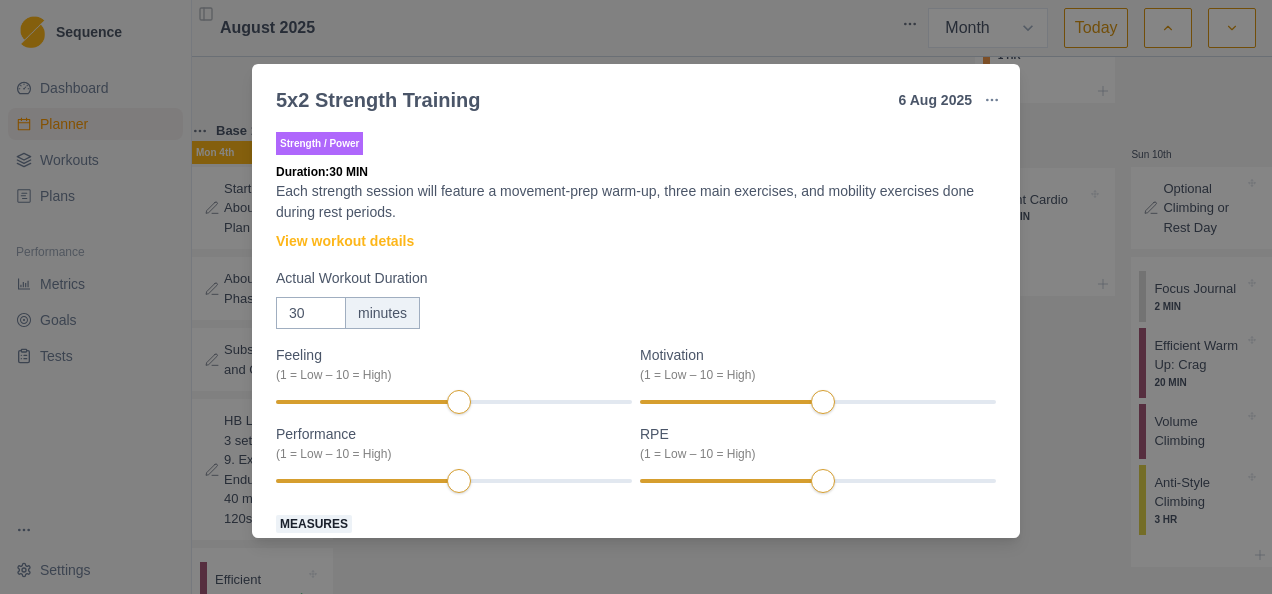 click at bounding box center [992, 100] 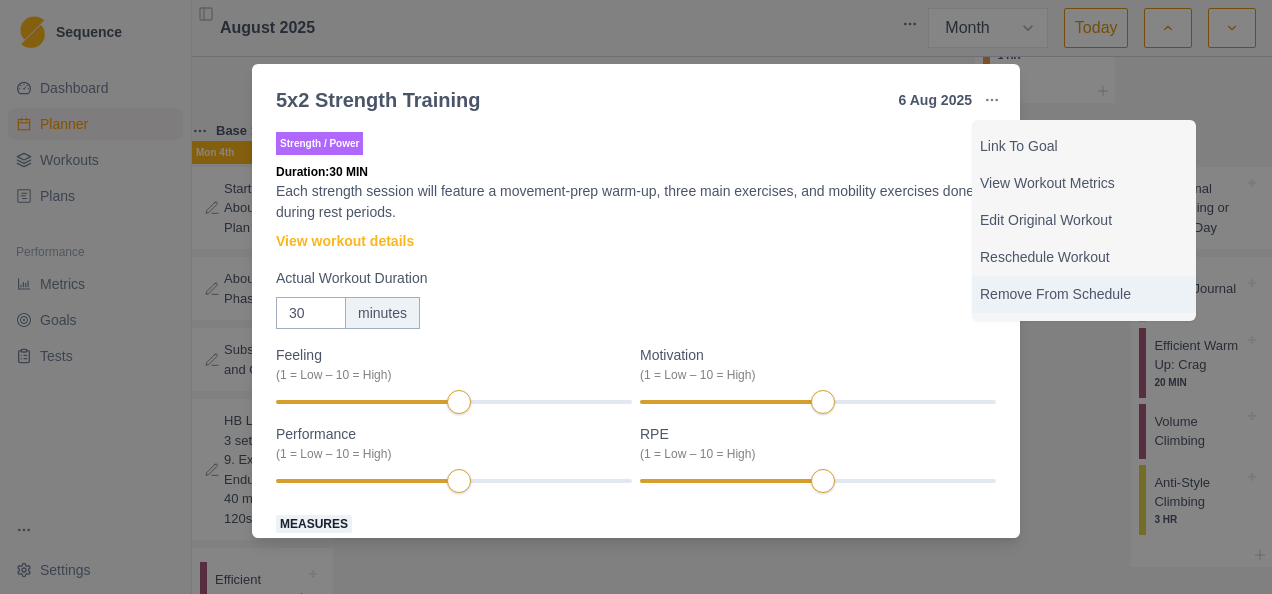click on "Remove From Schedule" at bounding box center (1084, 294) 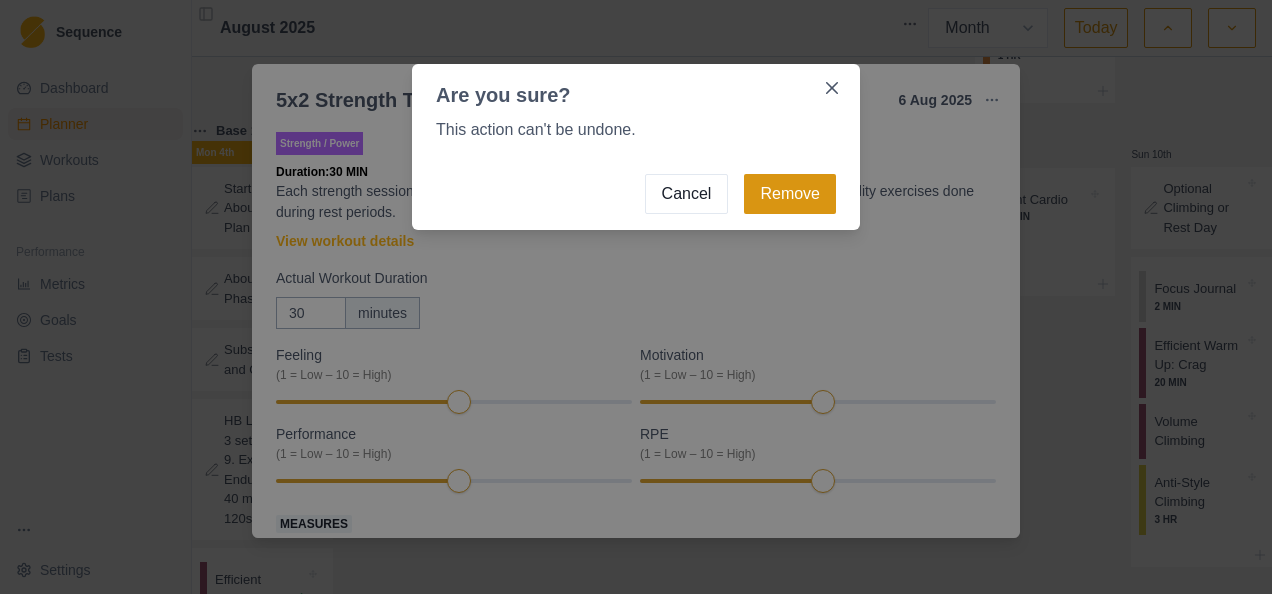 click on "Remove" at bounding box center (790, 194) 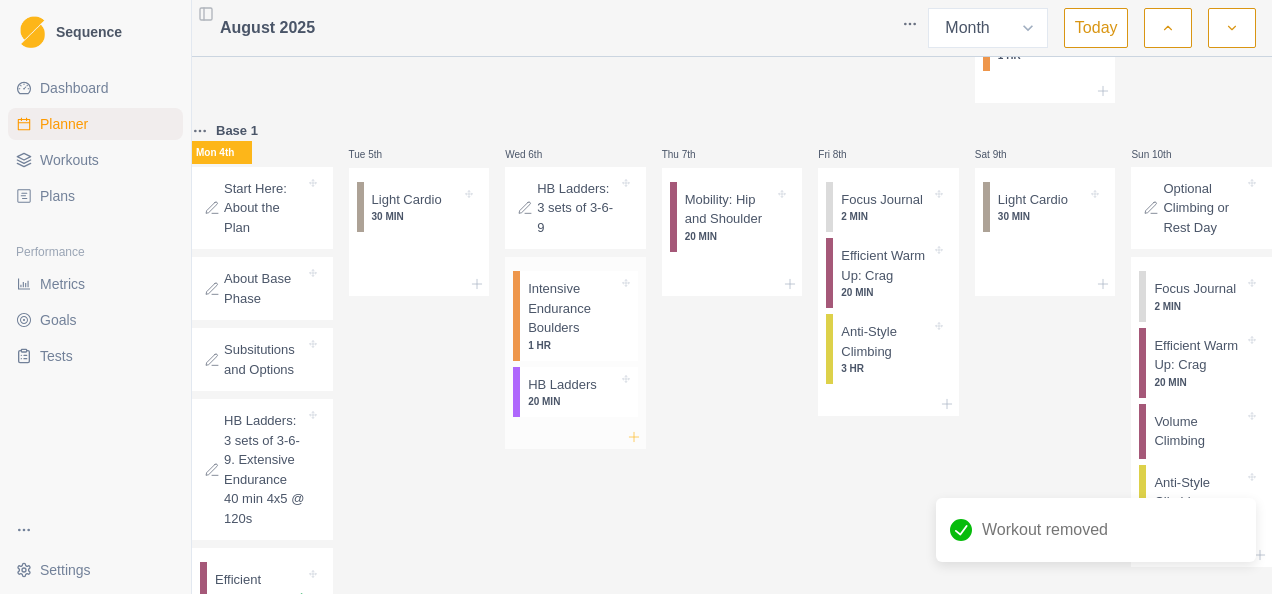 click 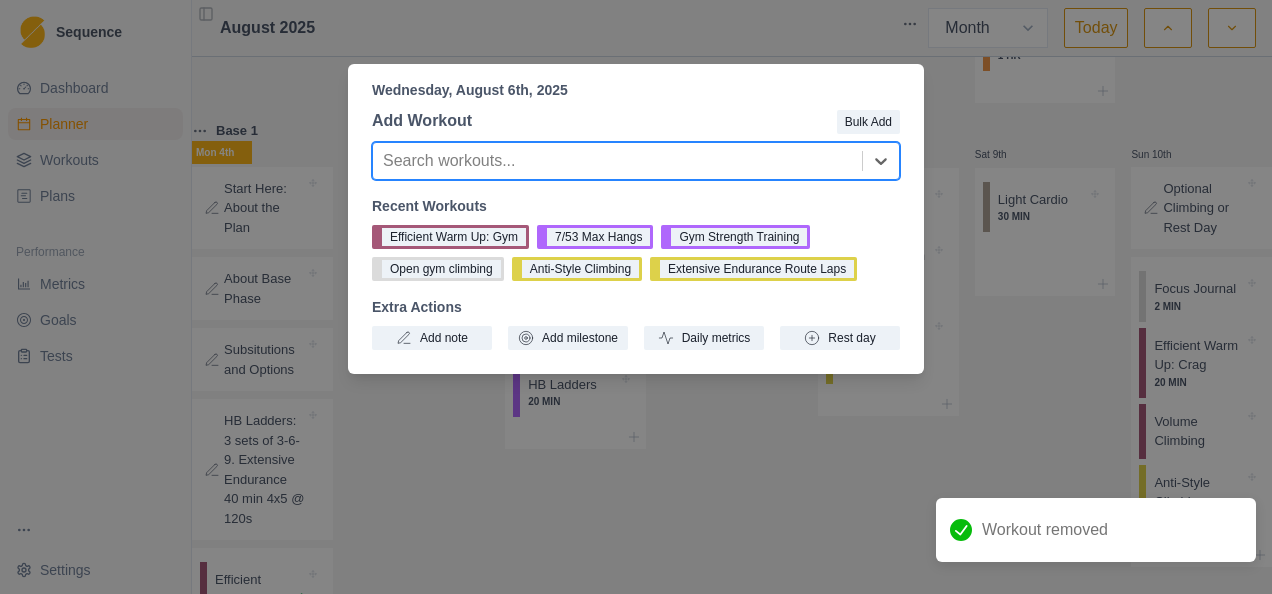 click at bounding box center [617, 161] 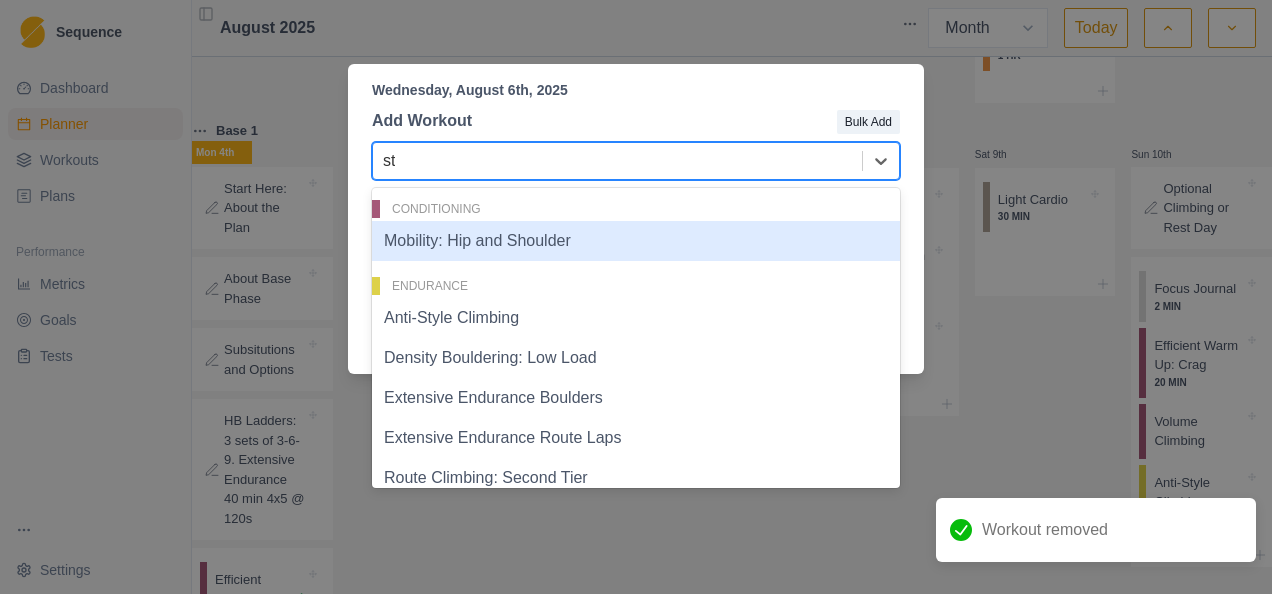type on "str" 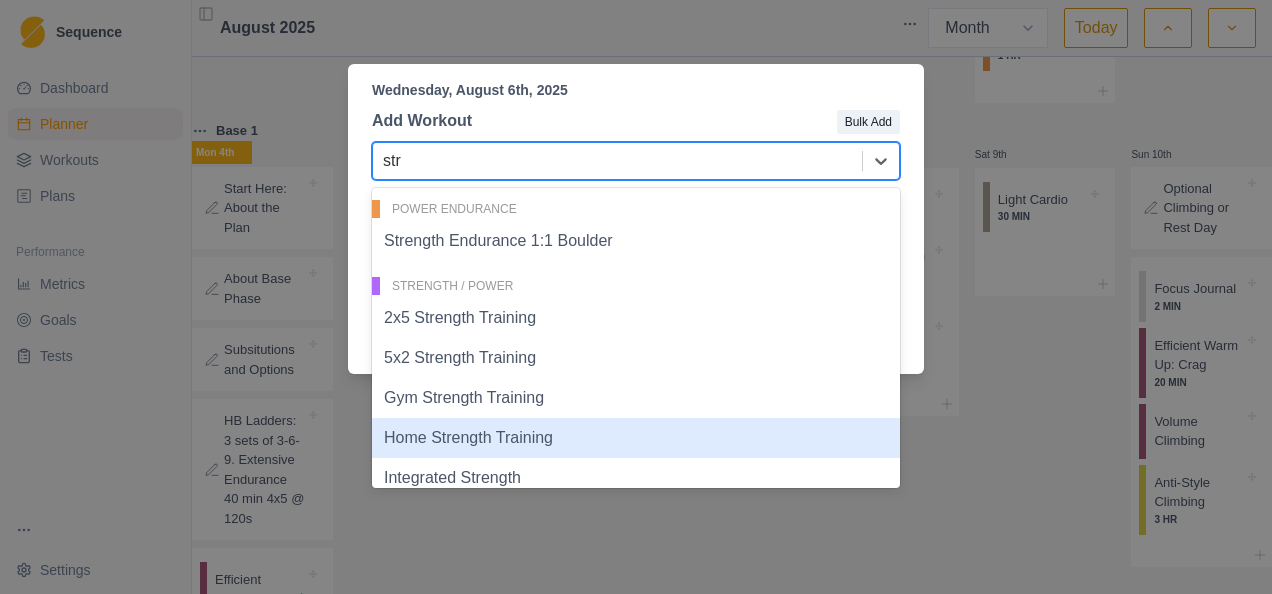 click on "Home Strength Training" at bounding box center (636, 438) 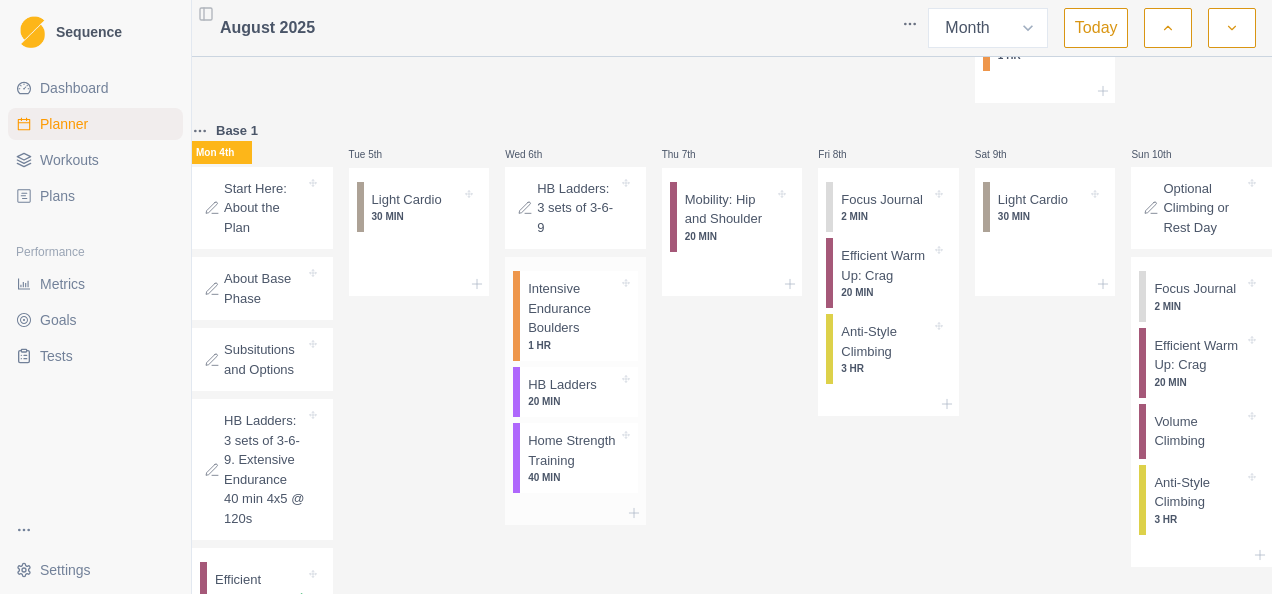 scroll, scrollTop: 301, scrollLeft: 0, axis: vertical 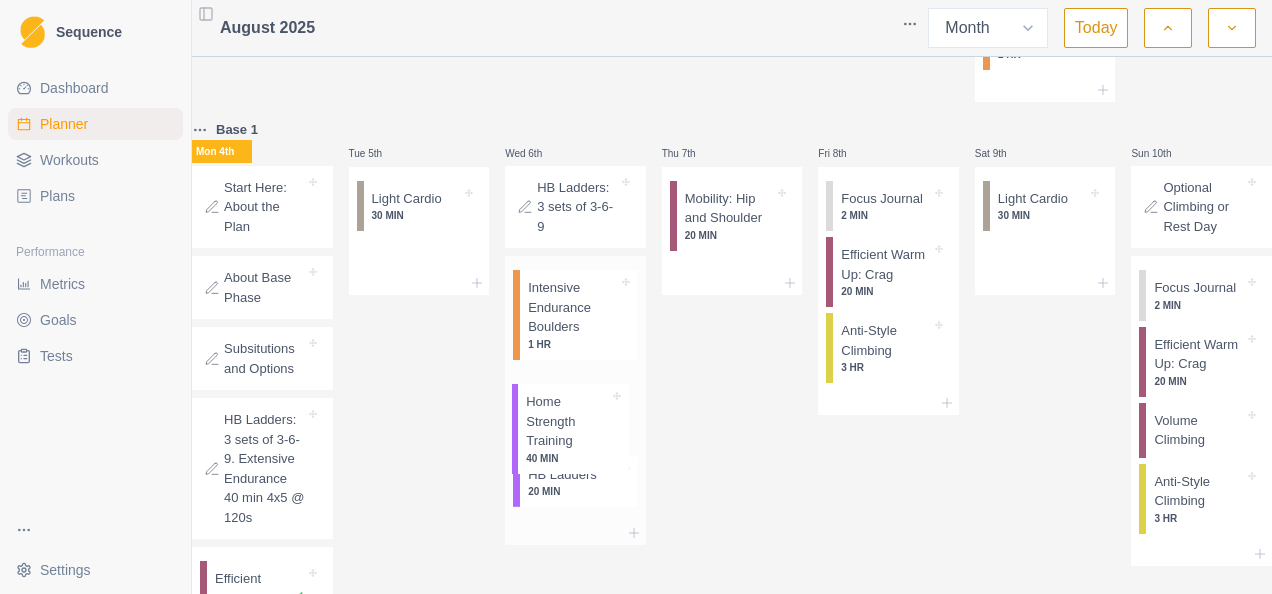drag, startPoint x: 562, startPoint y: 504, endPoint x: 558, endPoint y: 449, distance: 55.145264 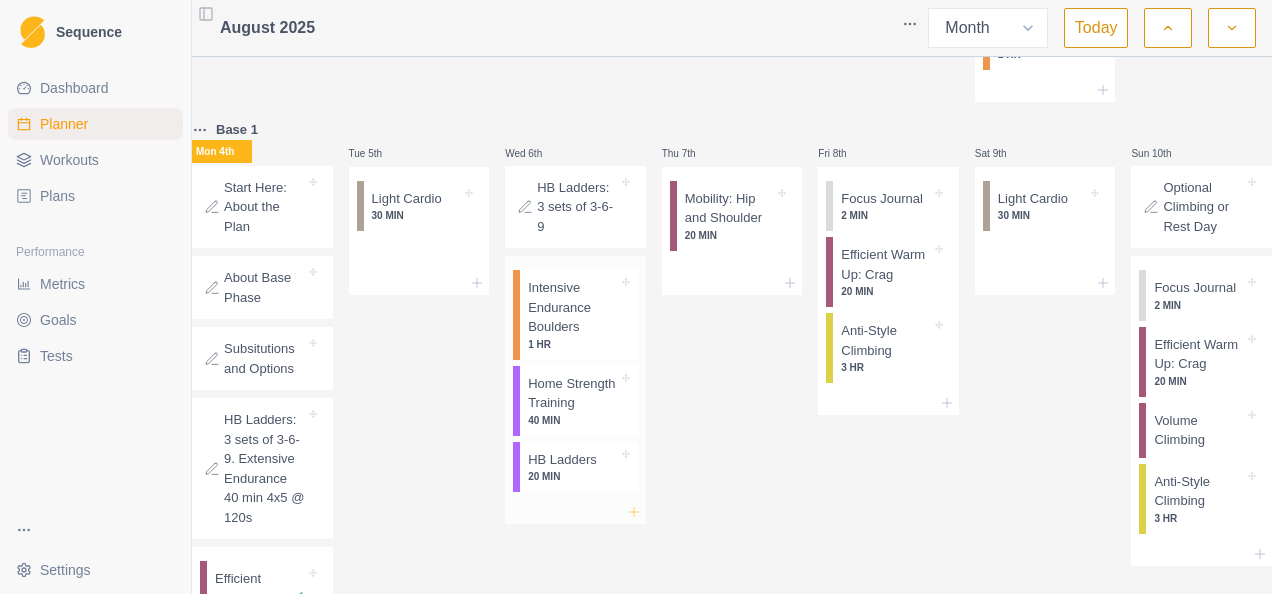 click 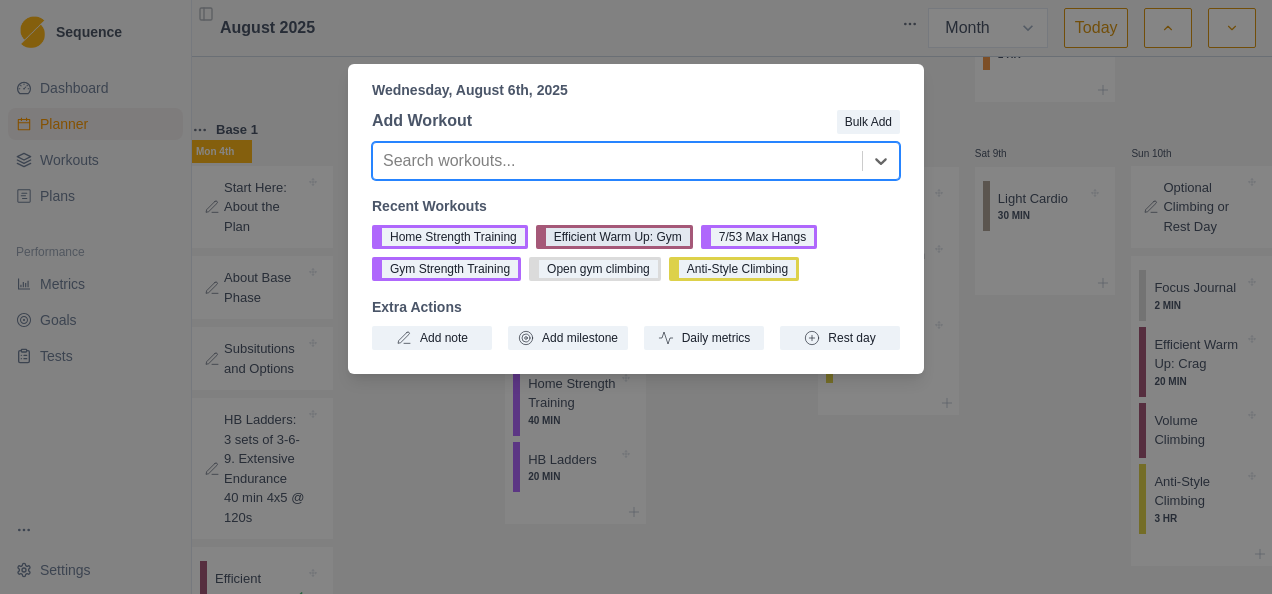 click on "Efficient Warm Up: Gym" at bounding box center (614, 237) 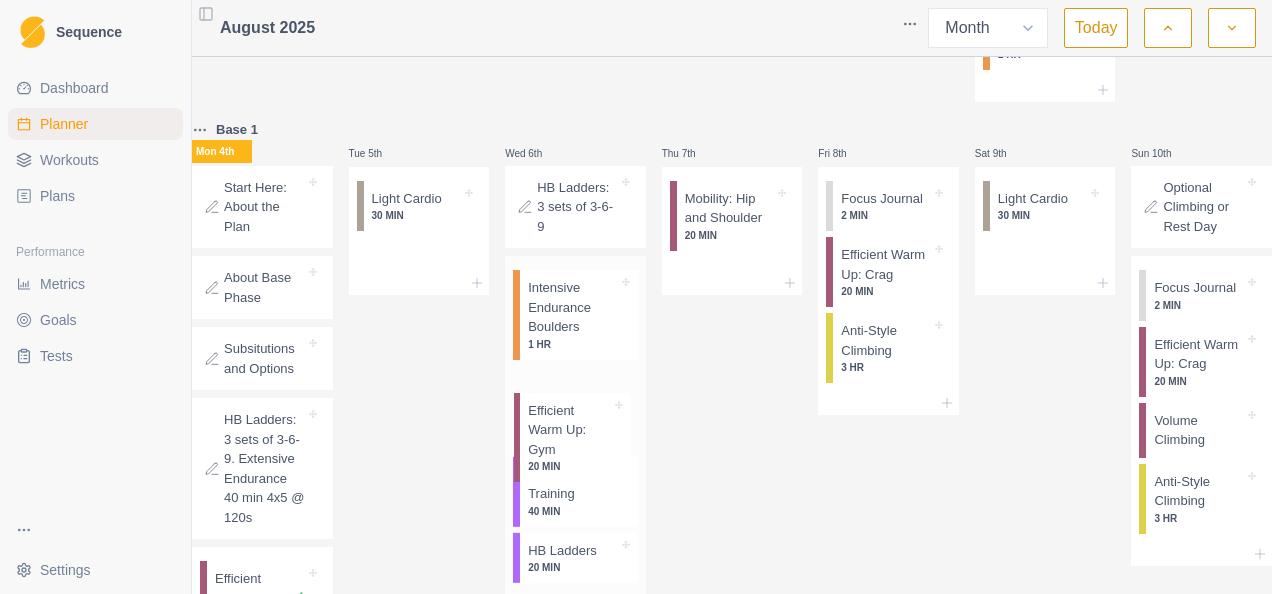 scroll, scrollTop: 304, scrollLeft: 0, axis: vertical 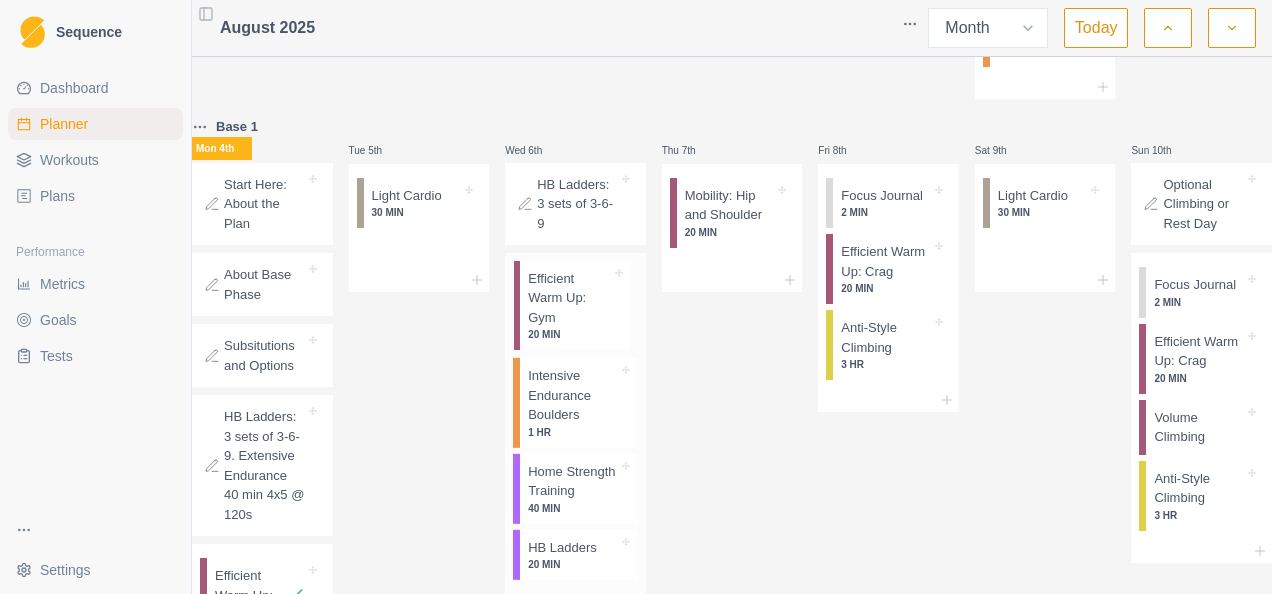 drag, startPoint x: 561, startPoint y: 566, endPoint x: 556, endPoint y: 280, distance: 286.0437 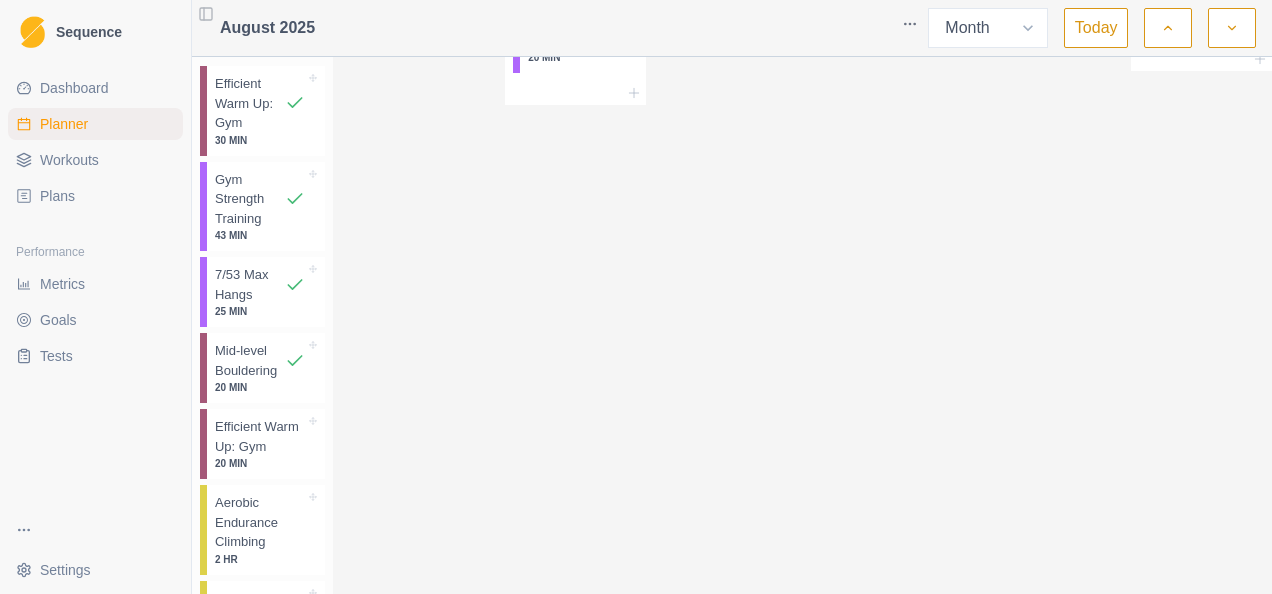 scroll, scrollTop: 904, scrollLeft: 0, axis: vertical 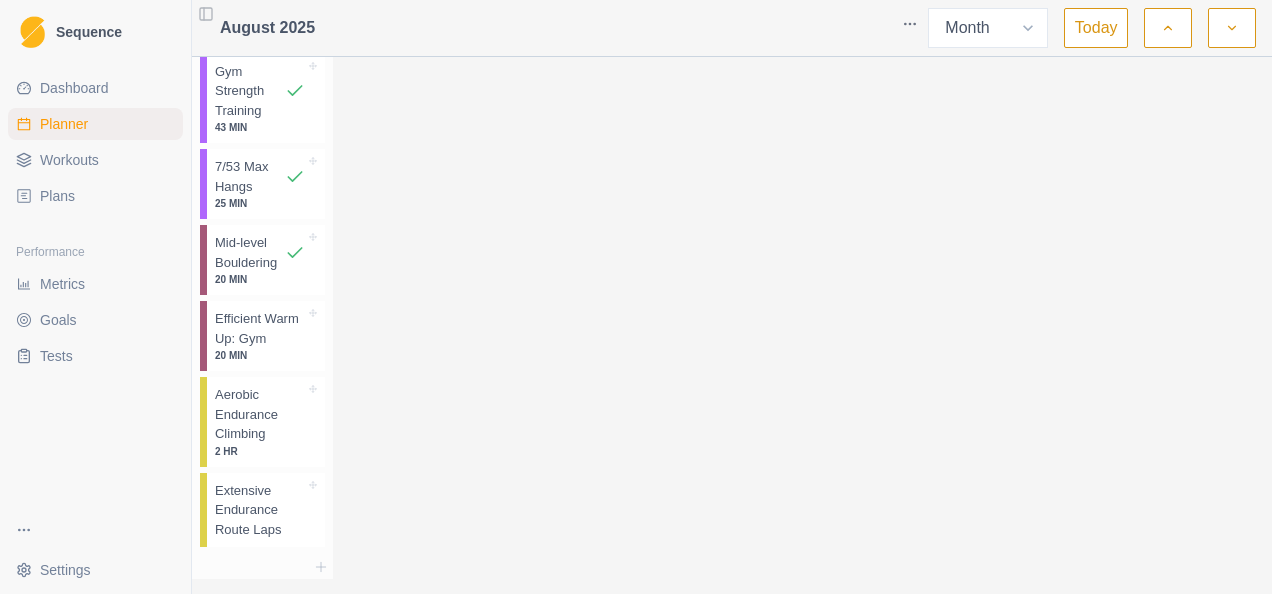 click on "20 MIN" at bounding box center [260, 355] 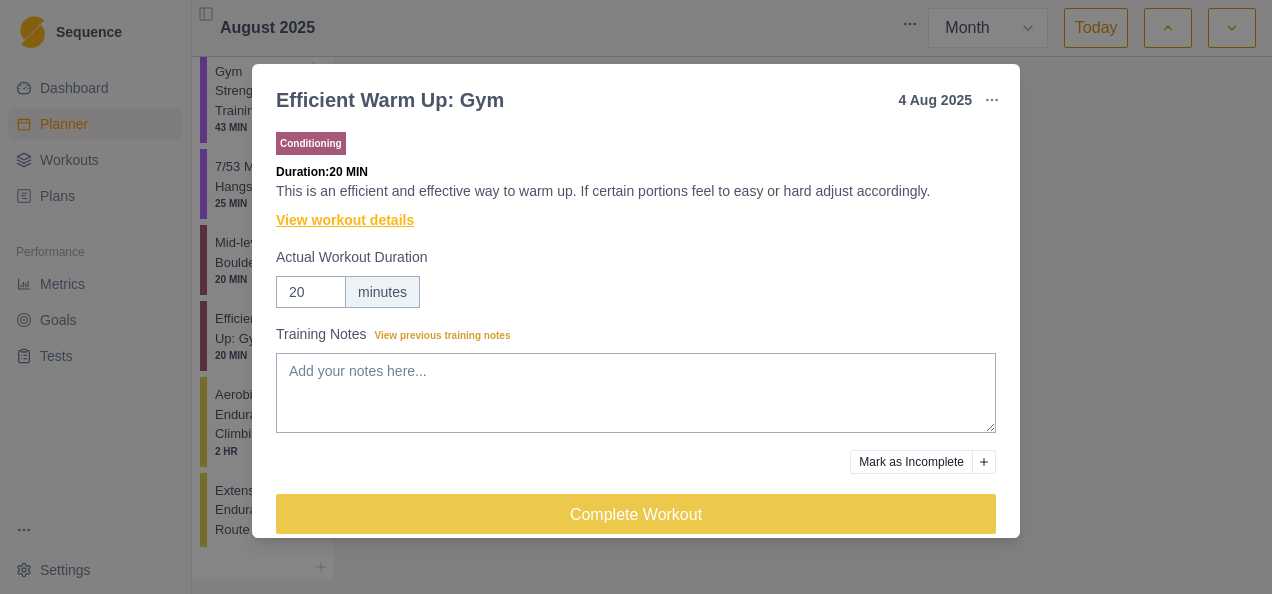 click on "View workout details" at bounding box center (345, 220) 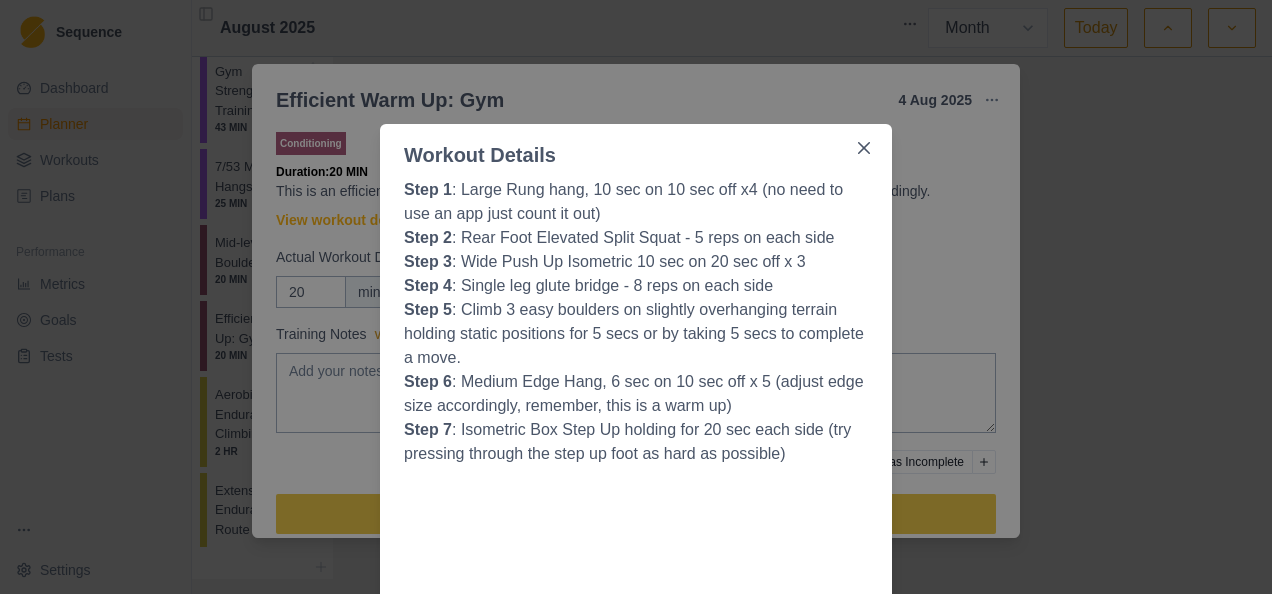 scroll, scrollTop: 0, scrollLeft: 0, axis: both 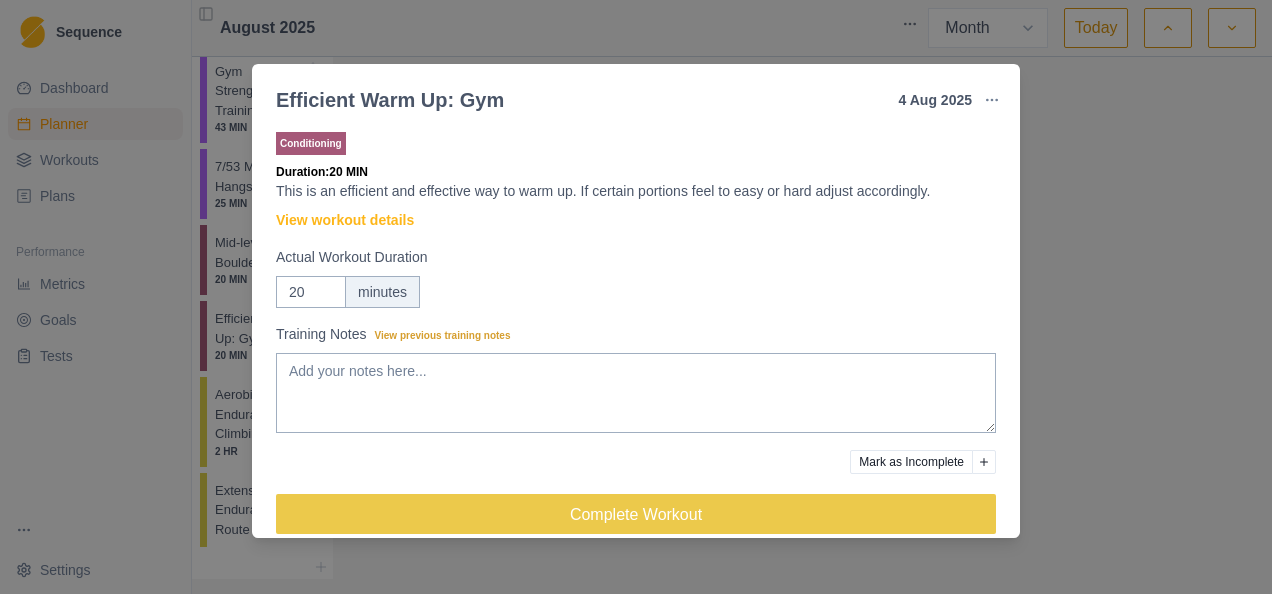 click on "Efficient Warm Up: Gym [DATE] Link To Goal View Workout Metrics Edit Original Workout Reschedule Workout Remove From Schedule Conditioning Duration:  20 MIN This is an efficient and effective way to warm up. If certain portions feel to easy or hard adjust accordingly. View workout details Actual Workout Duration 20 minutes Training Notes View previous training notes Mark as Incomplete Complete Workout" at bounding box center (636, 297) 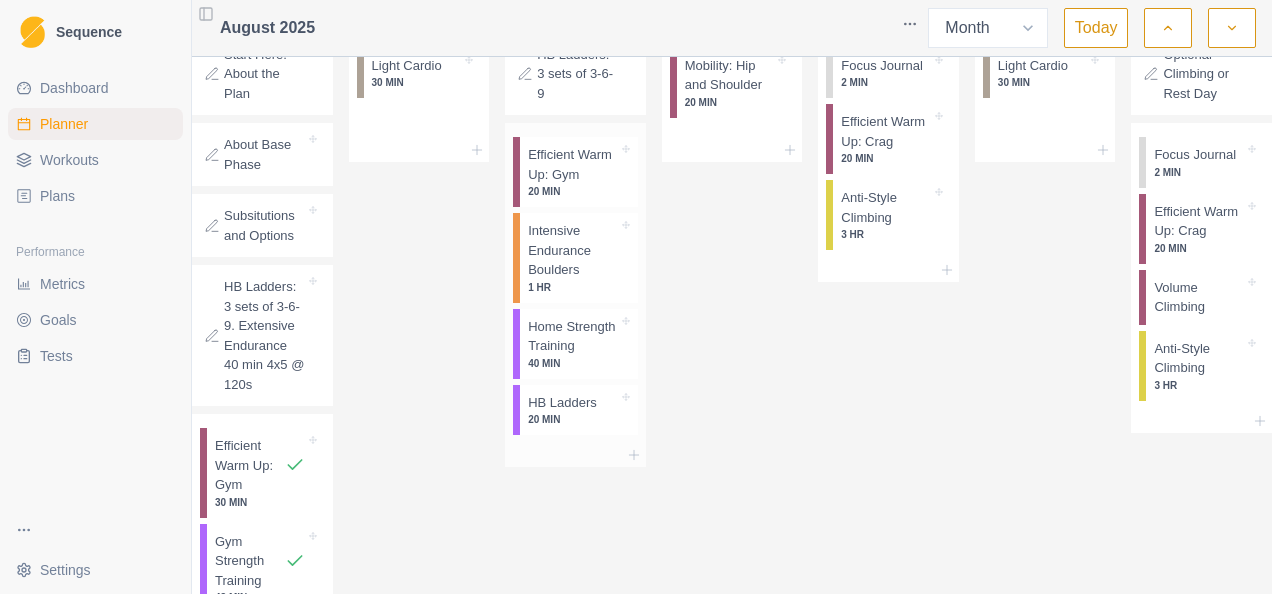 scroll, scrollTop: 404, scrollLeft: 0, axis: vertical 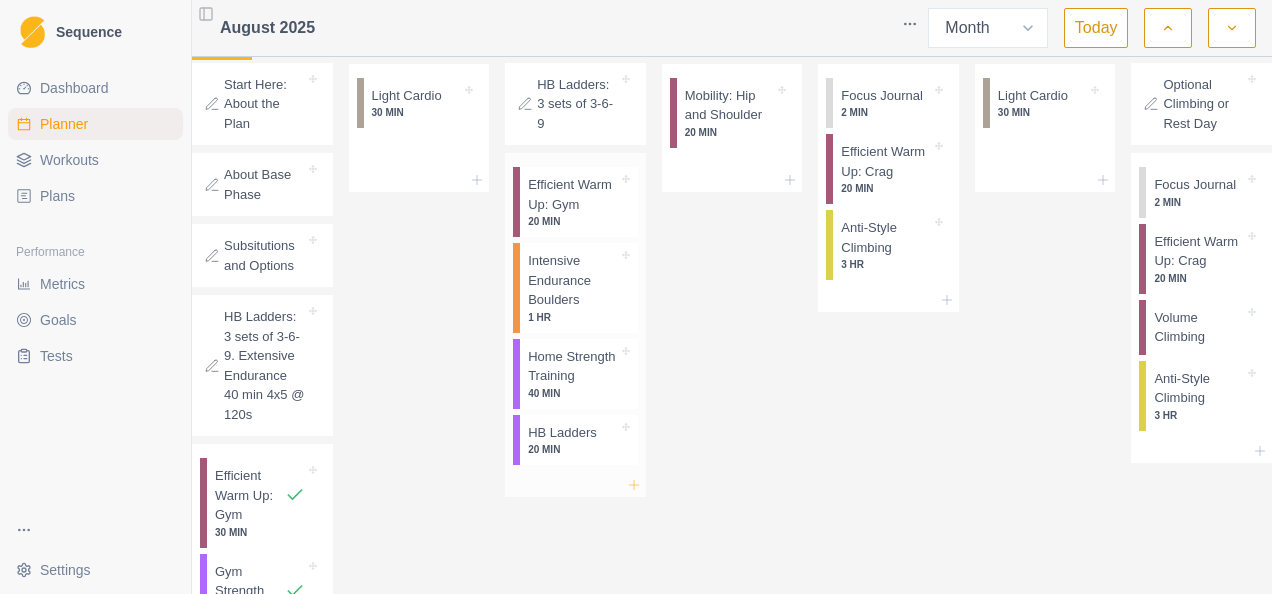 click 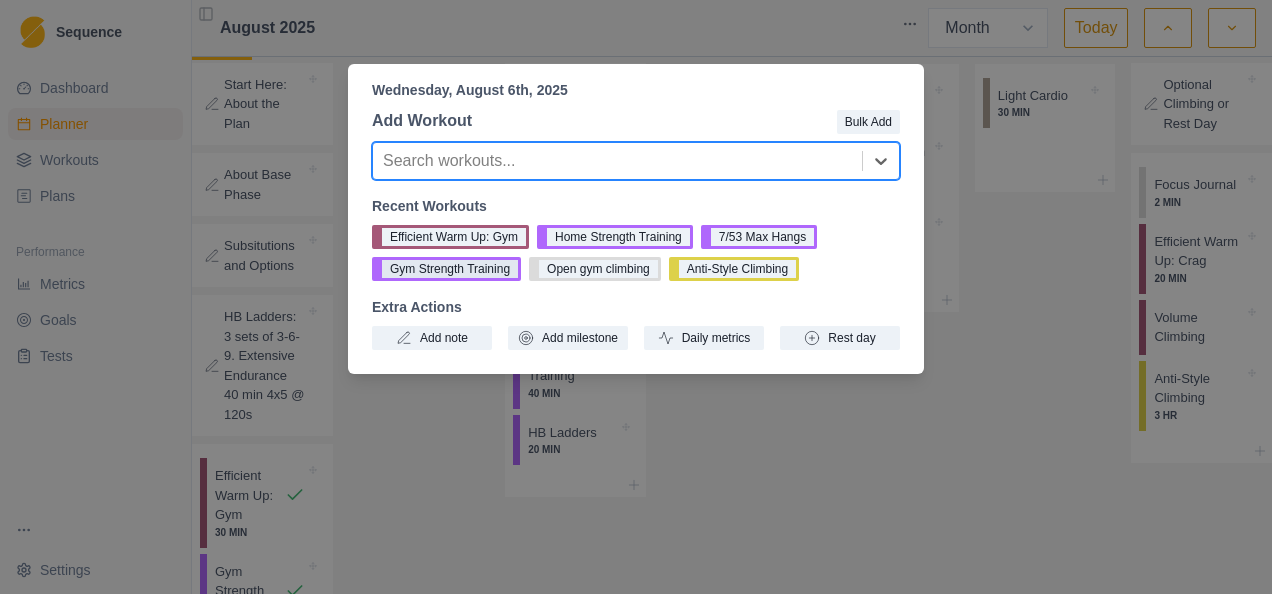 click on "Efficient Warm Up: Gym" at bounding box center (450, 237) 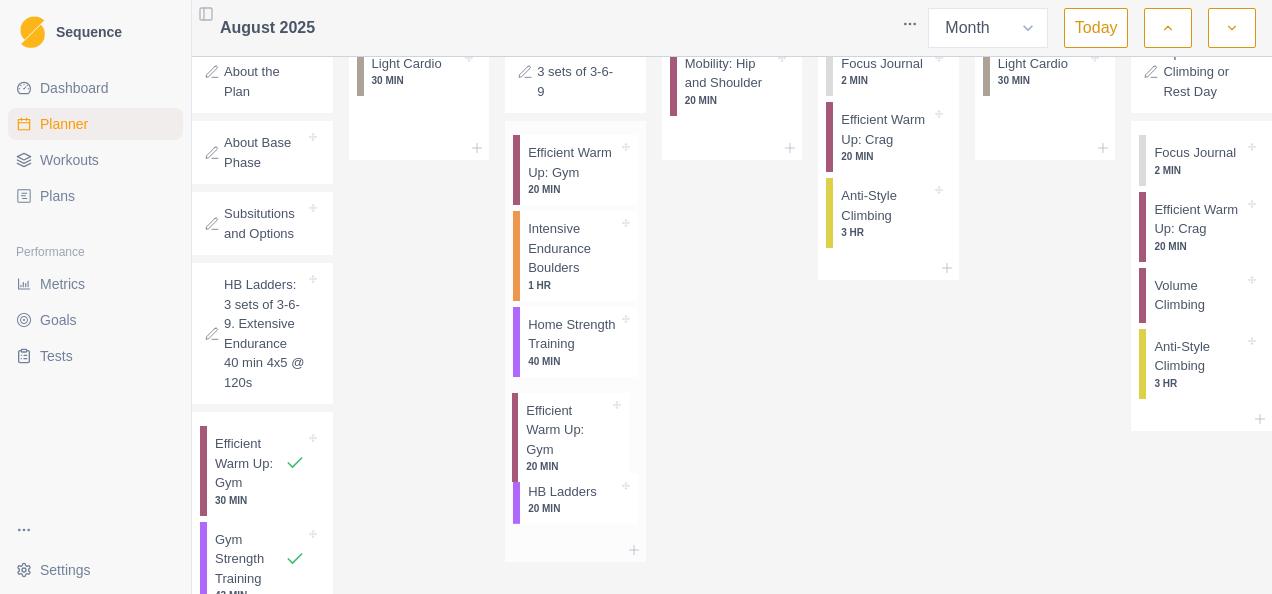 scroll, scrollTop: 444, scrollLeft: 0, axis: vertical 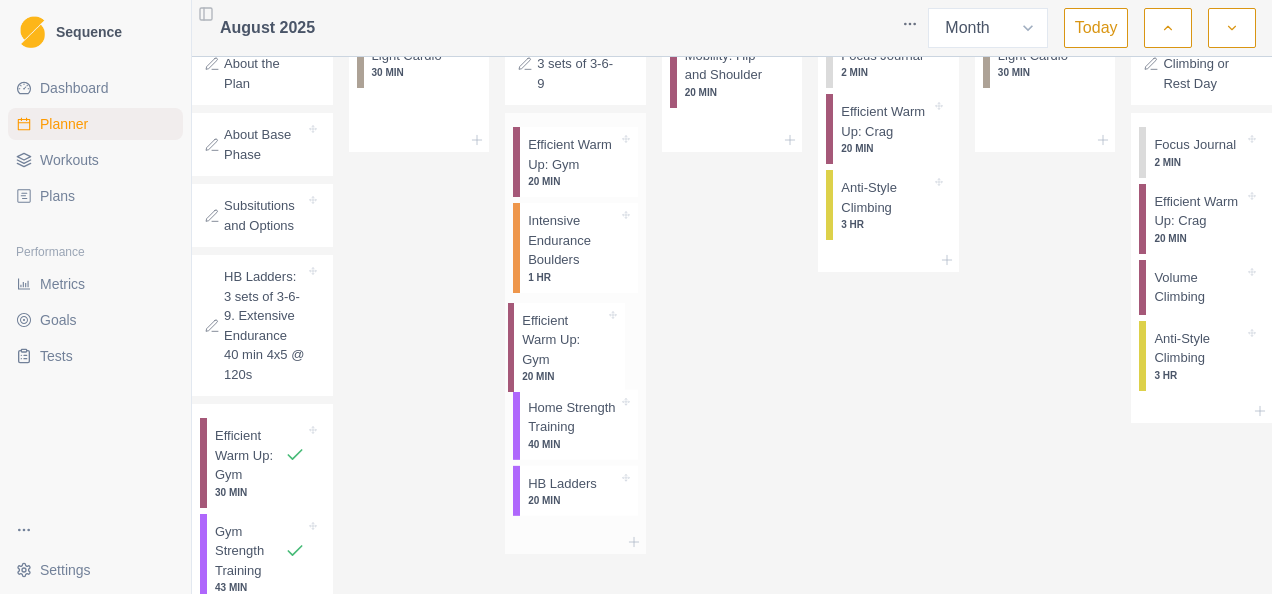 drag, startPoint x: 576, startPoint y: 557, endPoint x: 567, endPoint y: 346, distance: 211.19185 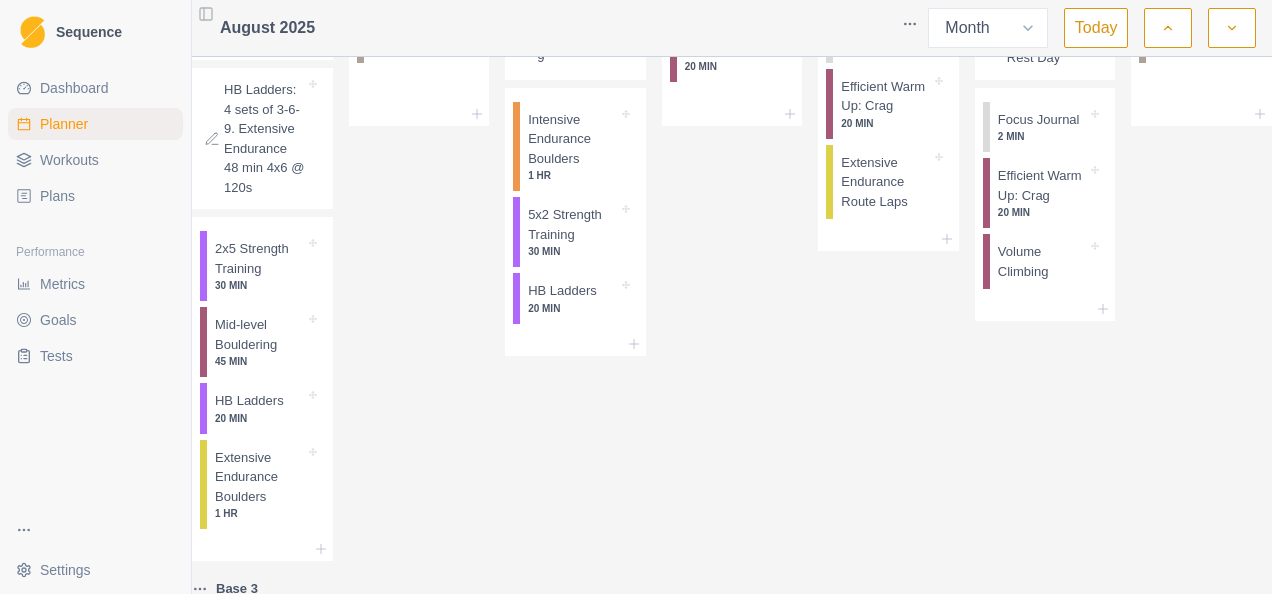 scroll, scrollTop: 1444, scrollLeft: 0, axis: vertical 